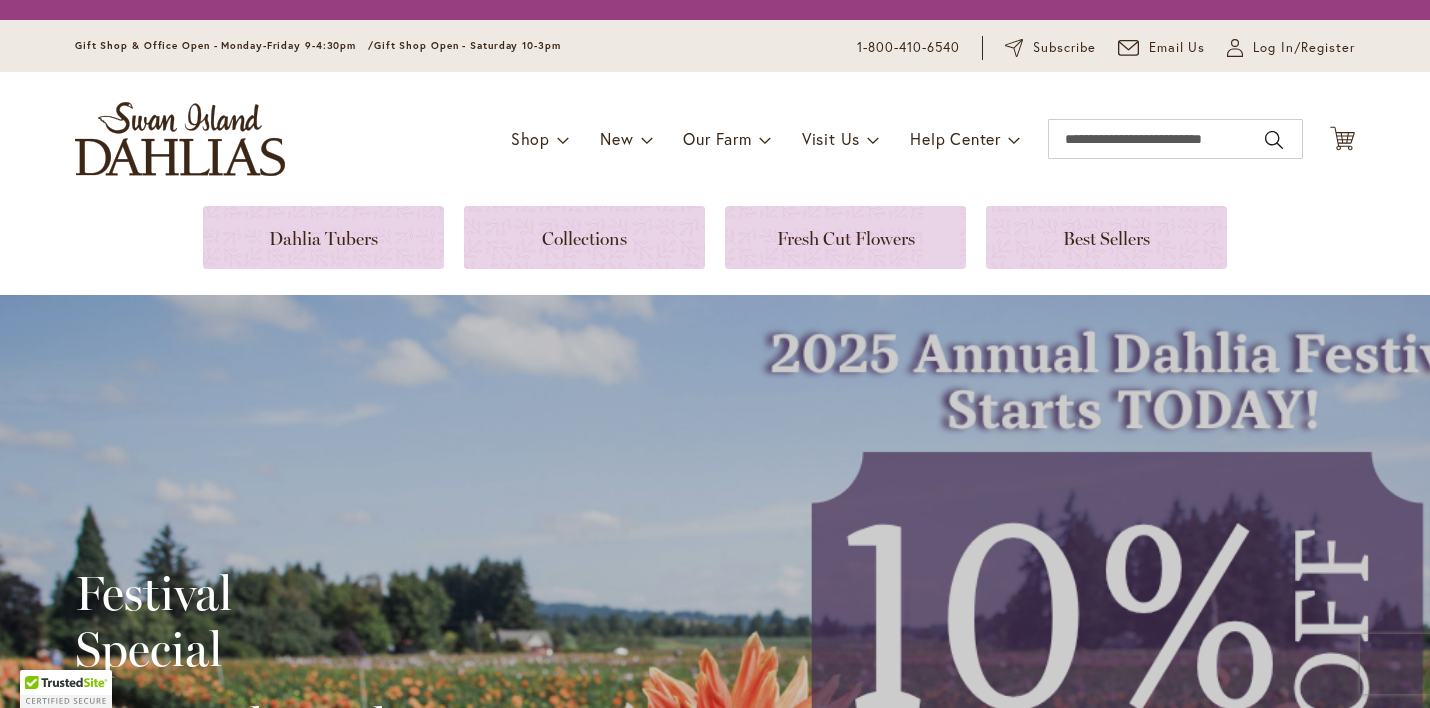 scroll, scrollTop: 0, scrollLeft: 0, axis: both 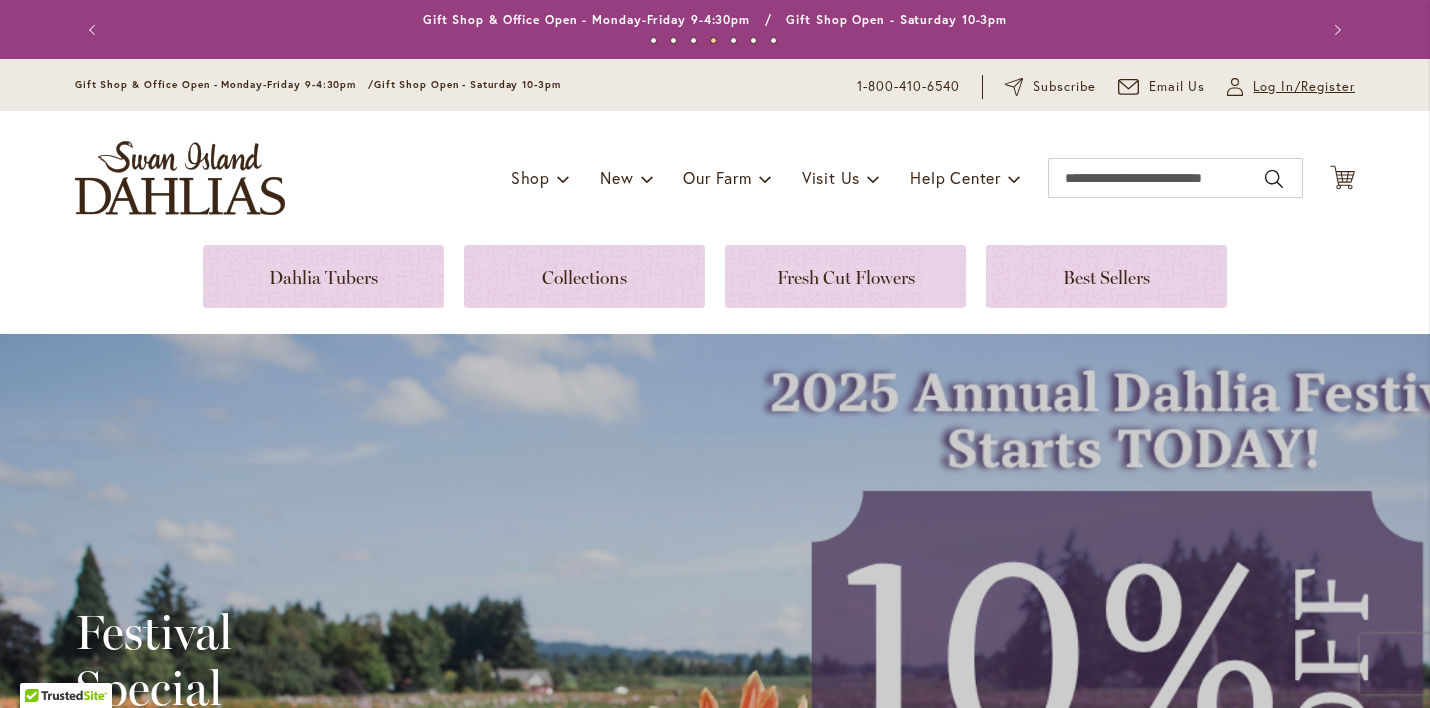 click on "Log In/Register" at bounding box center [1304, 87] 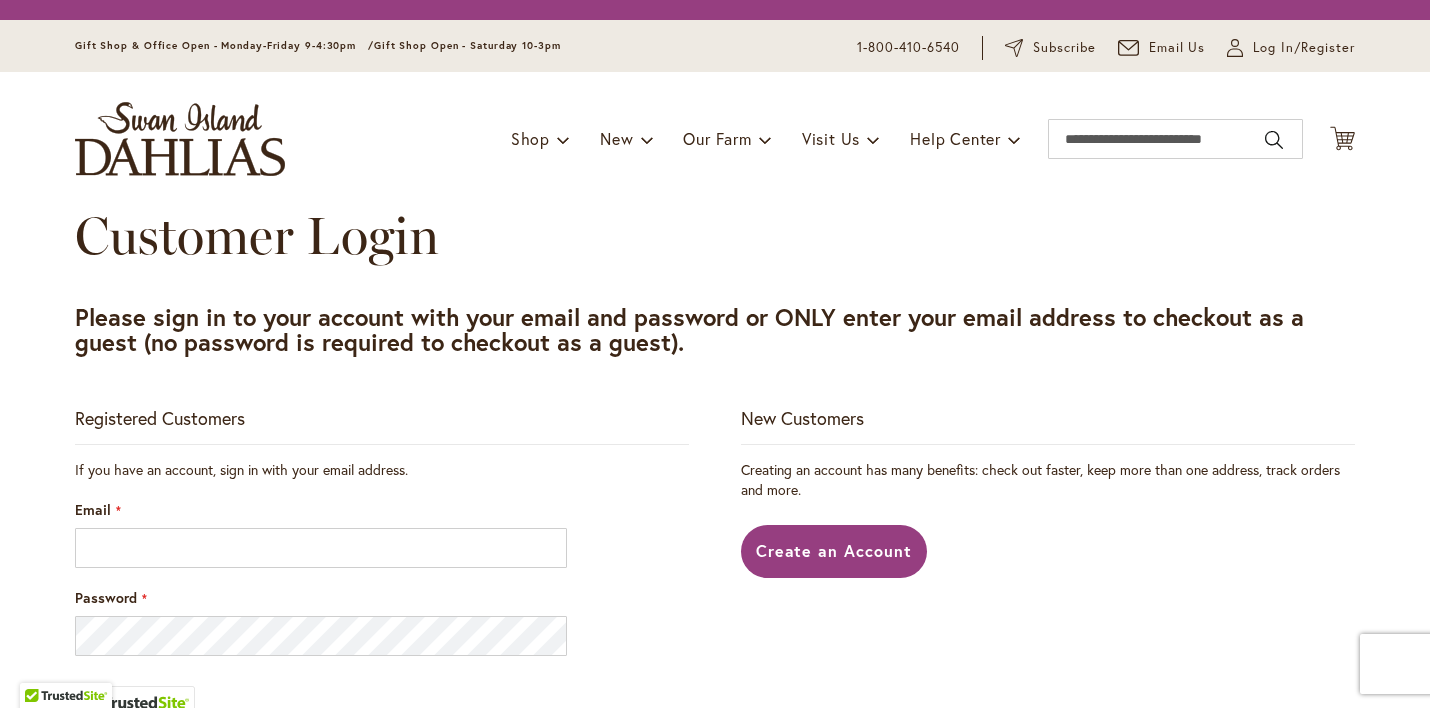 scroll, scrollTop: 0, scrollLeft: 0, axis: both 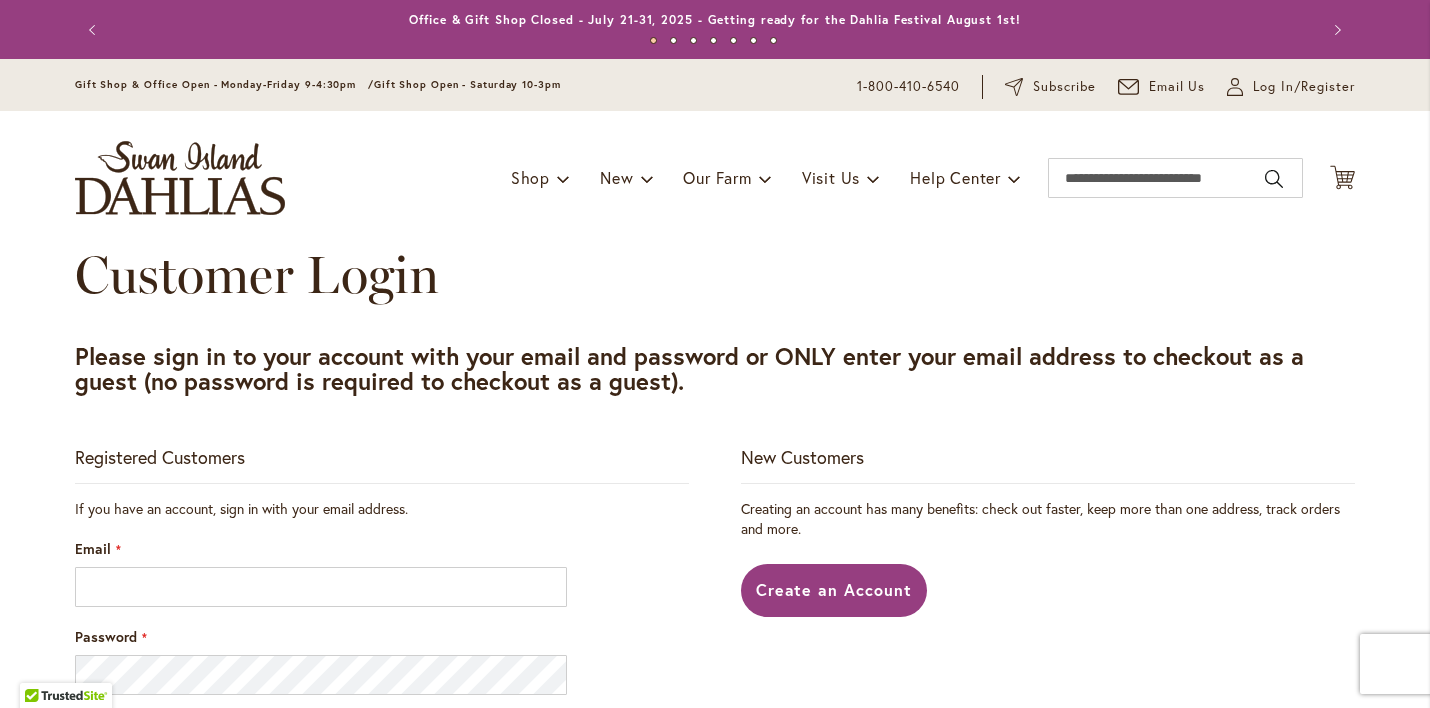 click on "Email" at bounding box center (382, 573) 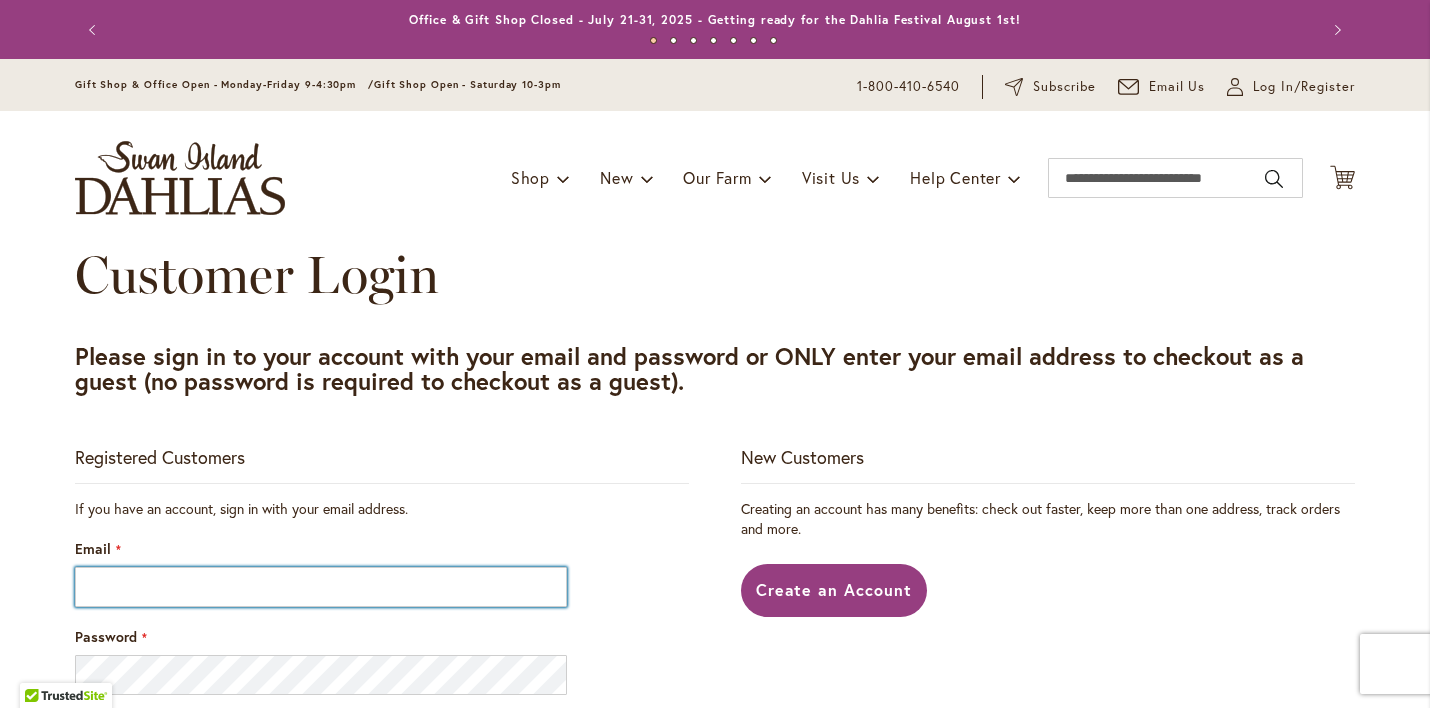 click on "Email" at bounding box center (321, 587) 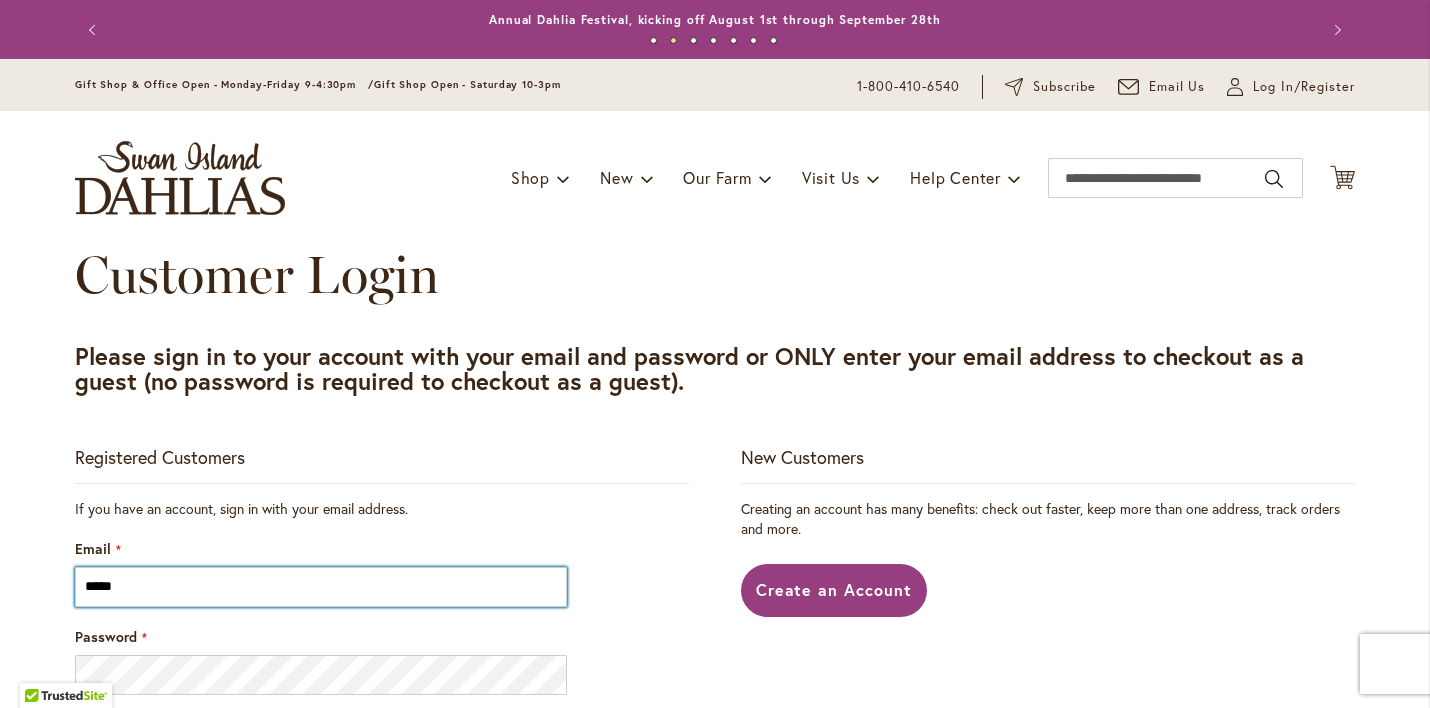 type on "**********" 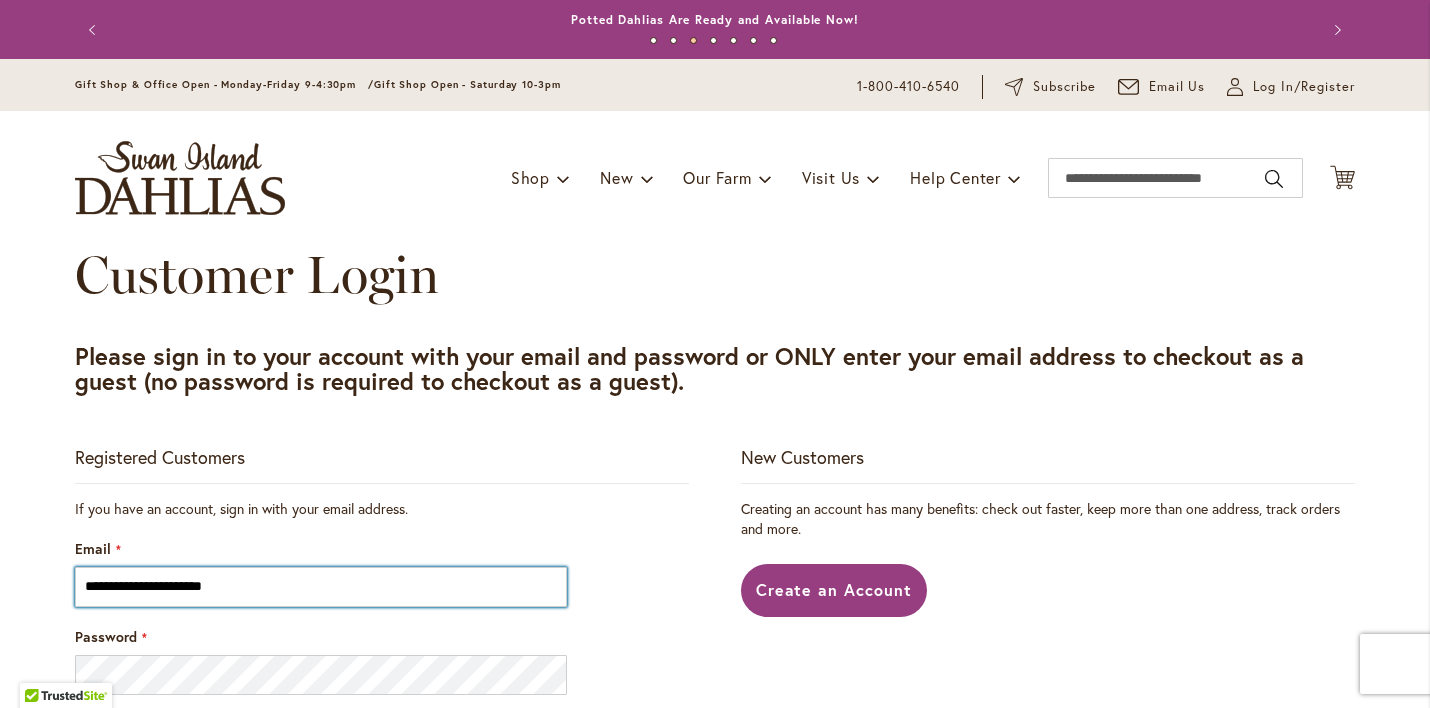 click on "Sign In" at bounding box center [119, 933] 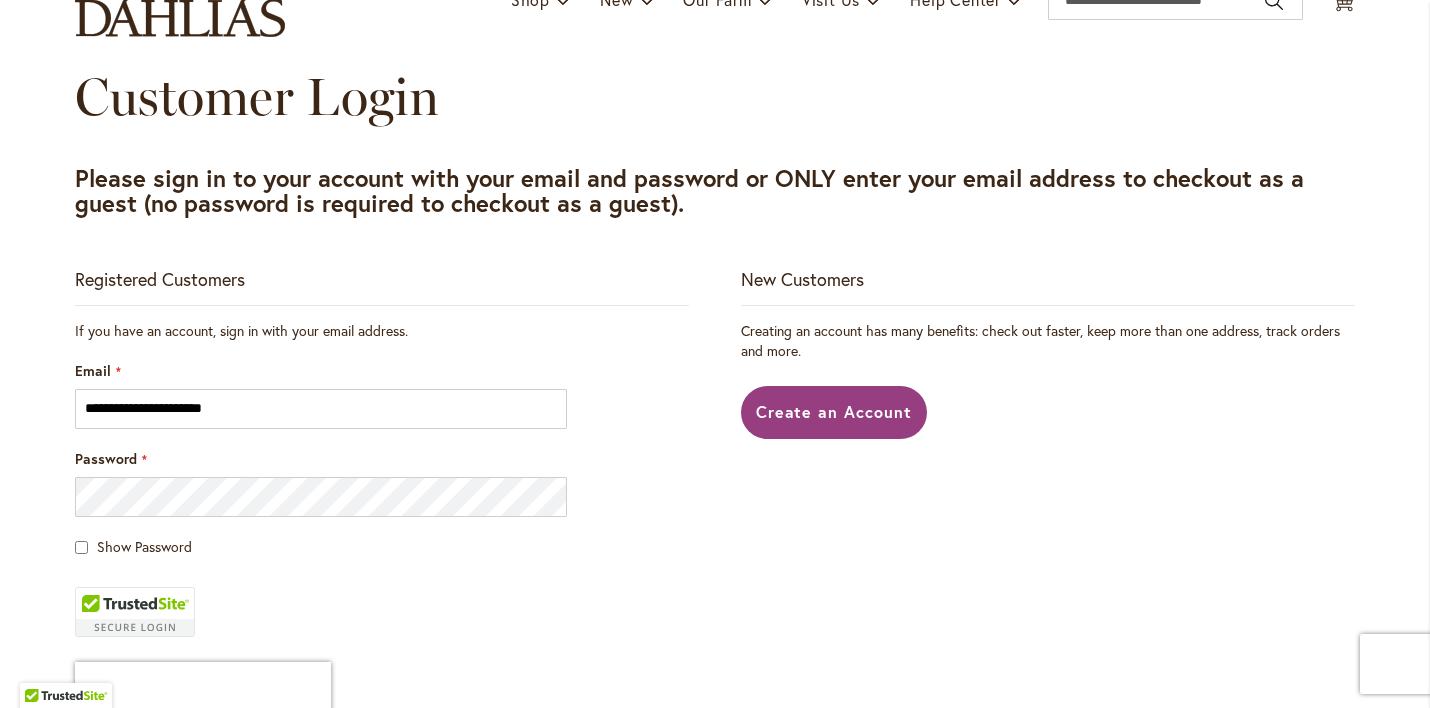 scroll, scrollTop: 183, scrollLeft: 0, axis: vertical 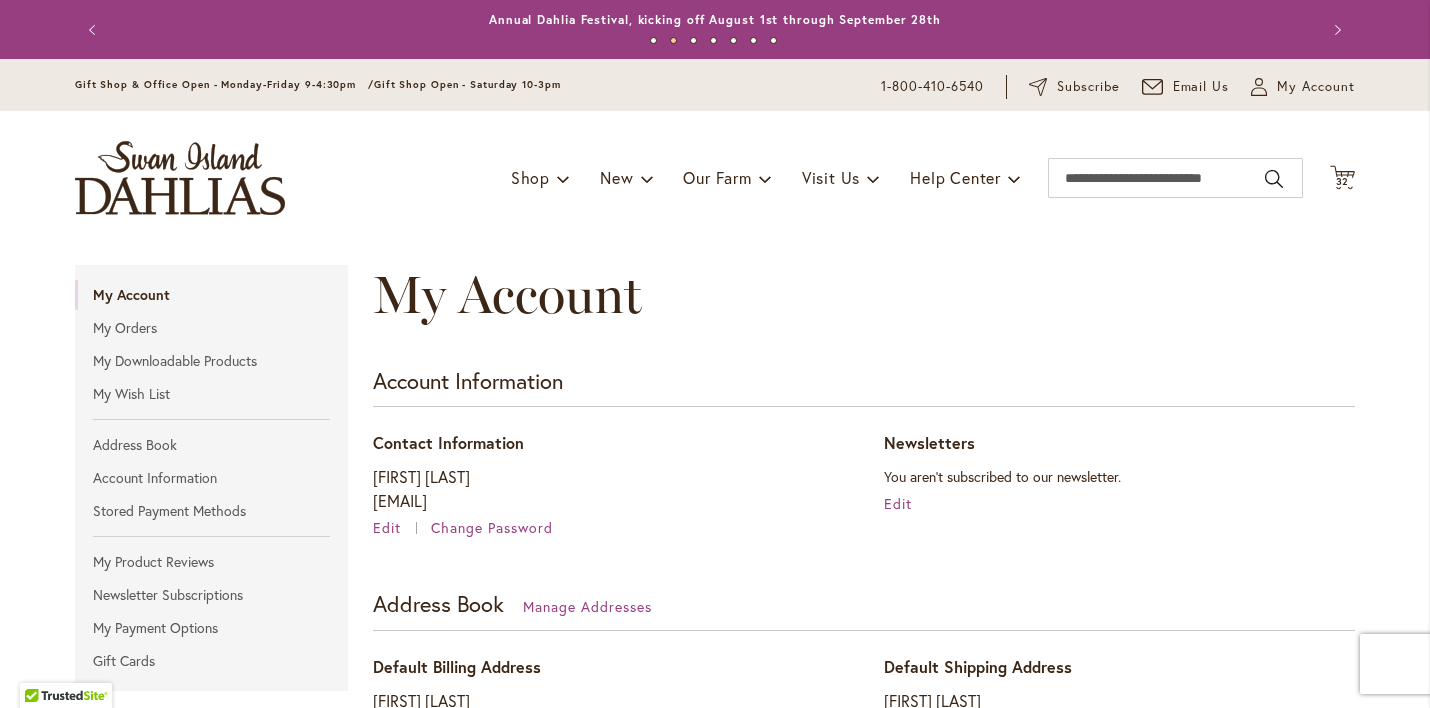 click at bounding box center [180, 178] 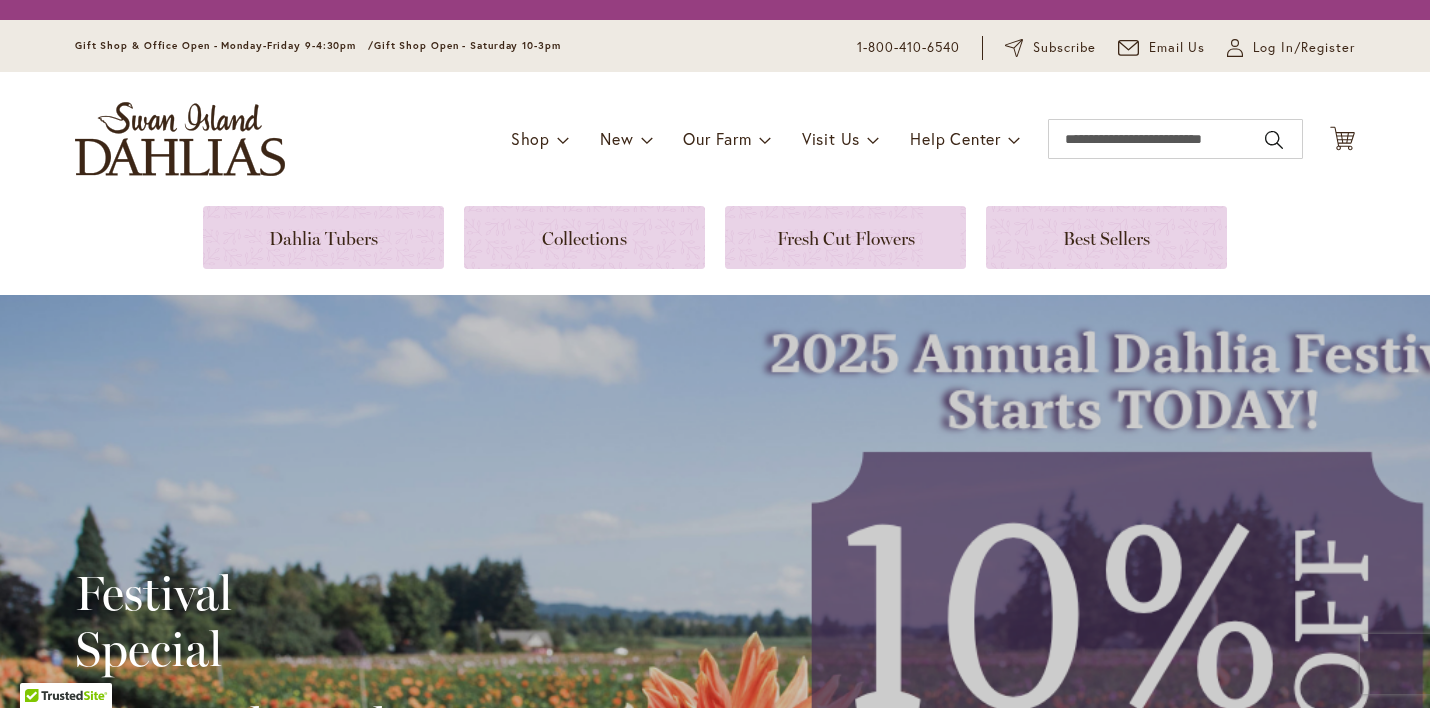 scroll, scrollTop: 0, scrollLeft: 0, axis: both 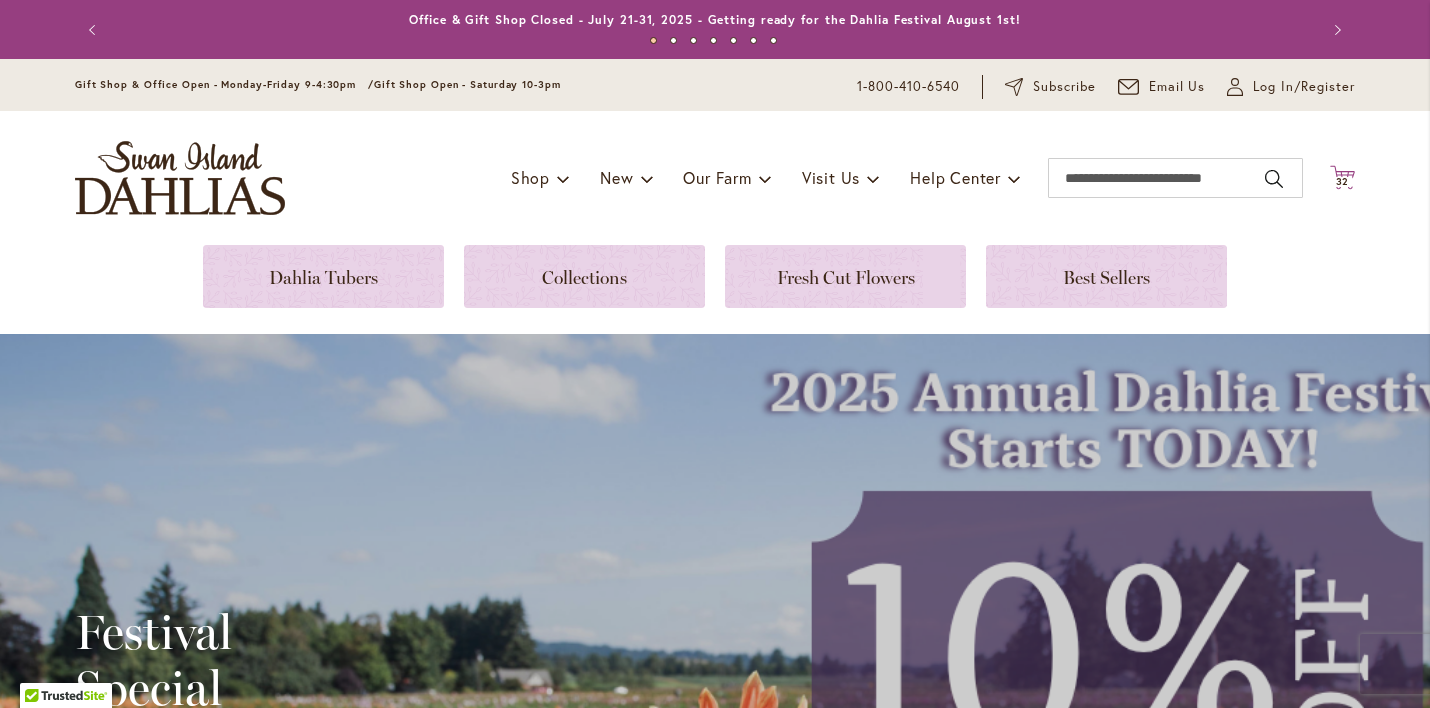 click on "32" at bounding box center (1343, 181) 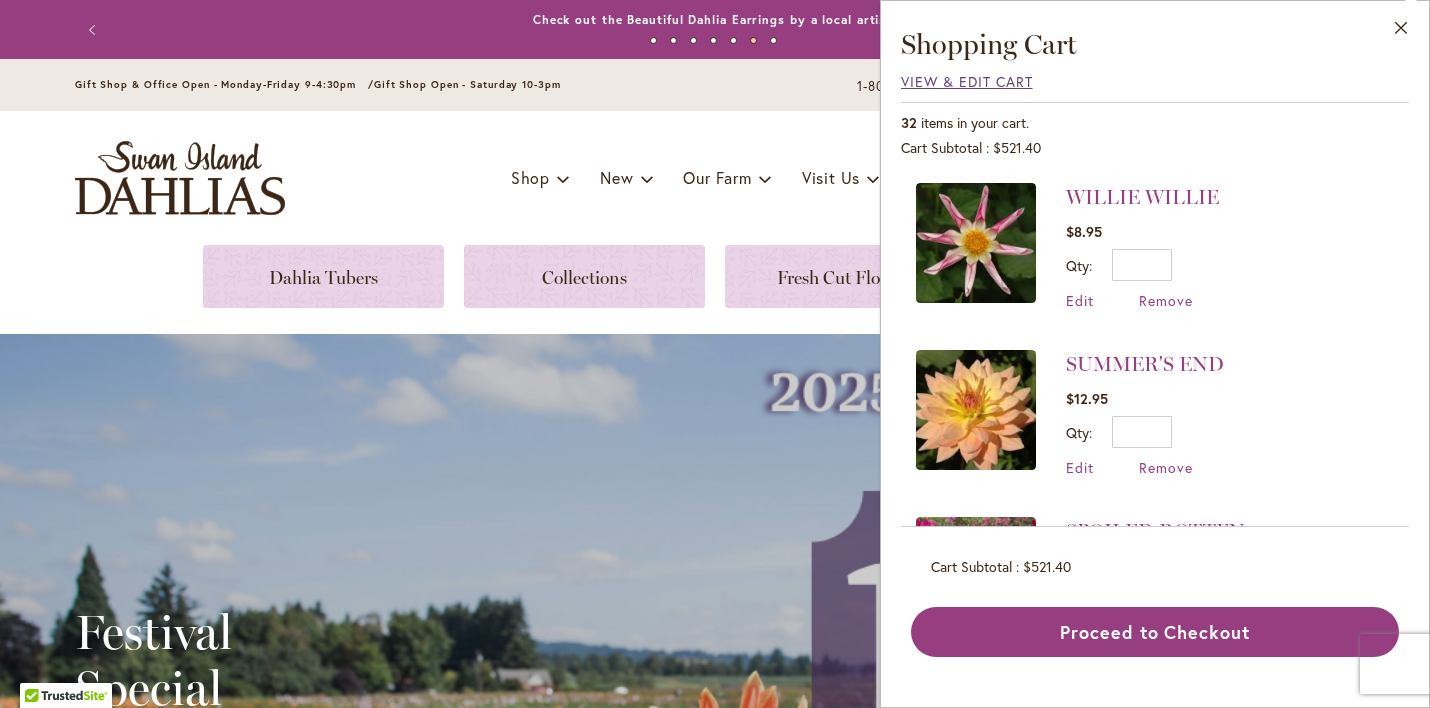 click on "View & Edit Cart" at bounding box center (967, 81) 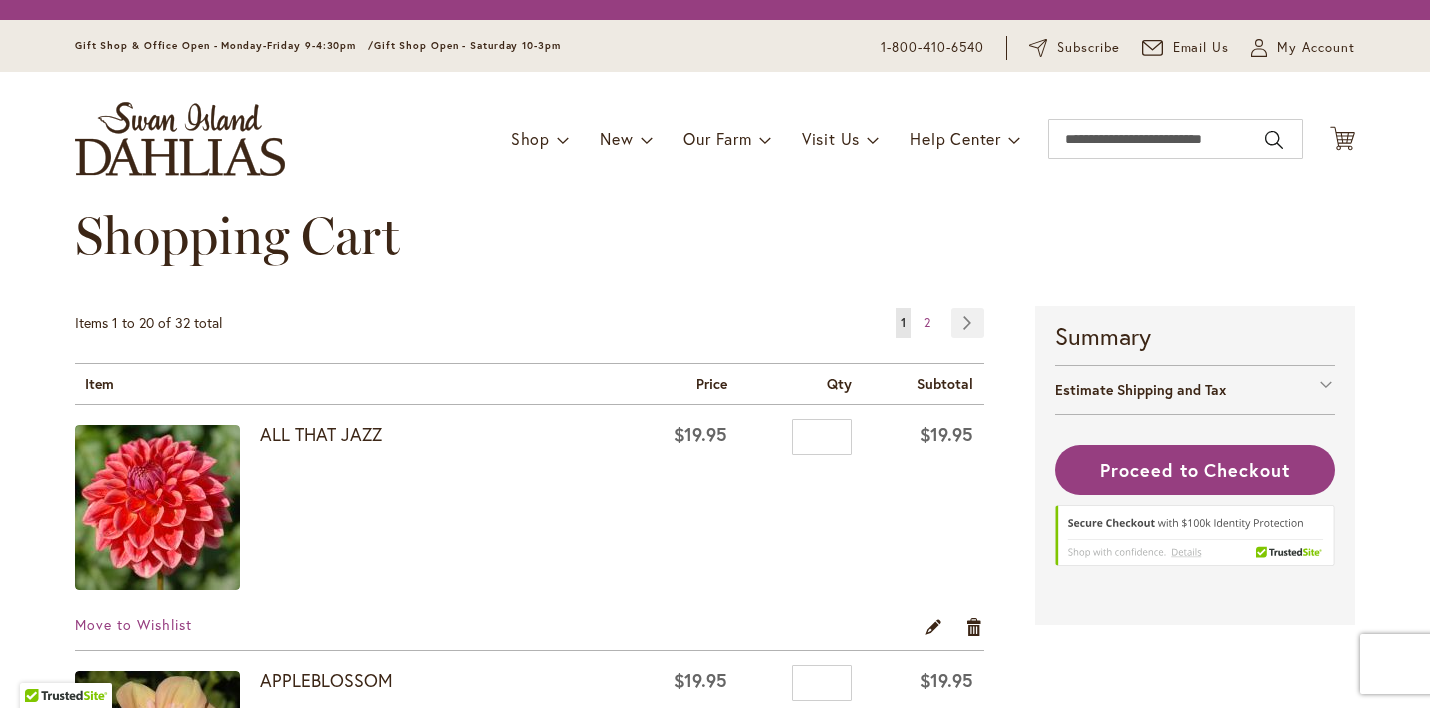 scroll, scrollTop: 0, scrollLeft: 0, axis: both 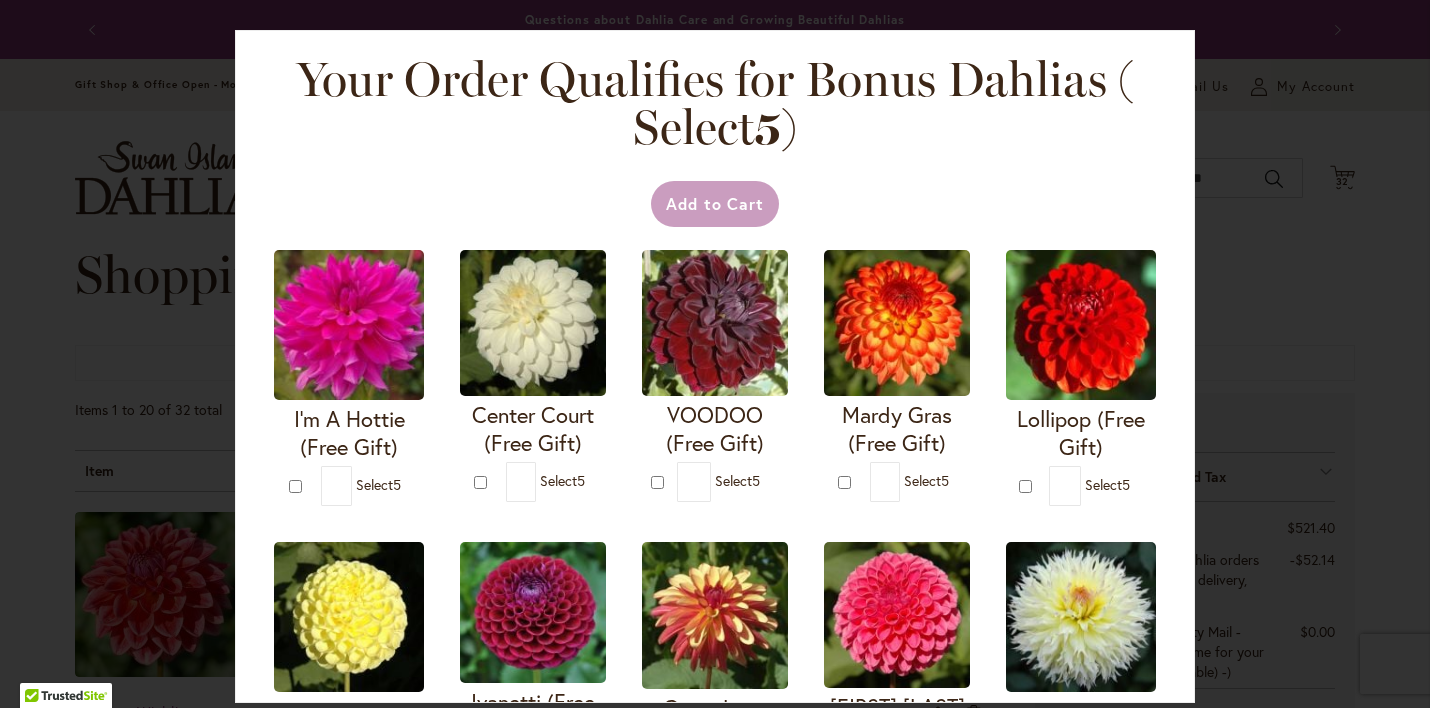 click on "Your Order Qualifies for Bonus Dahlias ( Select                     5
)
Add to Cart
I'm A Hottie (Free Gift)" at bounding box center (715, 354) 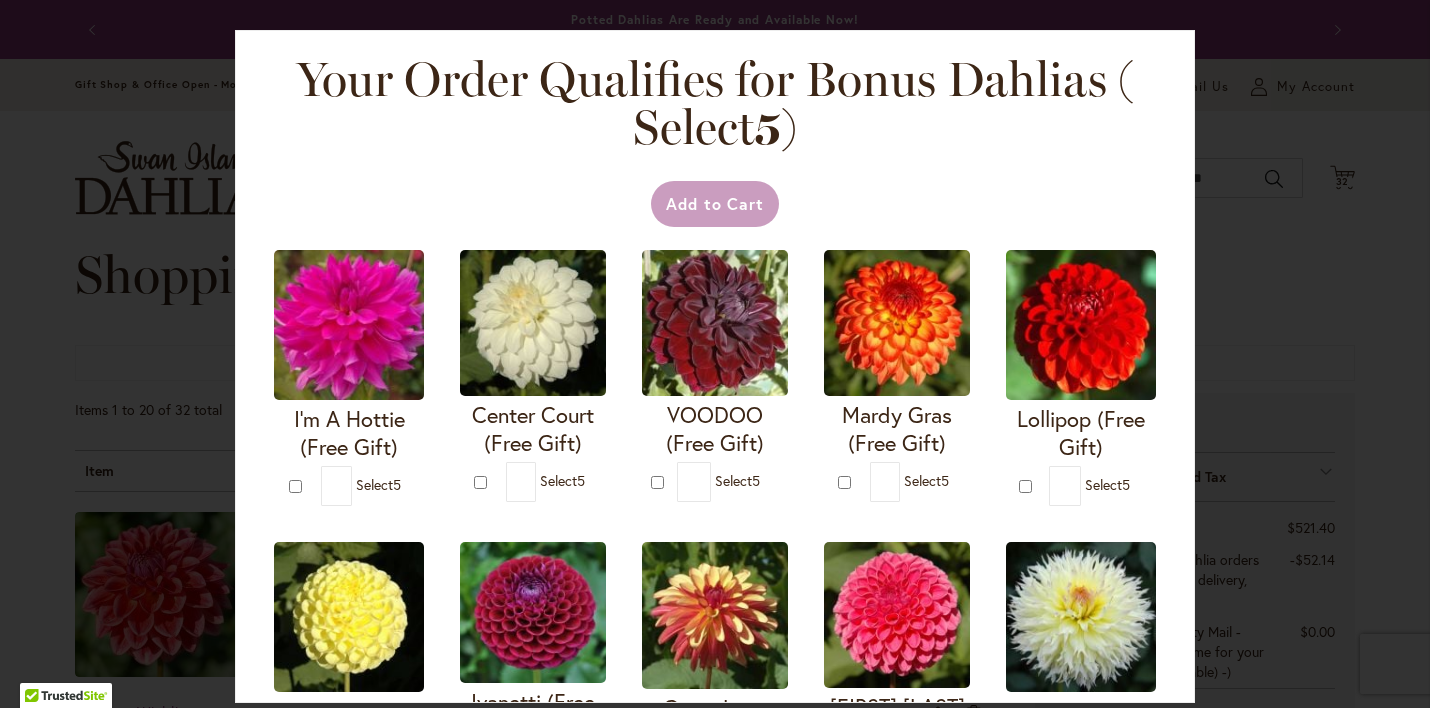 click on "Your Order Qualifies for Bonus Dahlias ( Select                     5
)
Add to Cart
I'm A Hottie (Free Gift)" at bounding box center (715, 354) 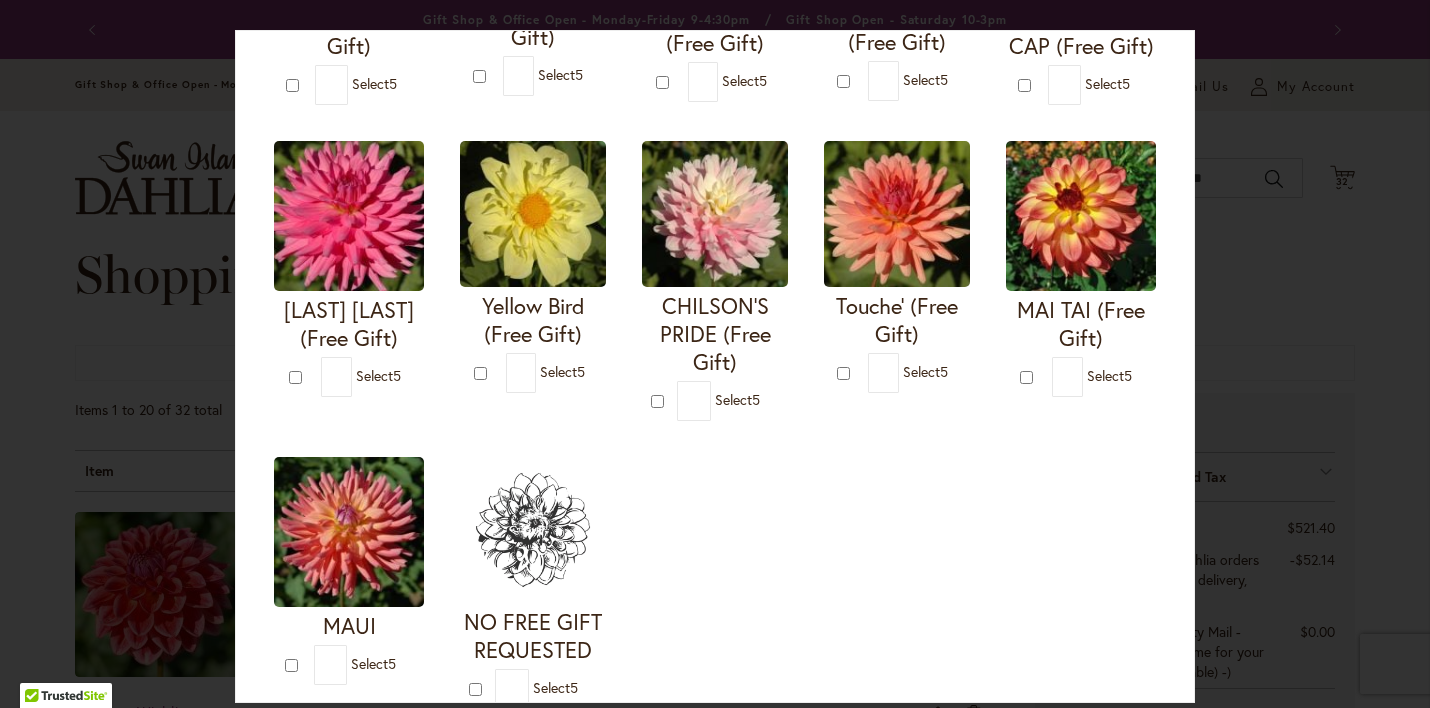scroll, scrollTop: 807, scrollLeft: 0, axis: vertical 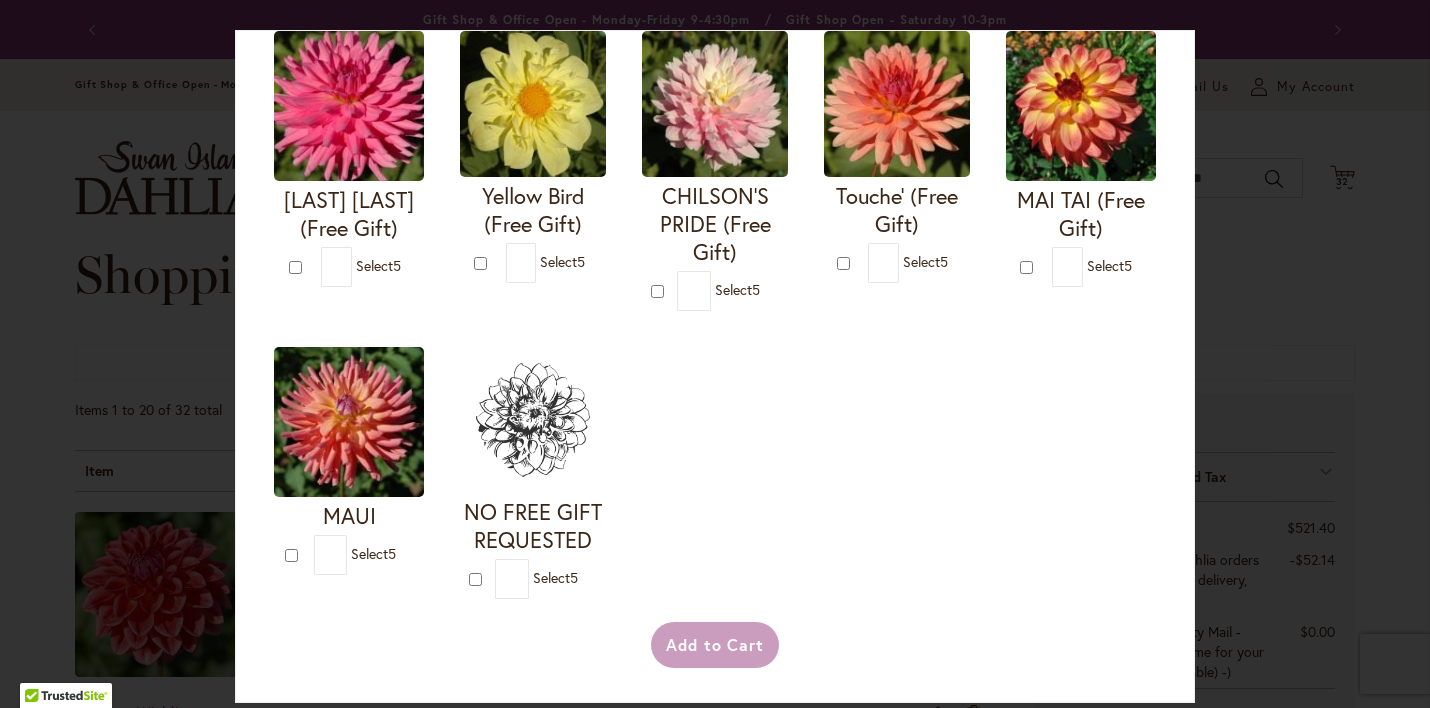 click on "Add to Cart" at bounding box center (715, 645) 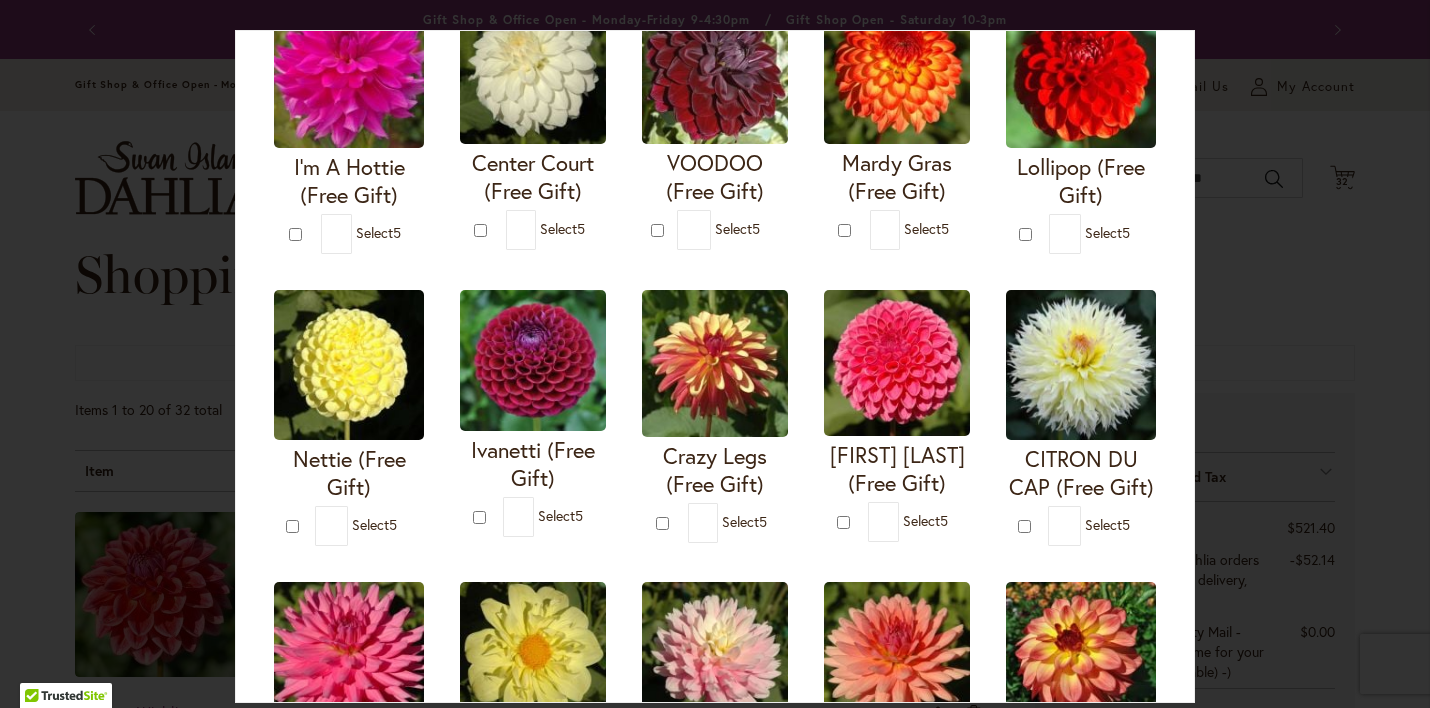 scroll, scrollTop: 0, scrollLeft: 0, axis: both 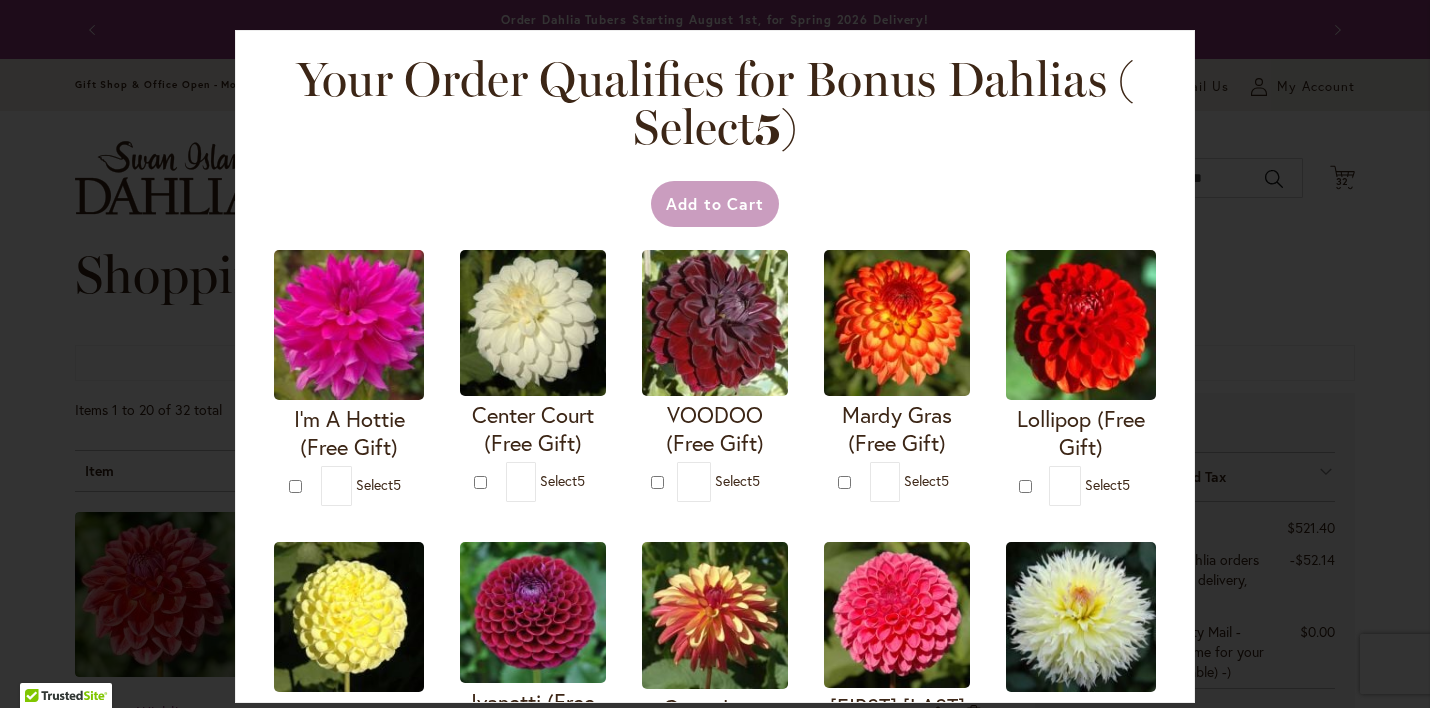 click on "Your Order Qualifies for Bonus Dahlias ( Select                     5
)
Add to Cart
I'm A Hottie (Free Gift)" at bounding box center [715, 354] 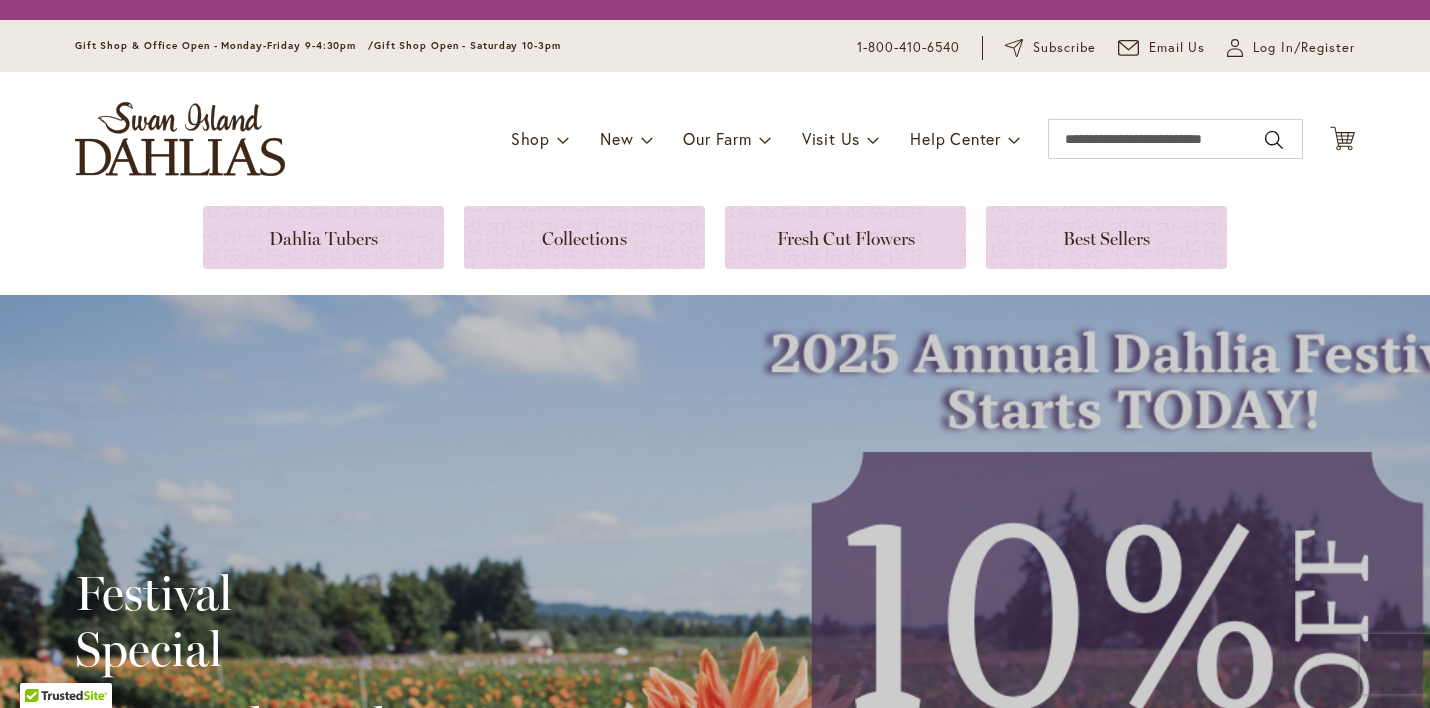 scroll, scrollTop: 0, scrollLeft: 0, axis: both 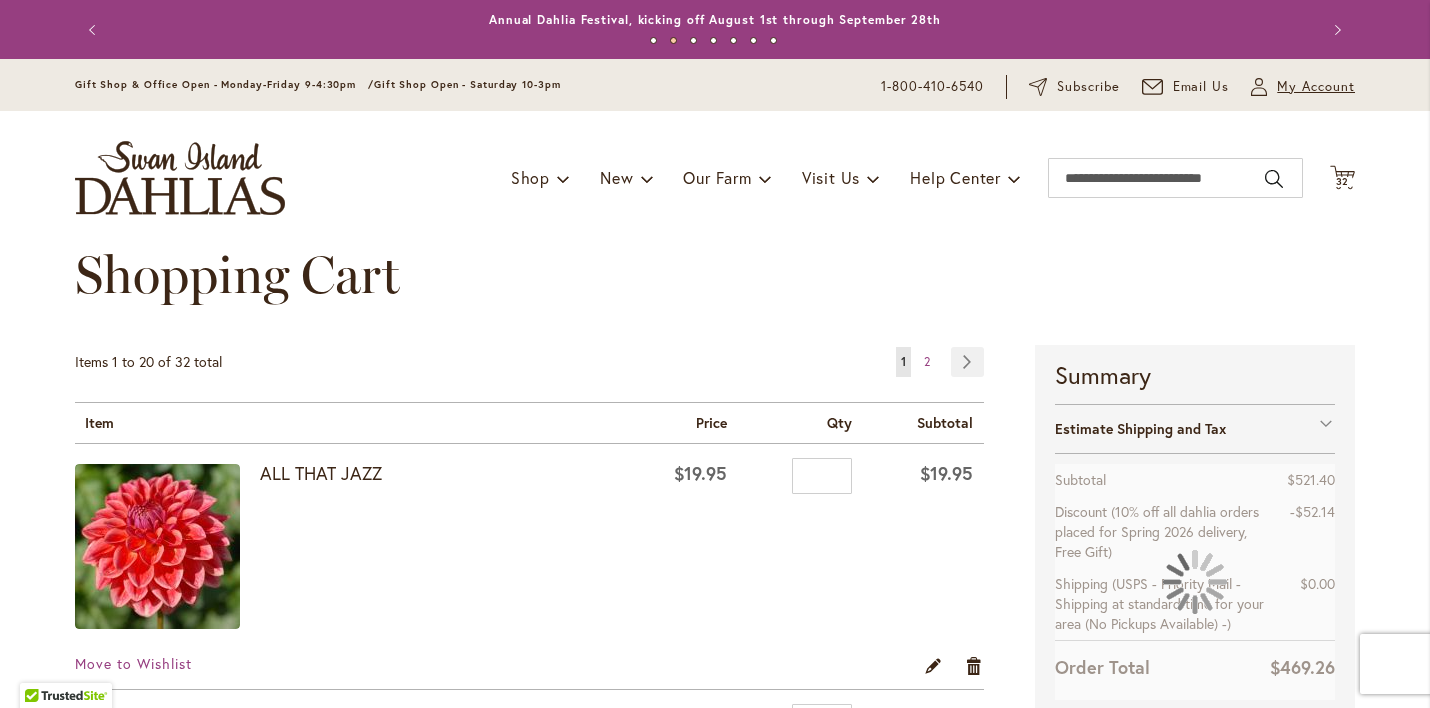 click on "My Account" at bounding box center [1316, 87] 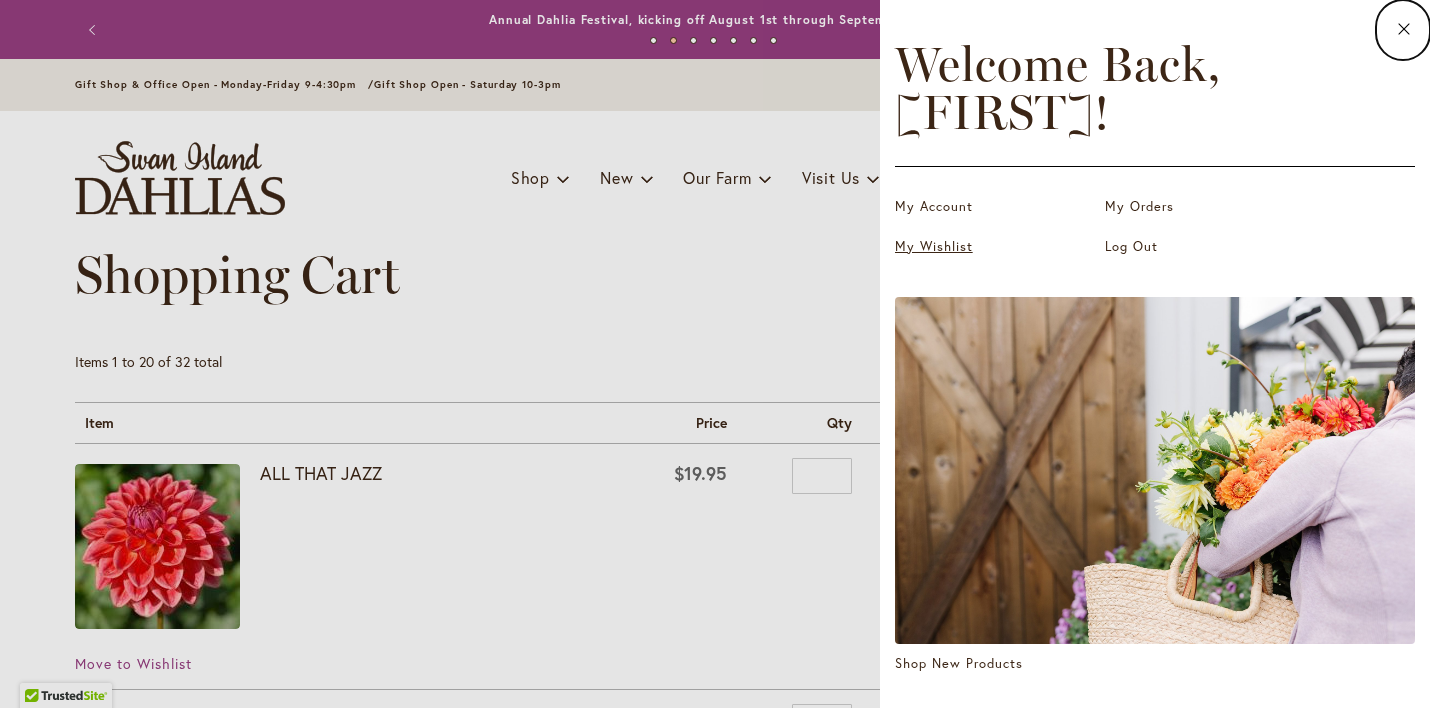 click on "My Wishlist" at bounding box center [995, 247] 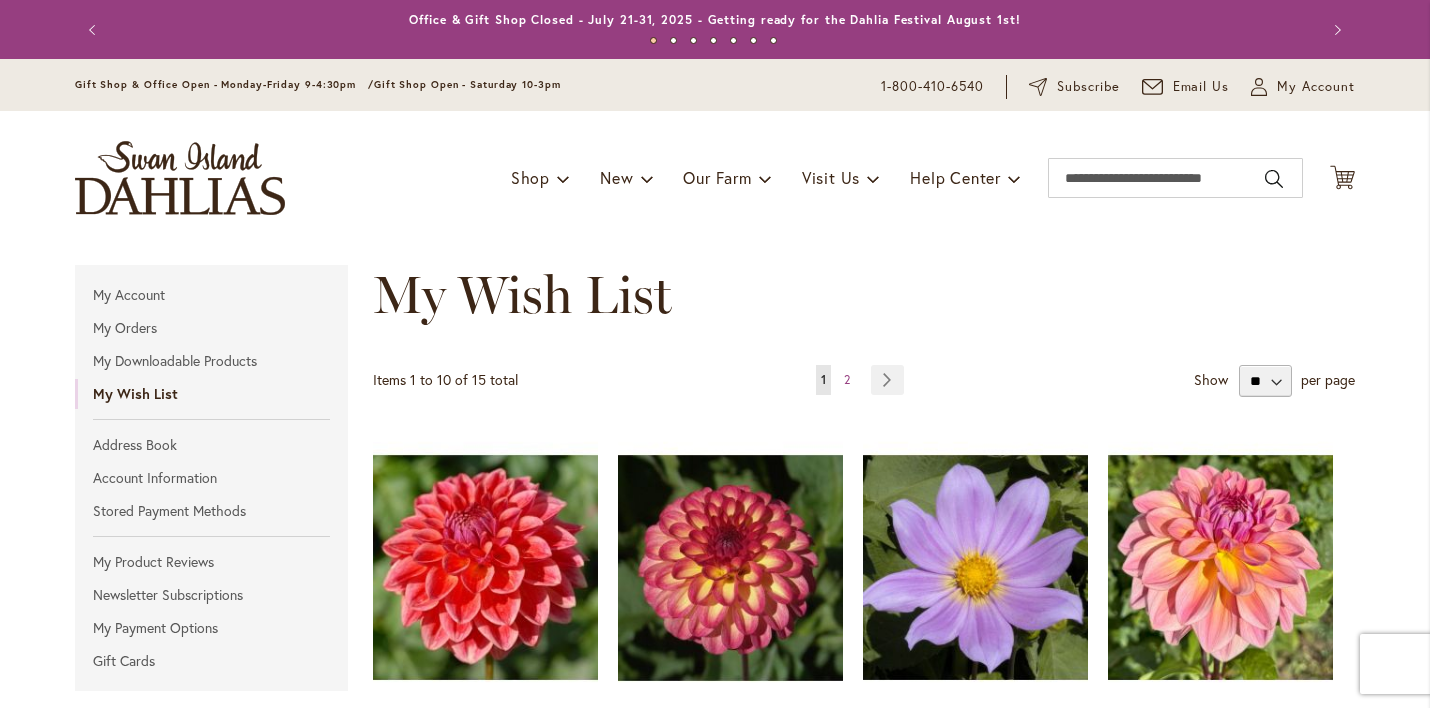 scroll, scrollTop: 0, scrollLeft: 0, axis: both 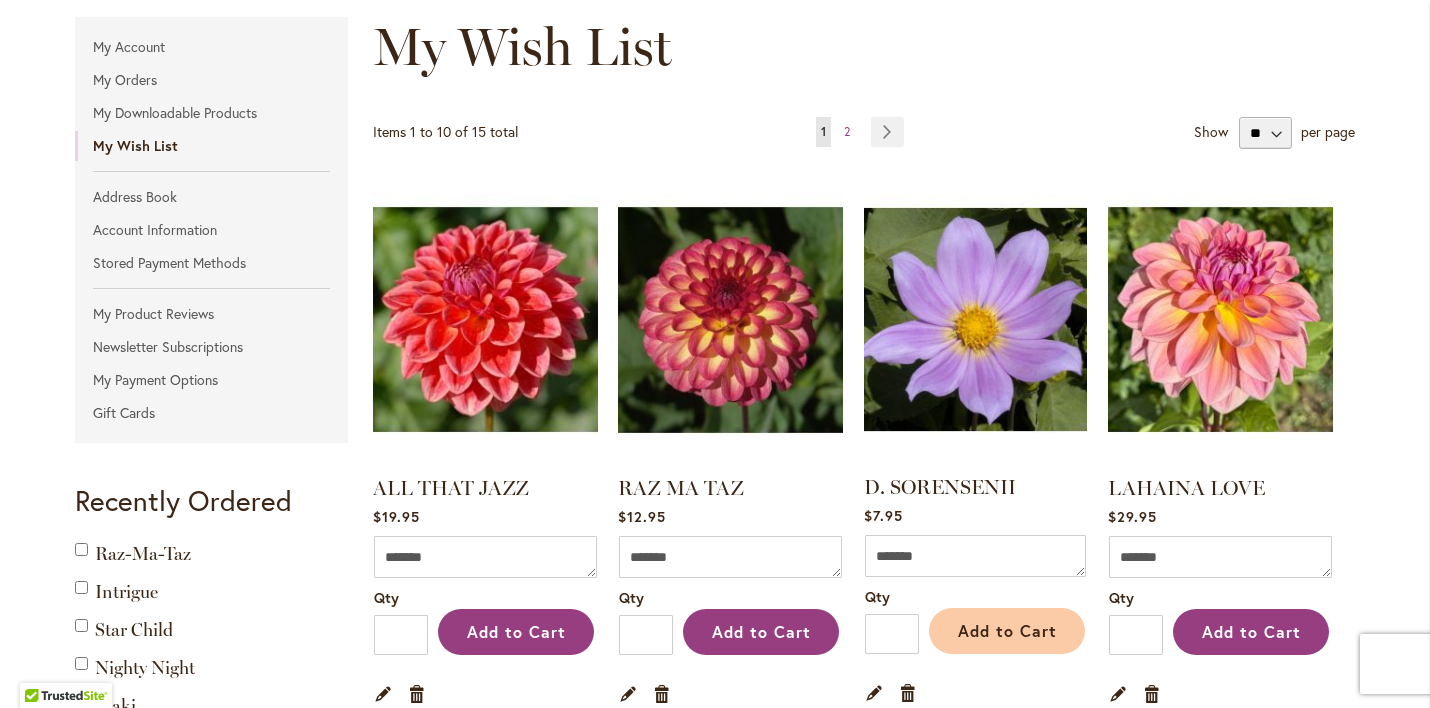 click on "Add to Cart" at bounding box center (1007, 630) 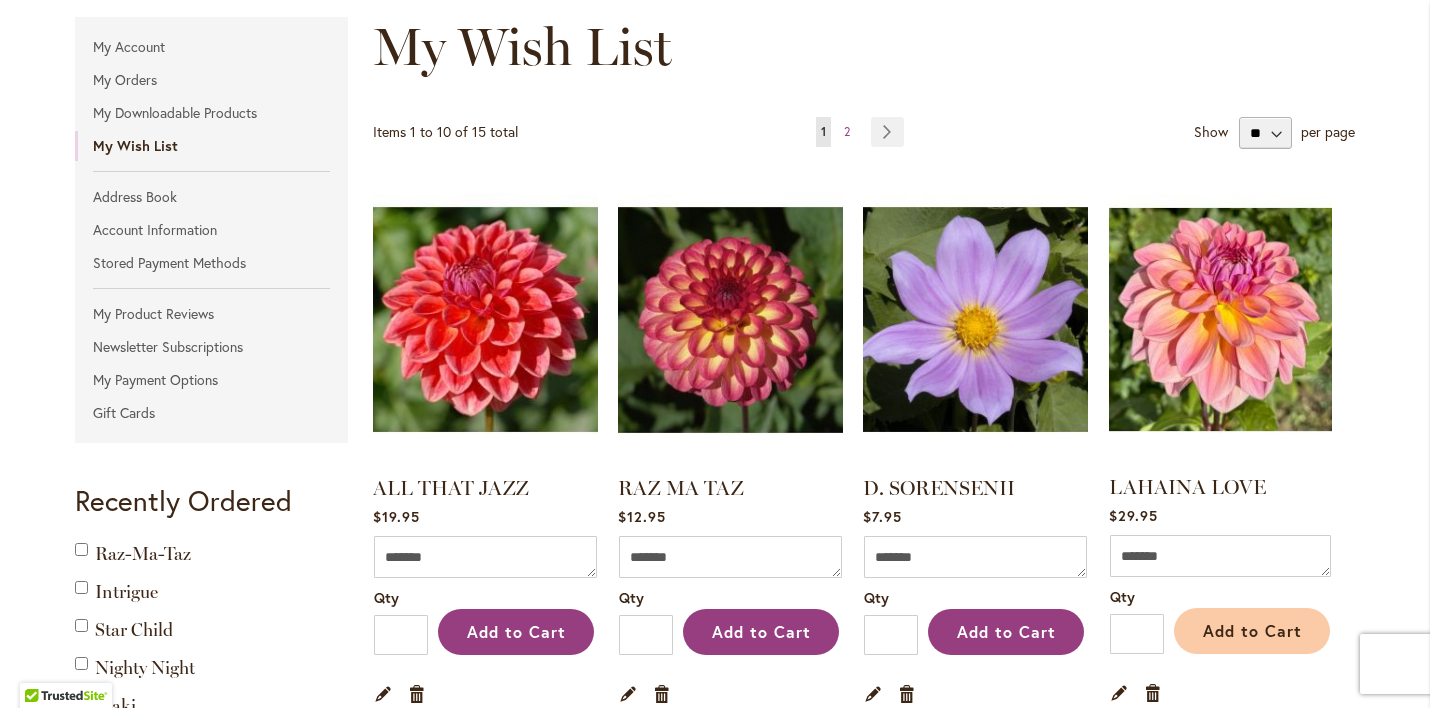 click on "Add to Cart" at bounding box center [1252, 630] 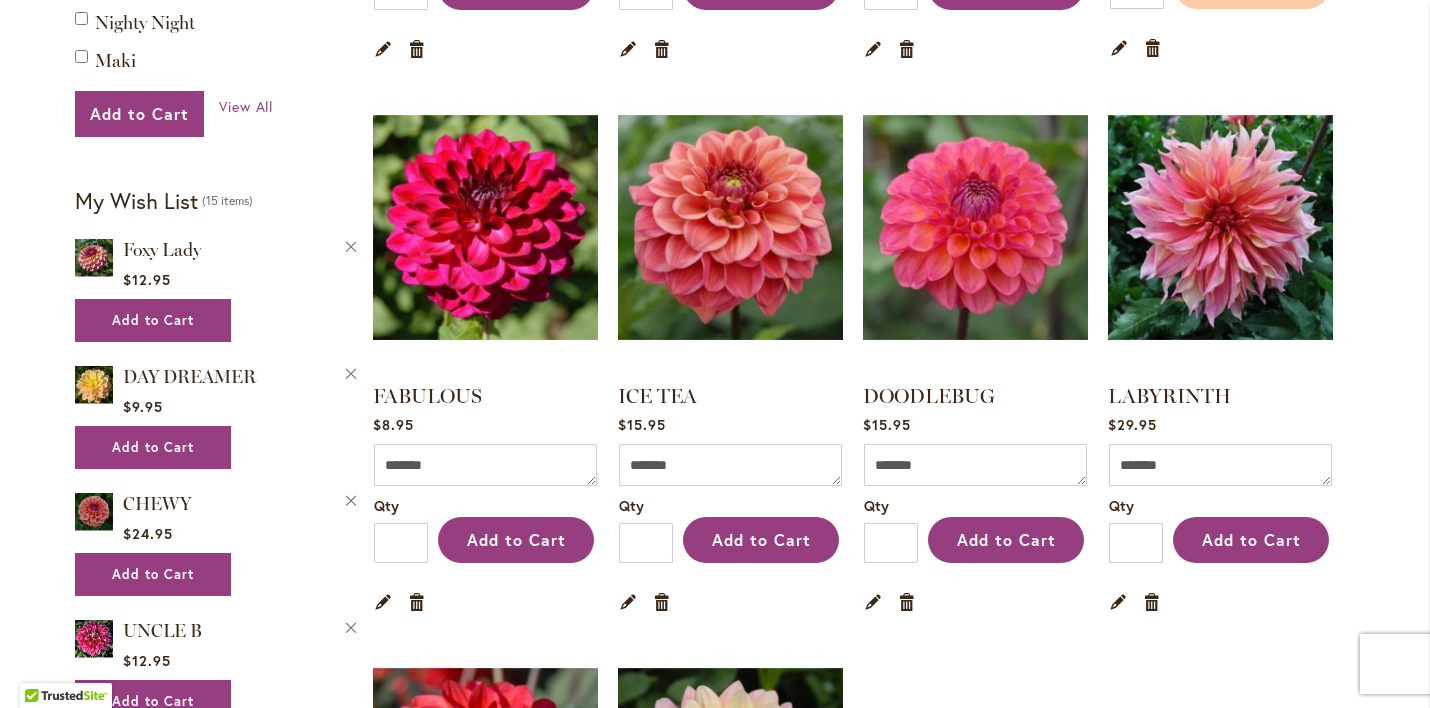 scroll, scrollTop: 895, scrollLeft: 0, axis: vertical 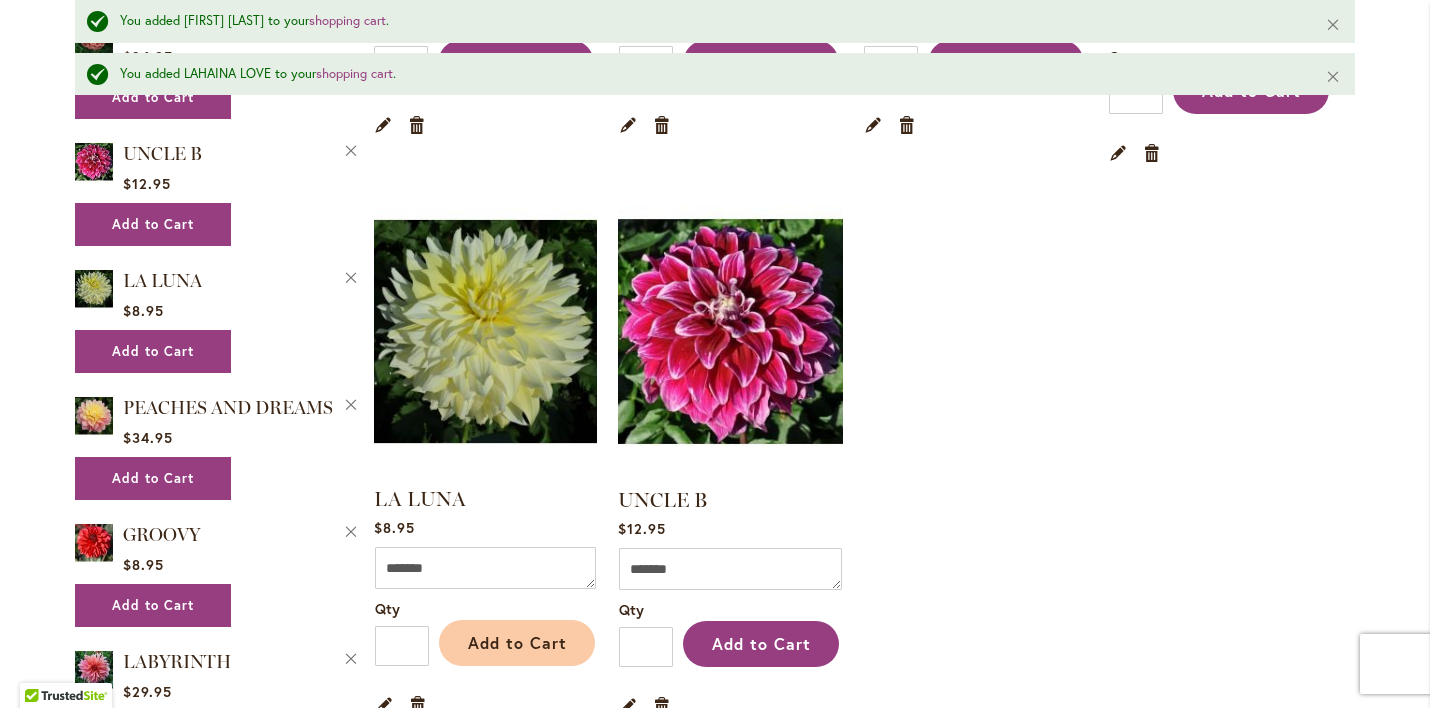click on "Add to Cart" at bounding box center (517, 642) 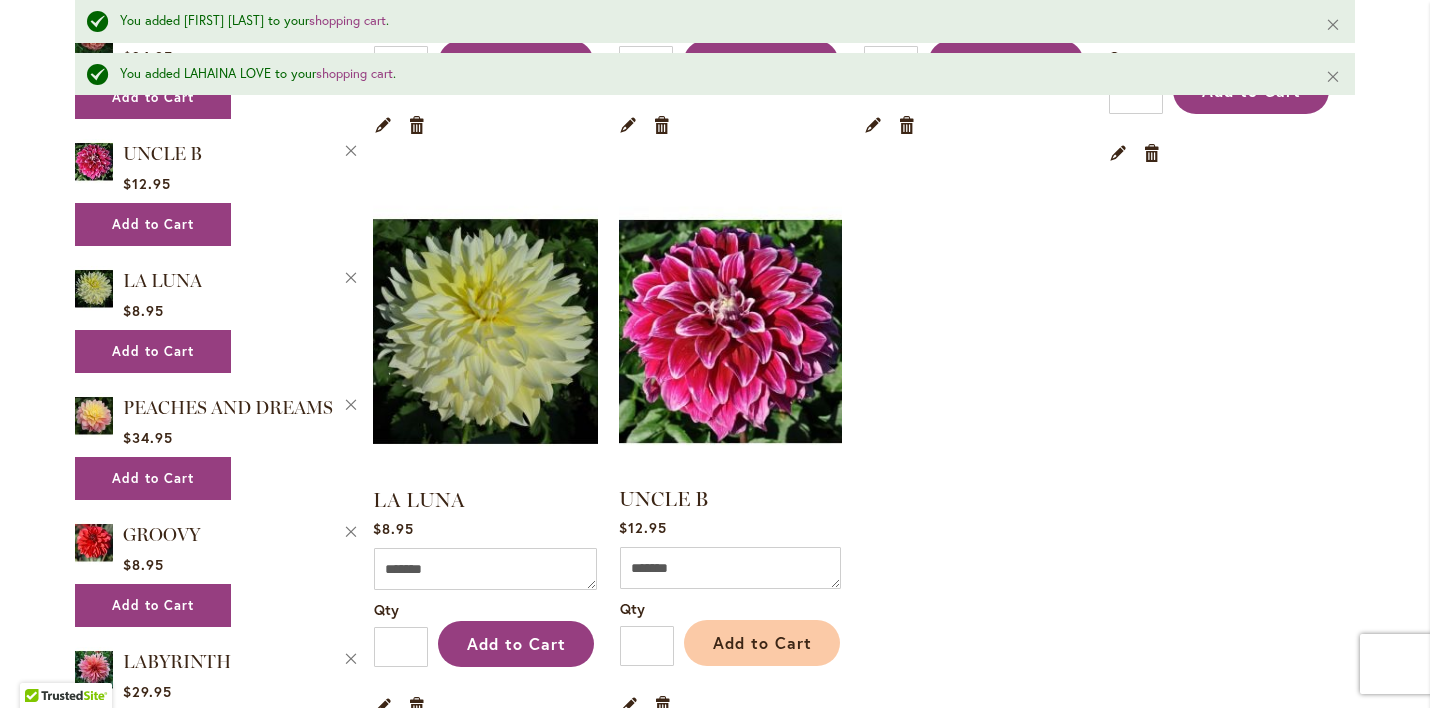 click on "Add to Cart" at bounding box center (762, 642) 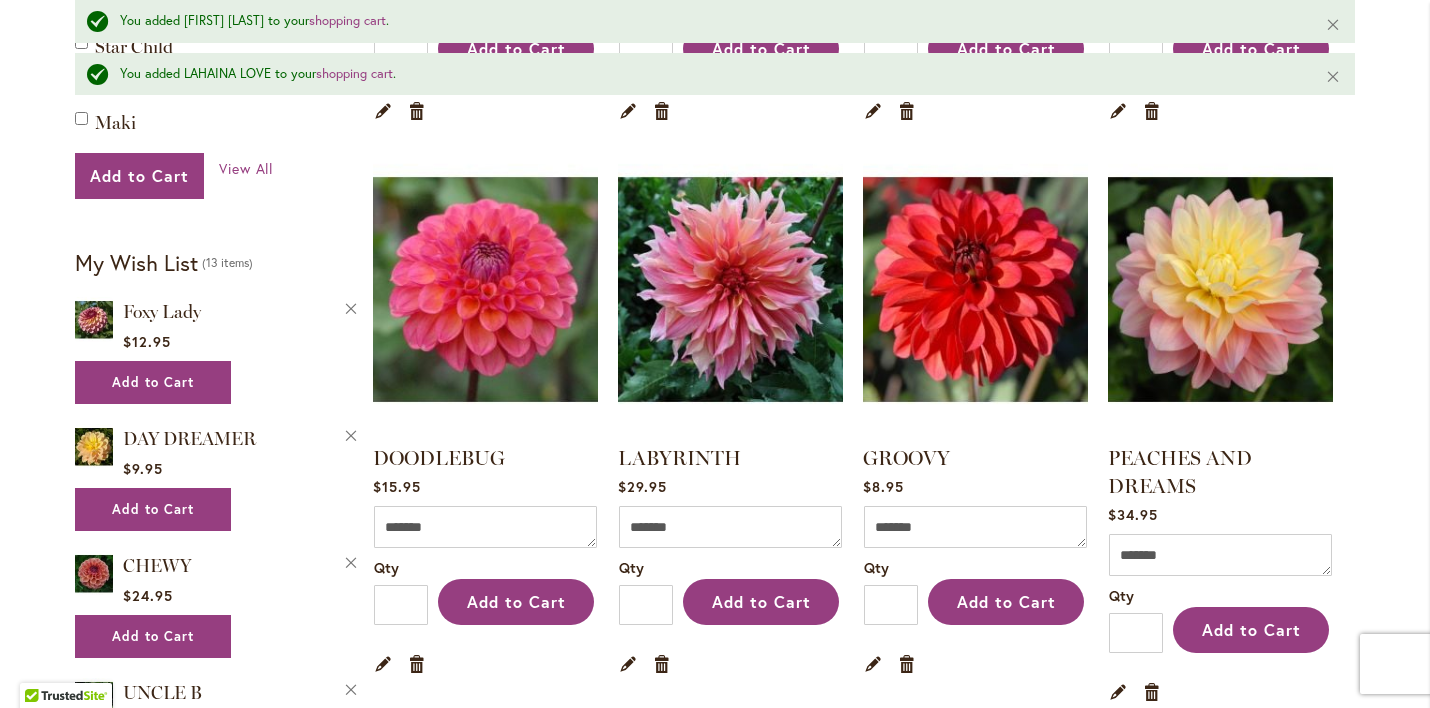 scroll, scrollTop: 884, scrollLeft: 0, axis: vertical 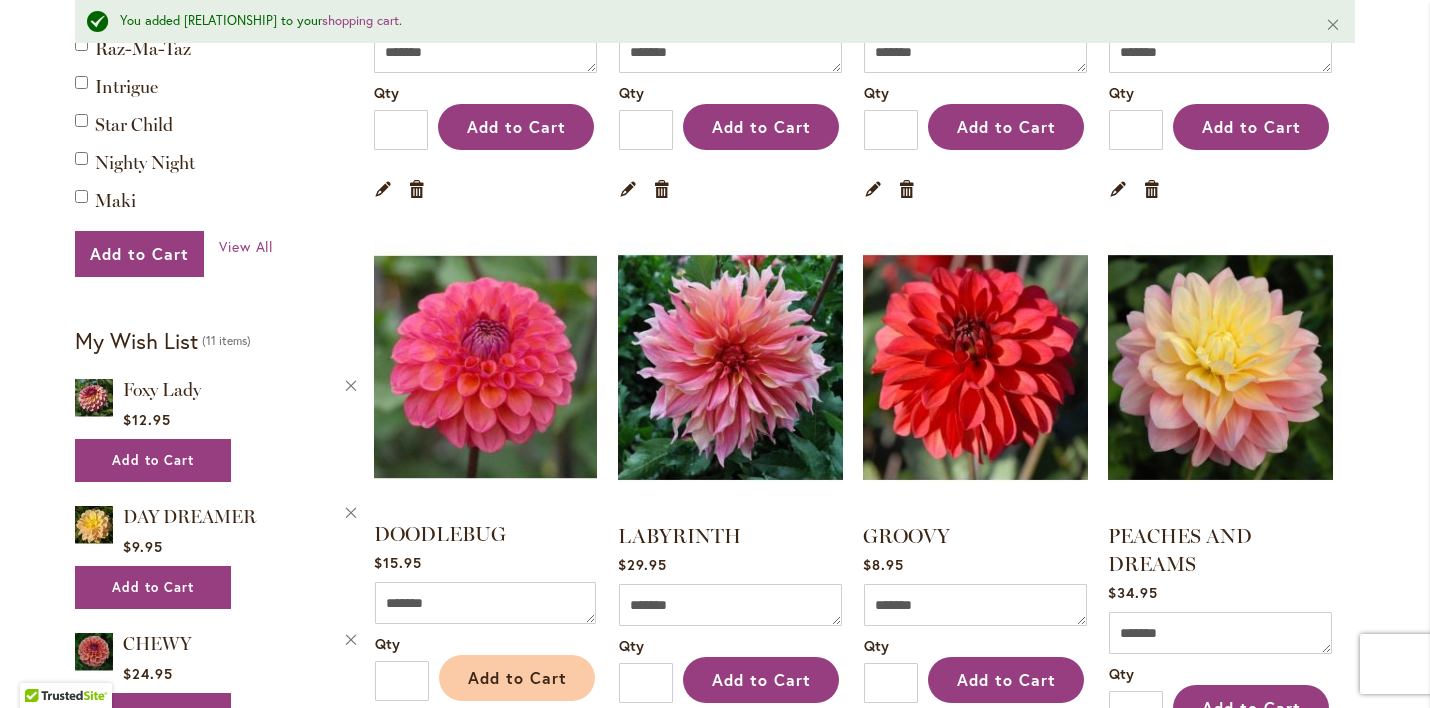 click on "Add to Cart" at bounding box center [517, 677] 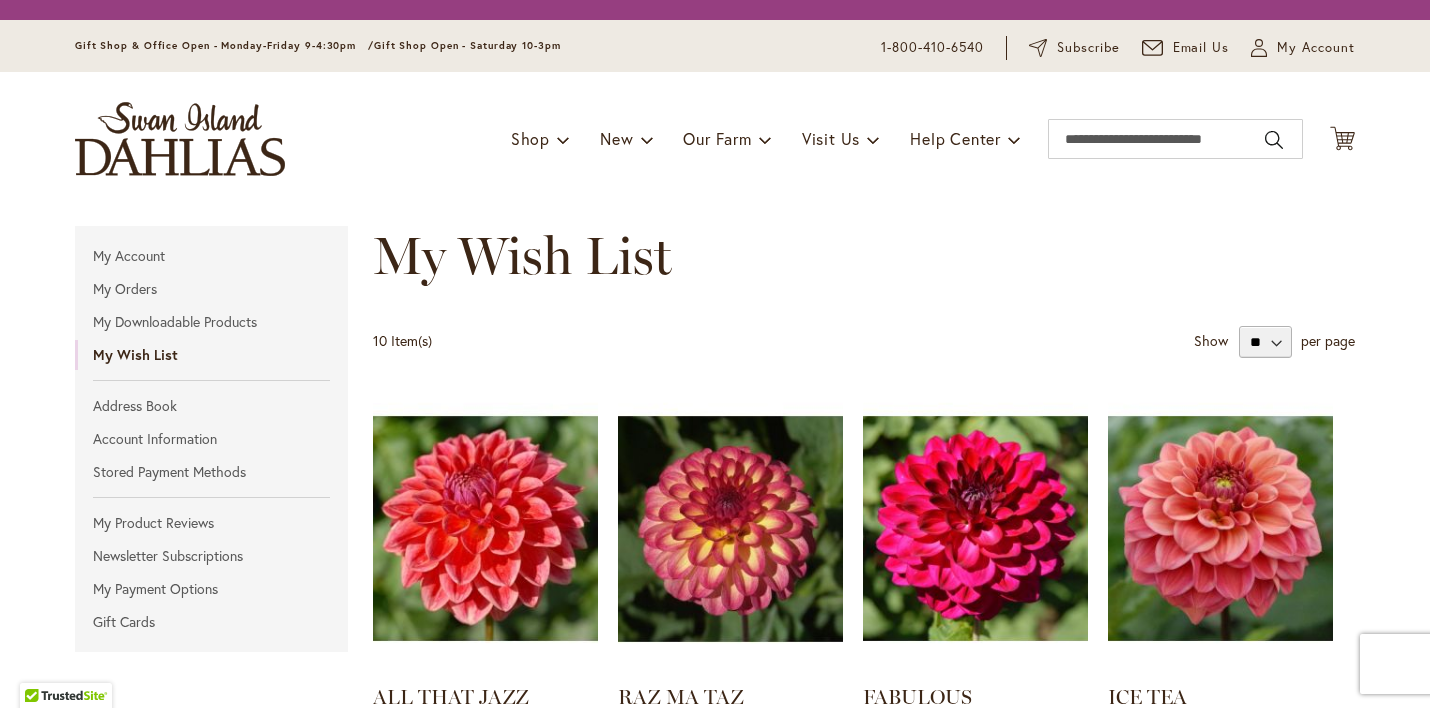 scroll, scrollTop: 0, scrollLeft: 0, axis: both 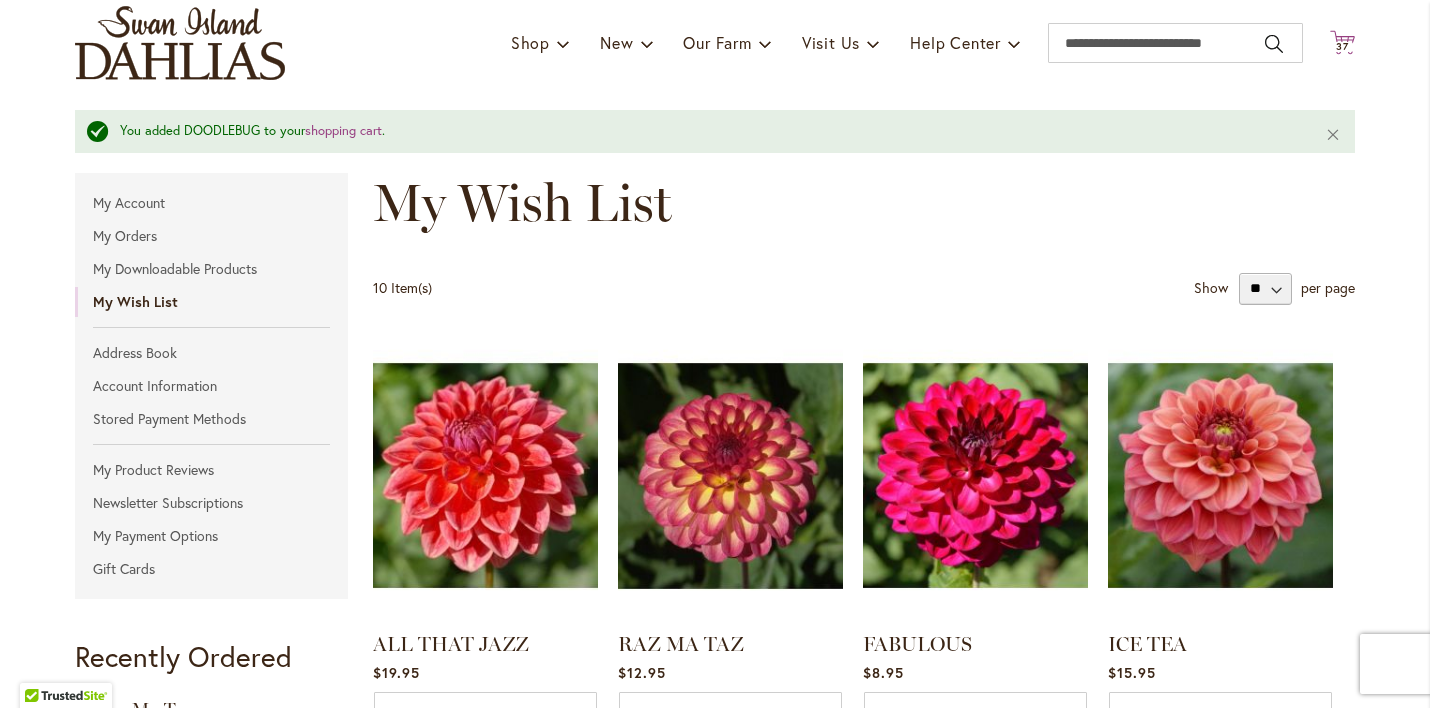 click on "Cart
.cls-1 {
fill: #231f20;
}" 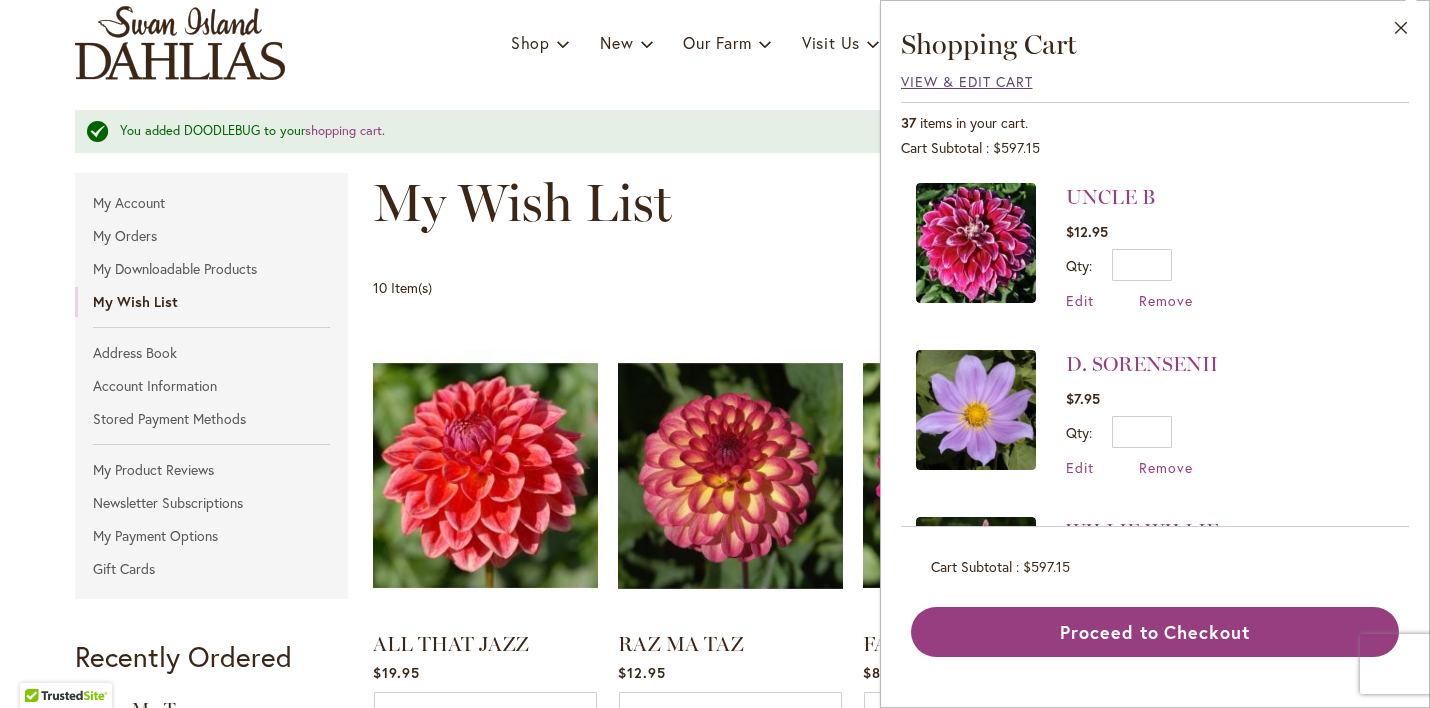 click on "View & Edit Cart" at bounding box center [967, 81] 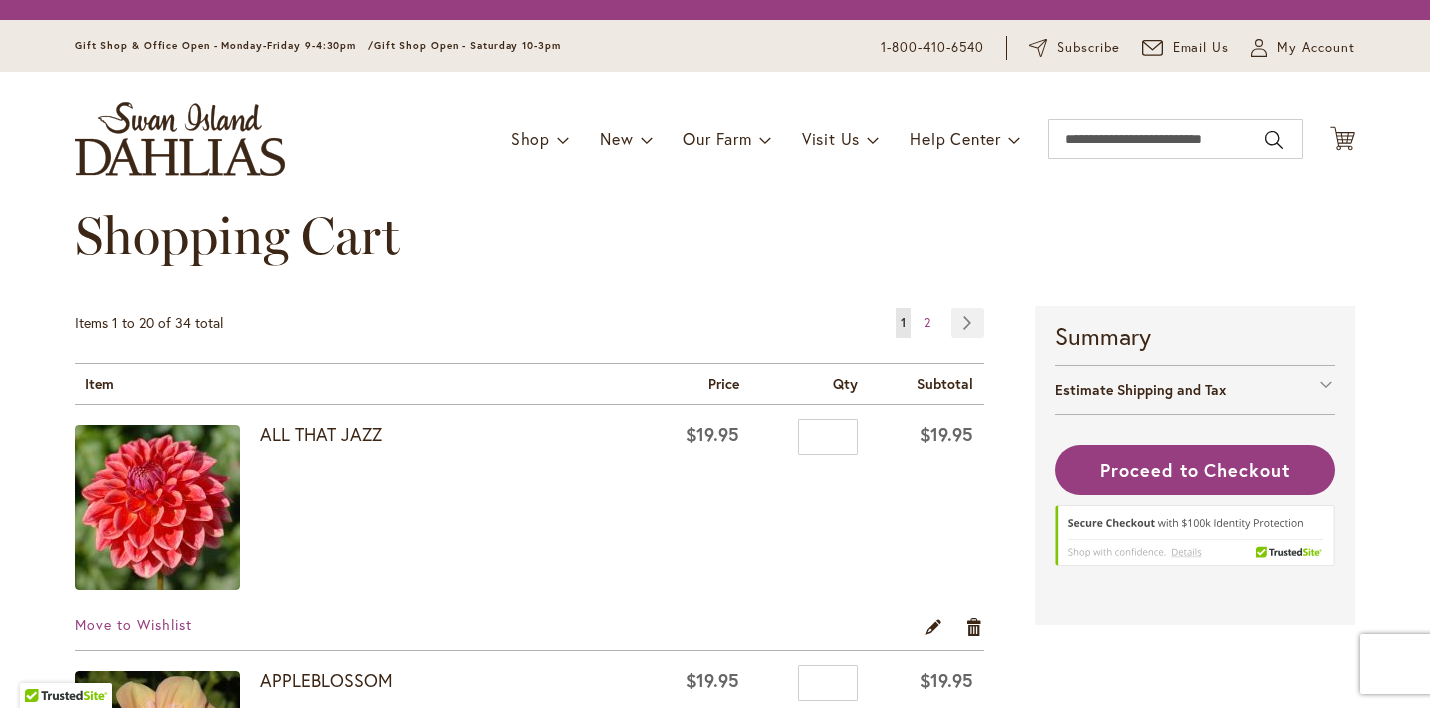 scroll, scrollTop: 0, scrollLeft: 0, axis: both 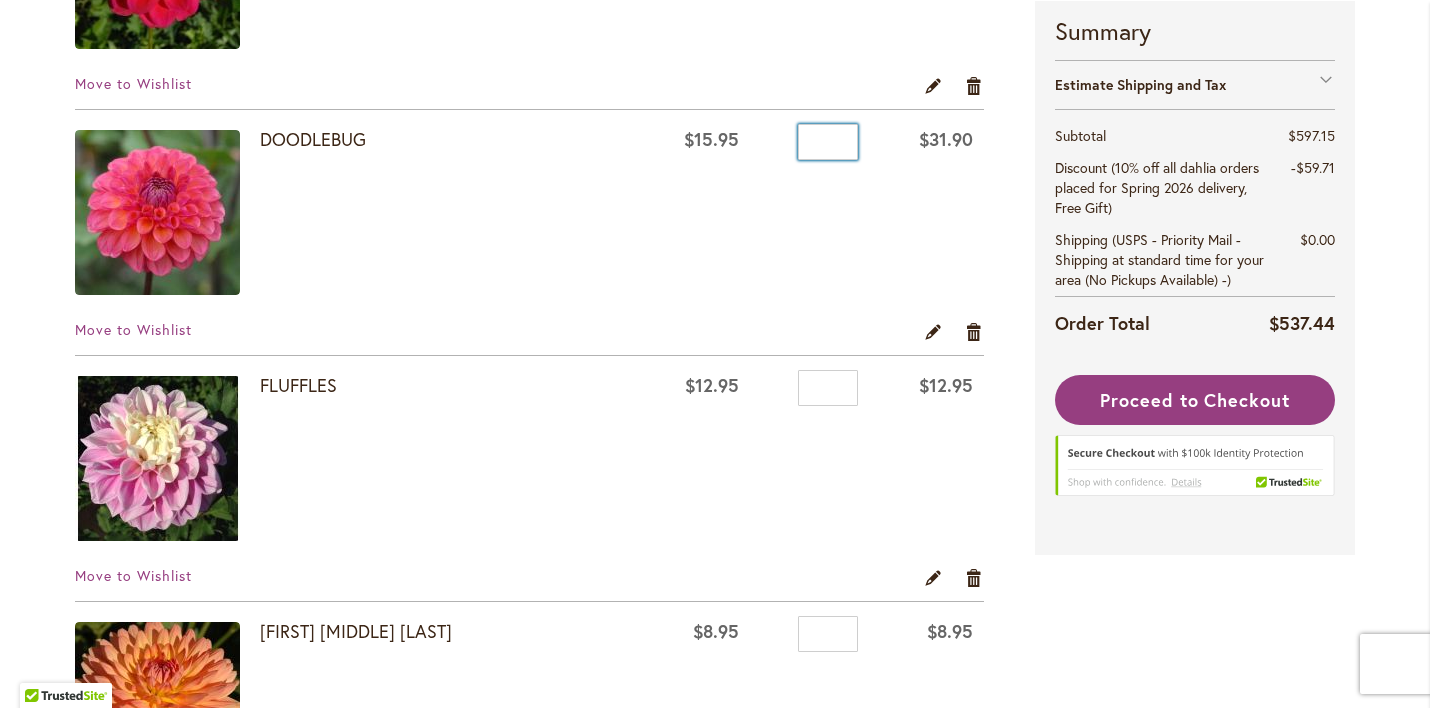 click on "*" at bounding box center (828, 142) 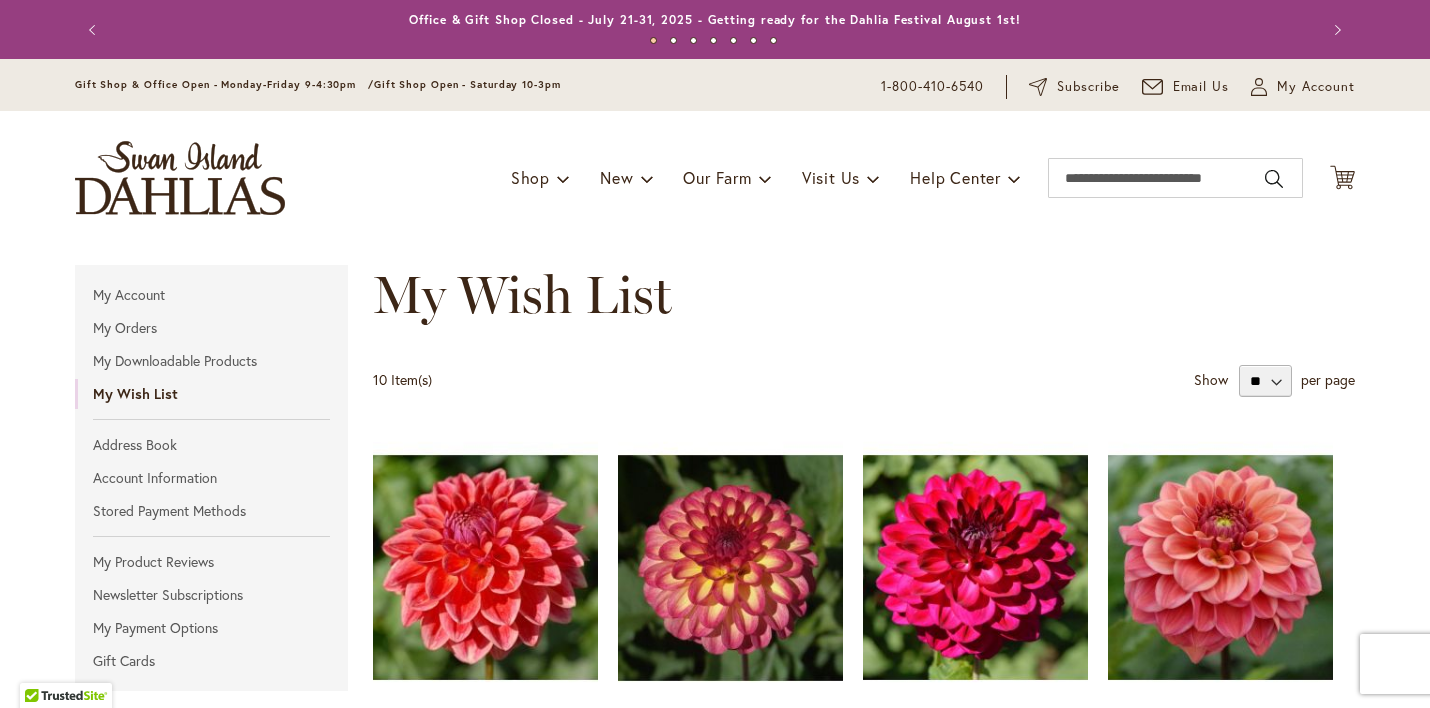 scroll, scrollTop: 0, scrollLeft: 0, axis: both 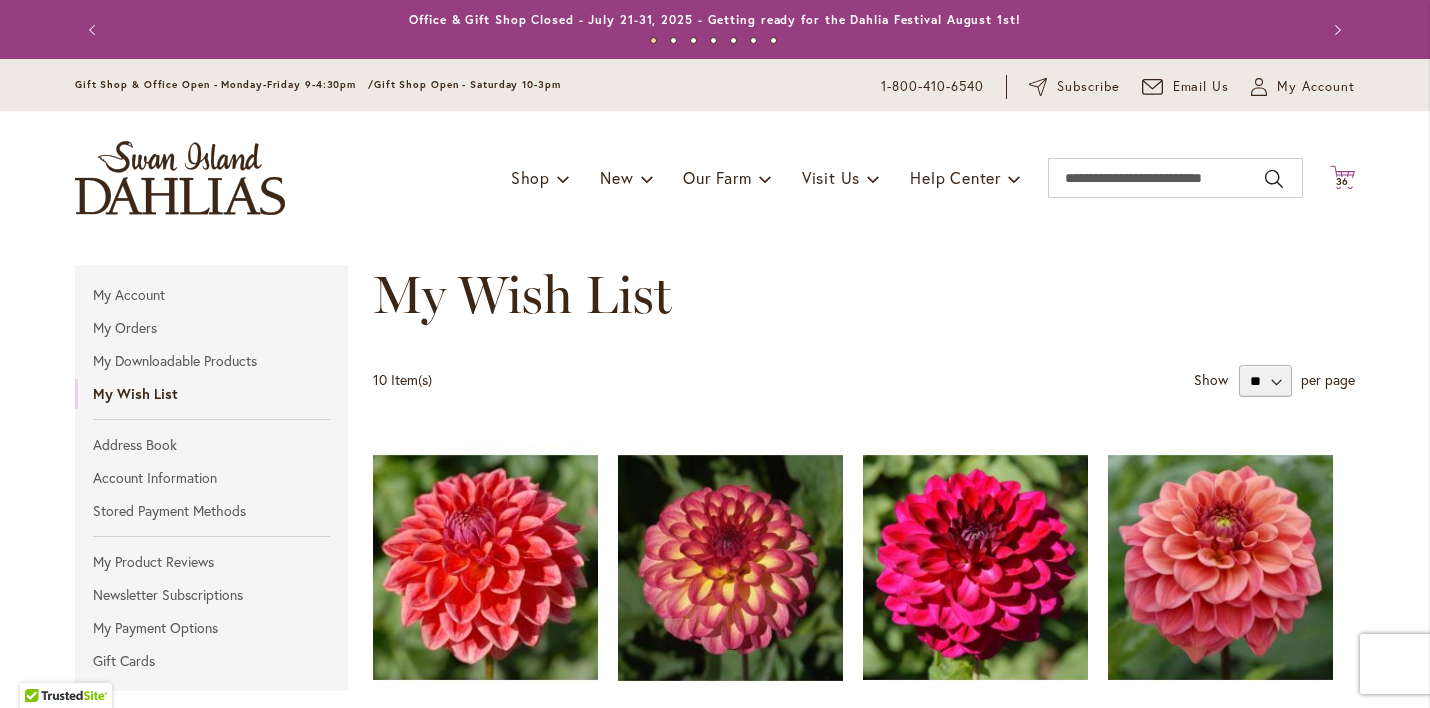 click 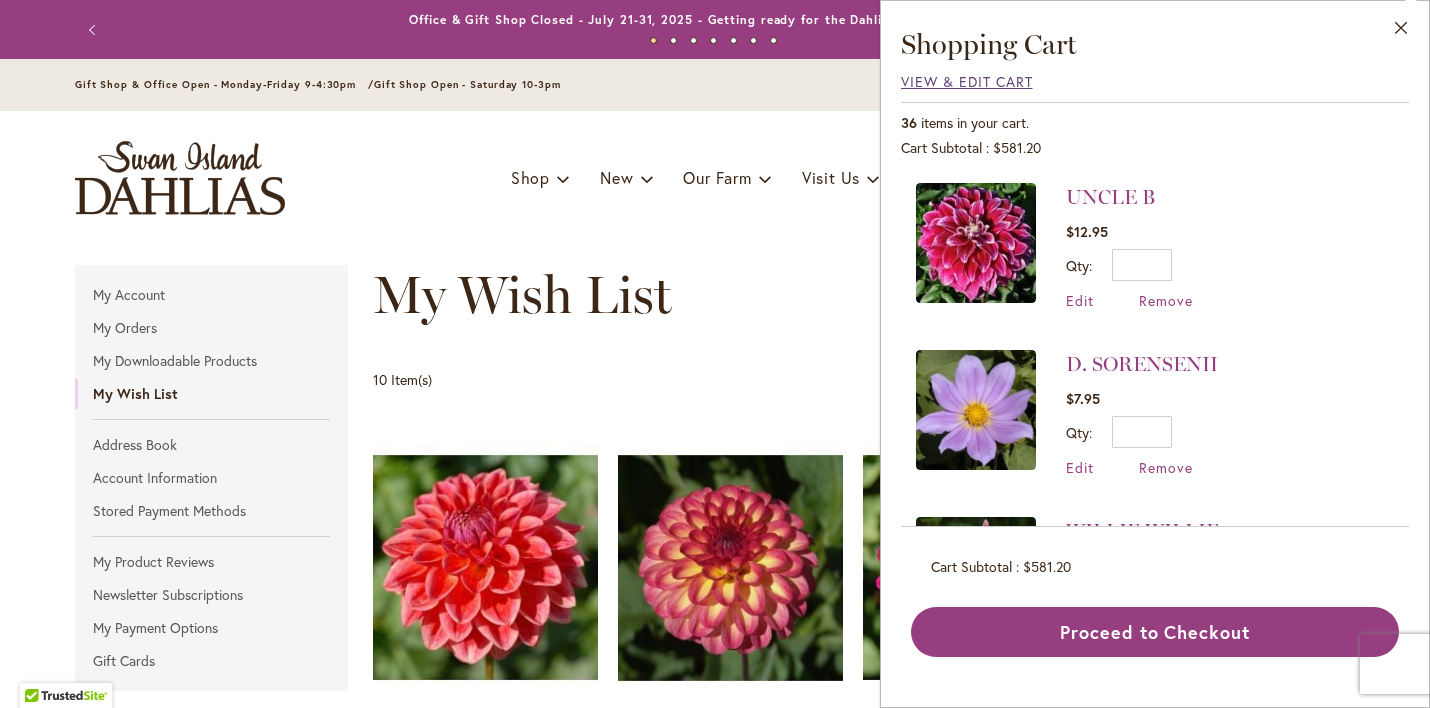 click on "View & Edit Cart" at bounding box center [967, 81] 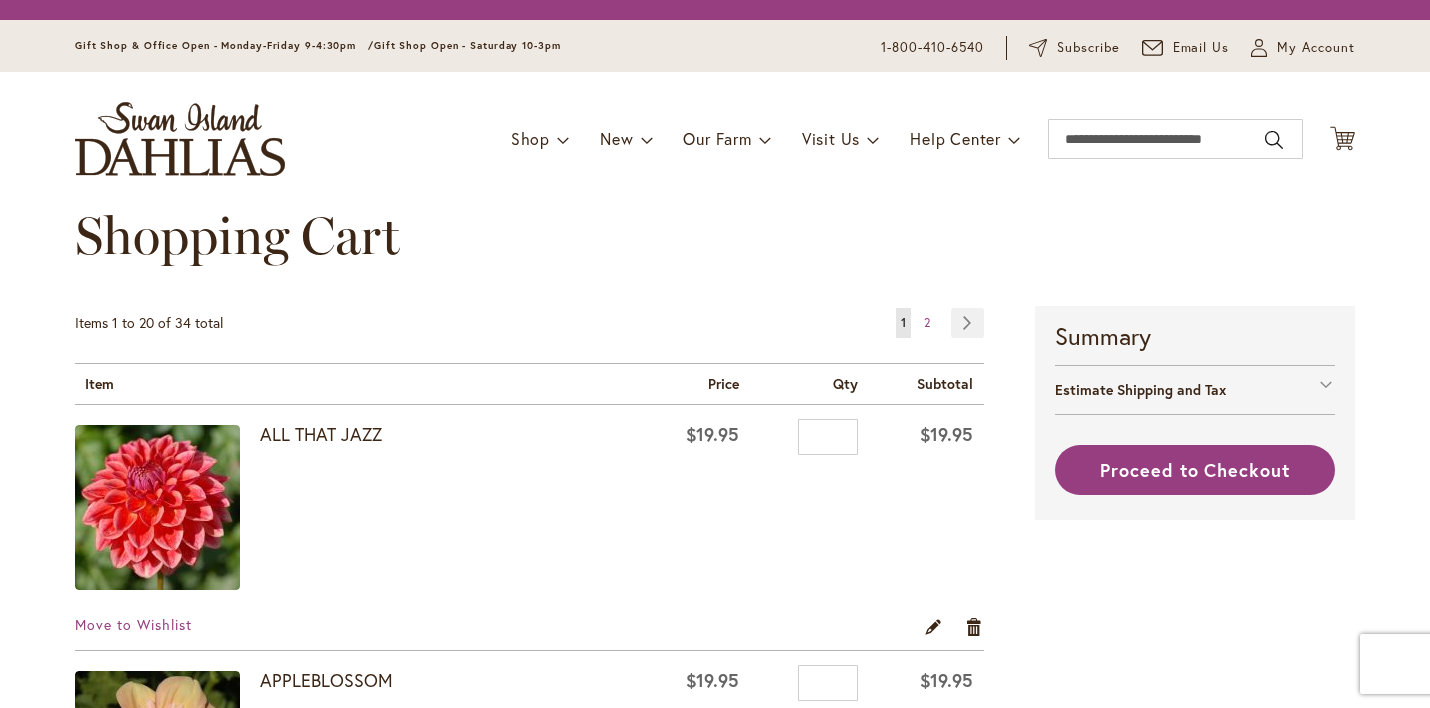 scroll, scrollTop: 0, scrollLeft: 0, axis: both 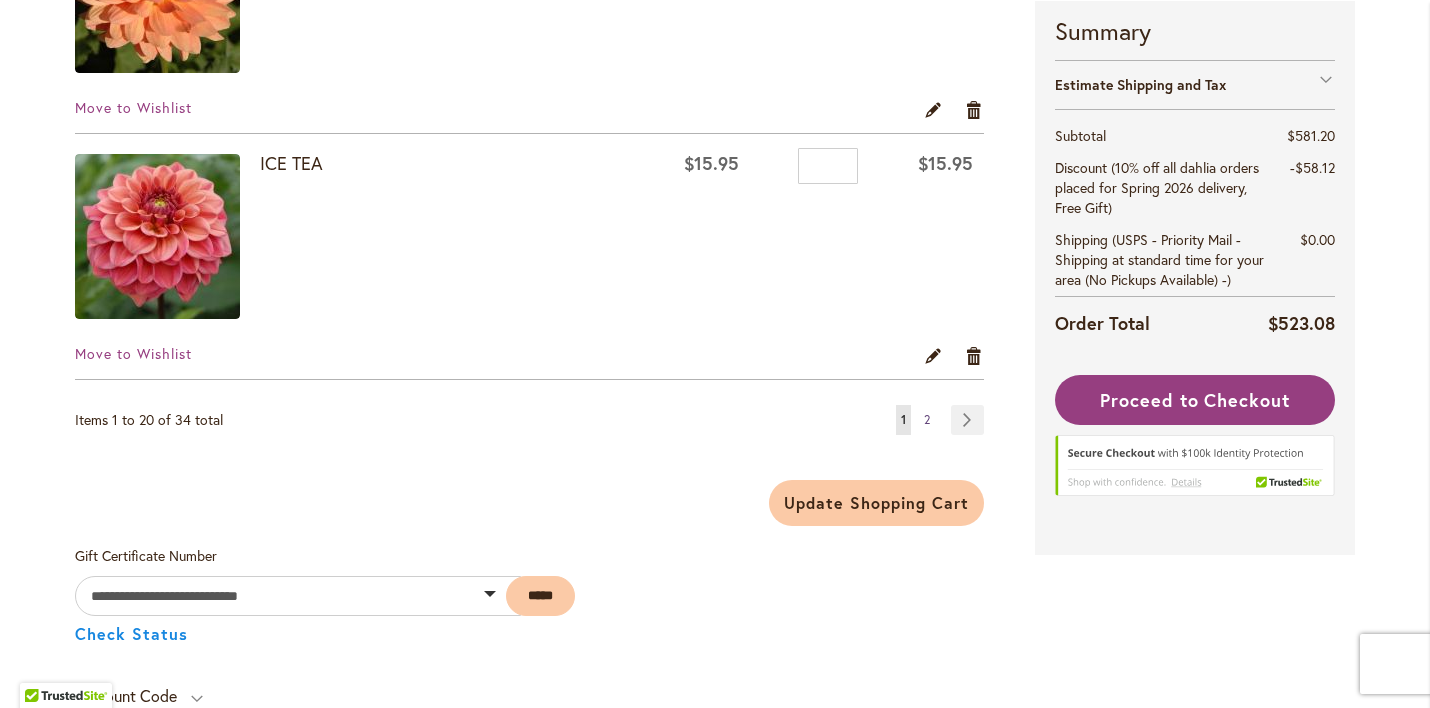 click on "2" at bounding box center (927, 419) 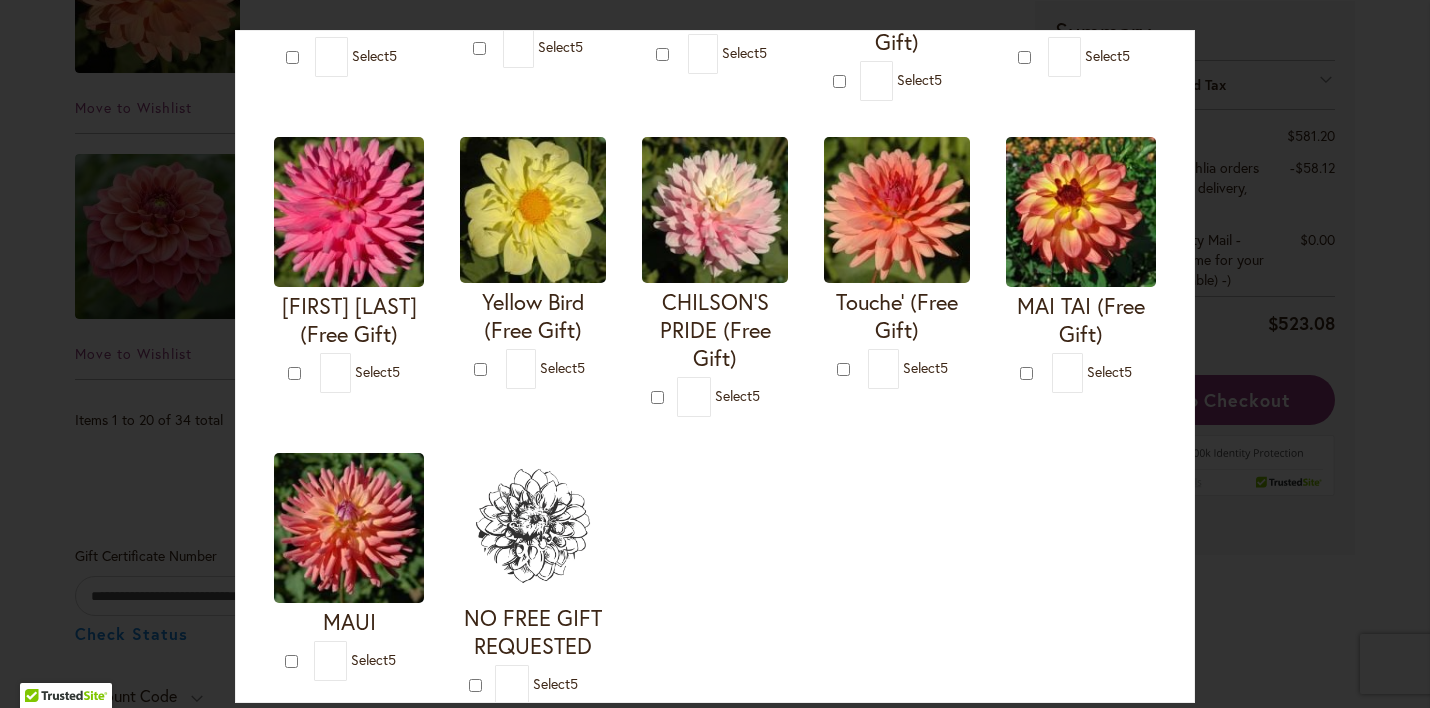 scroll, scrollTop: 807, scrollLeft: 0, axis: vertical 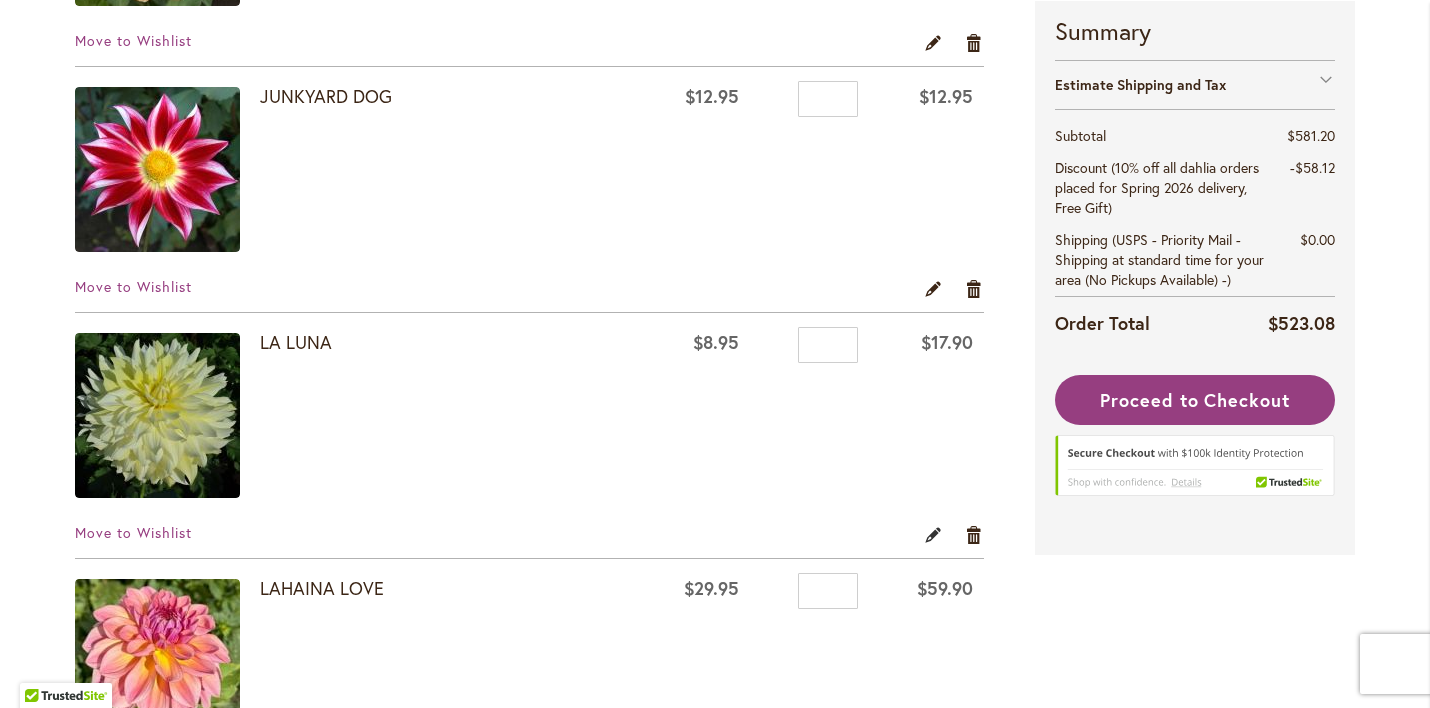 click on "Edit" at bounding box center (933, 534) 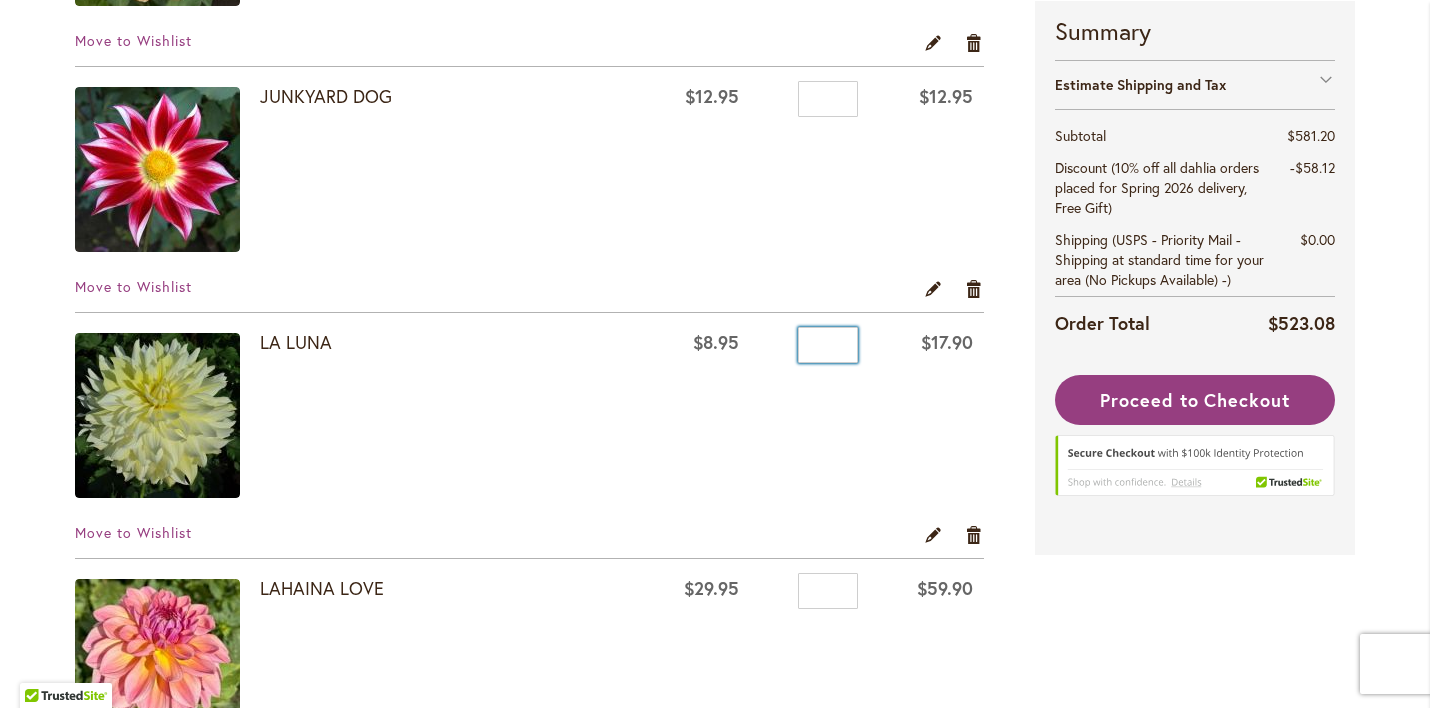 click on "*" at bounding box center [828, 345] 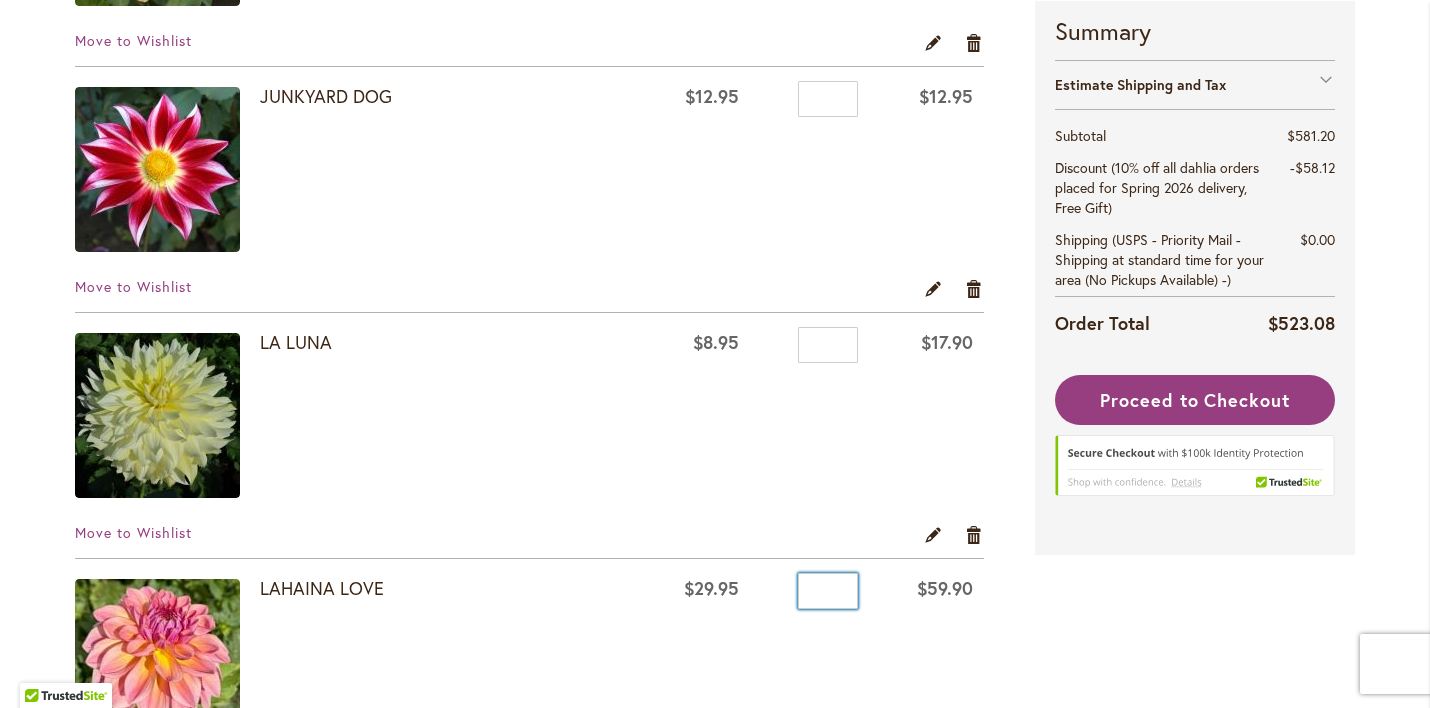 click on "*" at bounding box center [828, 591] 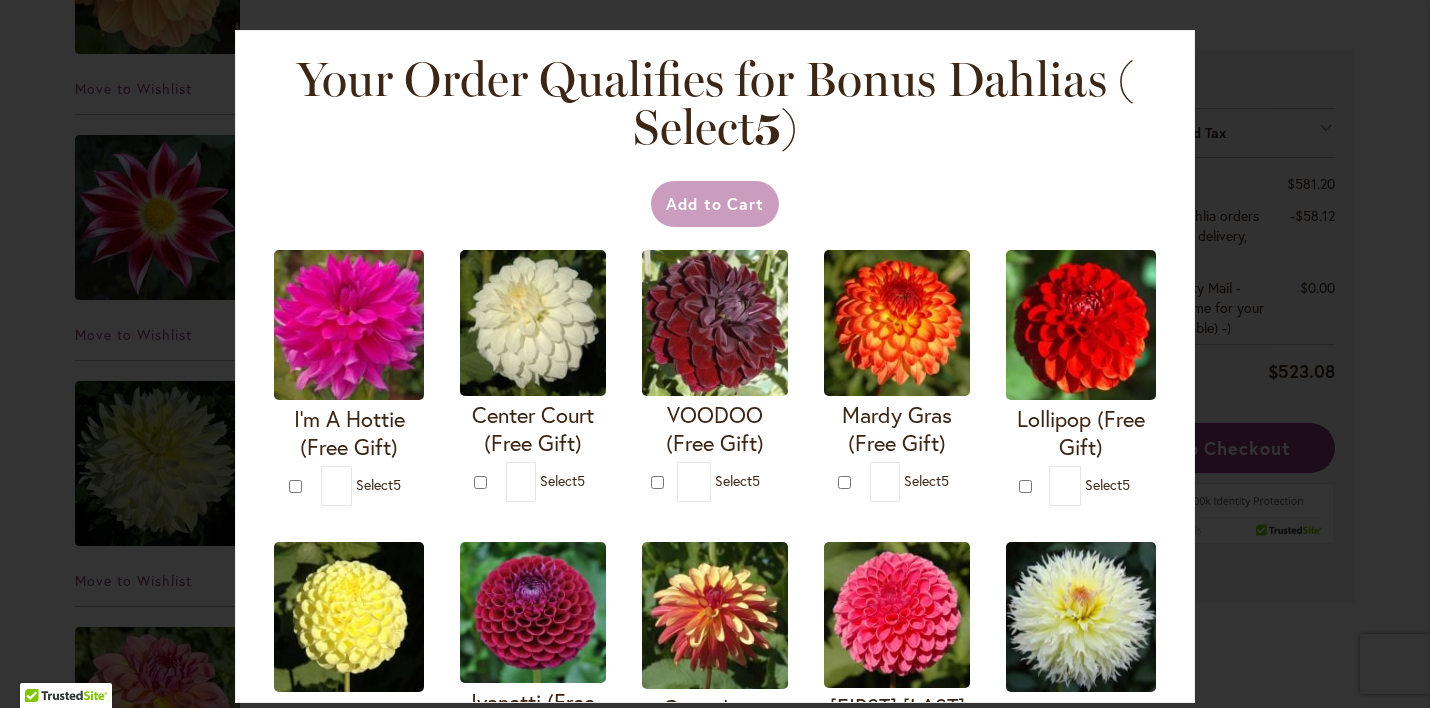 type on "*" 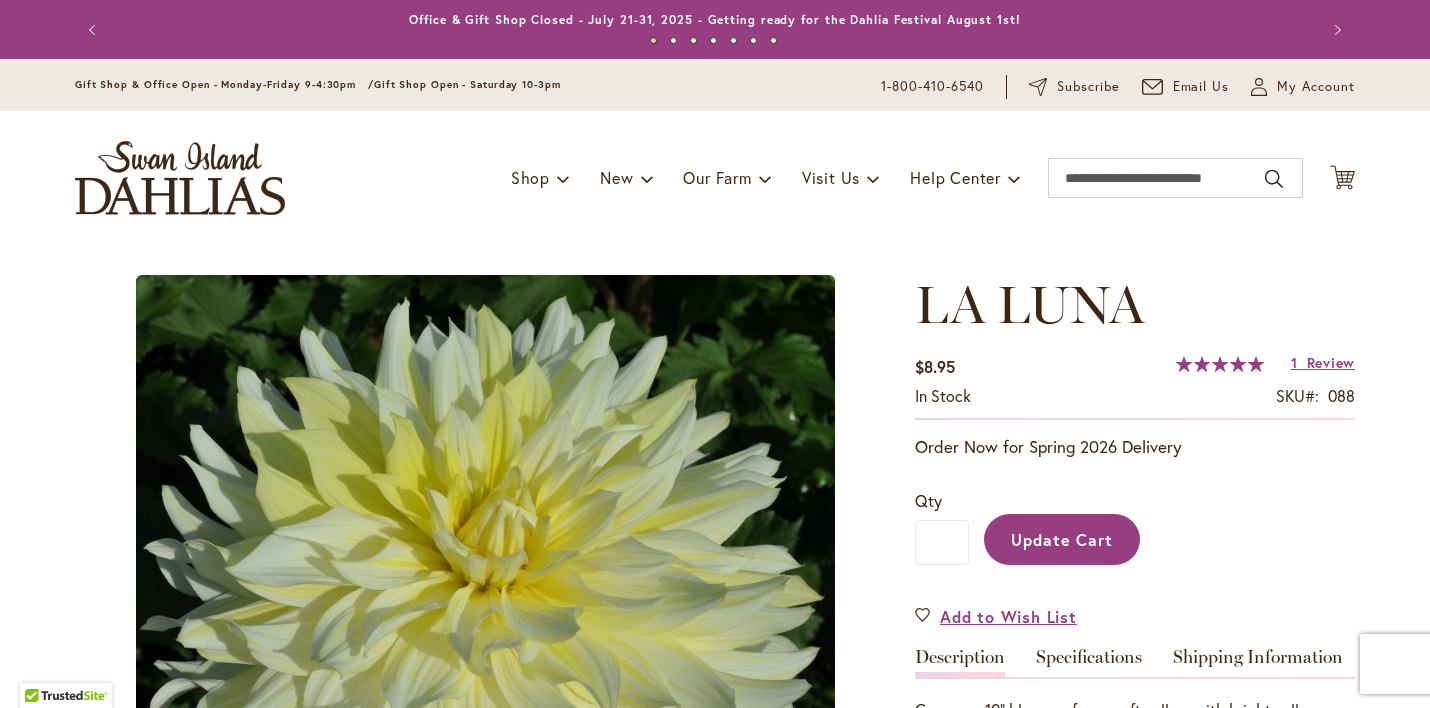 scroll, scrollTop: 0, scrollLeft: 0, axis: both 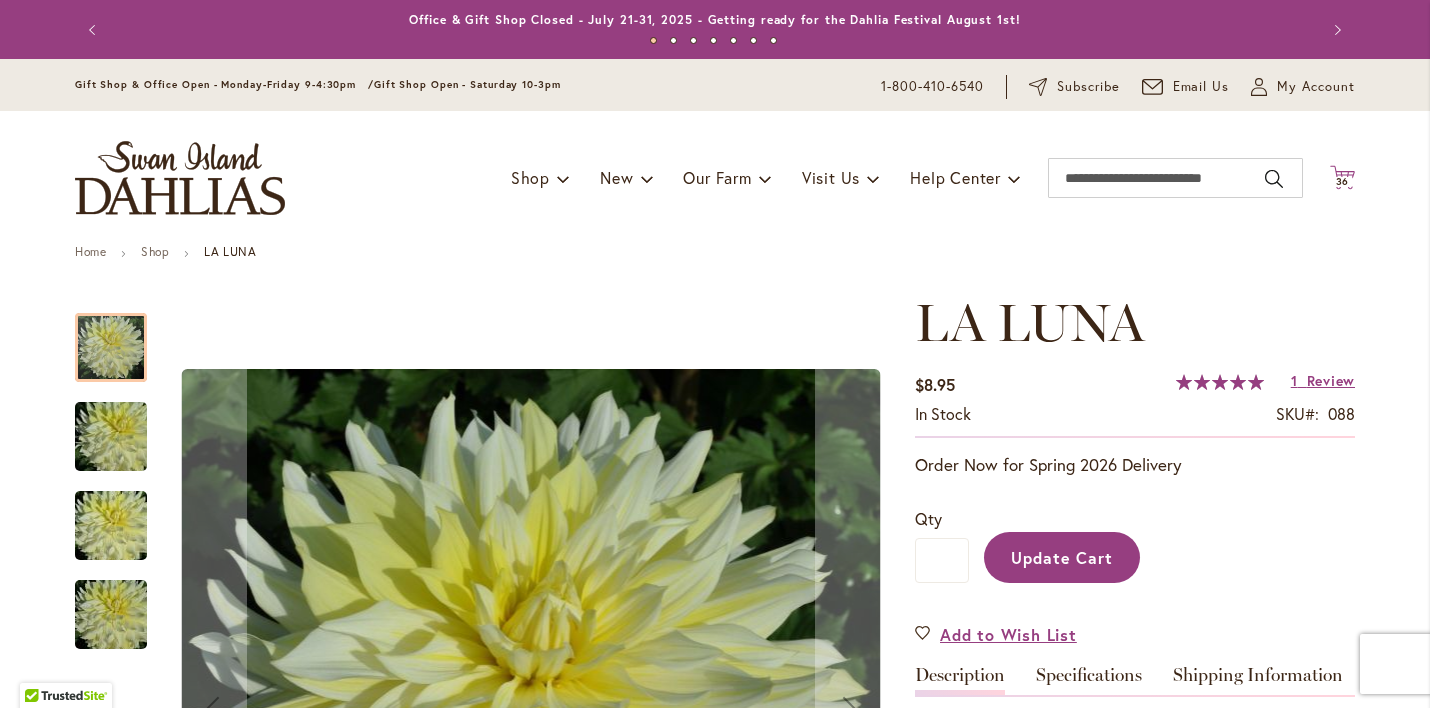 click on "36" at bounding box center (1343, 181) 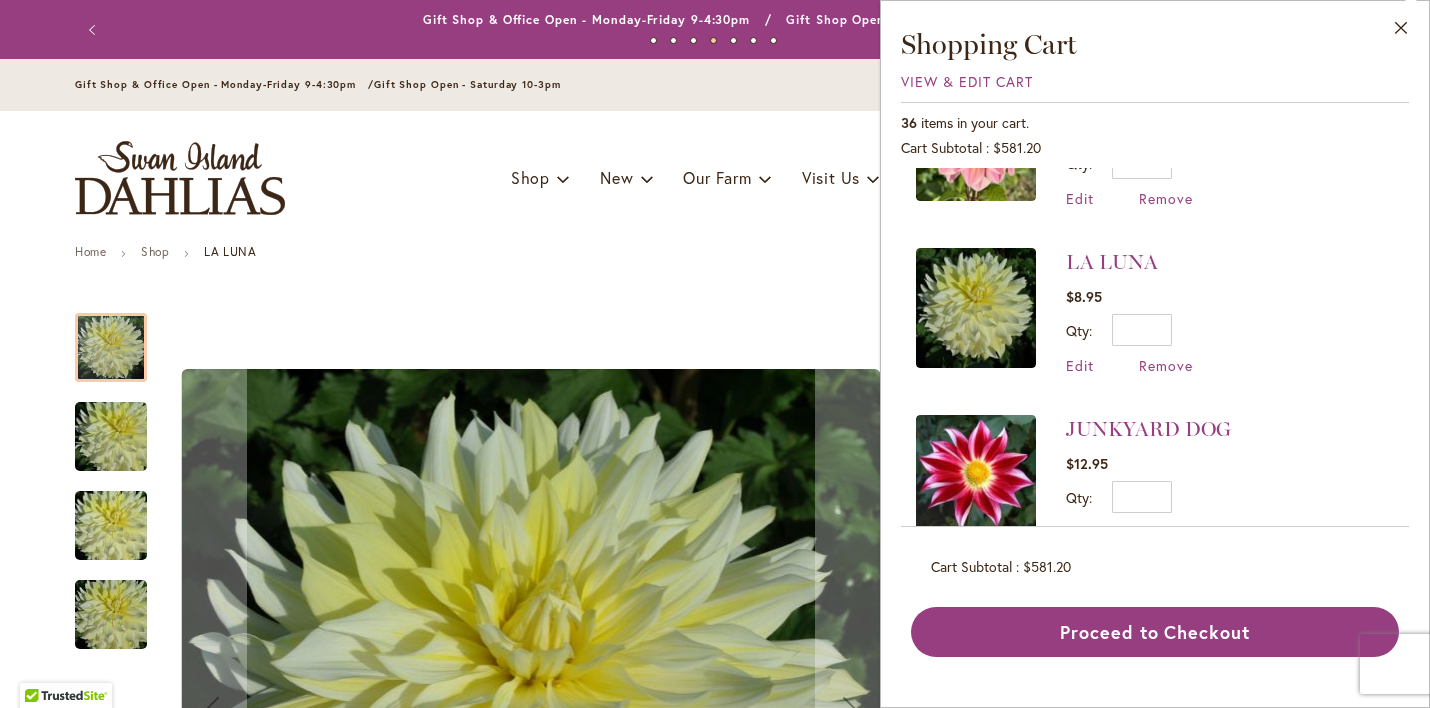 scroll, scrollTop: 1593, scrollLeft: 0, axis: vertical 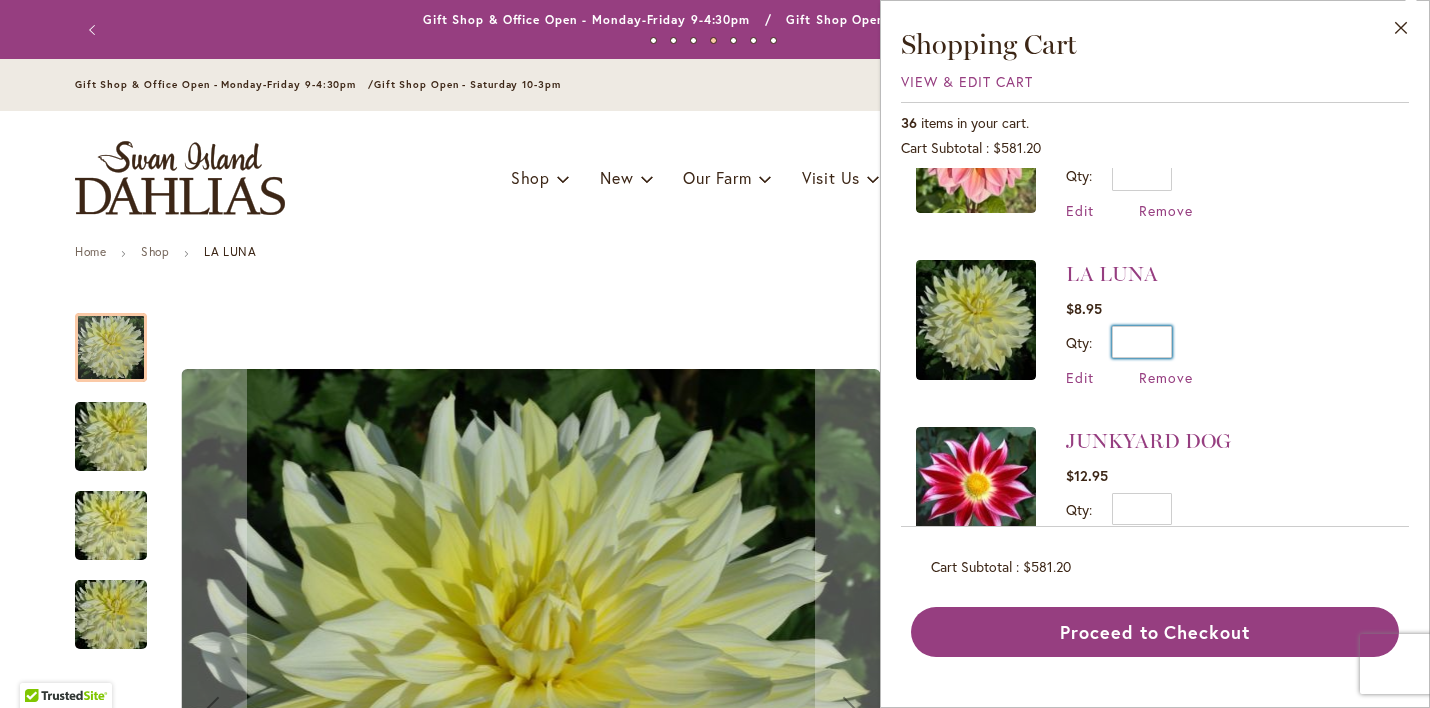 click on "*" at bounding box center [1142, 342] 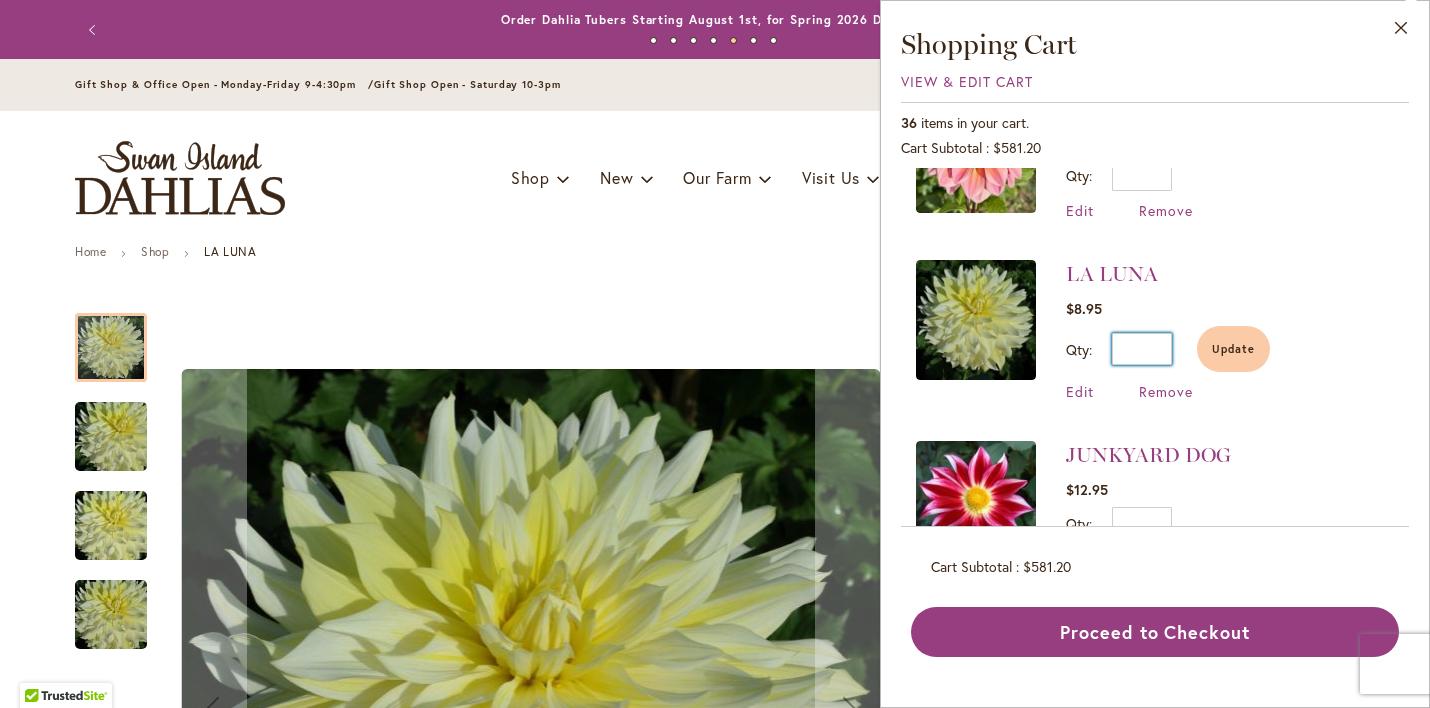 type on "*" 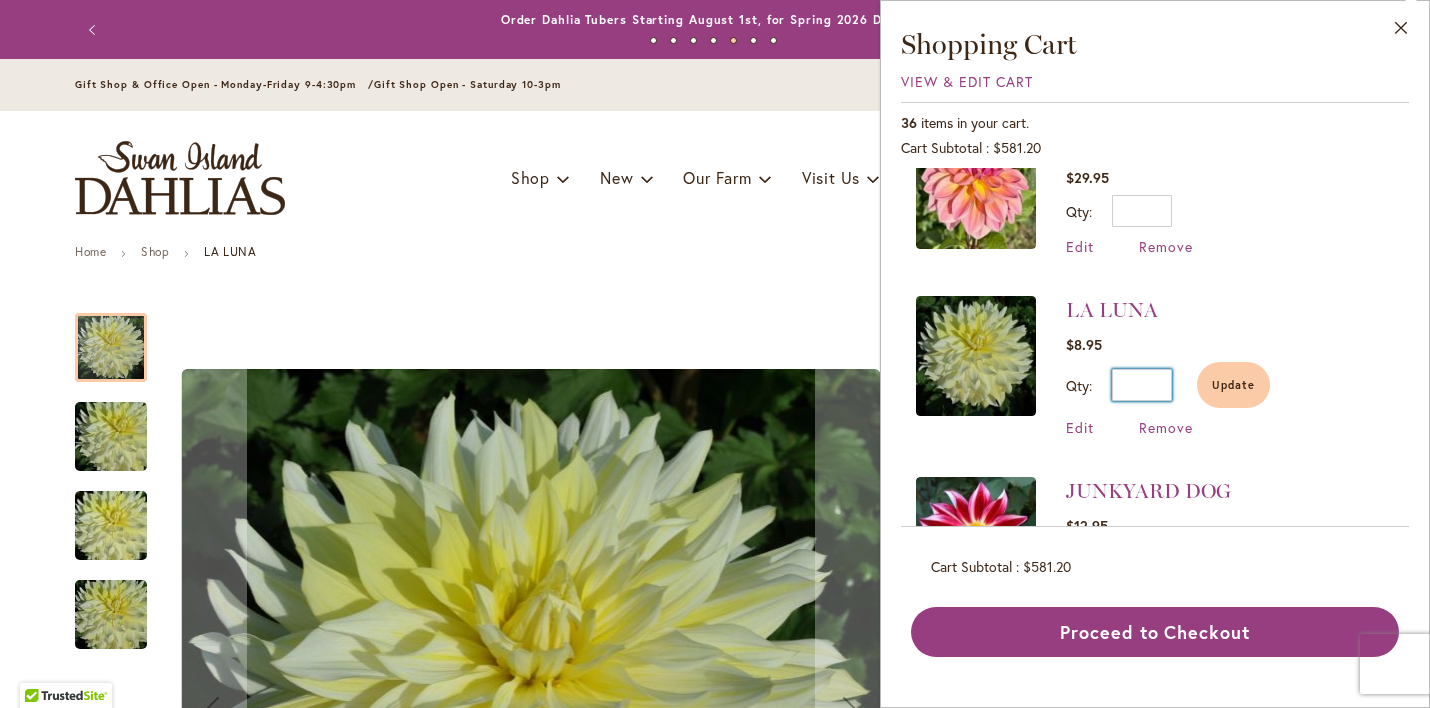 scroll, scrollTop: 1551, scrollLeft: 0, axis: vertical 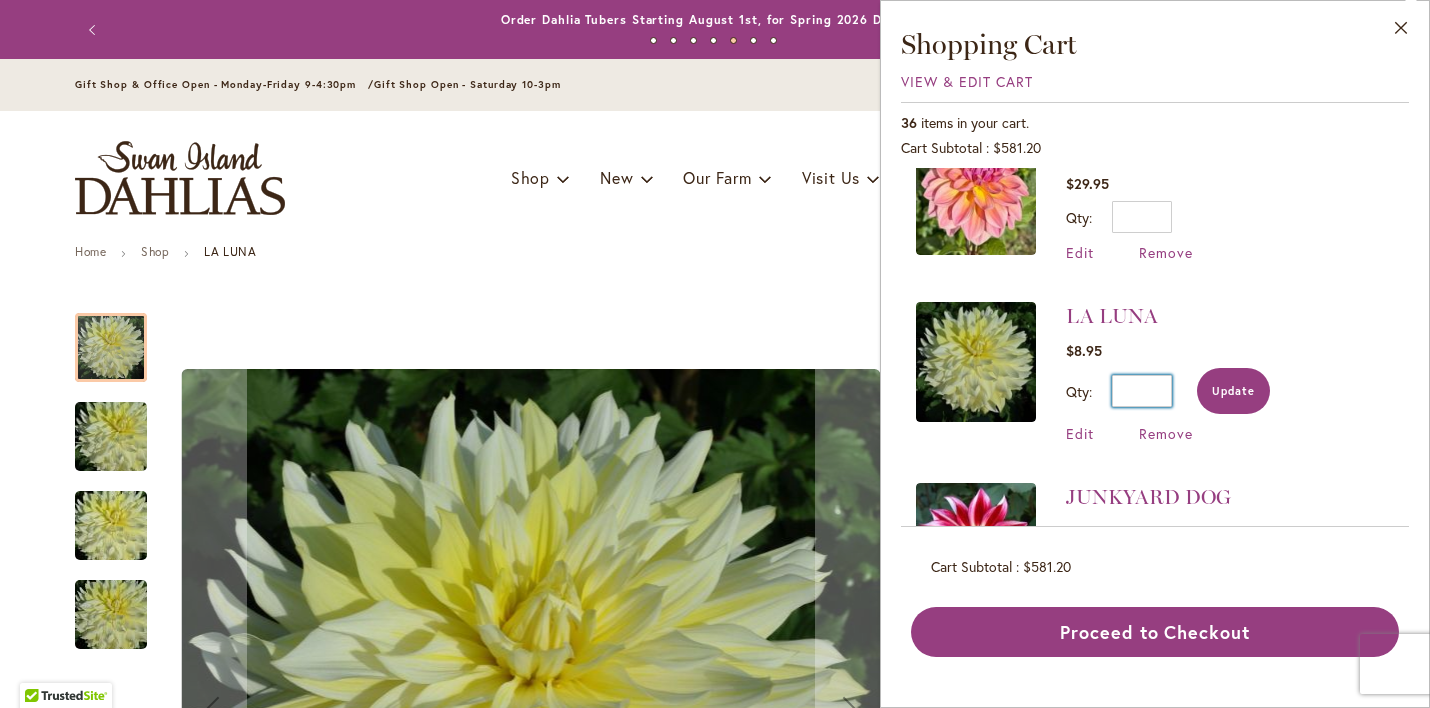 type on "*" 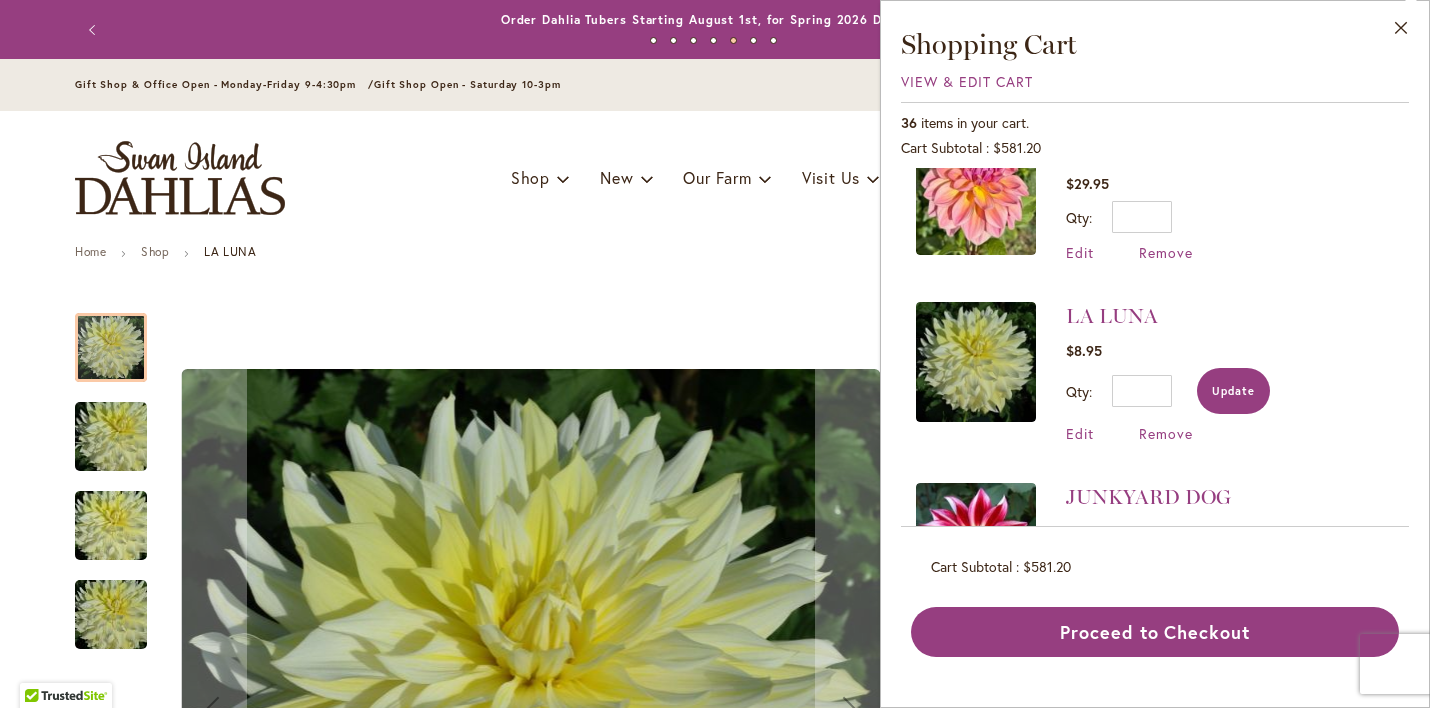 click on "Update" at bounding box center [1233, 391] 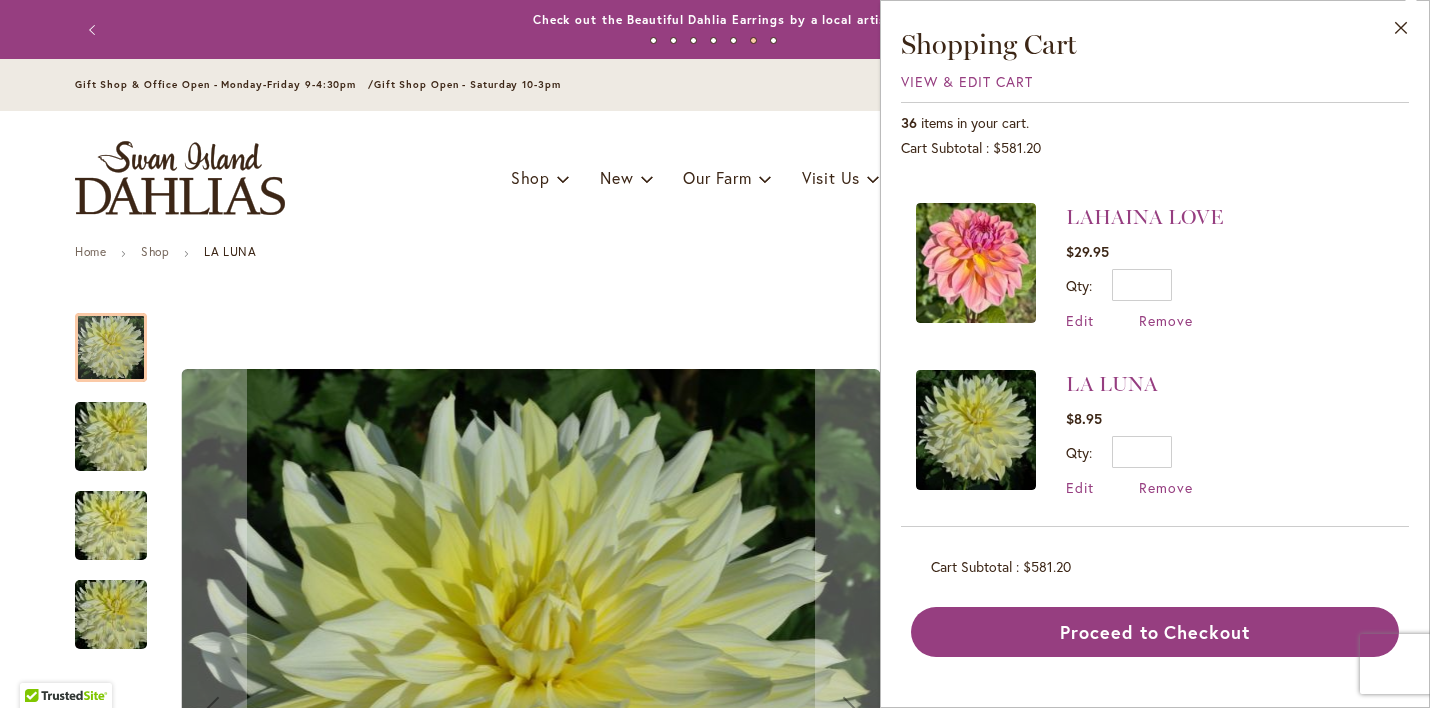 scroll, scrollTop: 1472, scrollLeft: 0, axis: vertical 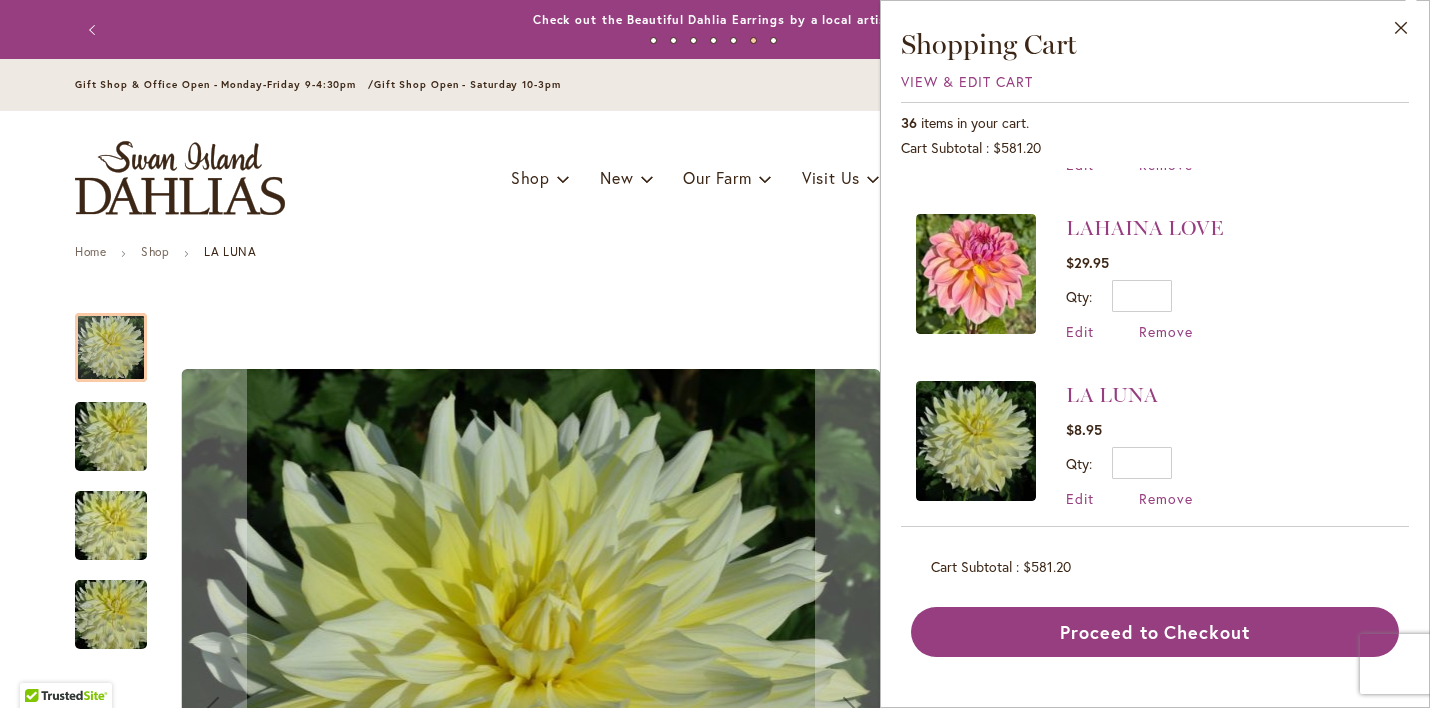 type on "*" 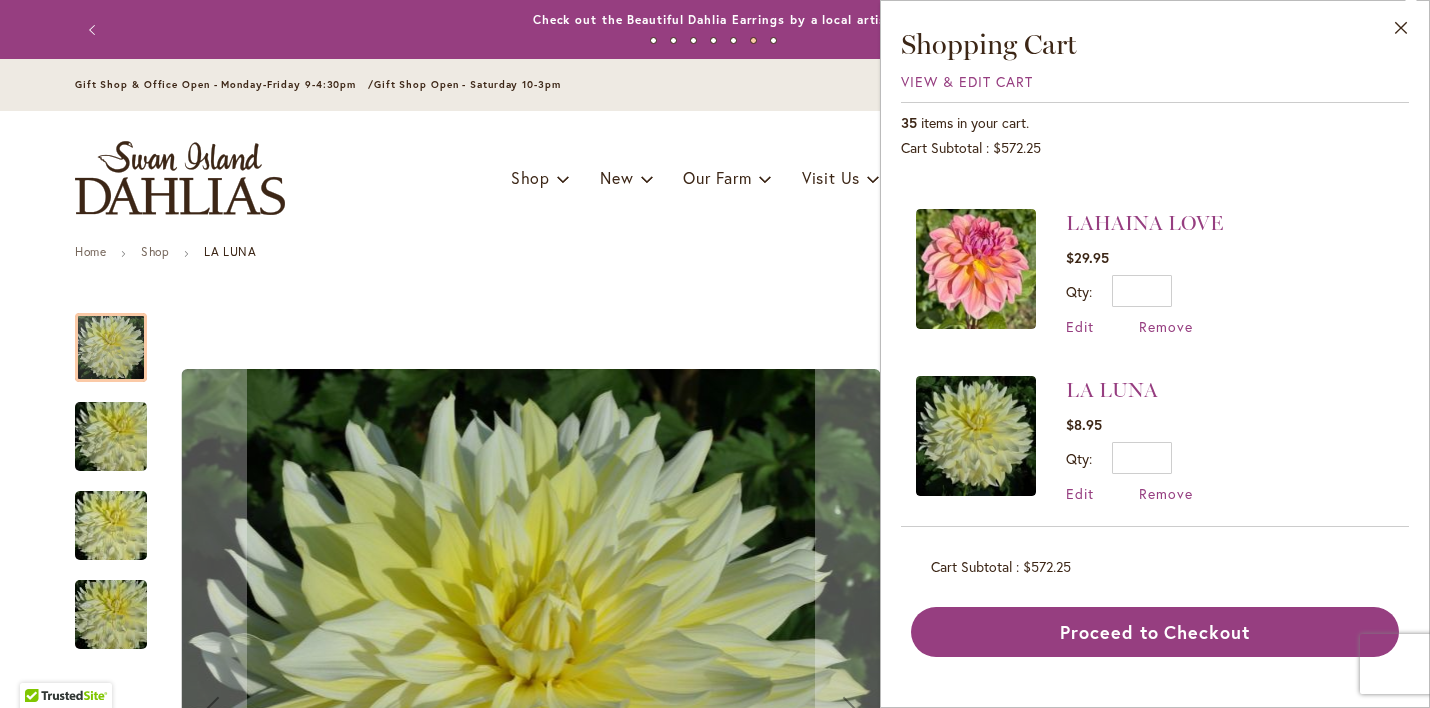 scroll, scrollTop: 1478, scrollLeft: 0, axis: vertical 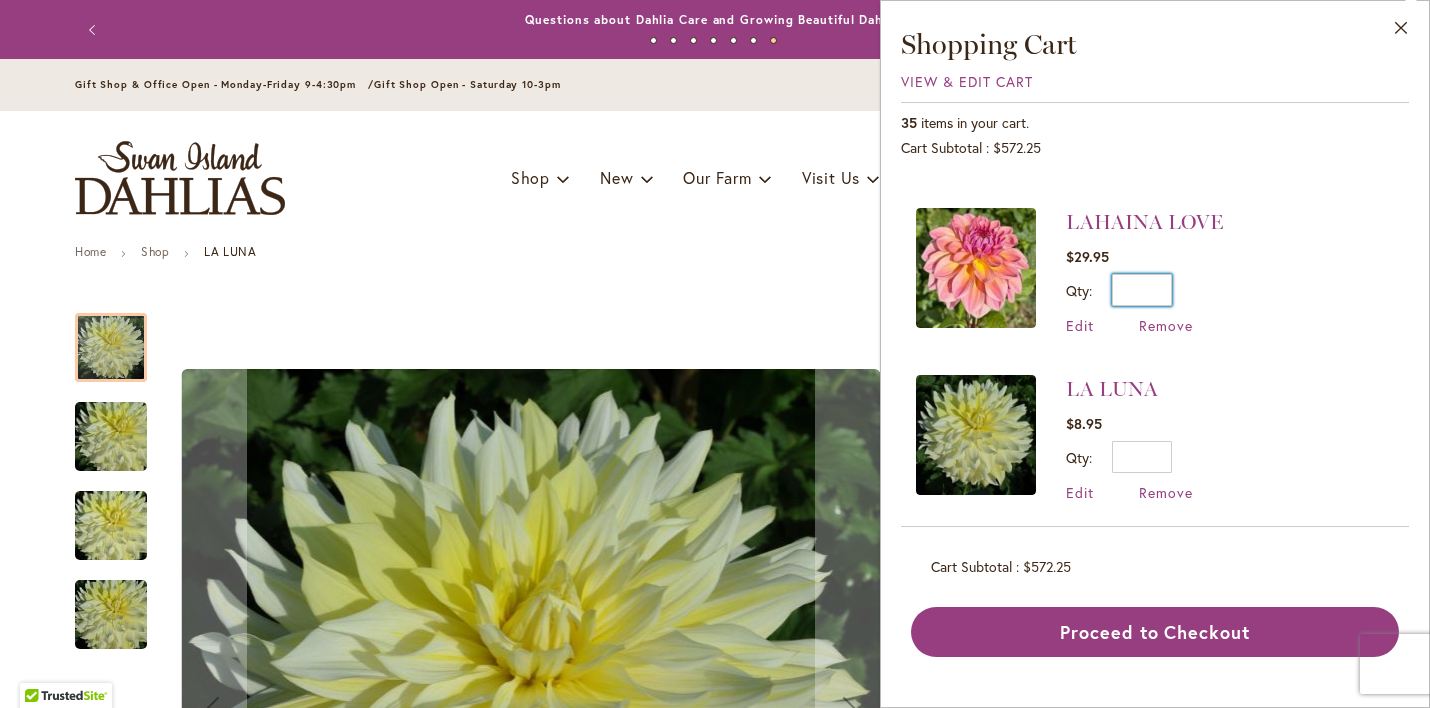 click on "*" at bounding box center (1142, 290) 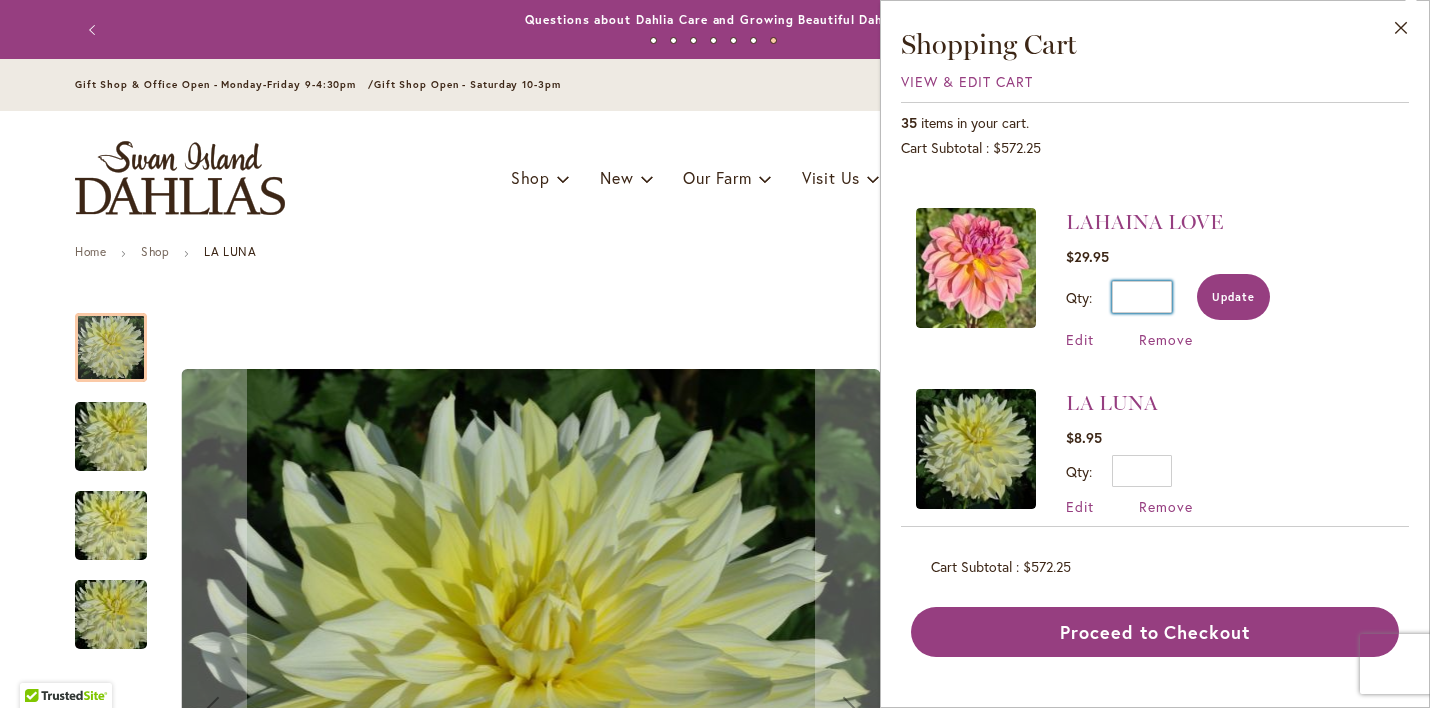 type on "*" 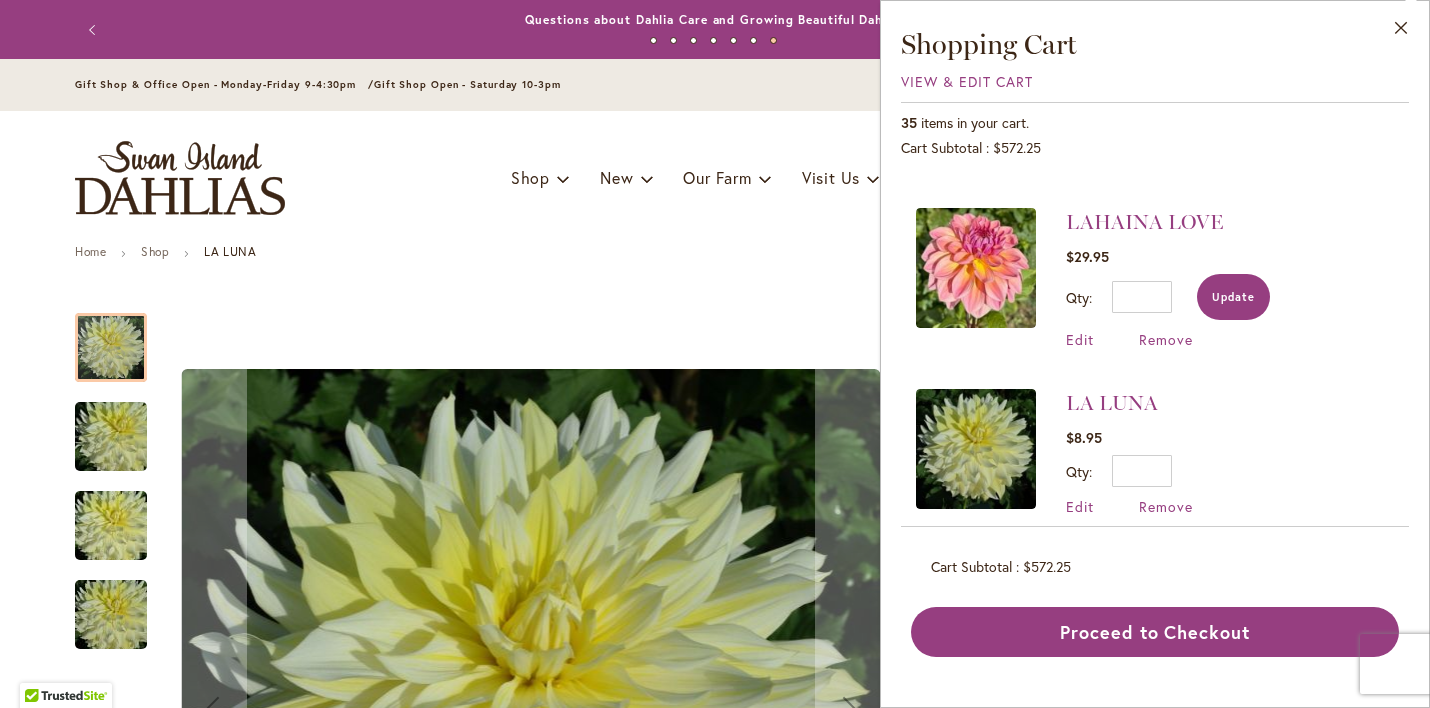 click on "Update" at bounding box center (1233, 297) 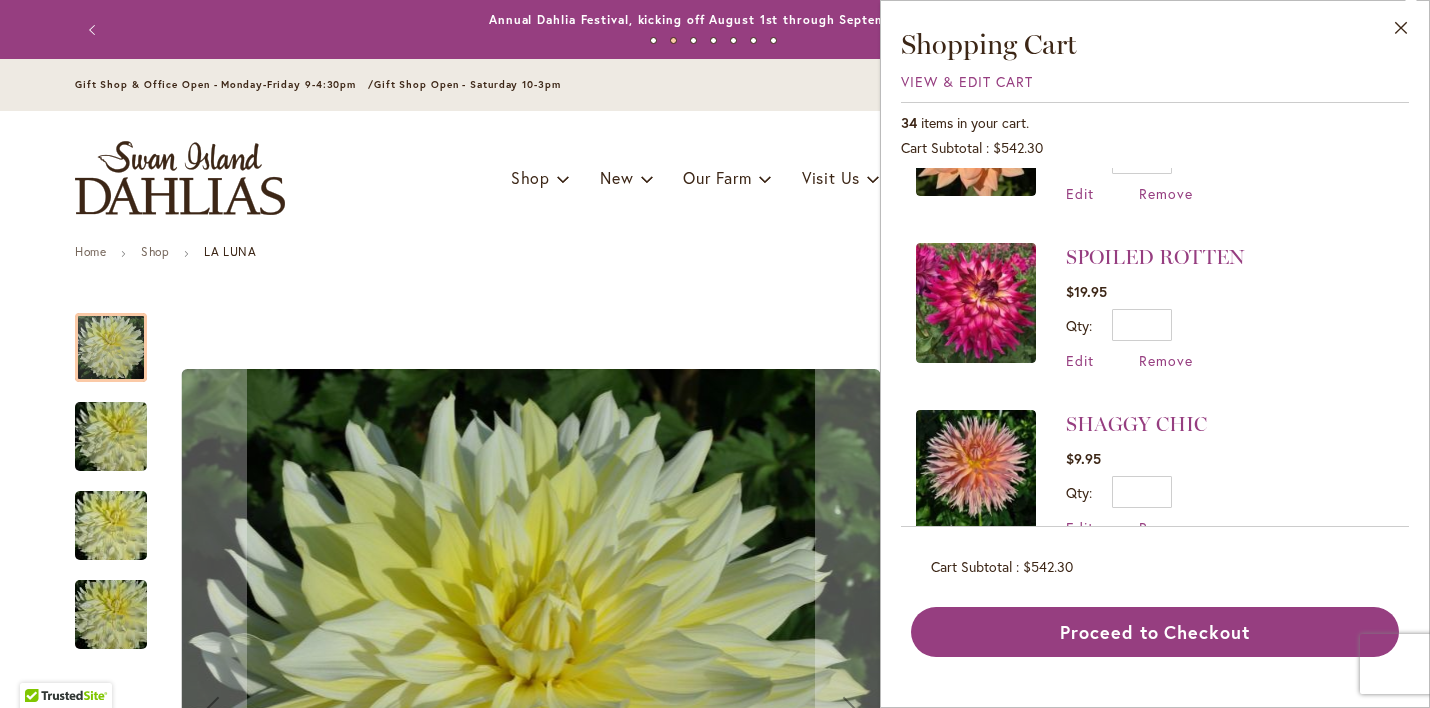 scroll, scrollTop: 258, scrollLeft: 0, axis: vertical 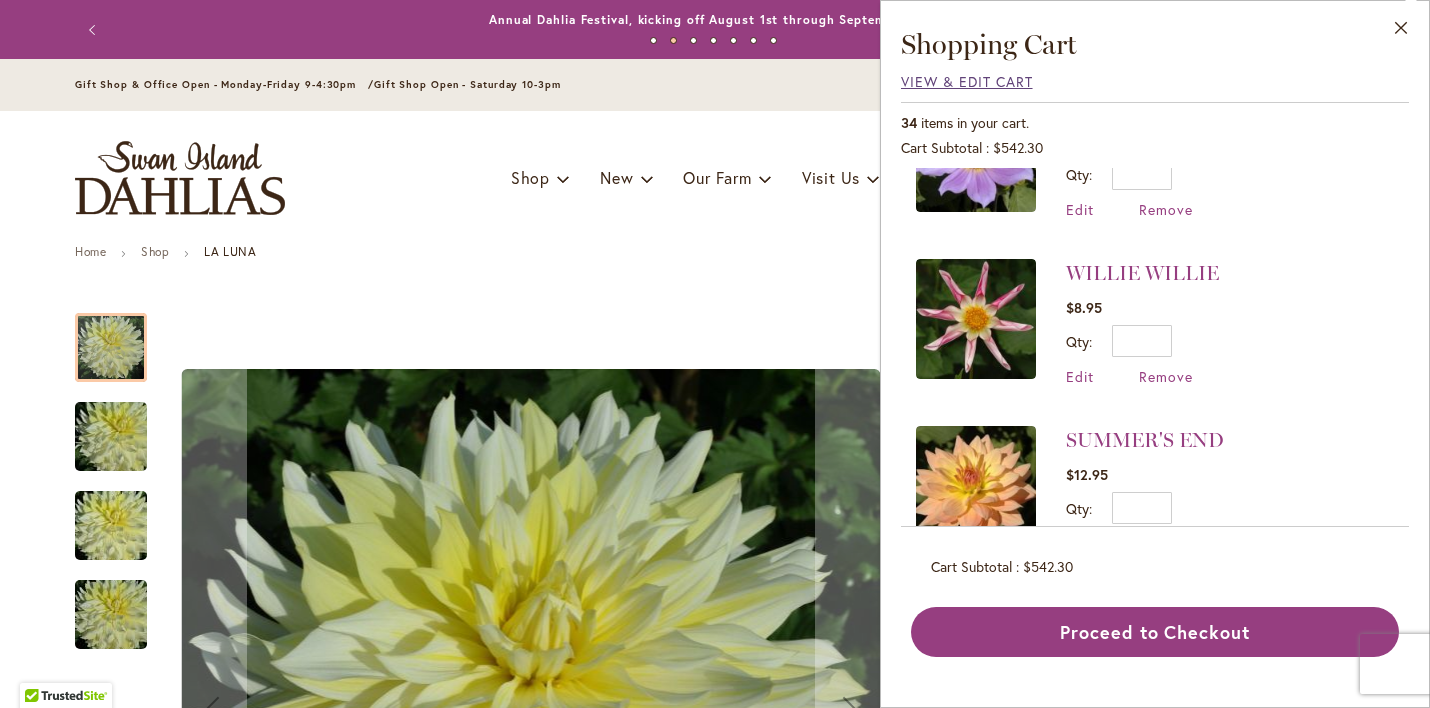 click on "View & Edit Cart" at bounding box center (967, 81) 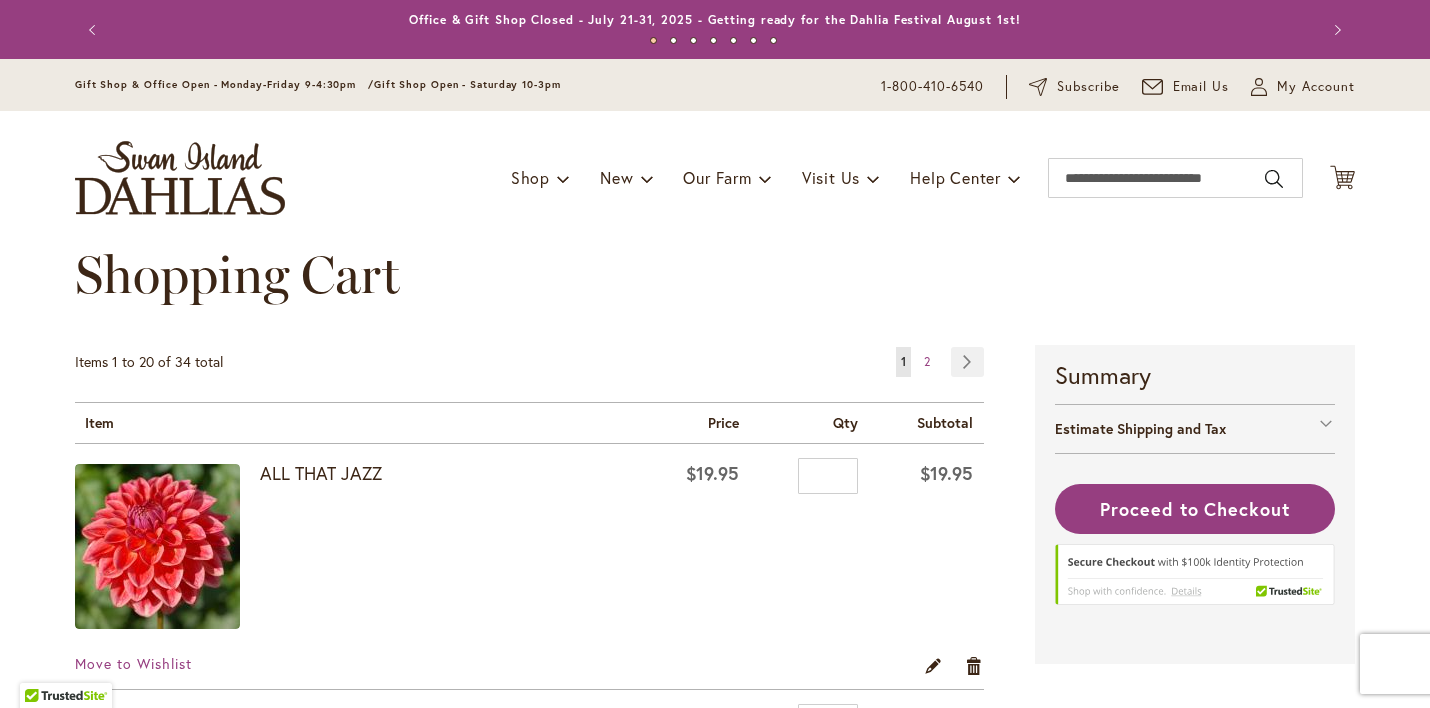 scroll, scrollTop: 0, scrollLeft: 0, axis: both 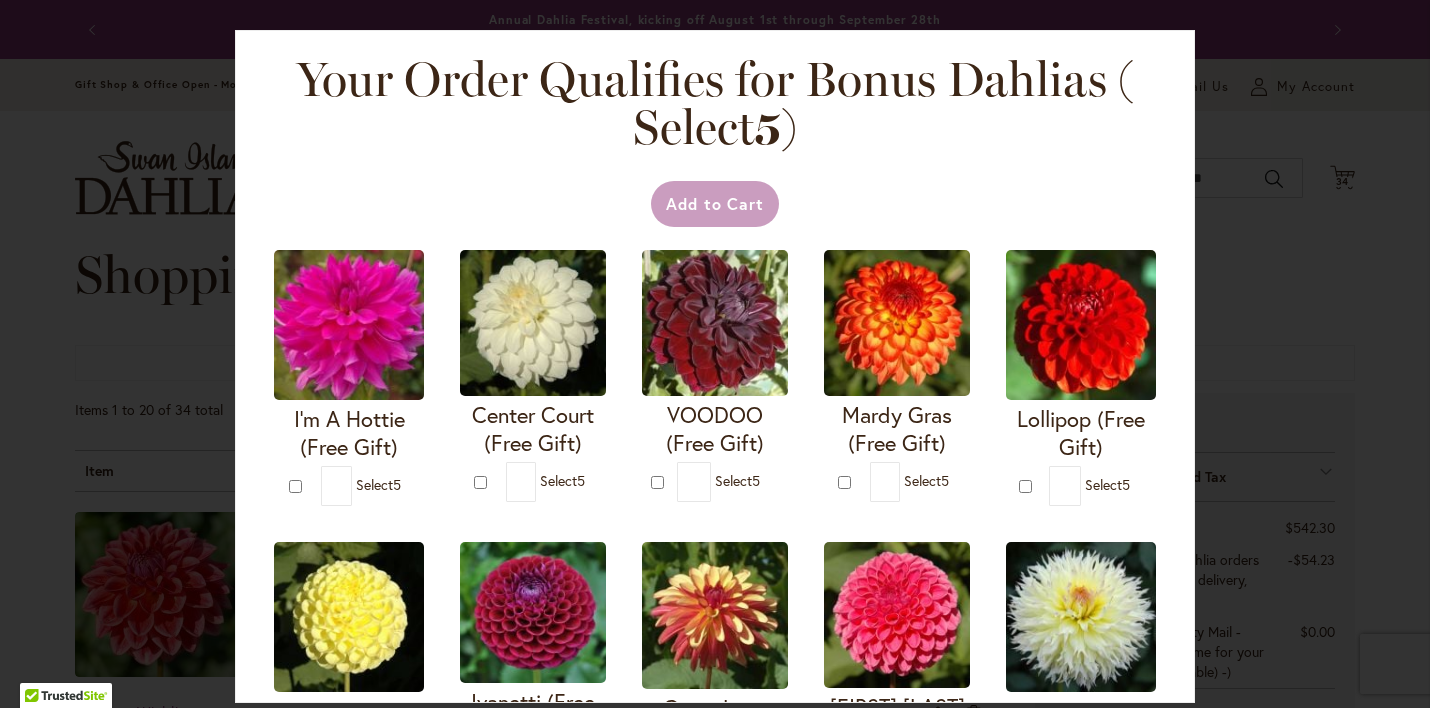 click on "Your Order Qualifies for Bonus Dahlias ( Select                     5
)
Add to Cart
I'm A Hottie (Free Gift)" at bounding box center [715, 354] 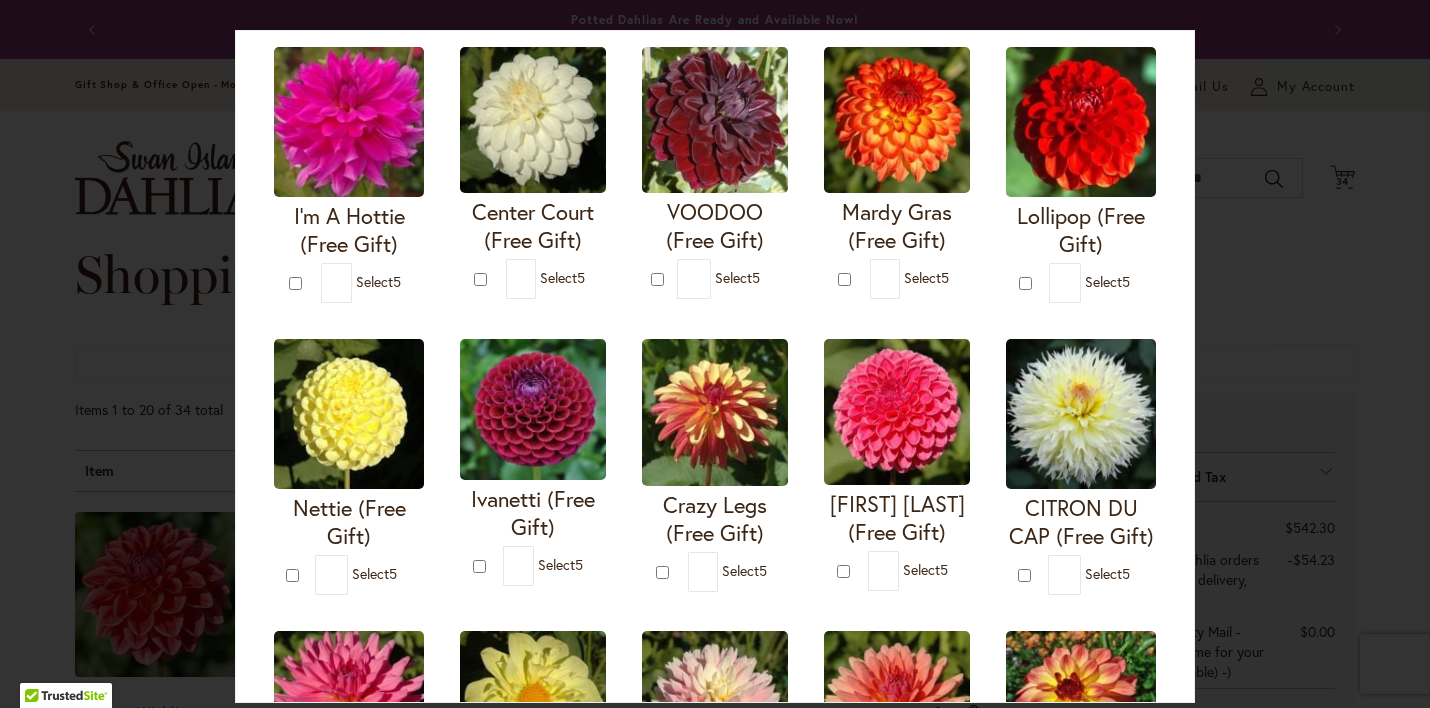 scroll, scrollTop: 0, scrollLeft: 0, axis: both 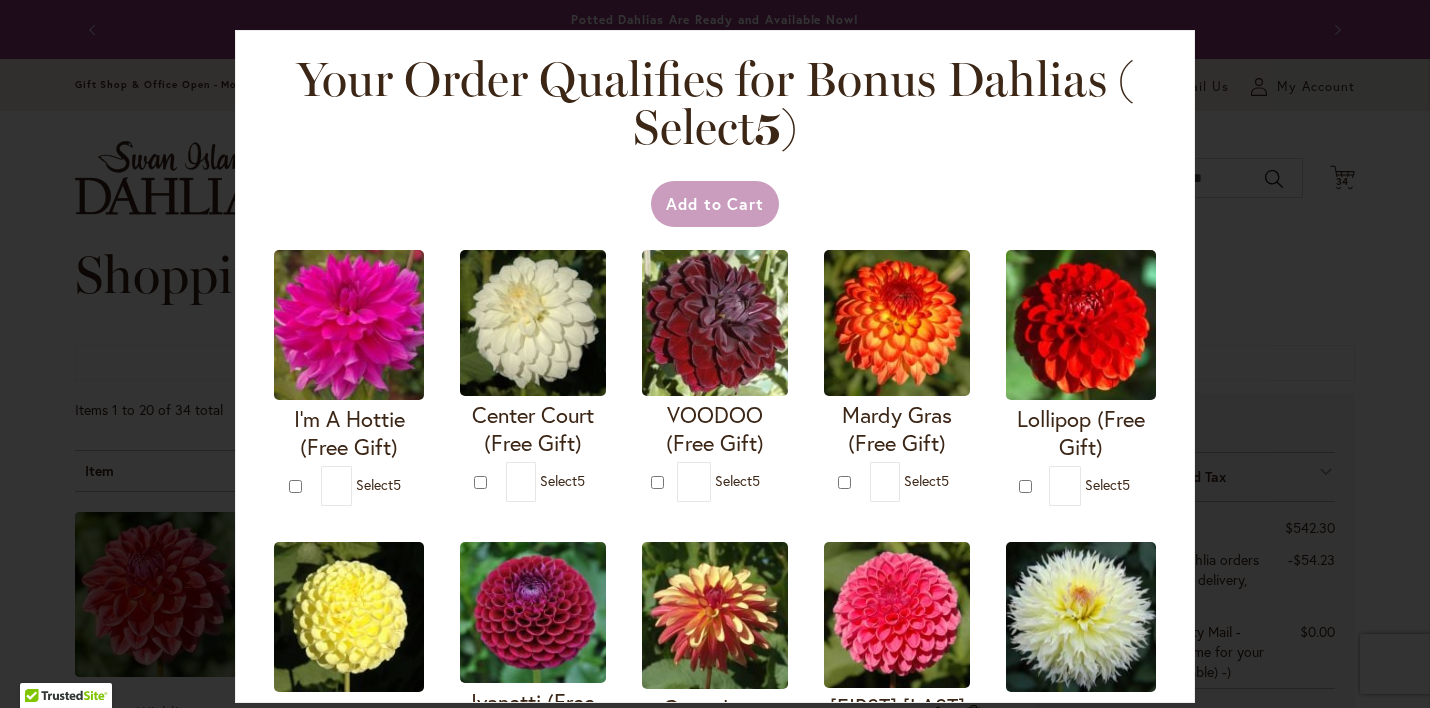click on "Your Order Qualifies for Bonus Dahlias ( Select                     5
)
Add to Cart
I'm A Hottie (Free Gift)" at bounding box center [715, 354] 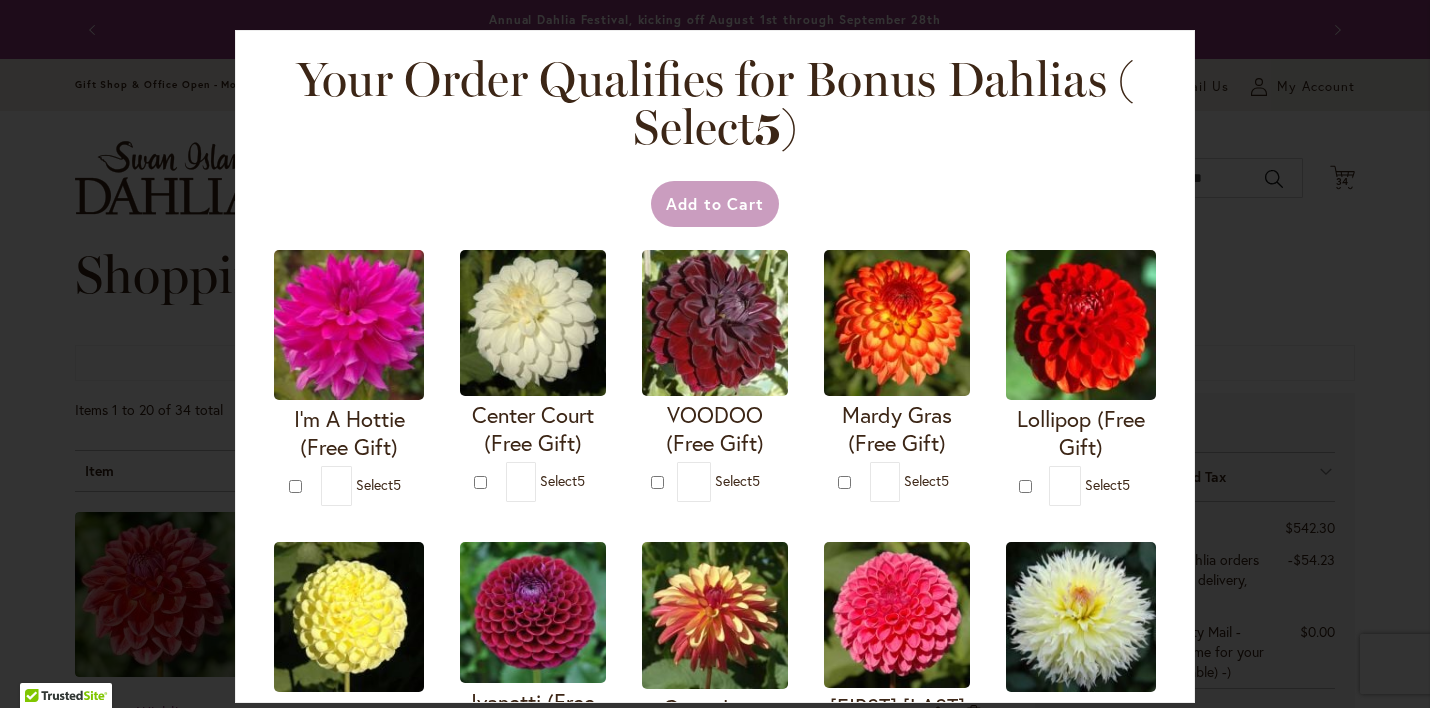 click on "Add to Cart" at bounding box center [715, 204] 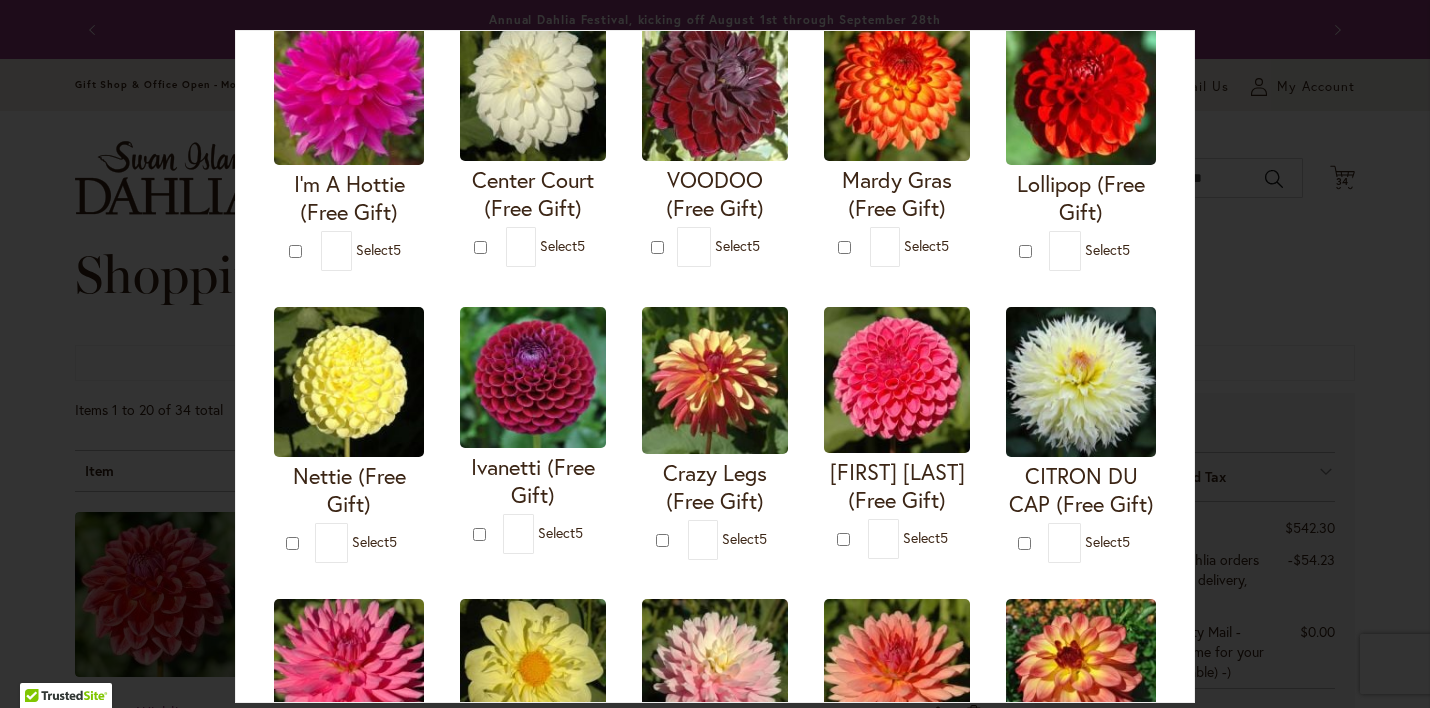 scroll, scrollTop: 236, scrollLeft: 0, axis: vertical 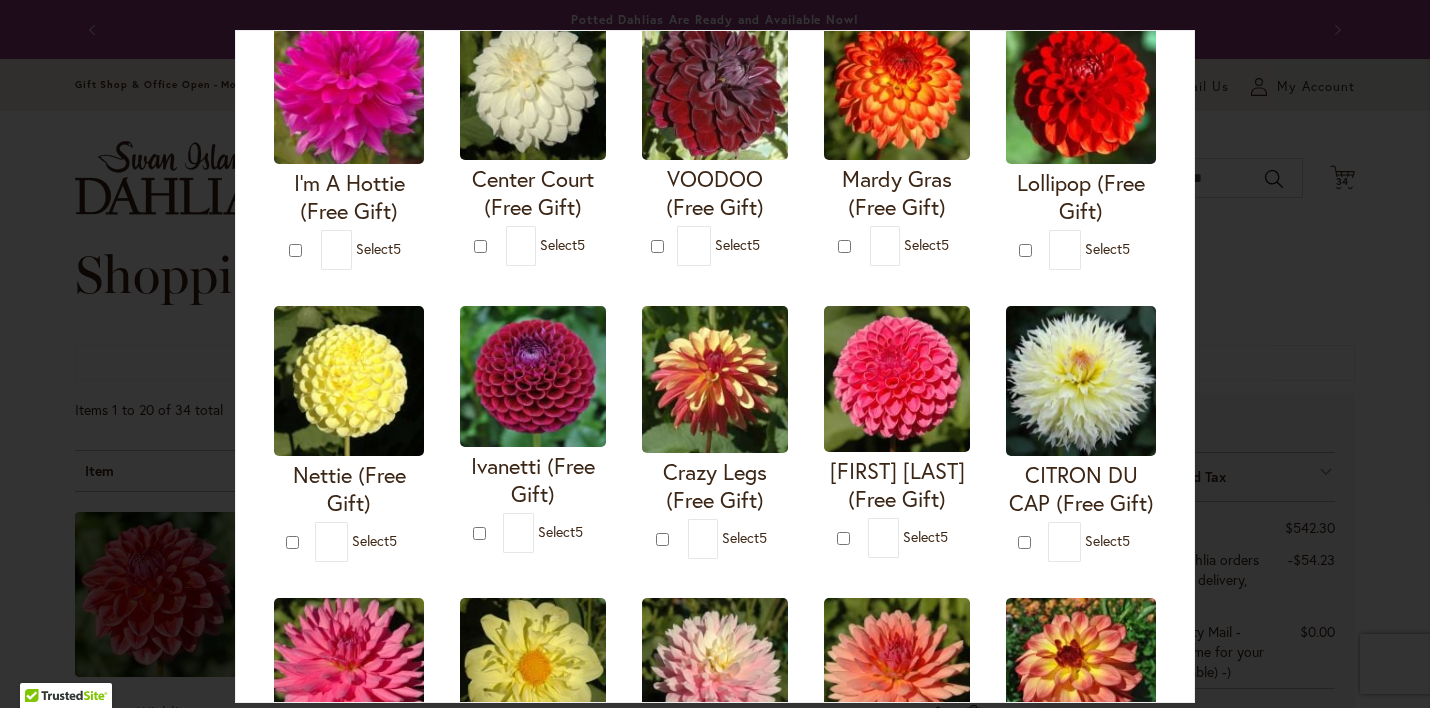 click on "Your Order Qualifies for Bonus Dahlias ( Select                     5
)
Add to Cart
I'm A Hottie (Free Gift)" at bounding box center [715, 354] 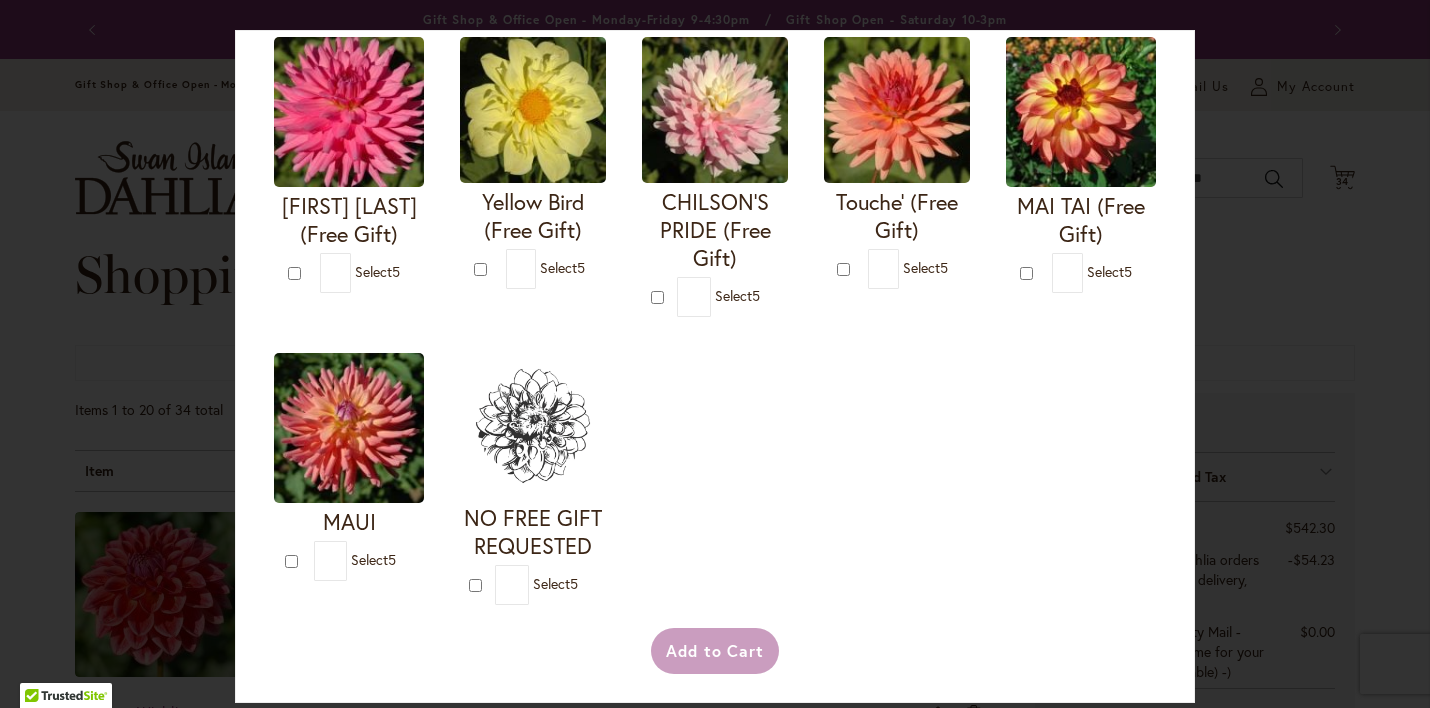 scroll, scrollTop: 807, scrollLeft: 0, axis: vertical 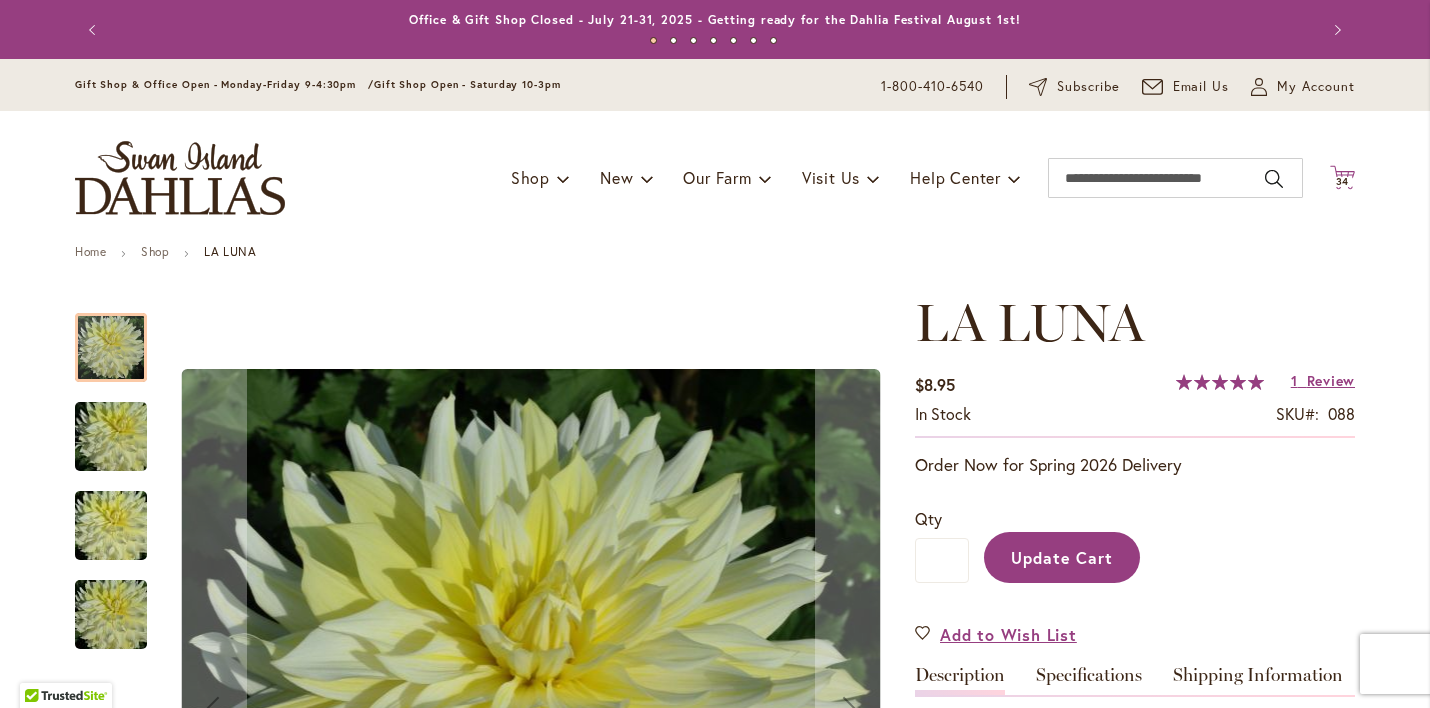 click on "34" at bounding box center [1343, 181] 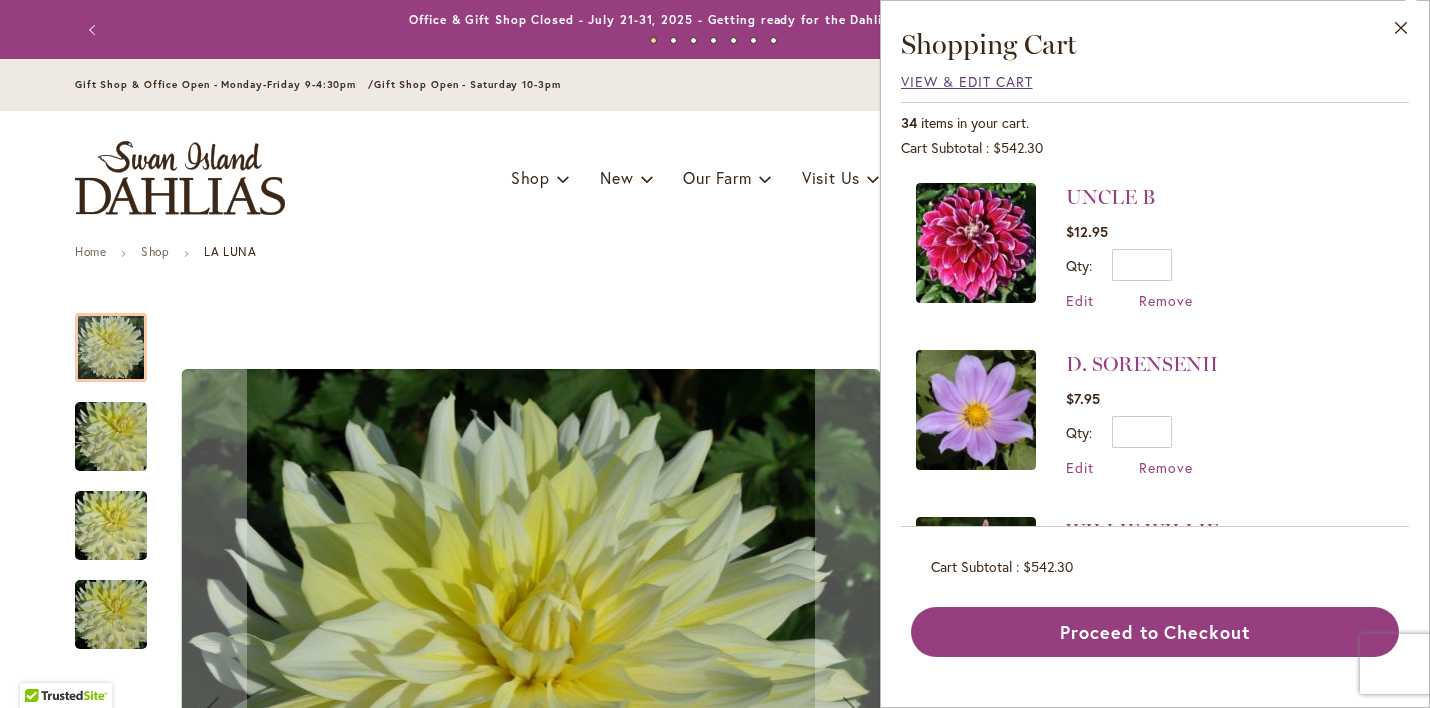 click on "View & Edit Cart" at bounding box center [967, 81] 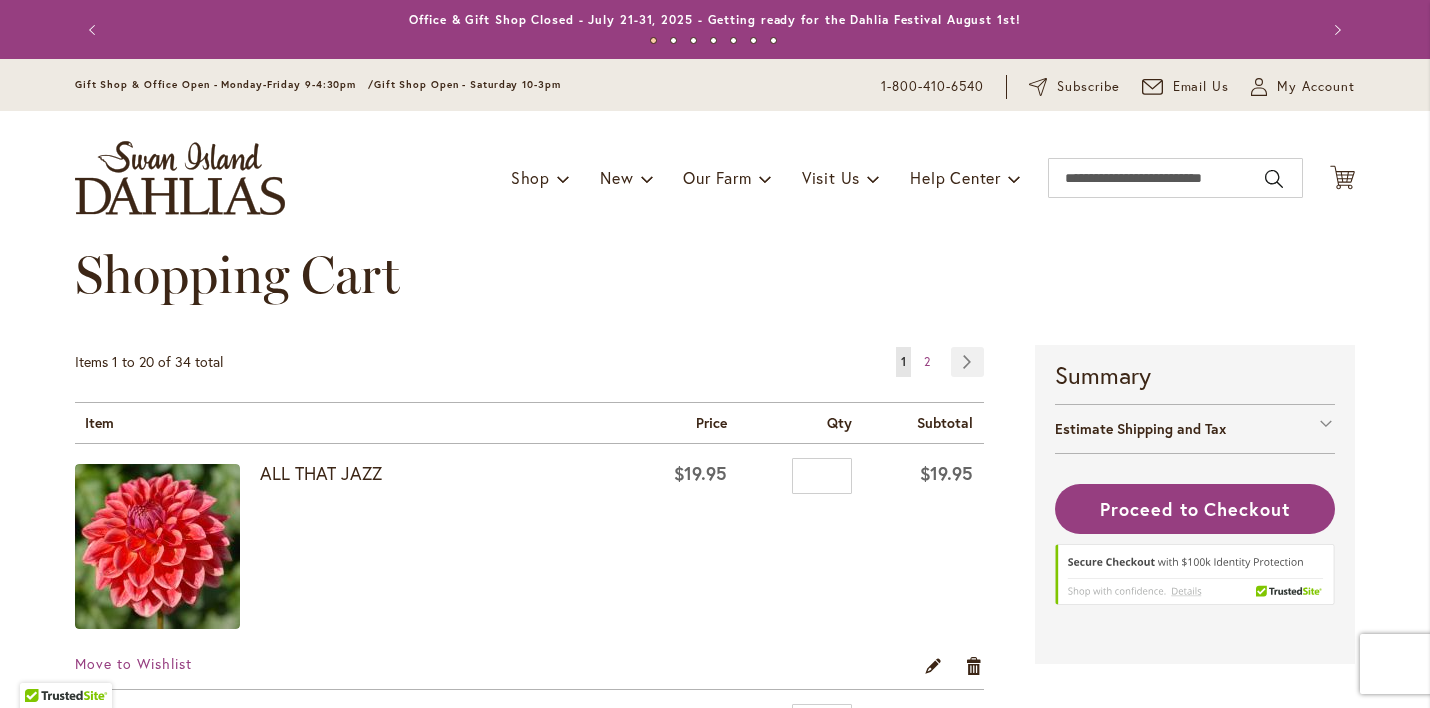 scroll, scrollTop: 0, scrollLeft: 0, axis: both 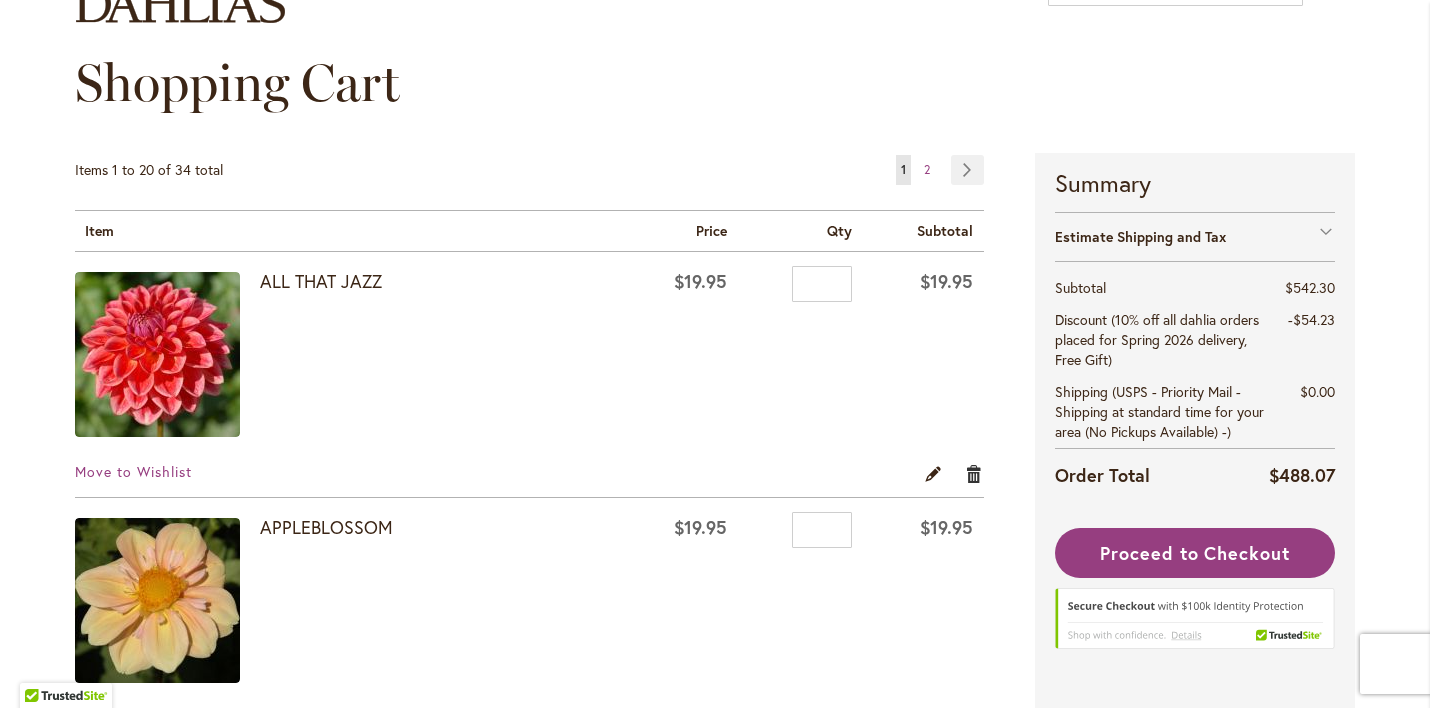 click on "Remove item" at bounding box center [974, 473] 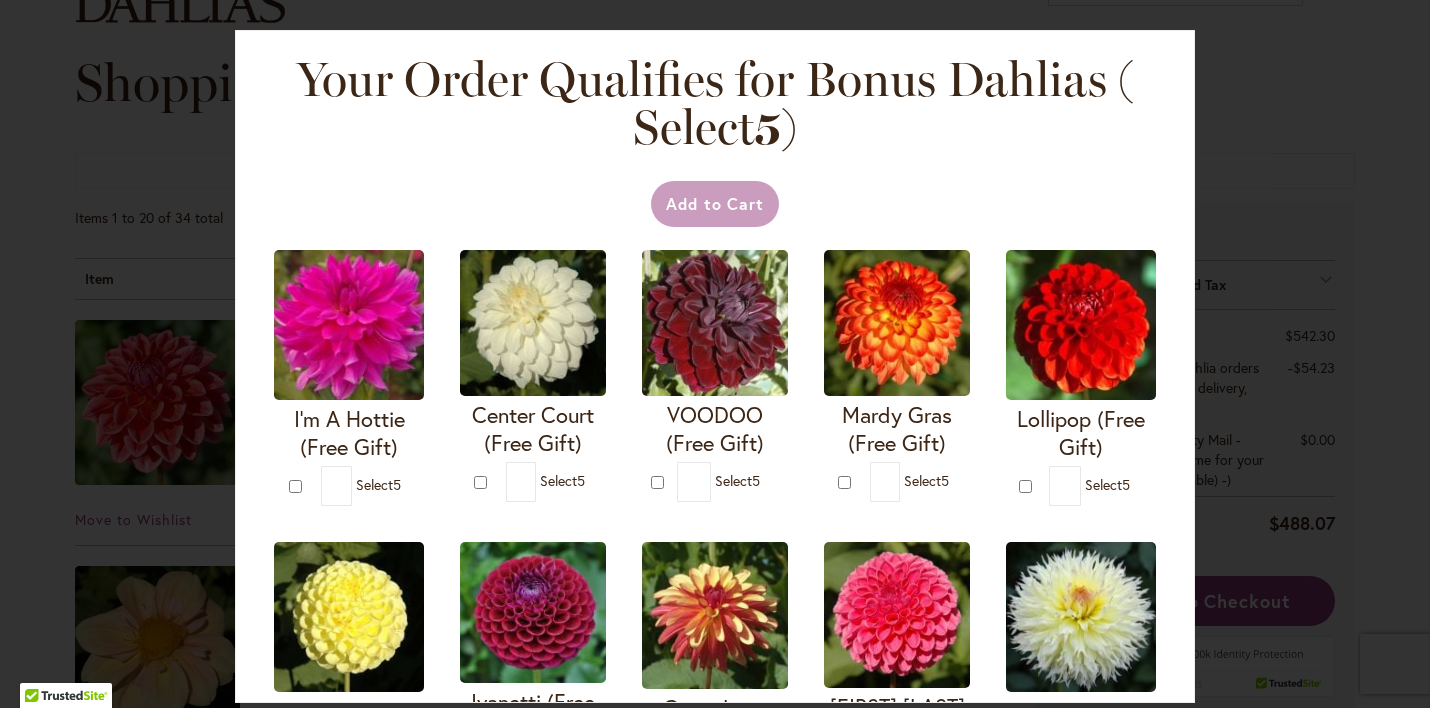 click on "Your Order Qualifies for Bonus Dahlias ( Select                     5
)
Add to Cart
I'm A Hottie (Free Gift)" at bounding box center (715, 354) 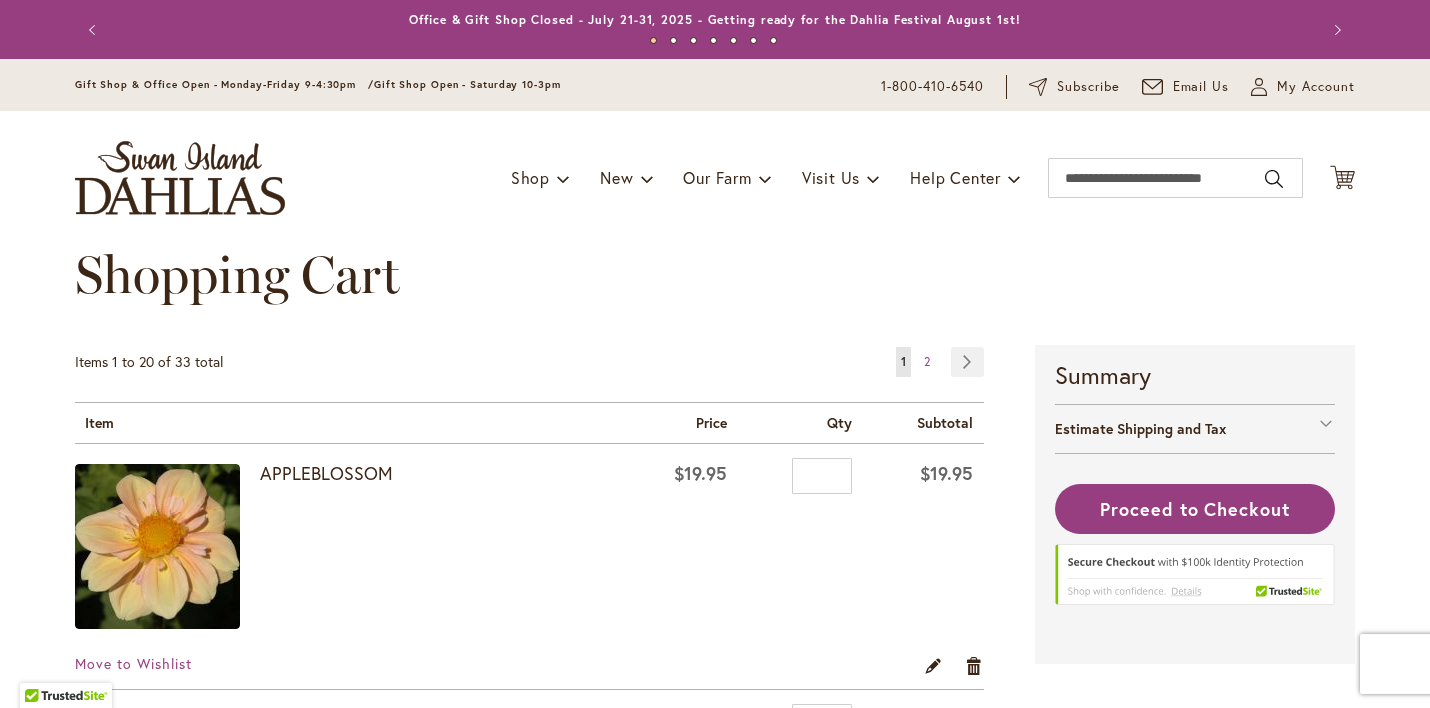 scroll, scrollTop: 0, scrollLeft: 0, axis: both 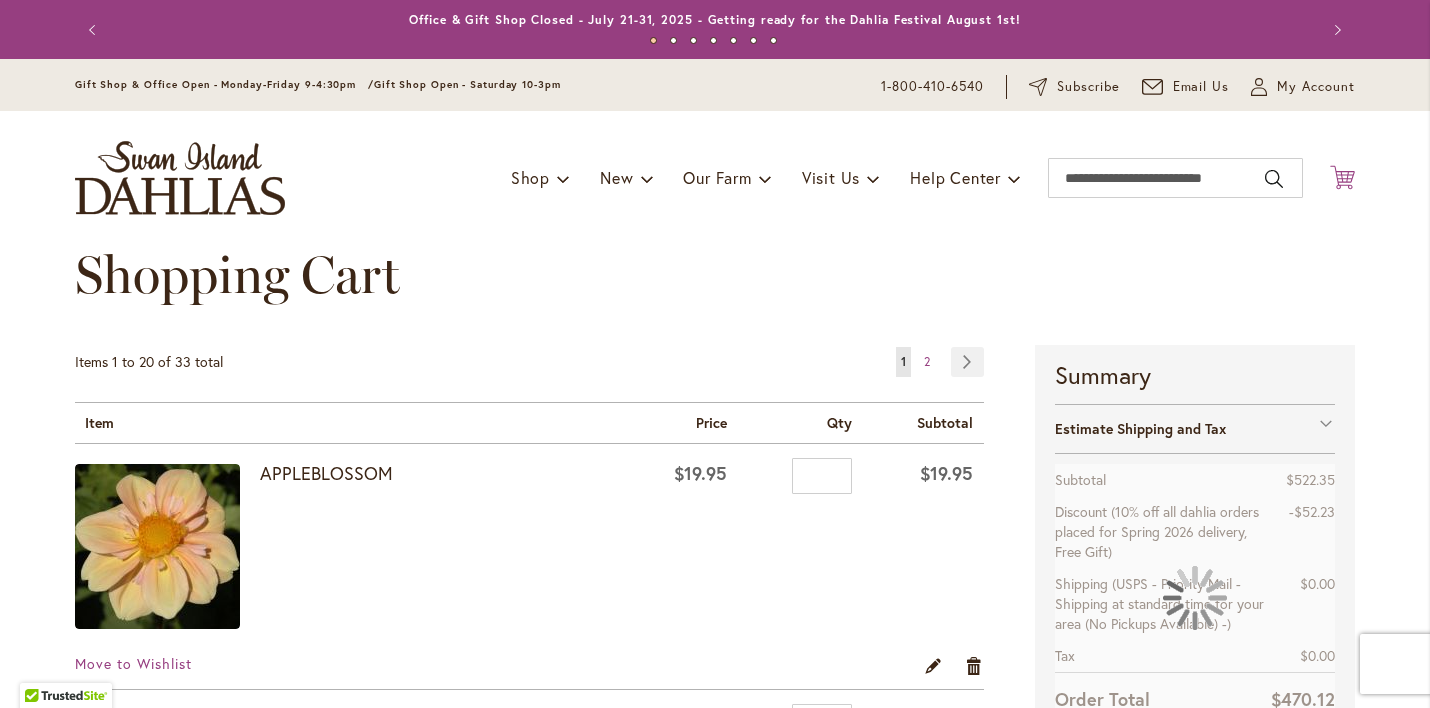 click on "Cart
.cls-1 {
fill: #231f20;
}" 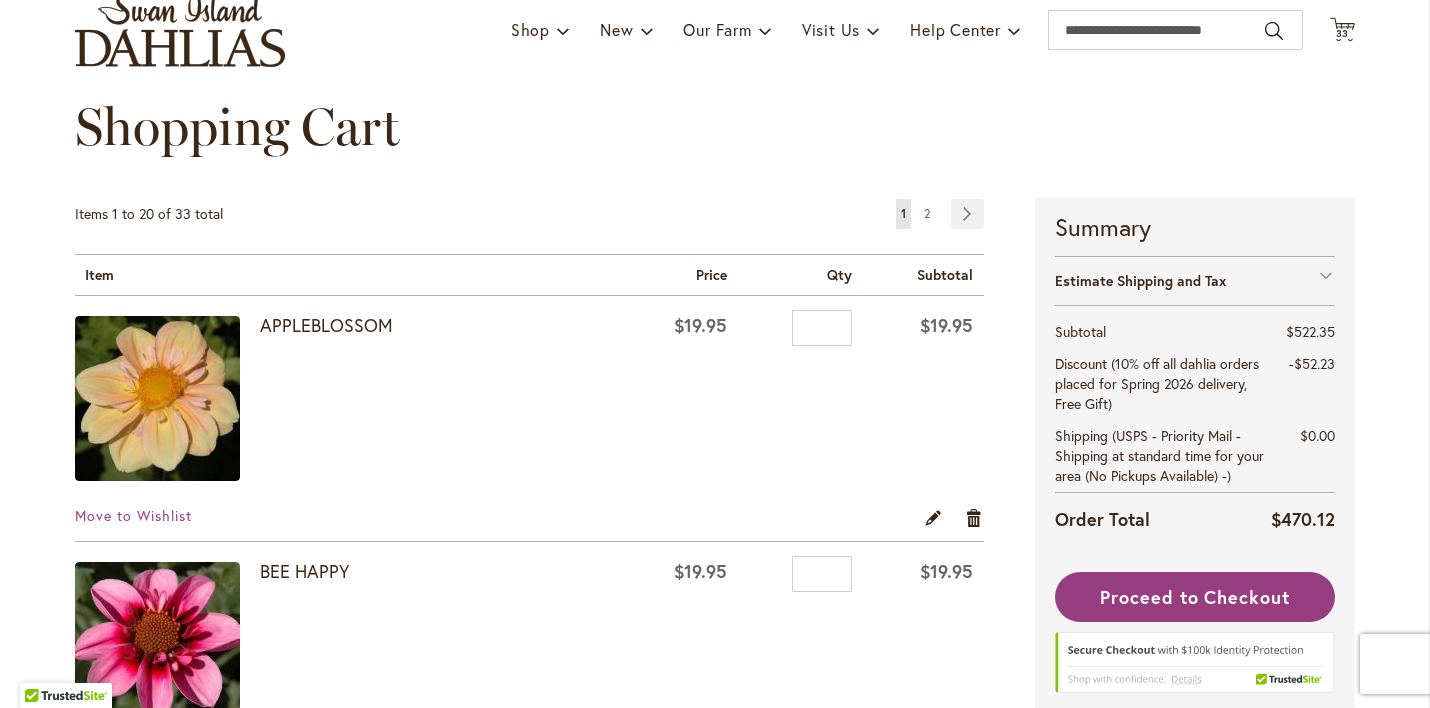 scroll, scrollTop: 169, scrollLeft: 0, axis: vertical 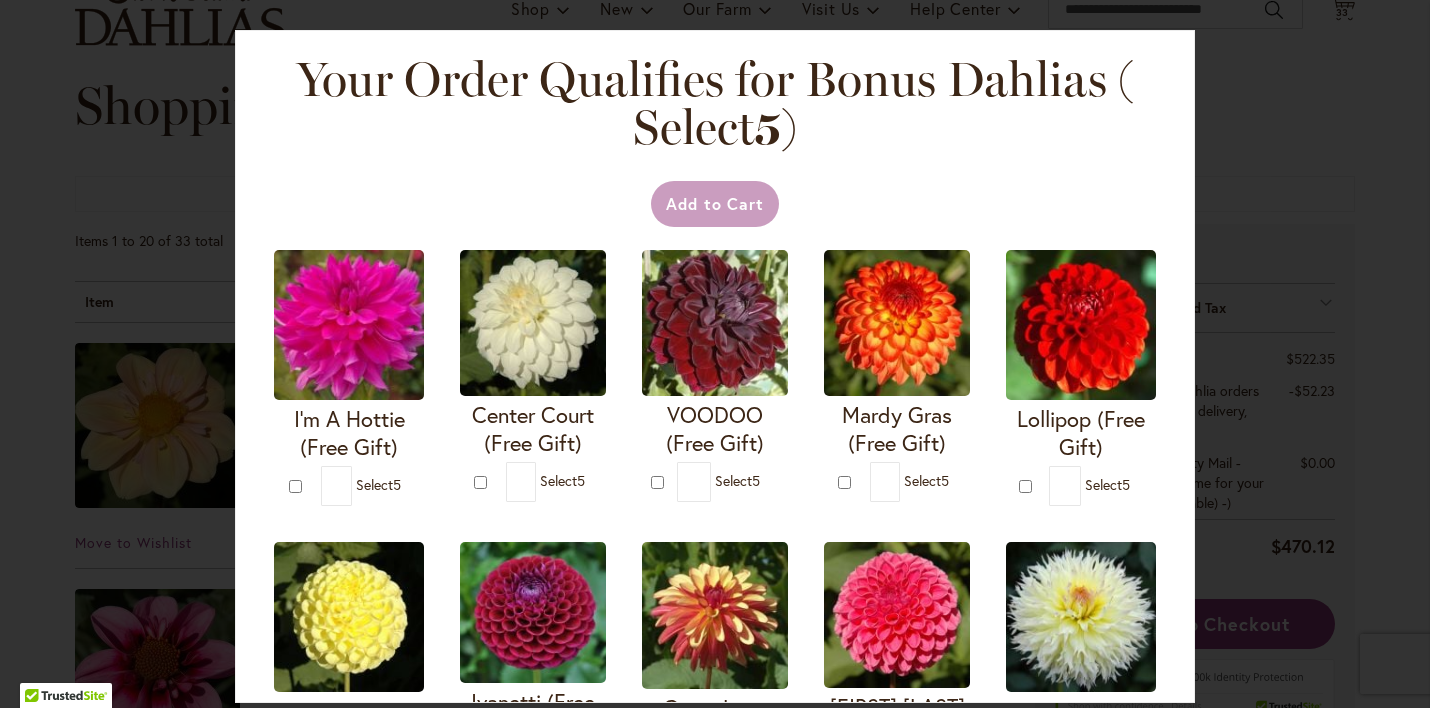 click on "Your Order Qualifies for Bonus Dahlias ( Select                     5
)
Add to Cart
I'm A Hottie (Free Gift)" at bounding box center (715, 354) 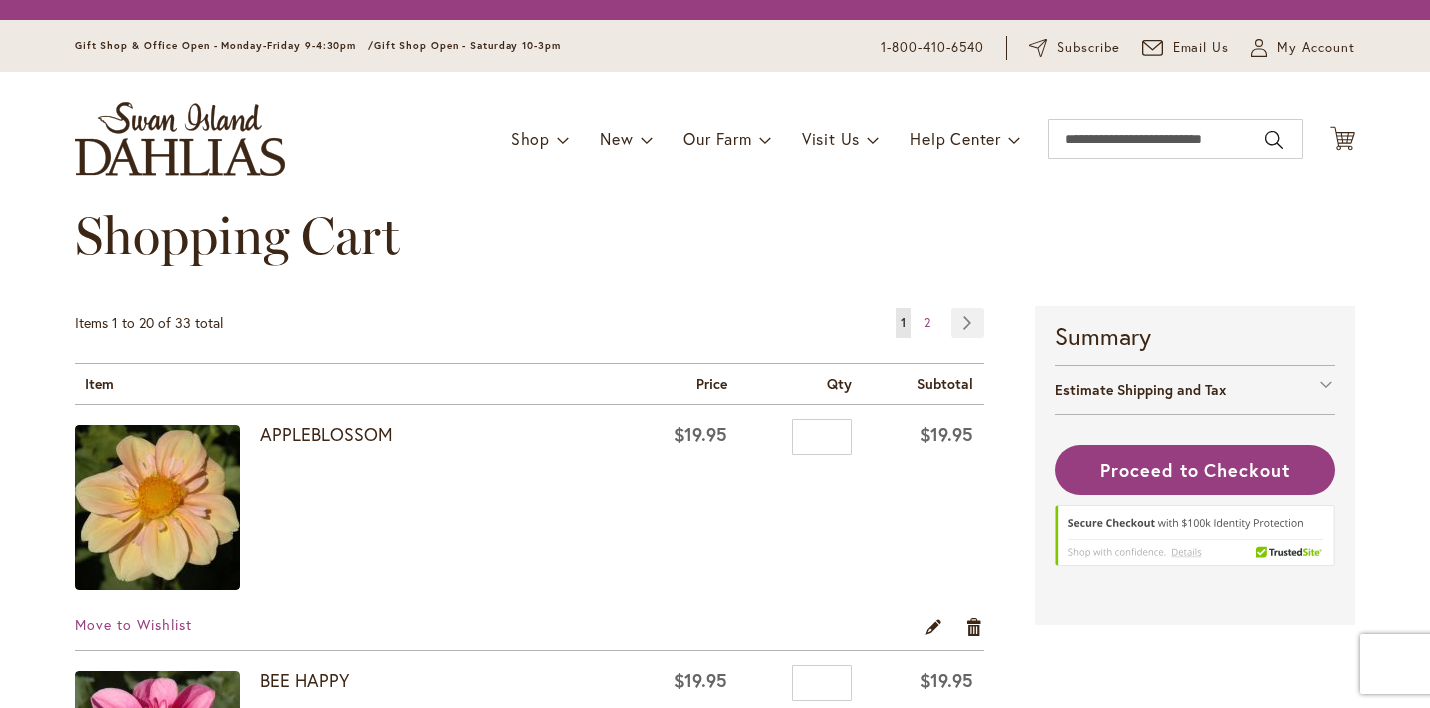scroll, scrollTop: 0, scrollLeft: 0, axis: both 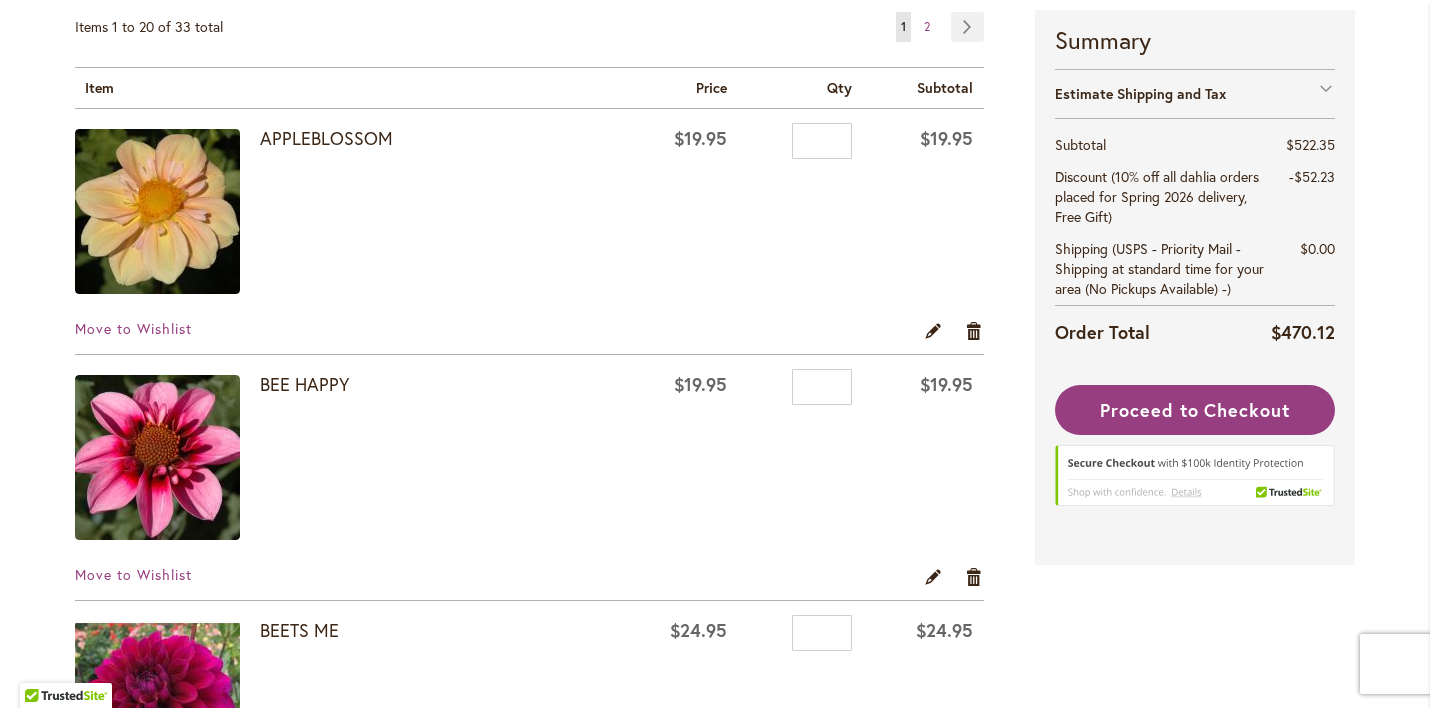 click at bounding box center [157, 457] 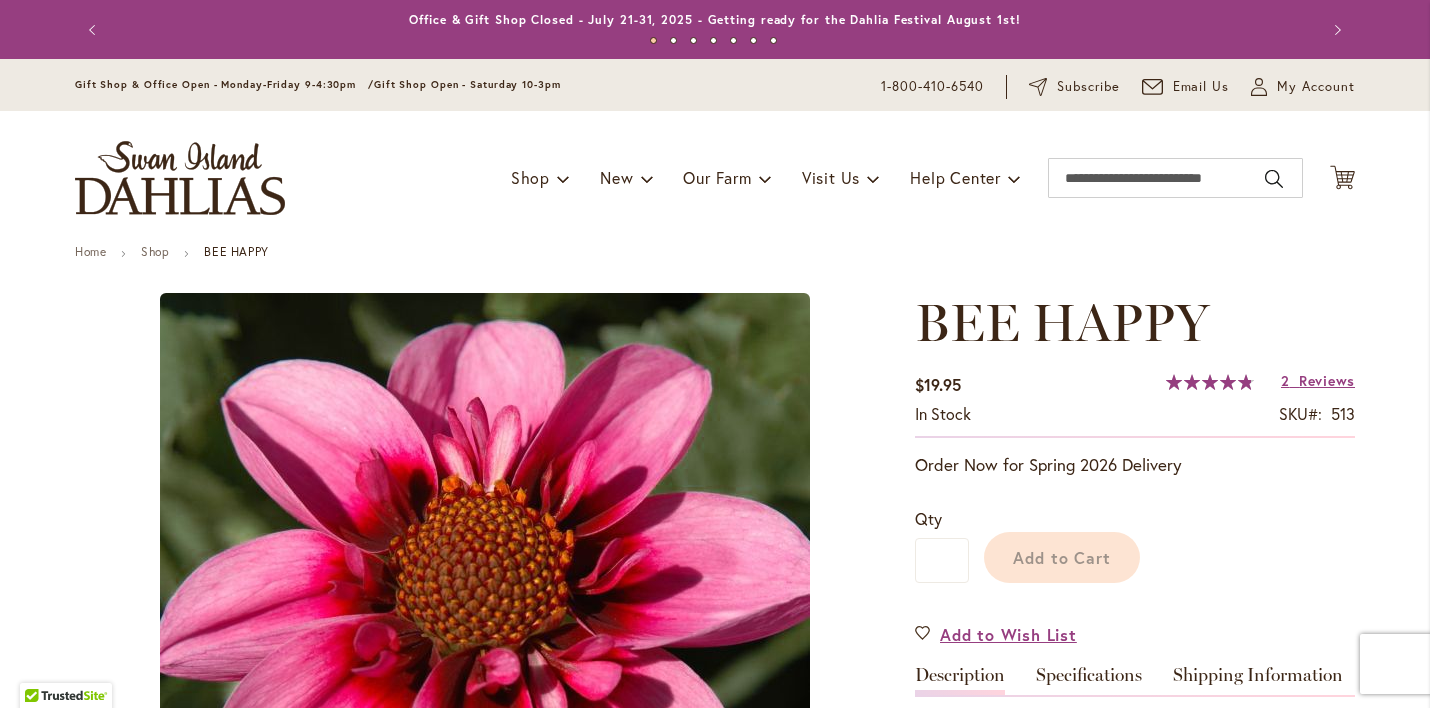 scroll, scrollTop: 0, scrollLeft: 0, axis: both 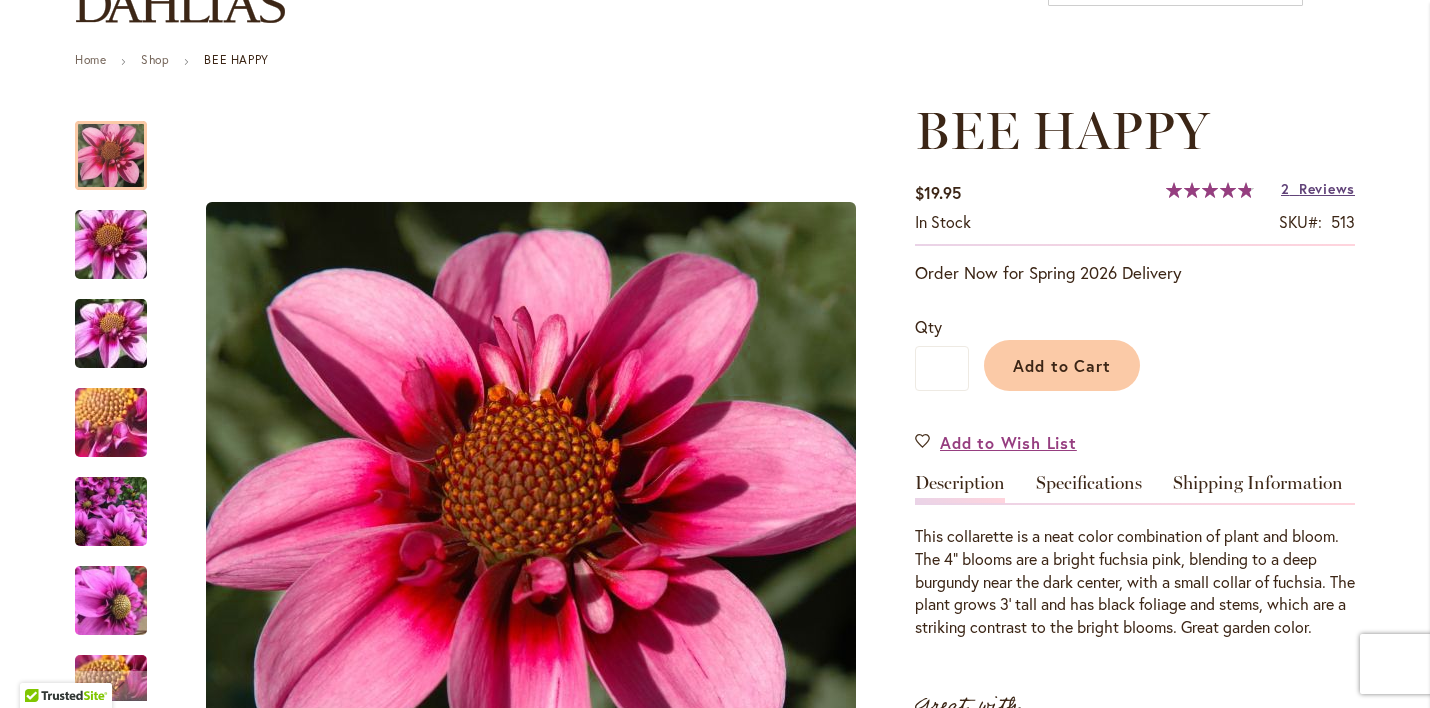 click on "Reviews" at bounding box center (1327, 188) 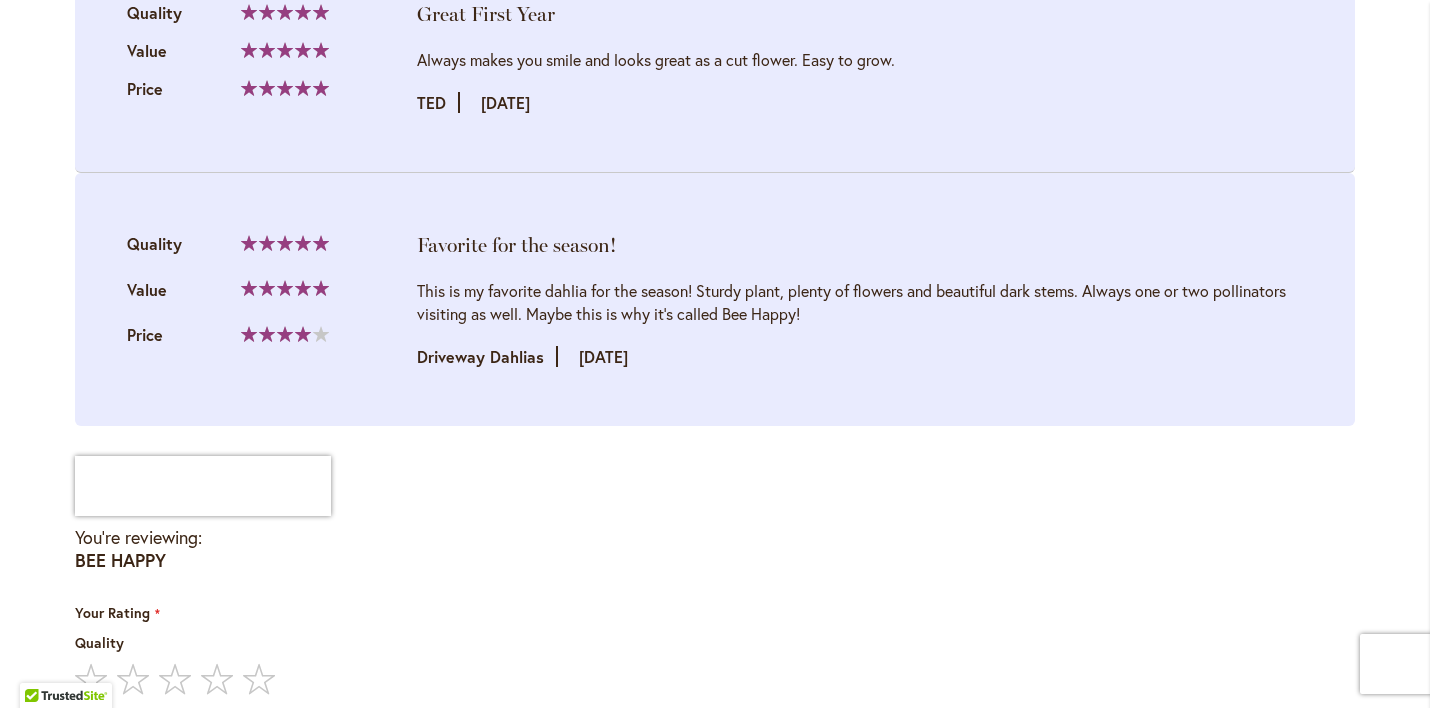 scroll, scrollTop: 2296, scrollLeft: 0, axis: vertical 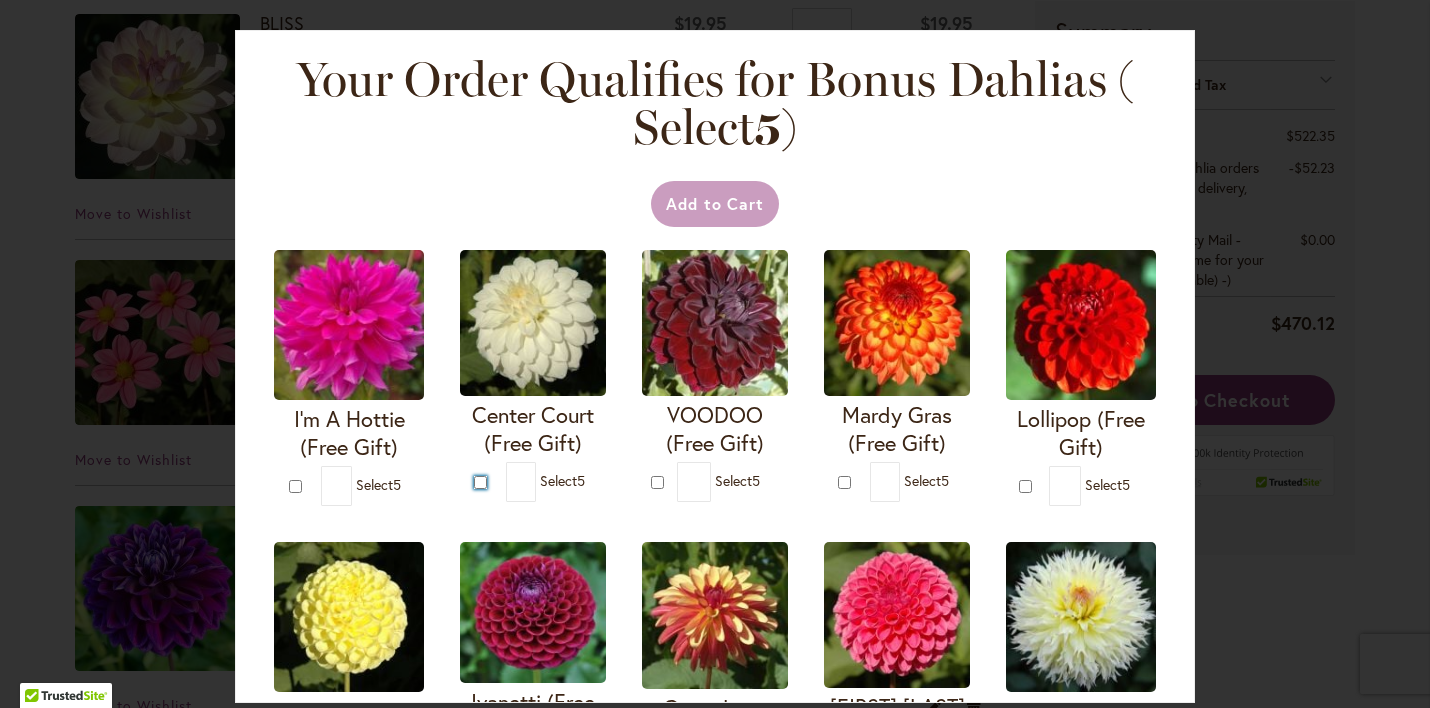 type on "*" 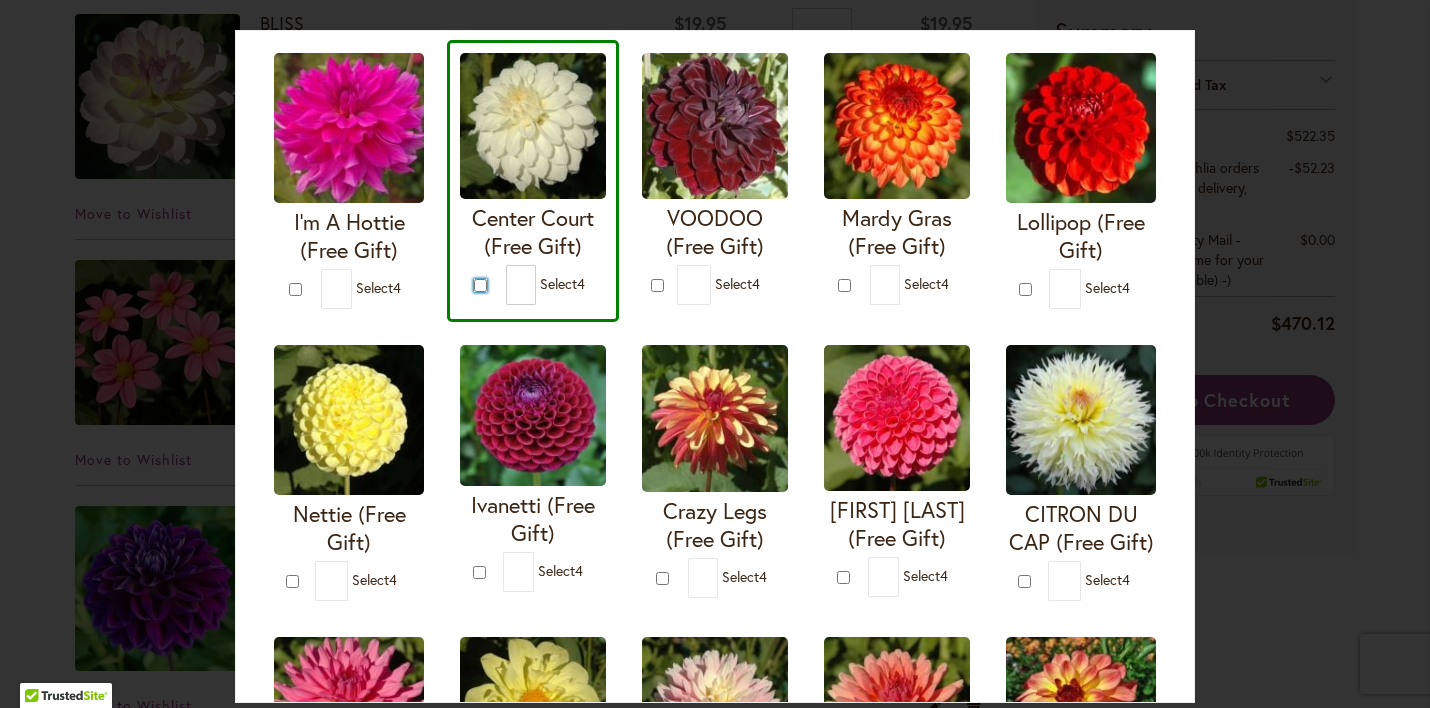 scroll, scrollTop: 272, scrollLeft: 0, axis: vertical 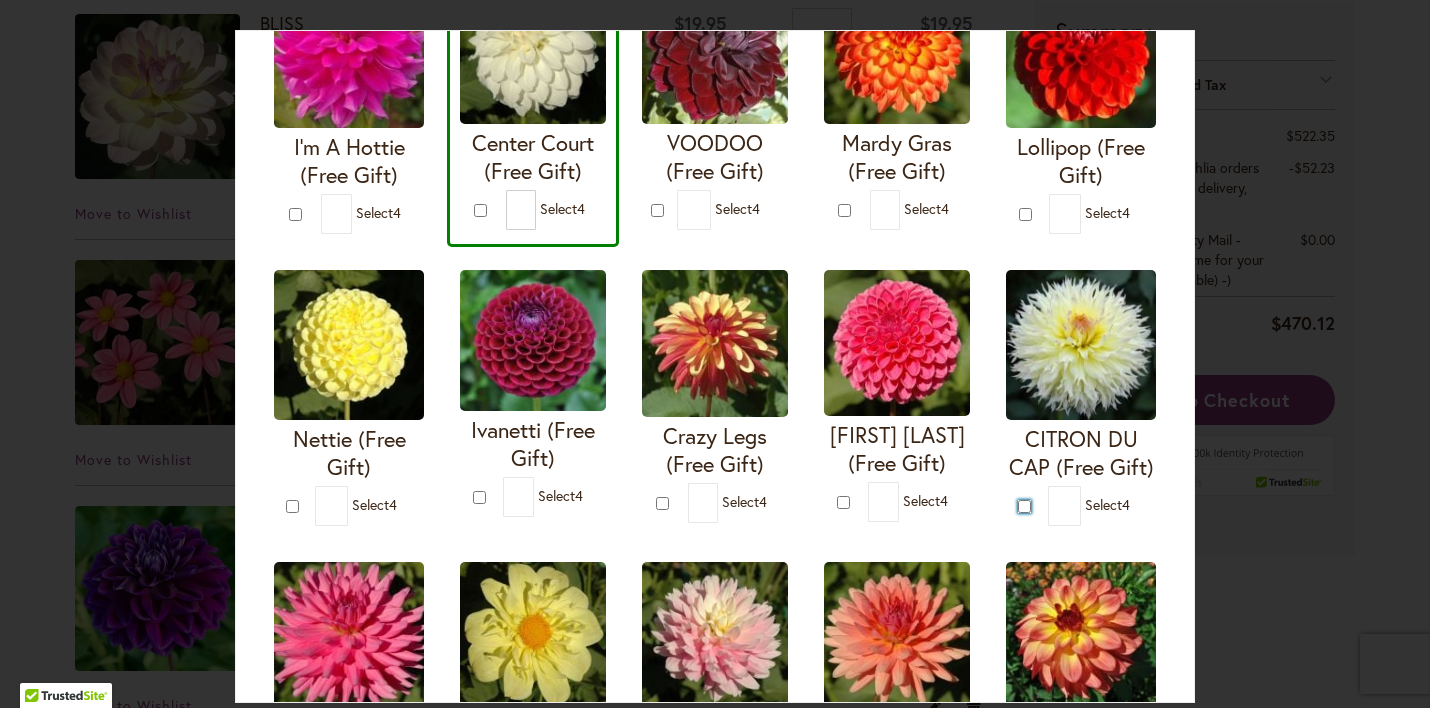 type on "*" 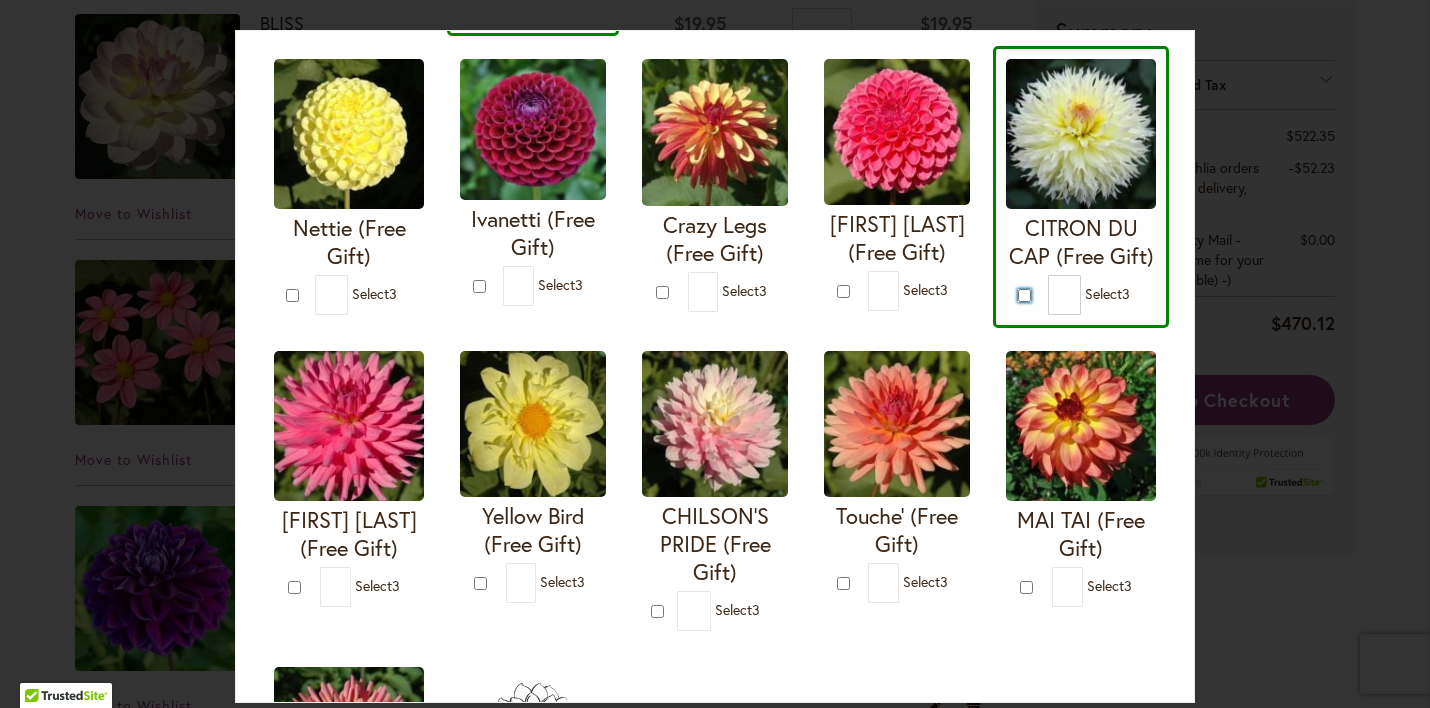 scroll, scrollTop: 495, scrollLeft: 0, axis: vertical 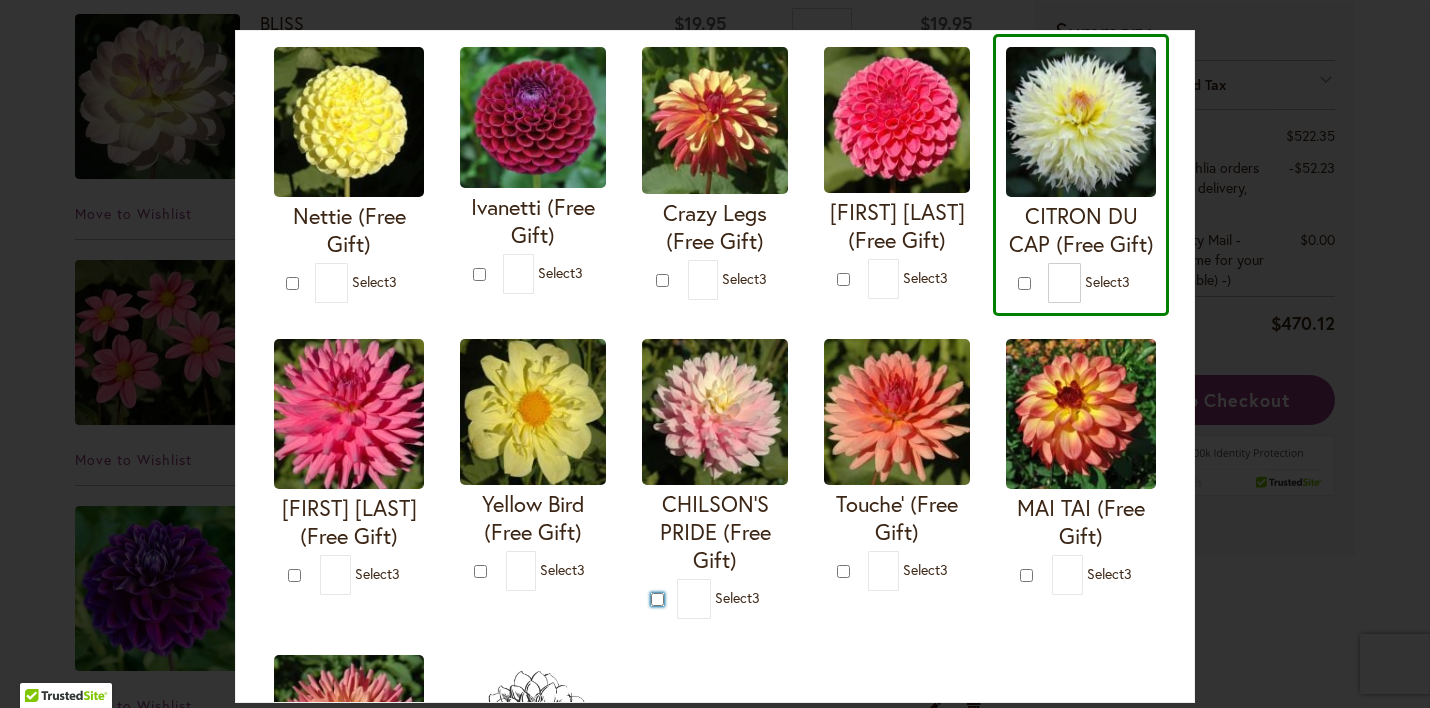type on "*" 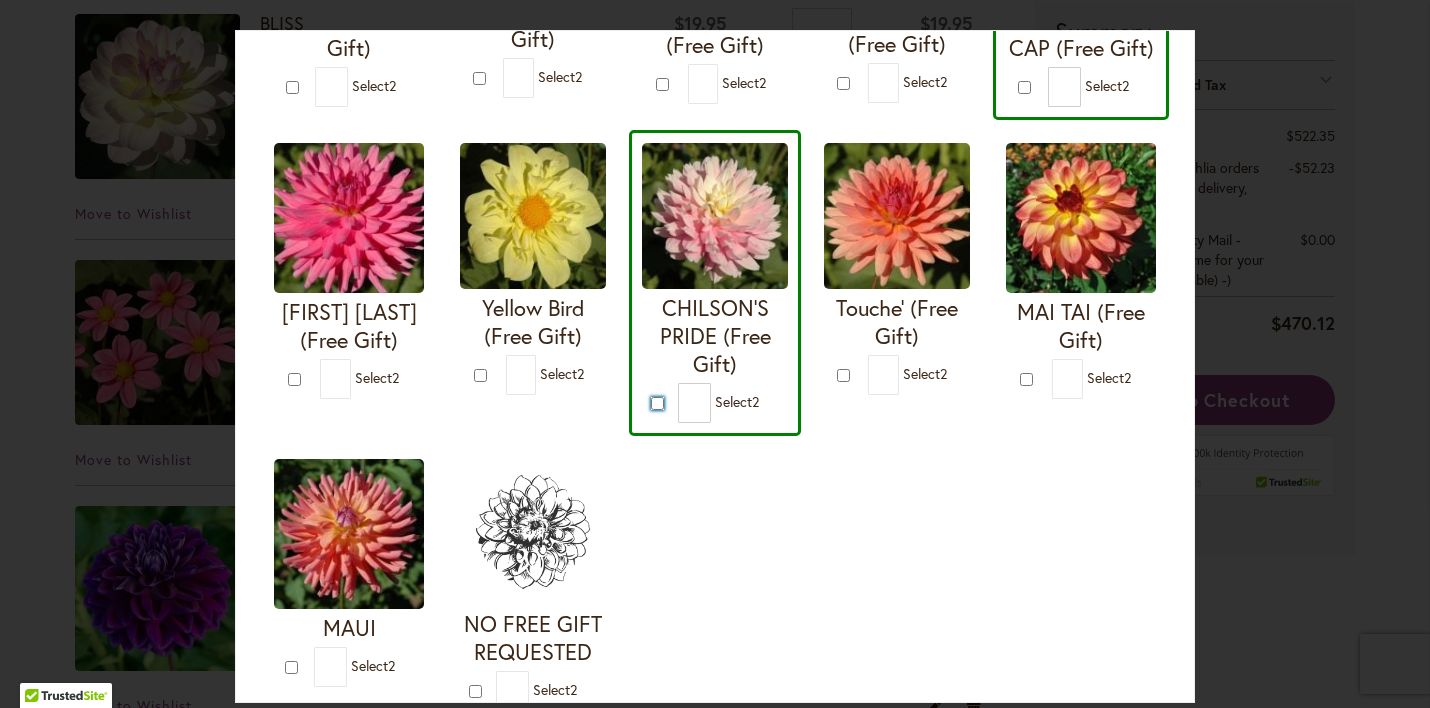 scroll, scrollTop: 693, scrollLeft: 0, axis: vertical 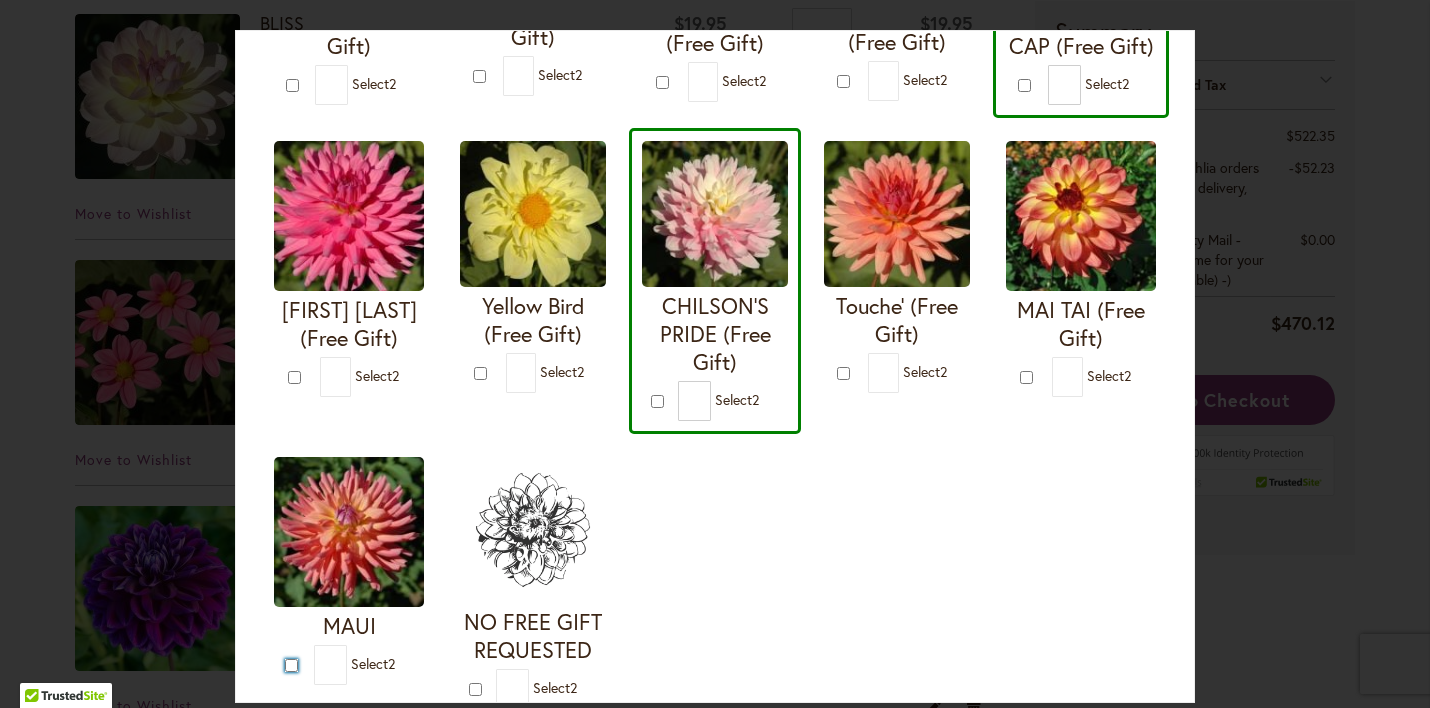 type on "*" 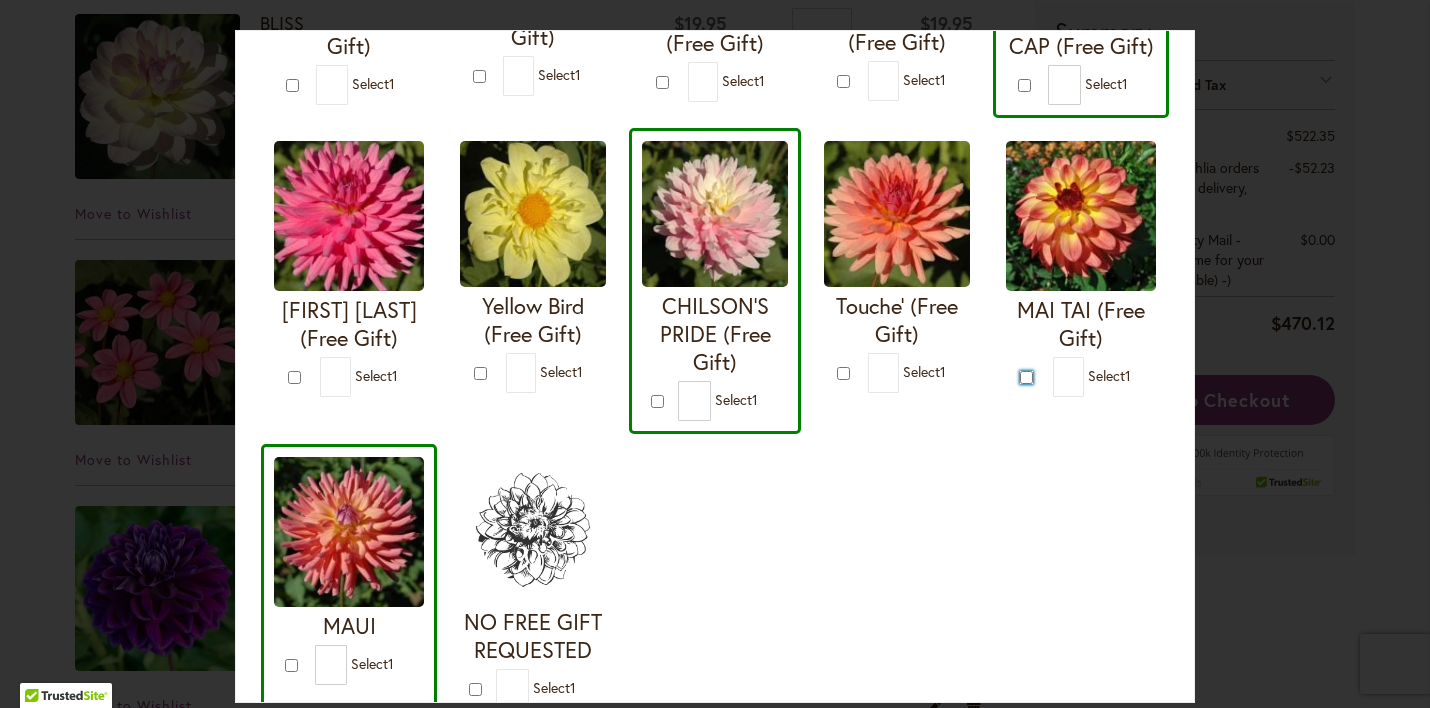 type on "*" 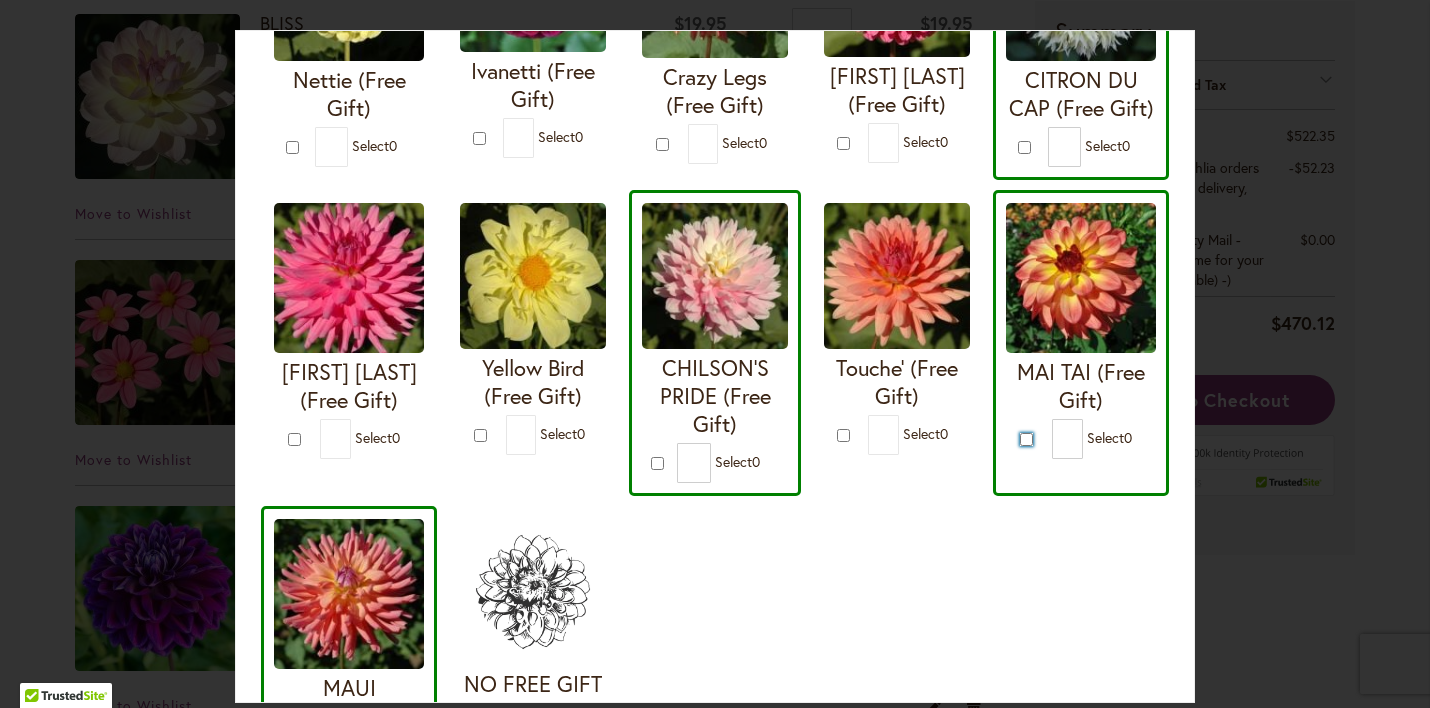 scroll, scrollTop: 807, scrollLeft: 0, axis: vertical 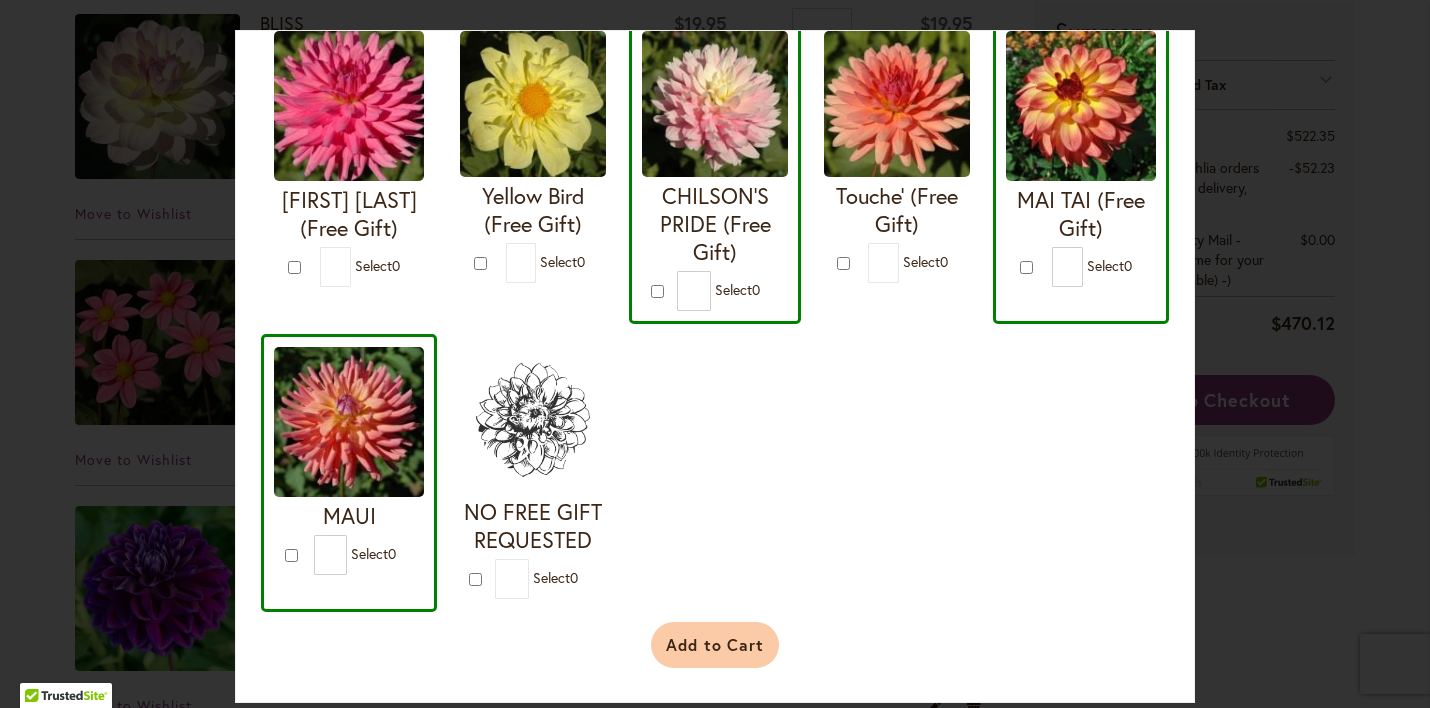 click on "Add to Cart" at bounding box center [715, 645] 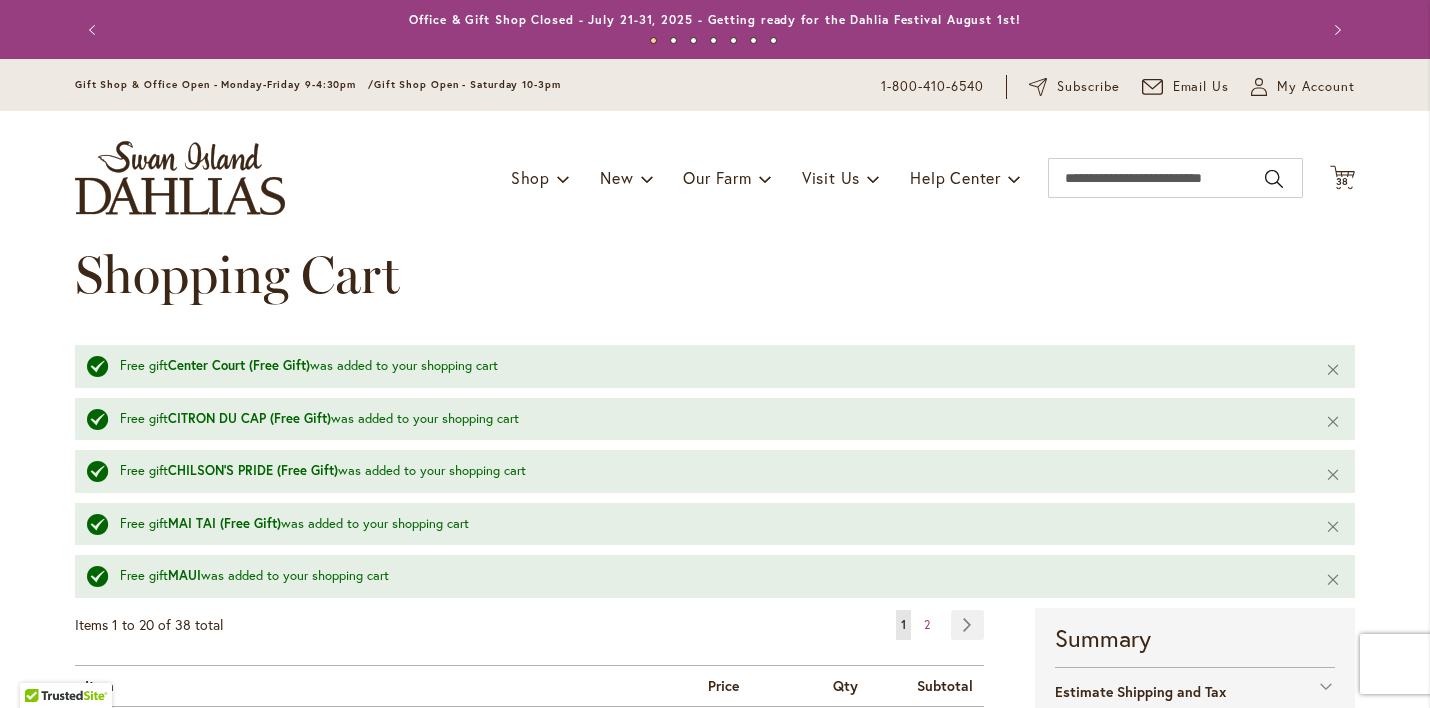scroll, scrollTop: 0, scrollLeft: 0, axis: both 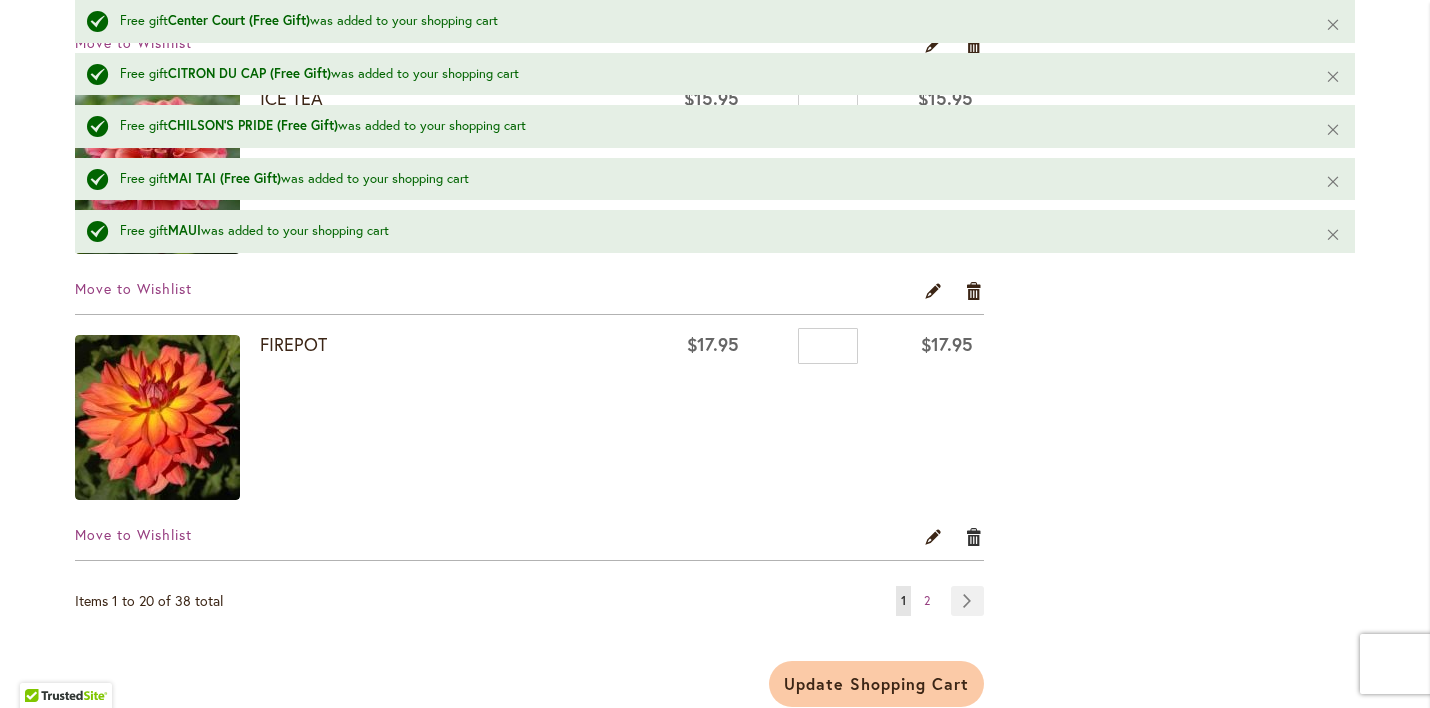 click on "Remove item" at bounding box center [974, 536] 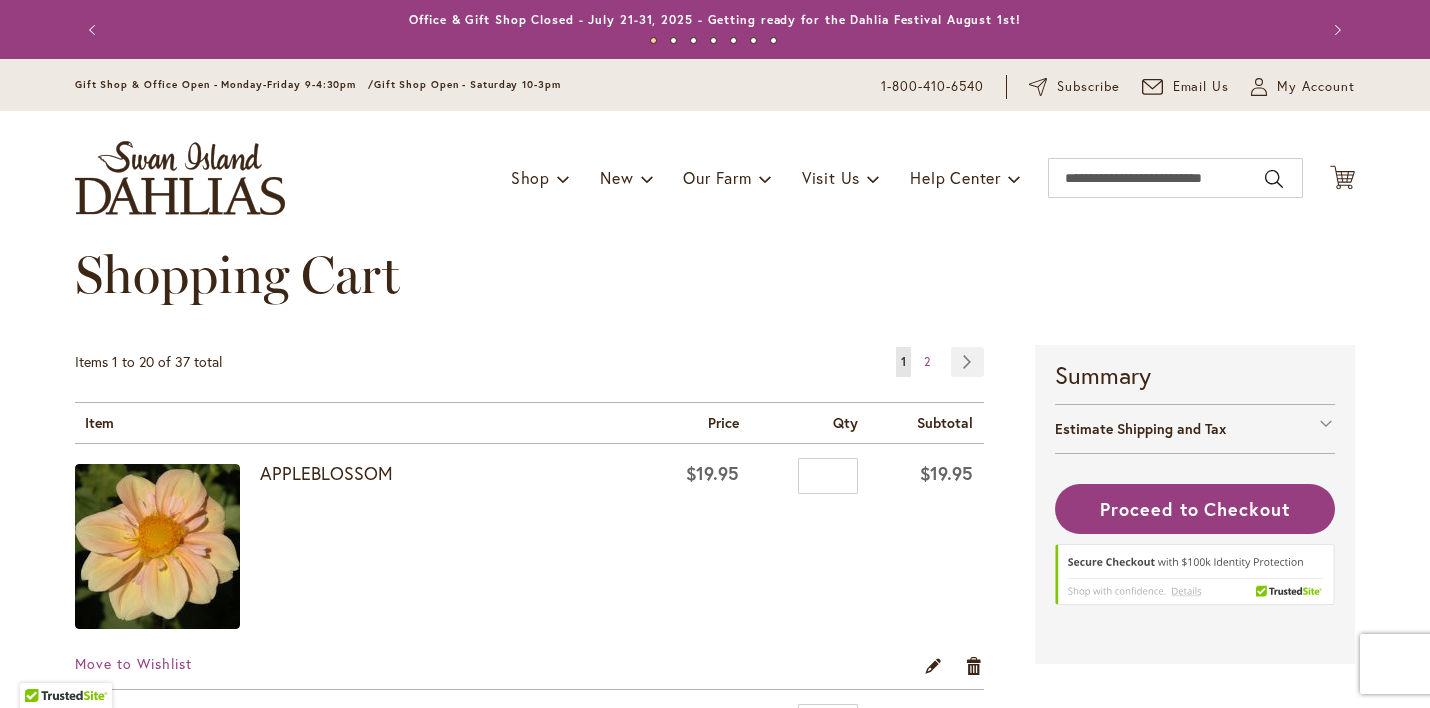 scroll, scrollTop: 0, scrollLeft: 0, axis: both 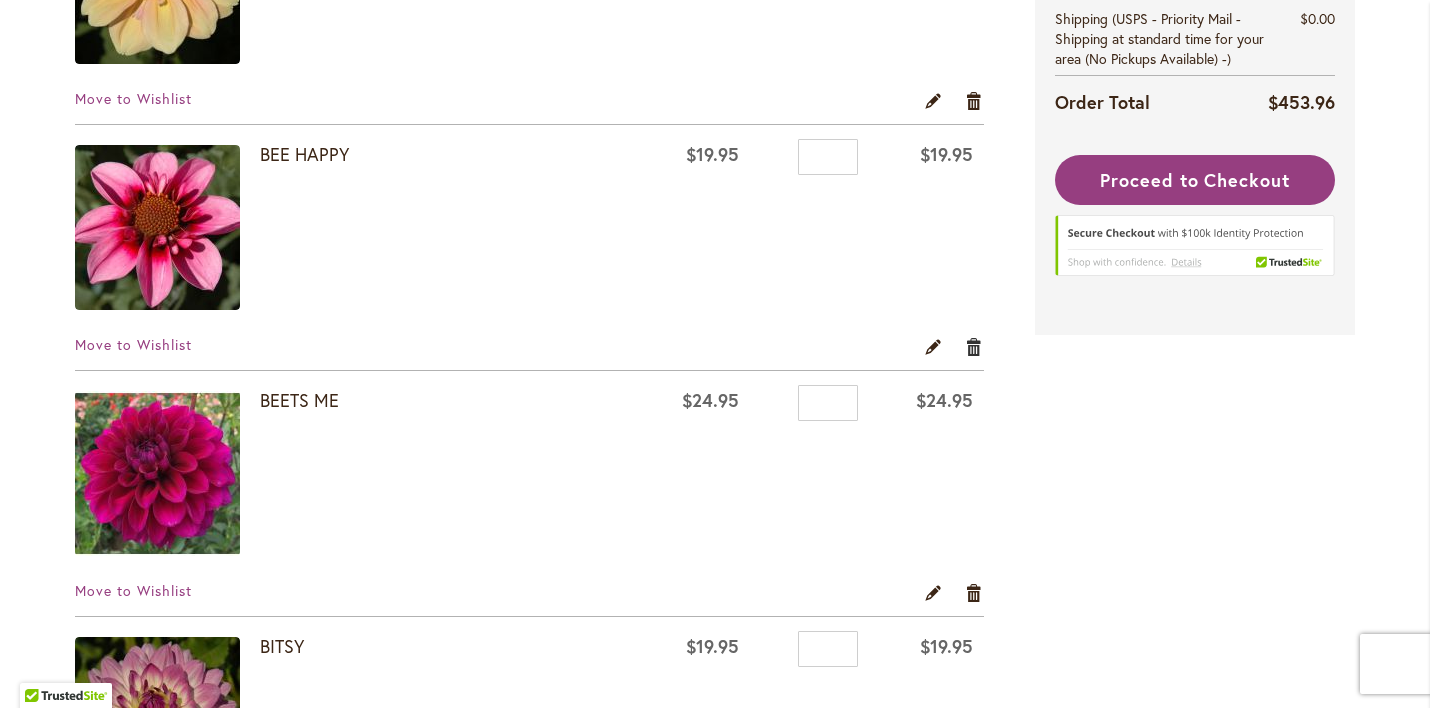 click on "Remove item" at bounding box center (974, 346) 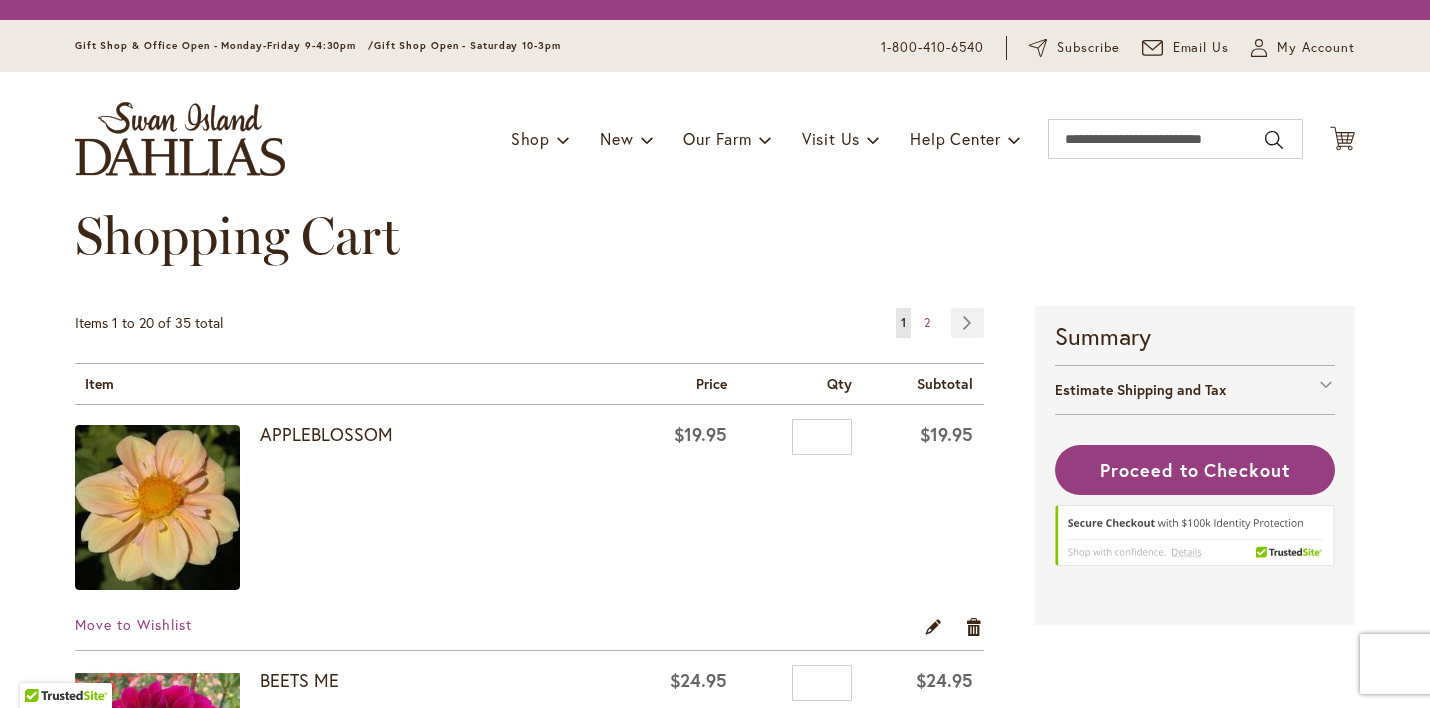 scroll, scrollTop: 0, scrollLeft: 0, axis: both 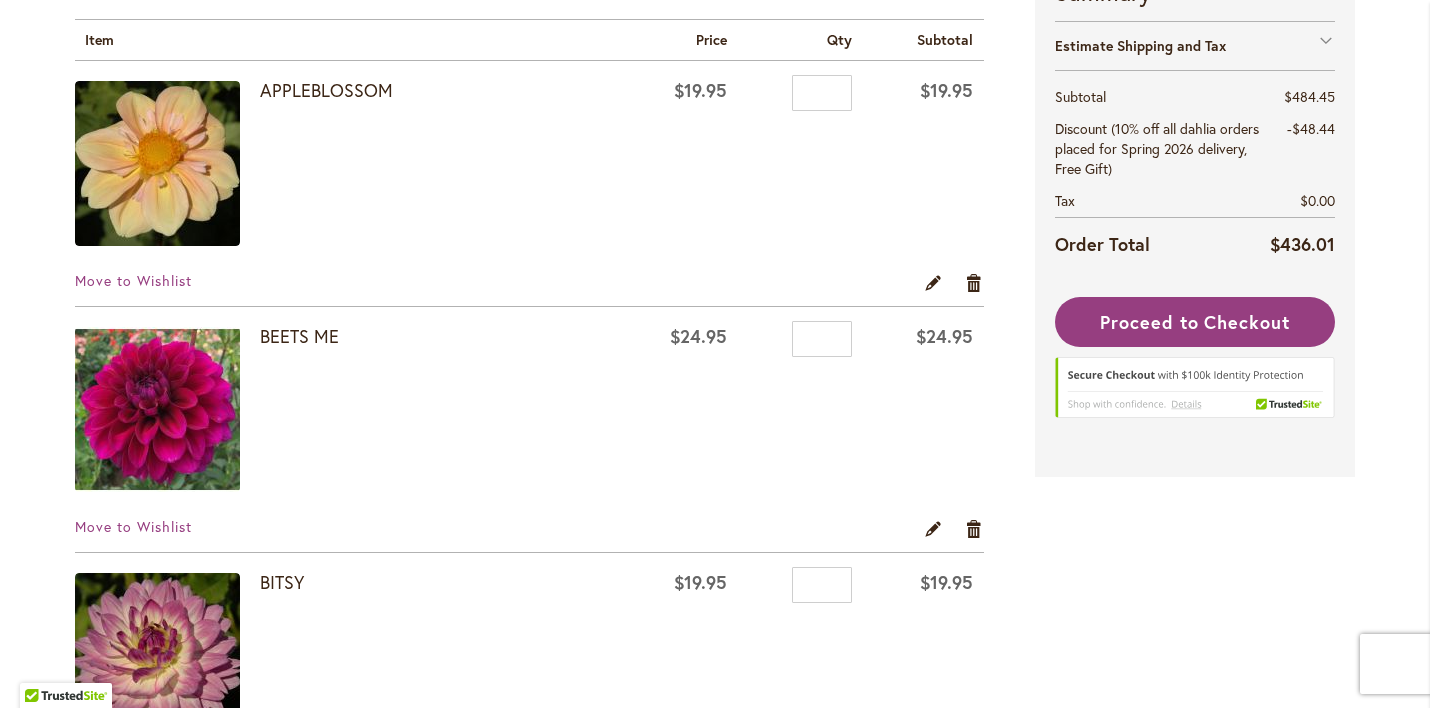 click at bounding box center (157, 409) 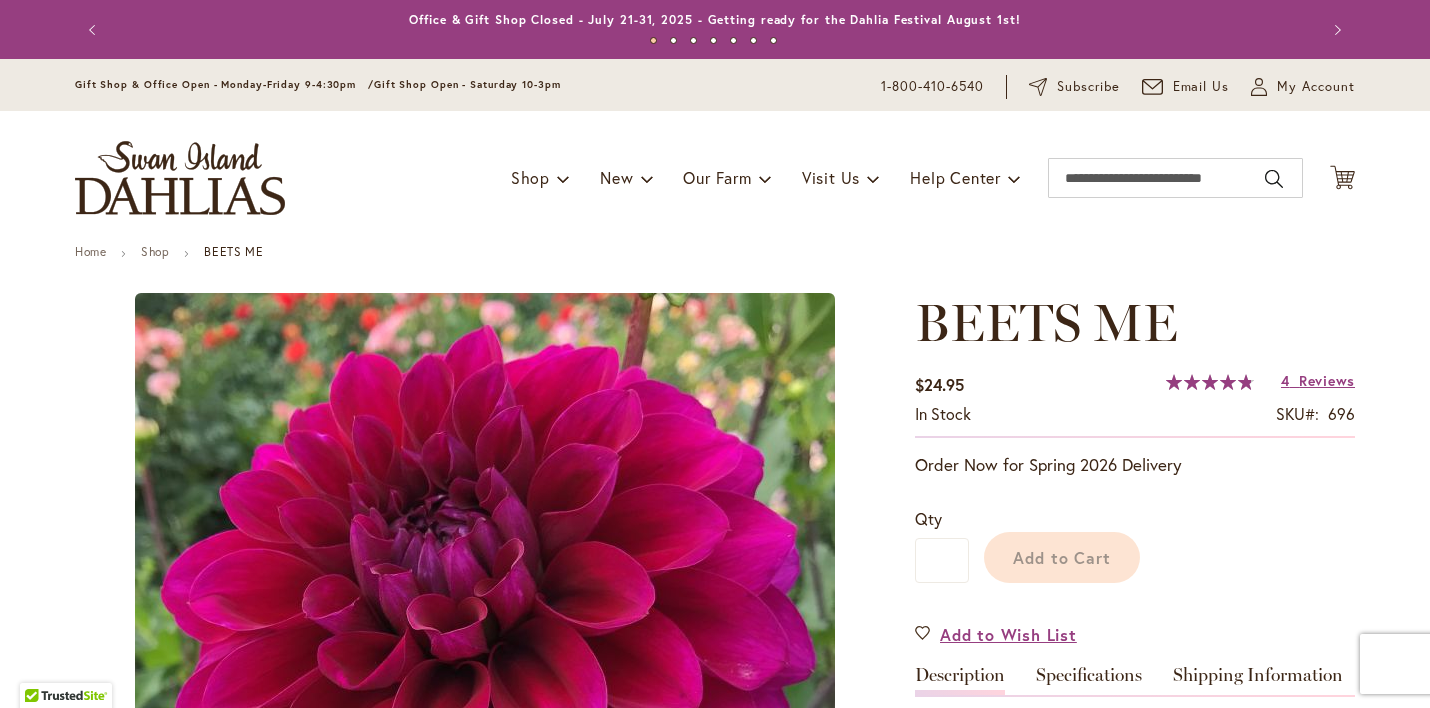 scroll, scrollTop: 0, scrollLeft: 0, axis: both 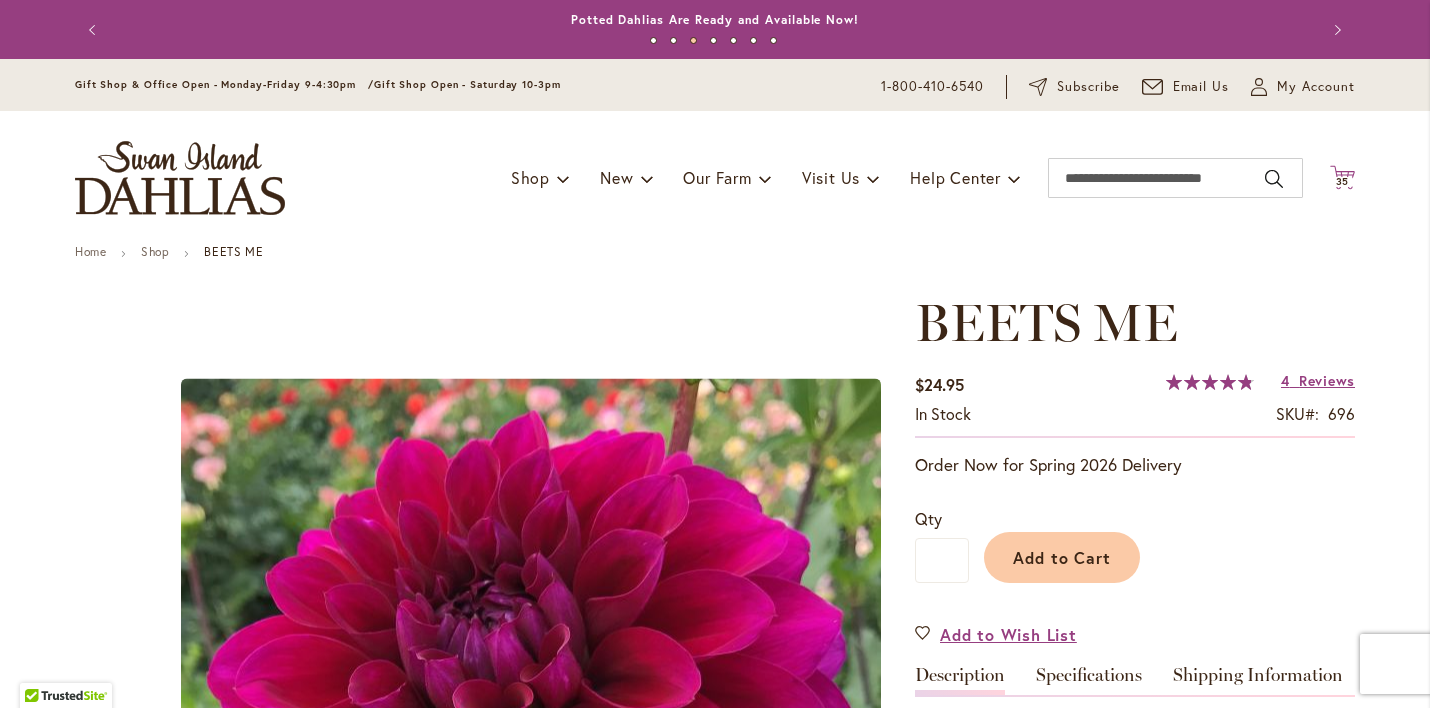 click on "Cart
.cls-1 {
fill: #231f20;
}" 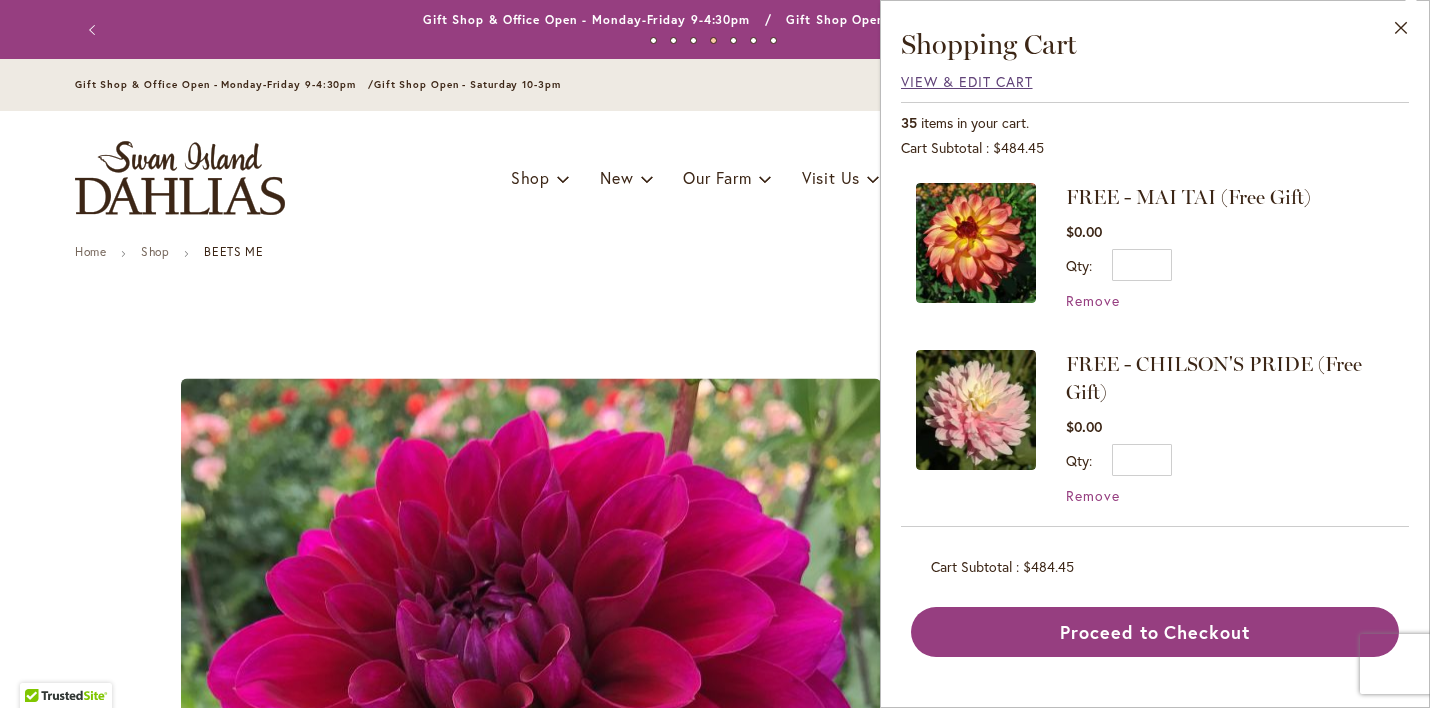 click on "View & Edit Cart" at bounding box center [967, 81] 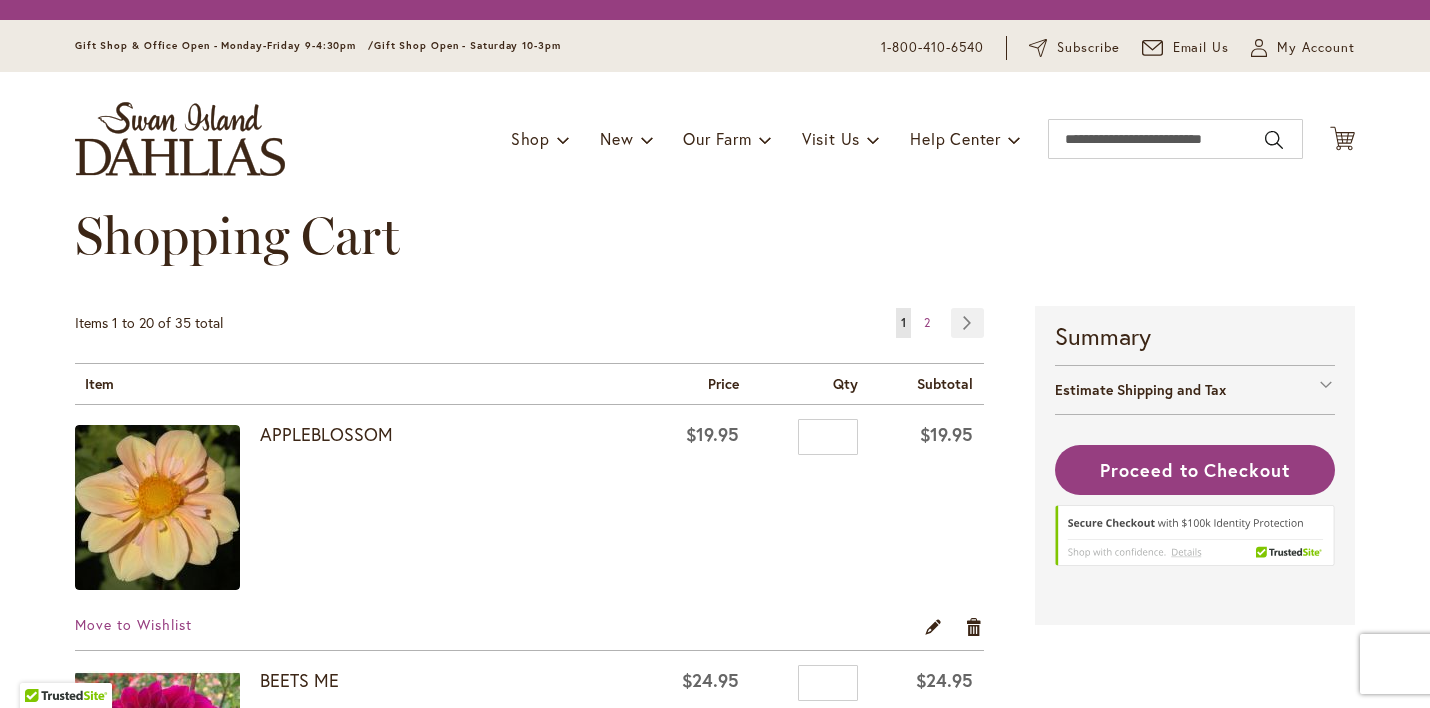 scroll, scrollTop: 0, scrollLeft: 0, axis: both 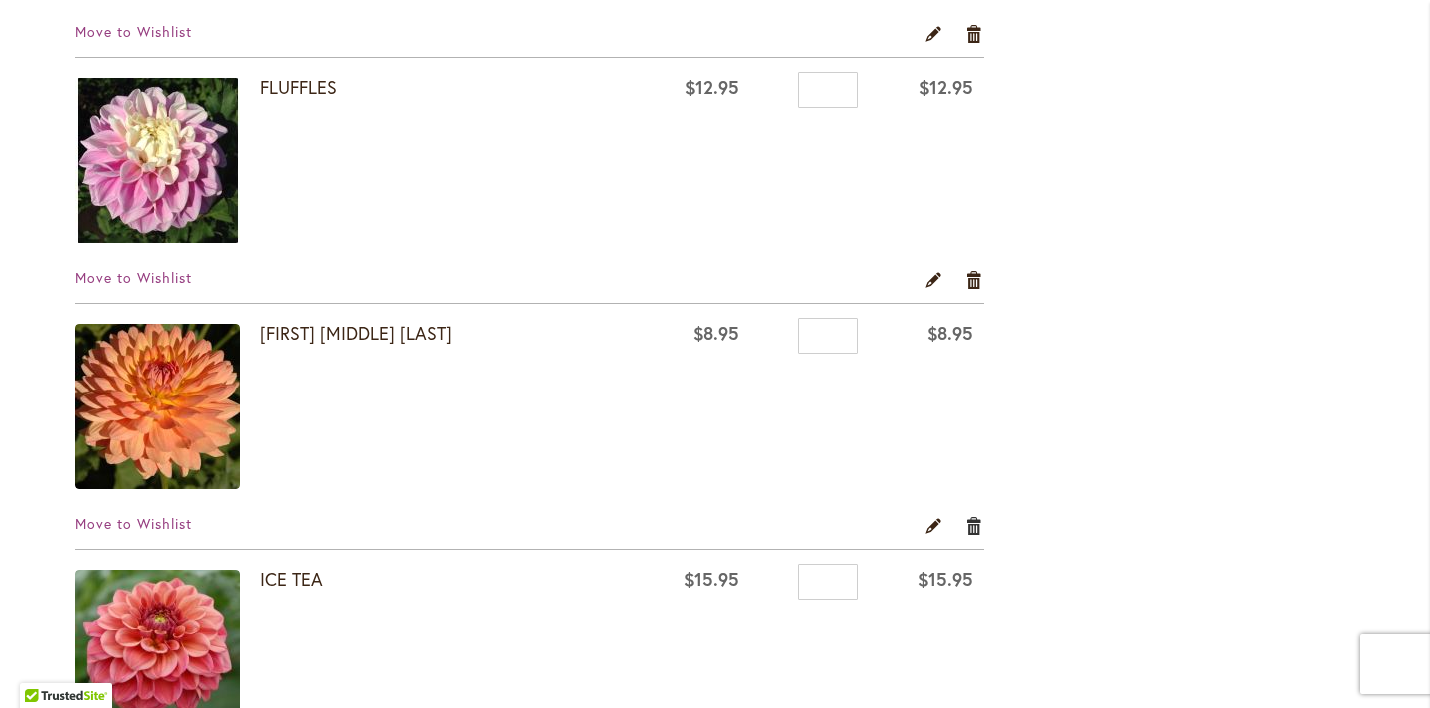 click on "Remove item" at bounding box center (974, 525) 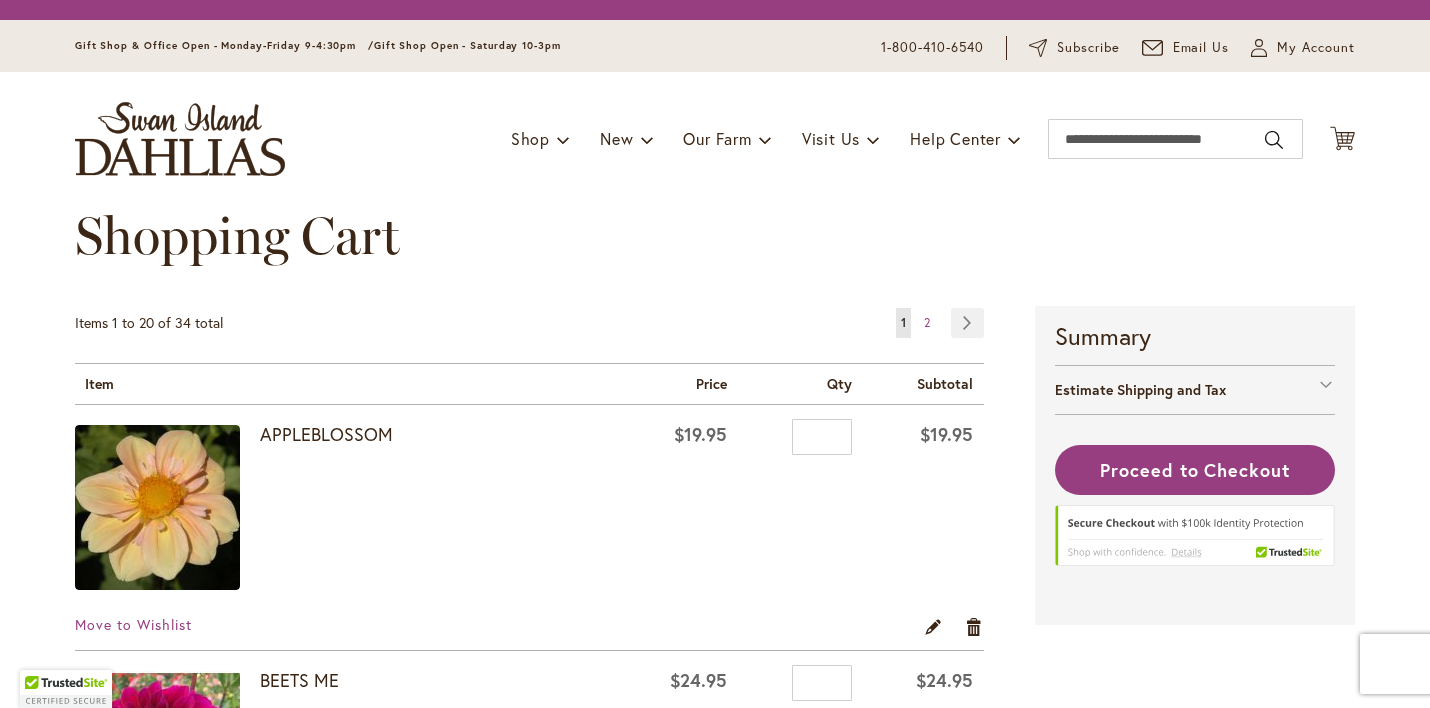 scroll, scrollTop: 0, scrollLeft: 0, axis: both 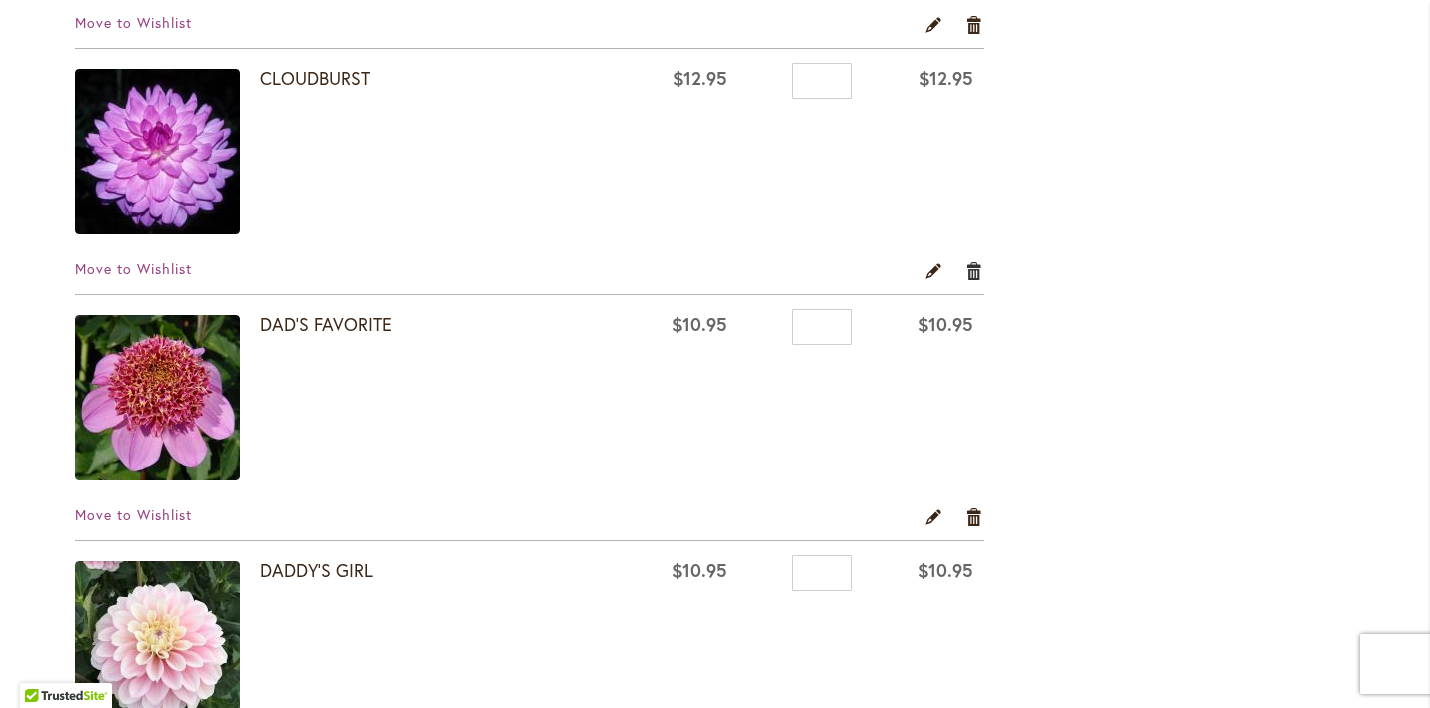 click on "Remove item" at bounding box center (974, 270) 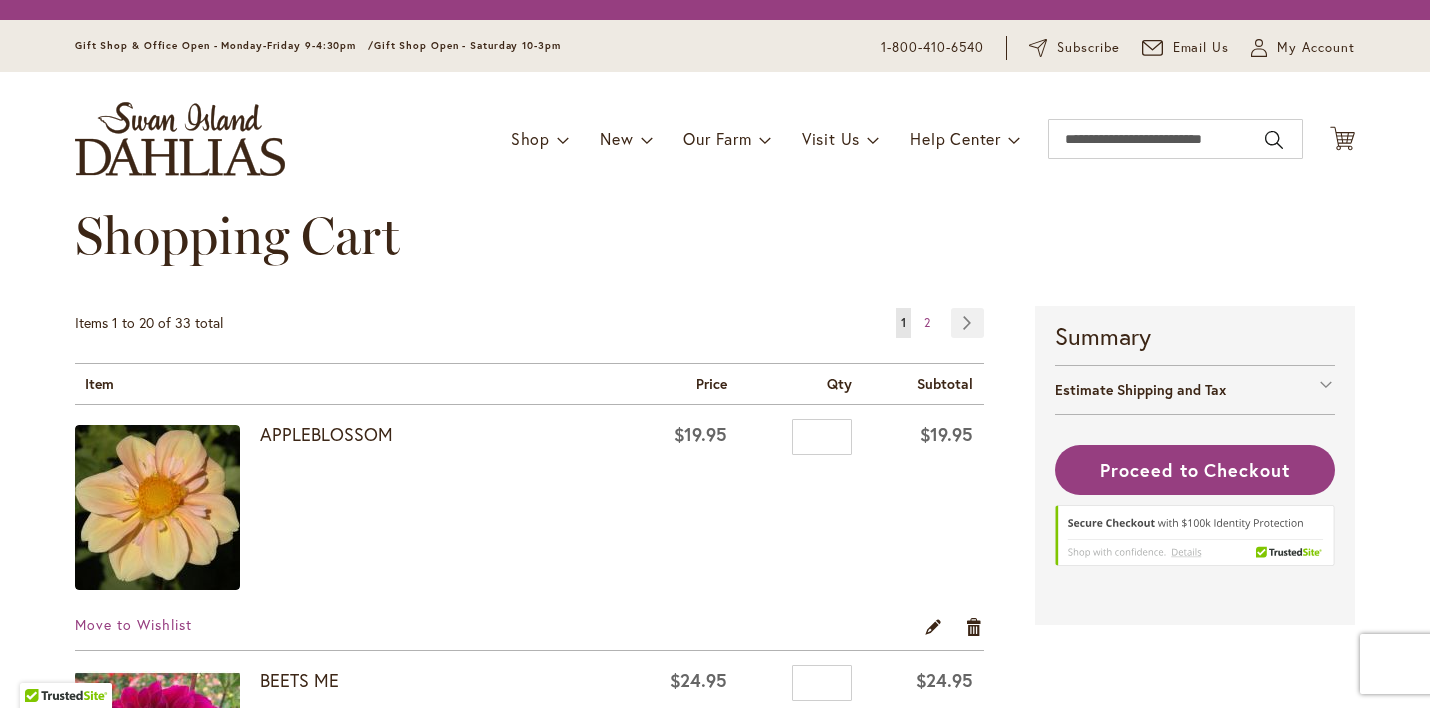 scroll, scrollTop: 0, scrollLeft: 0, axis: both 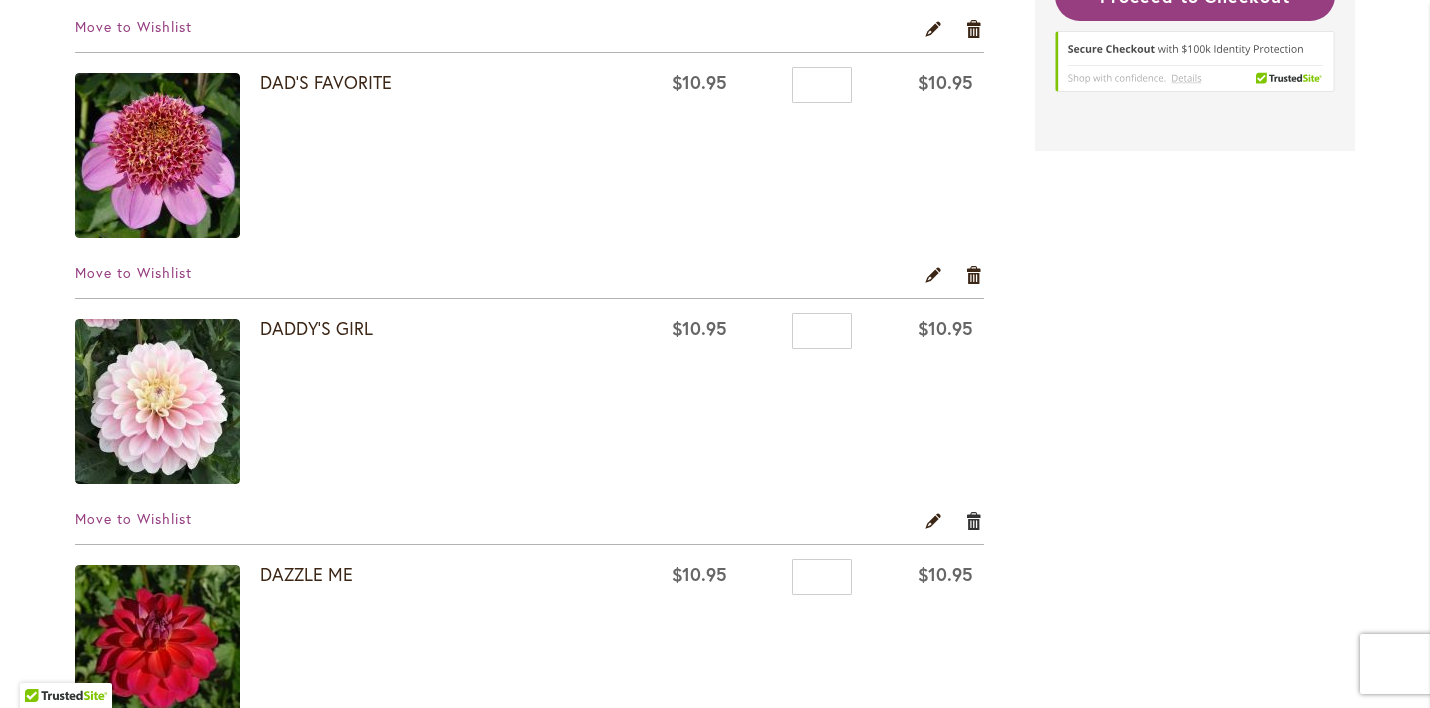 click on "Remove item" at bounding box center [974, 520] 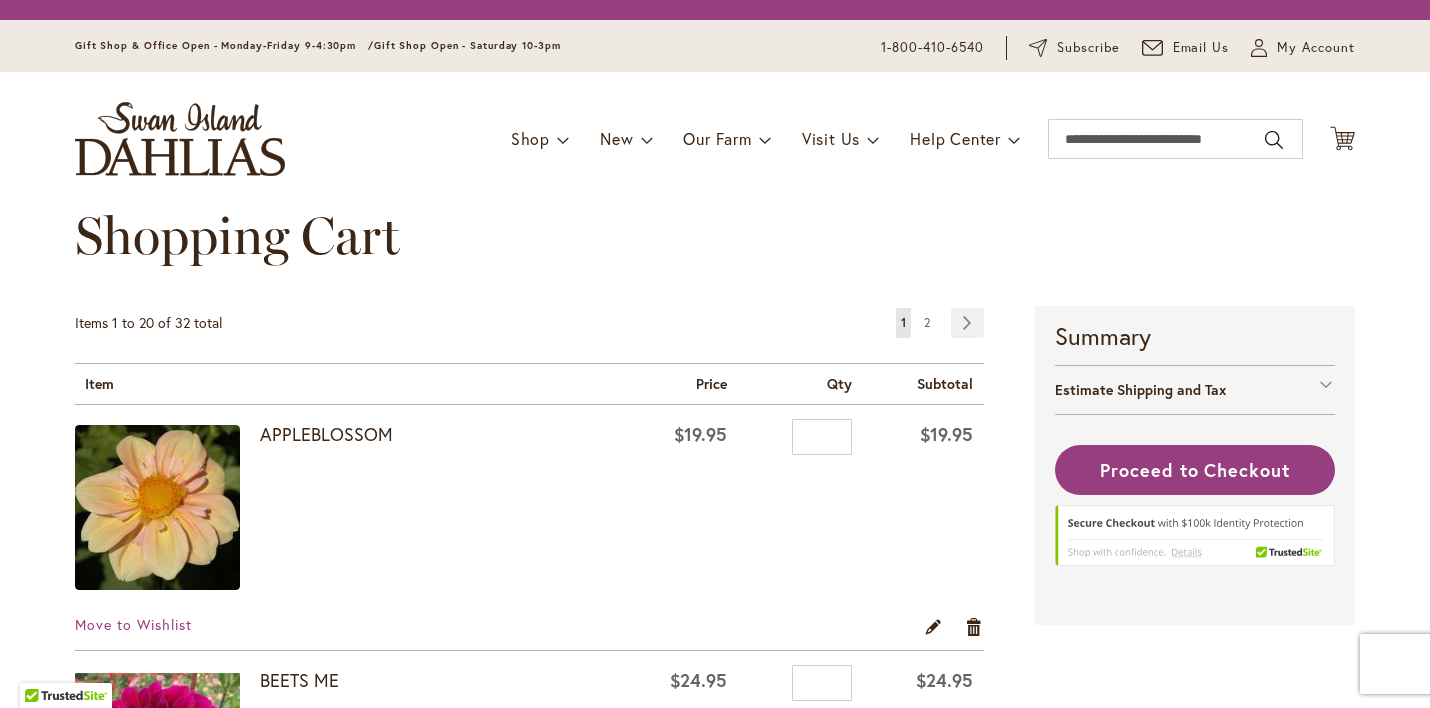 scroll, scrollTop: 0, scrollLeft: 0, axis: both 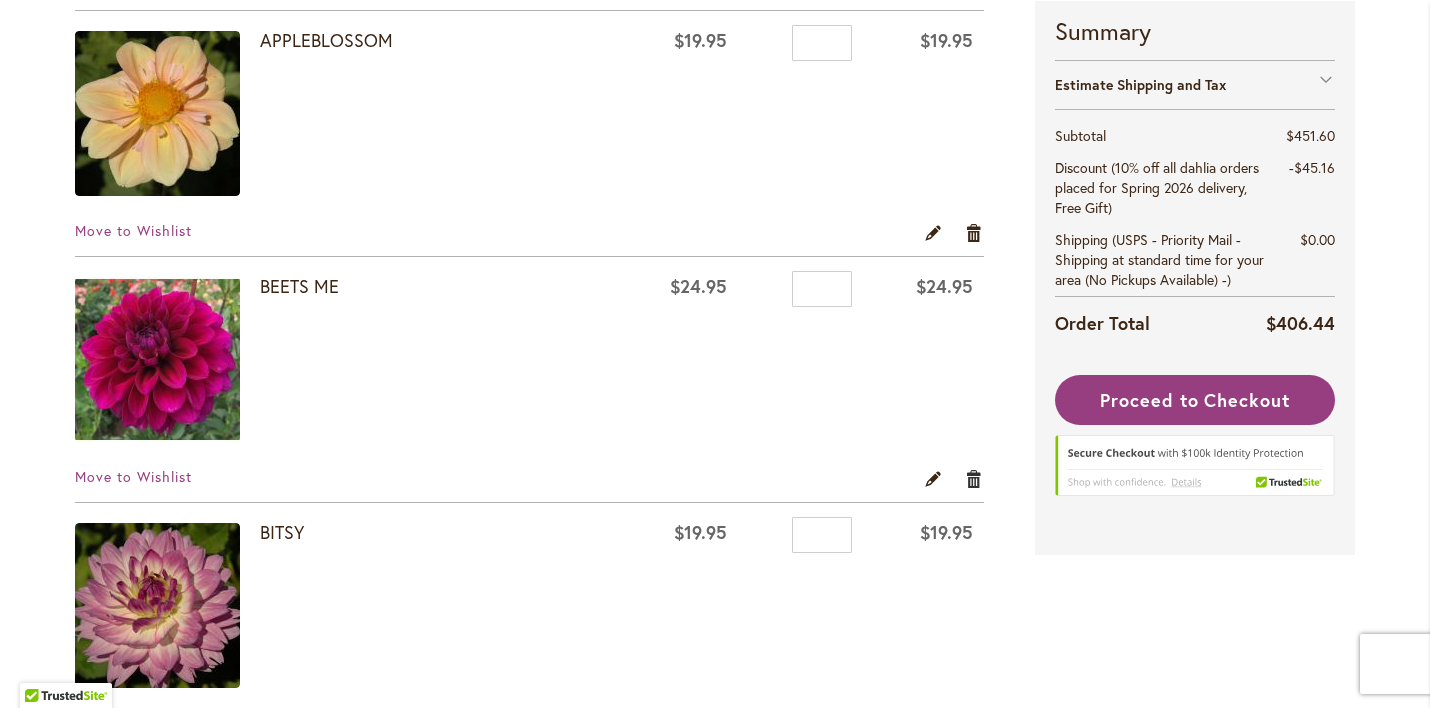 click on "Remove item" at bounding box center (974, 478) 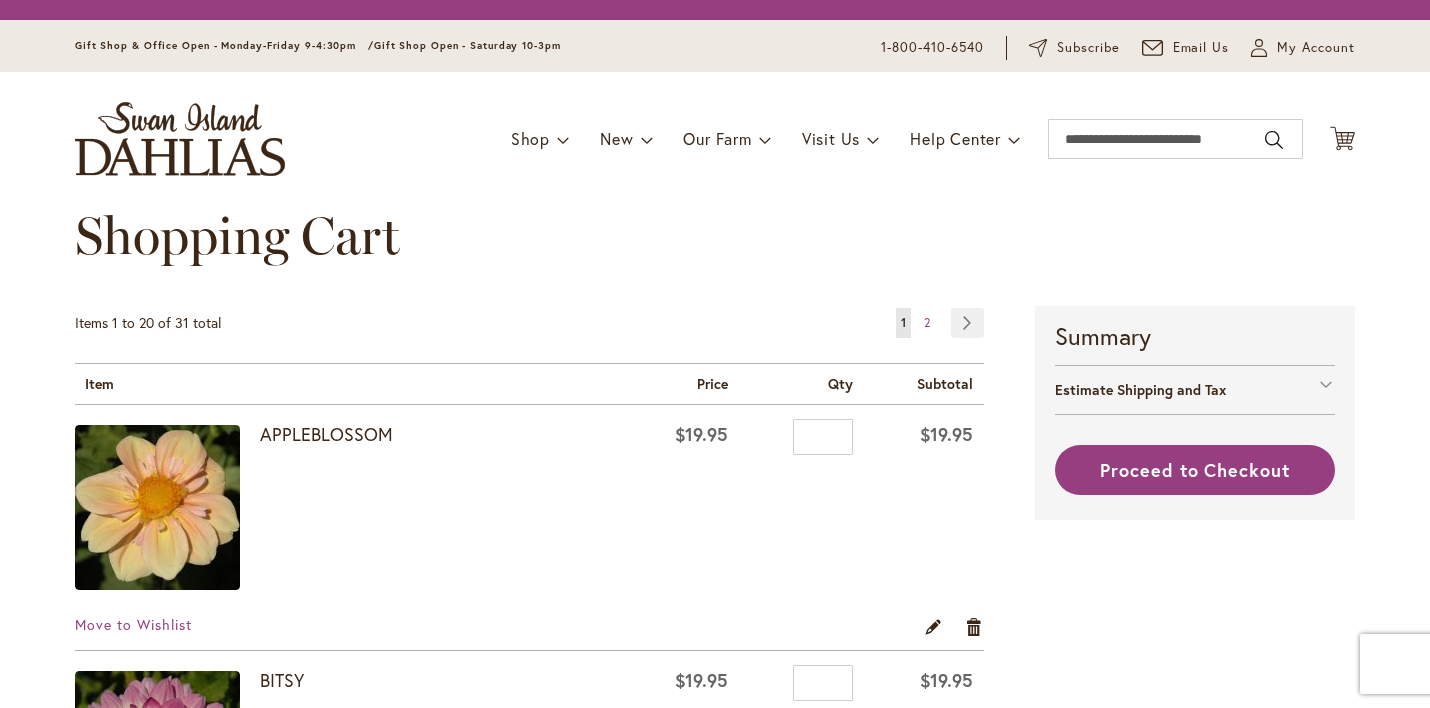 scroll, scrollTop: 0, scrollLeft: 0, axis: both 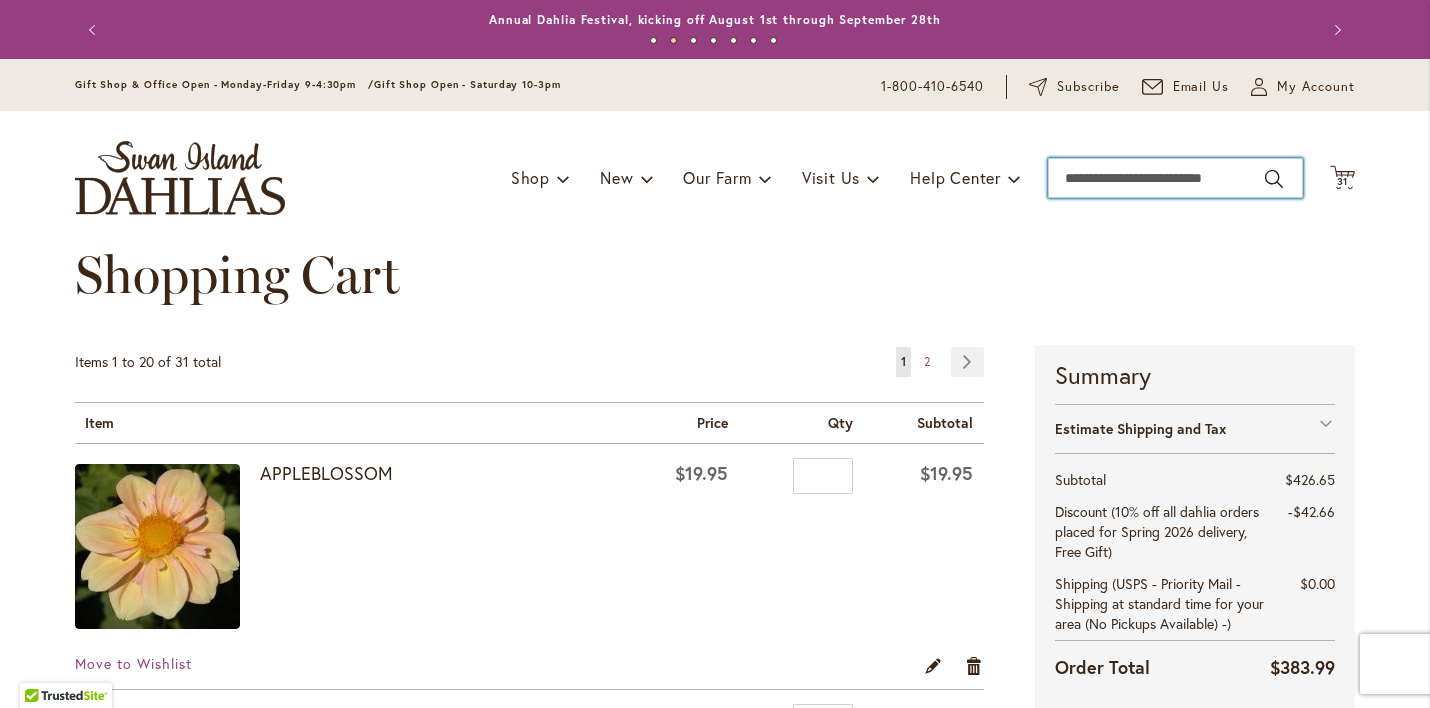 click on "Search" at bounding box center [1175, 178] 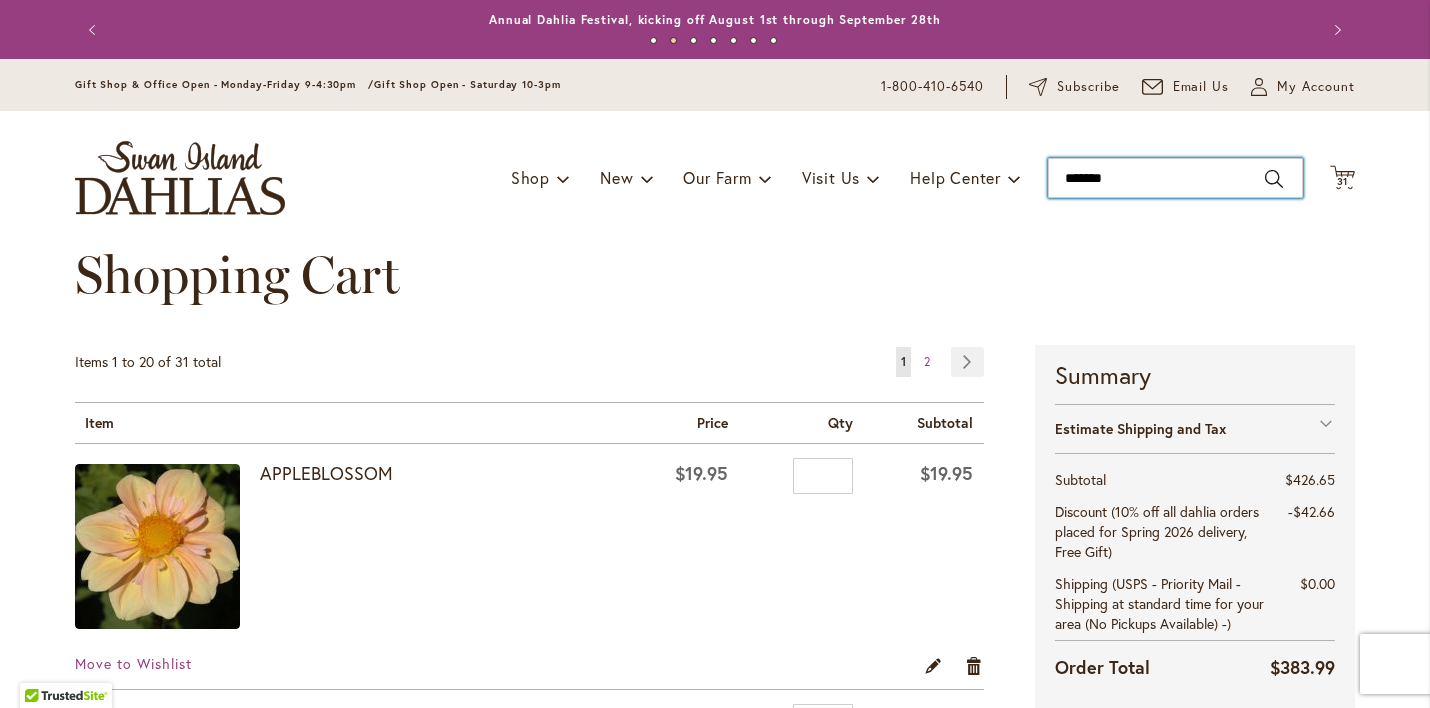type on "********" 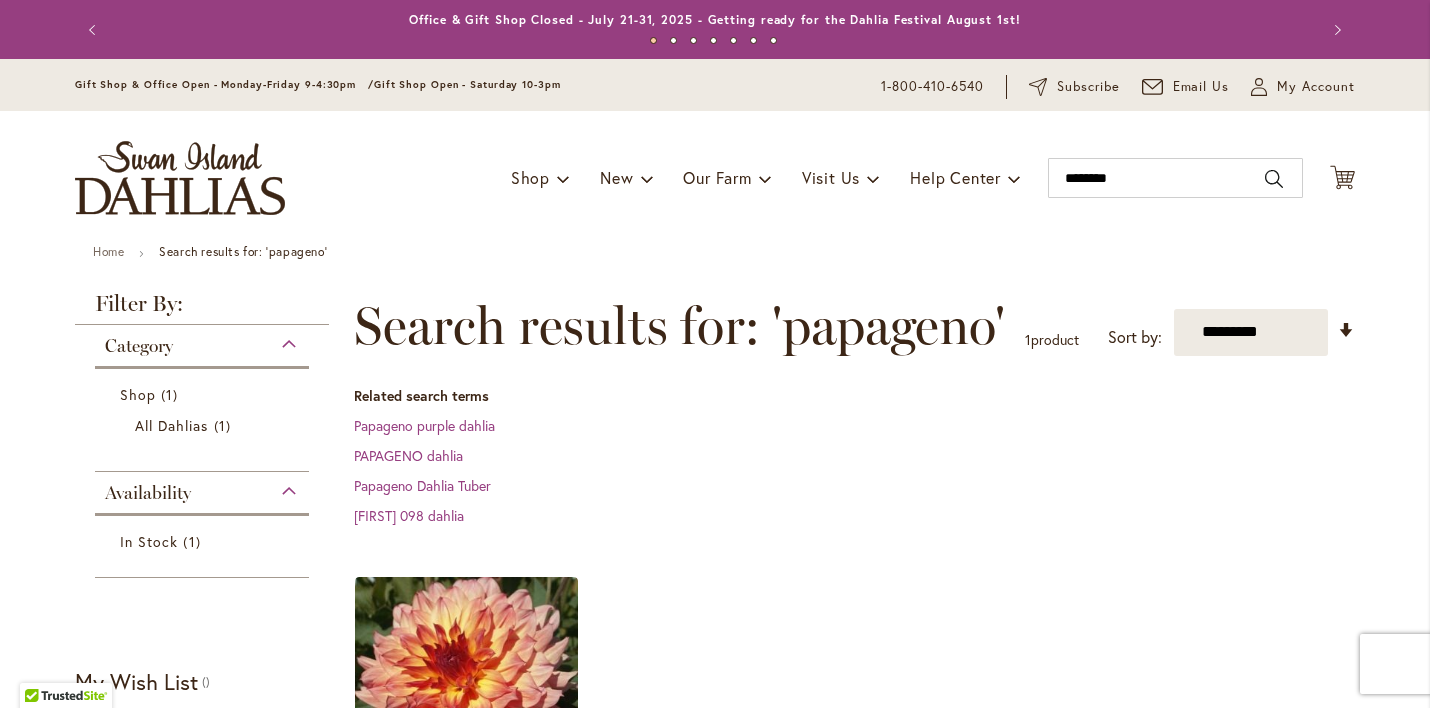 scroll, scrollTop: 0, scrollLeft: 0, axis: both 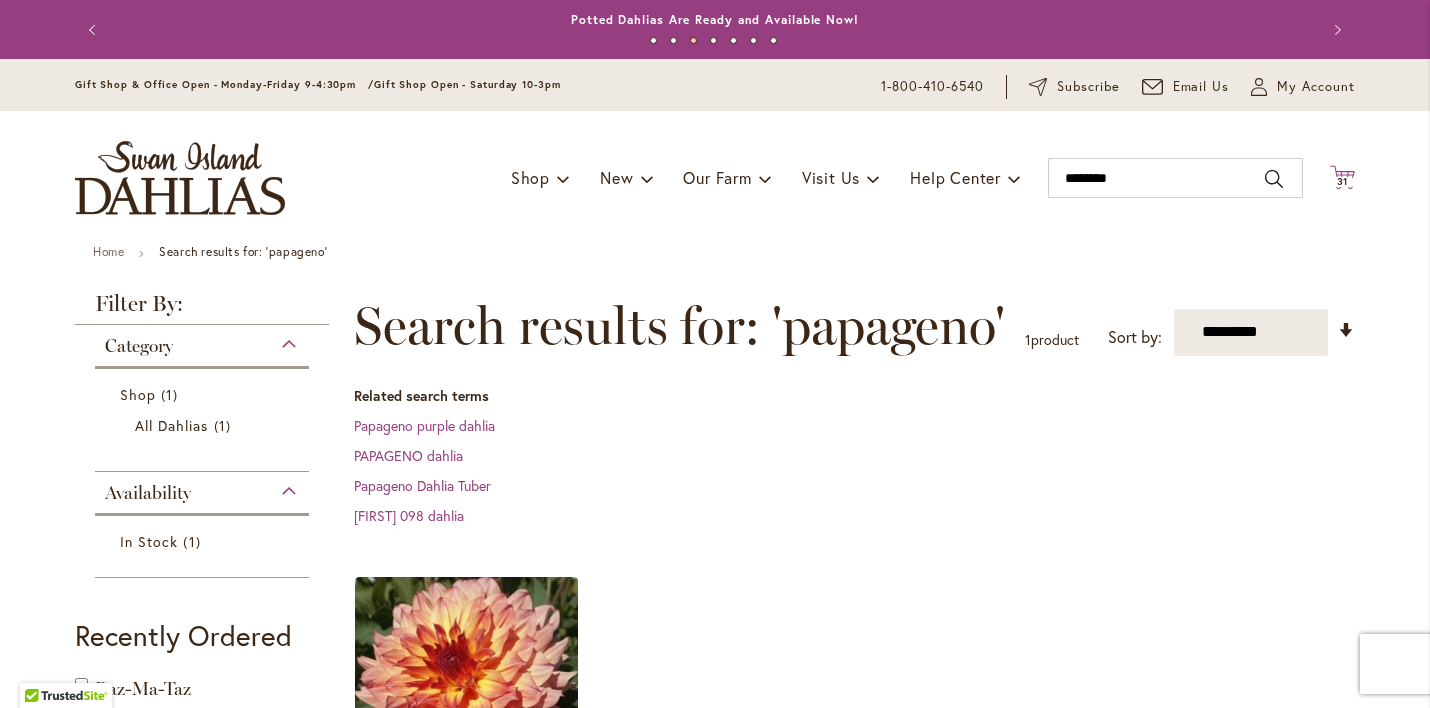 click on "31" at bounding box center (1343, 181) 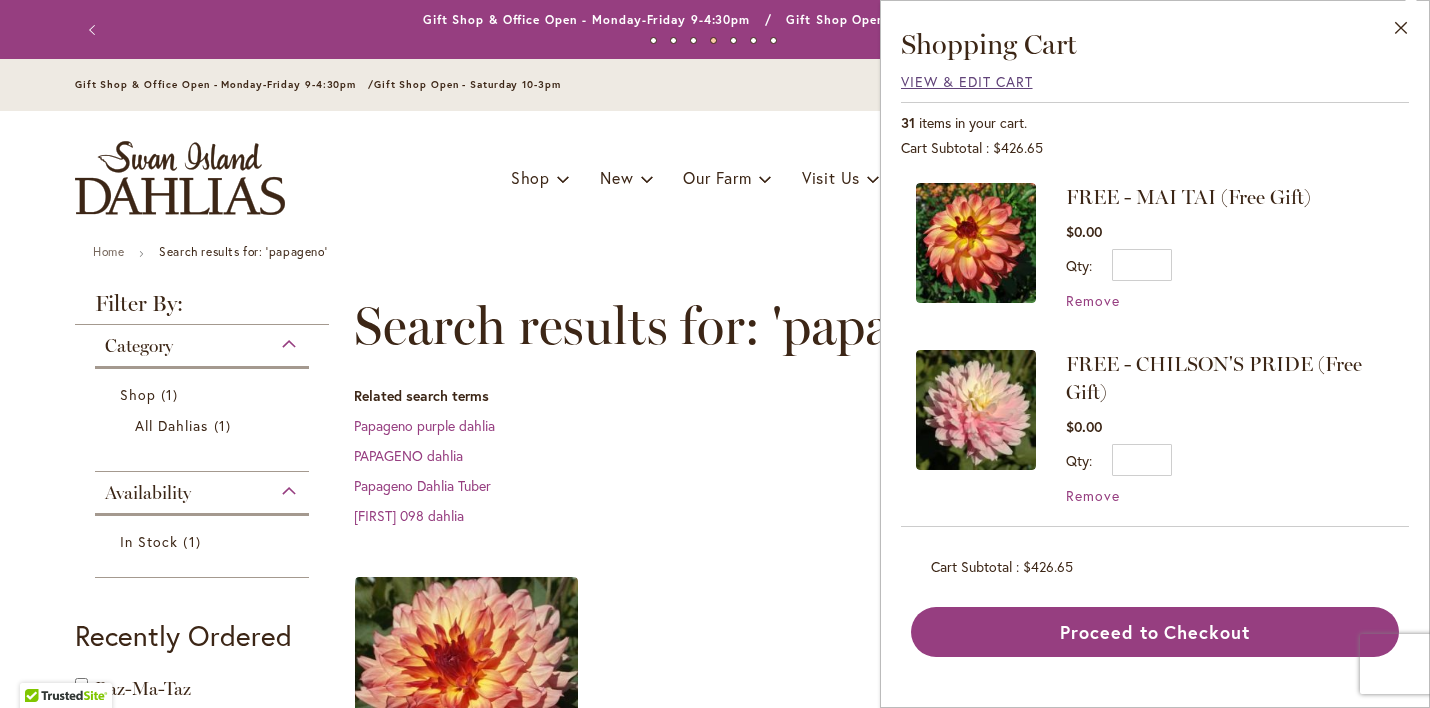 click on "View & Edit Cart" at bounding box center [967, 81] 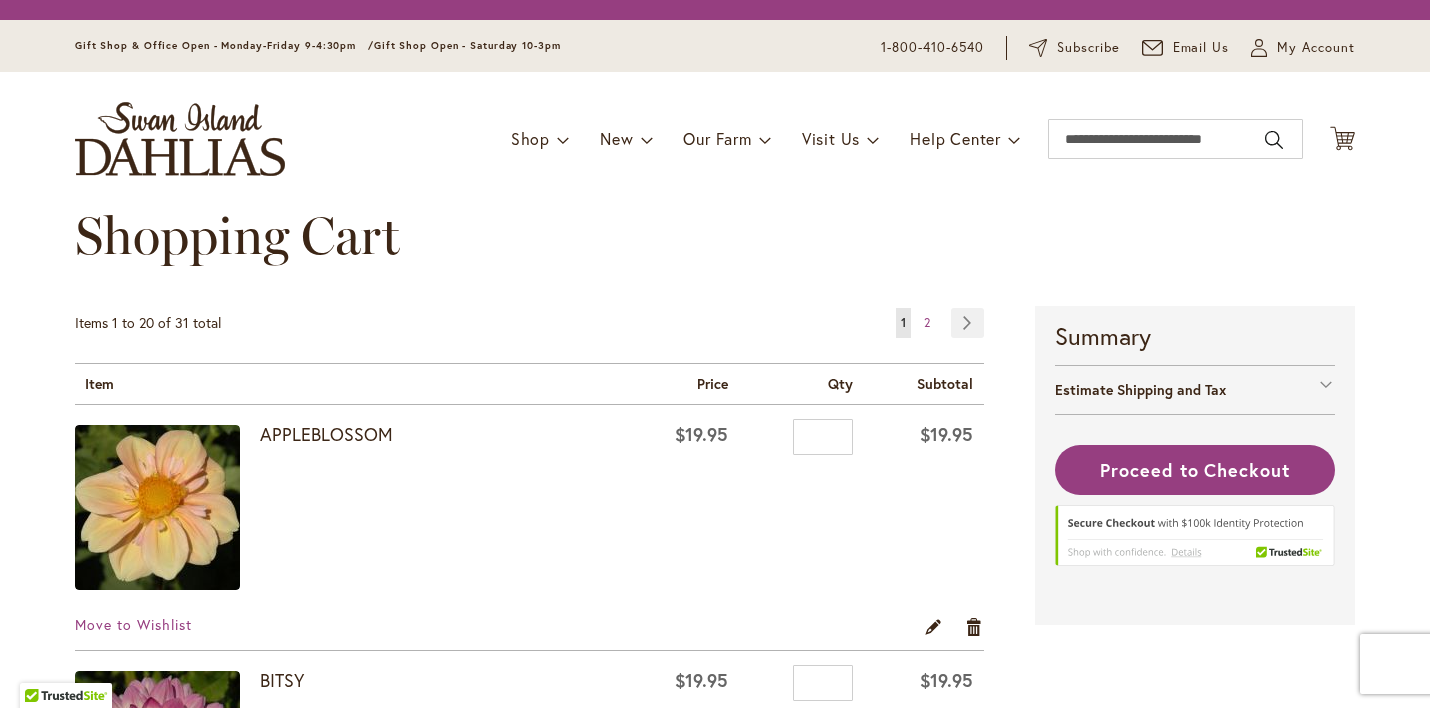 scroll, scrollTop: 0, scrollLeft: 0, axis: both 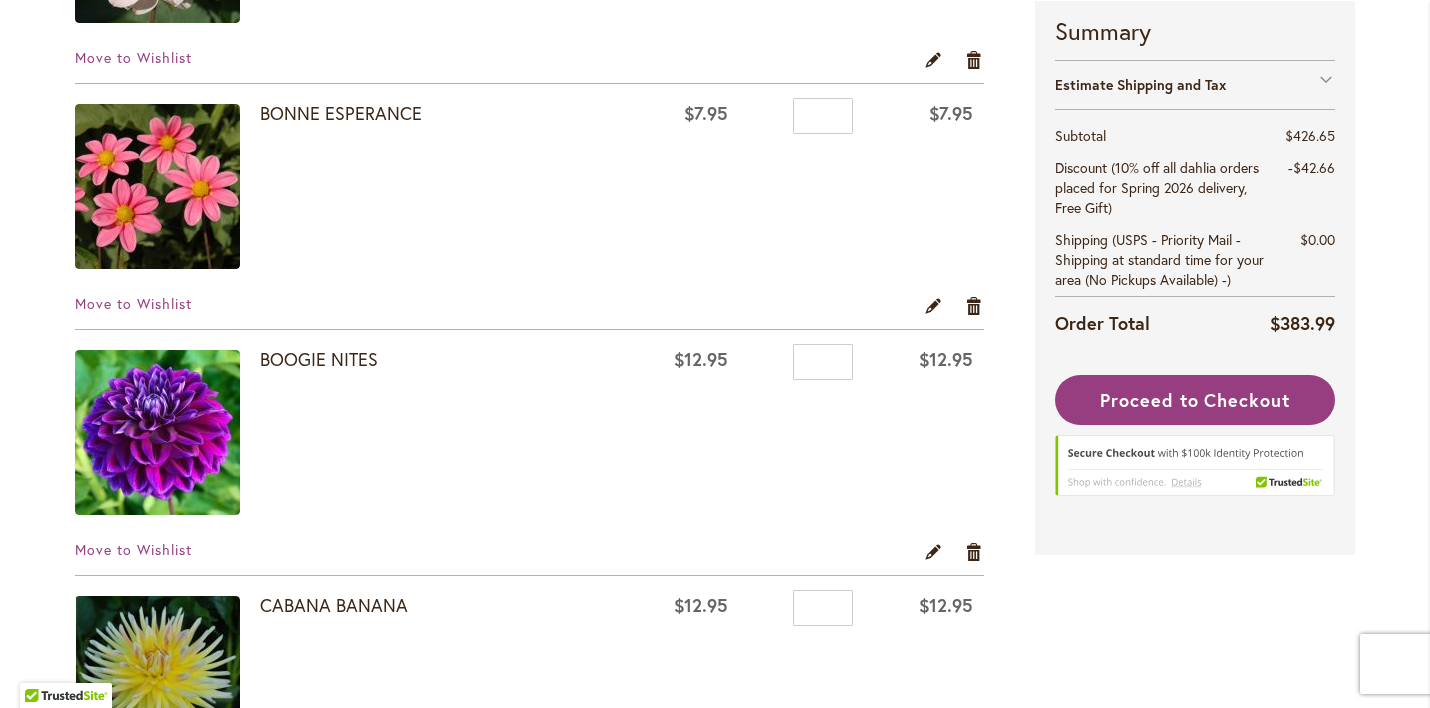 click at bounding box center [157, 186] 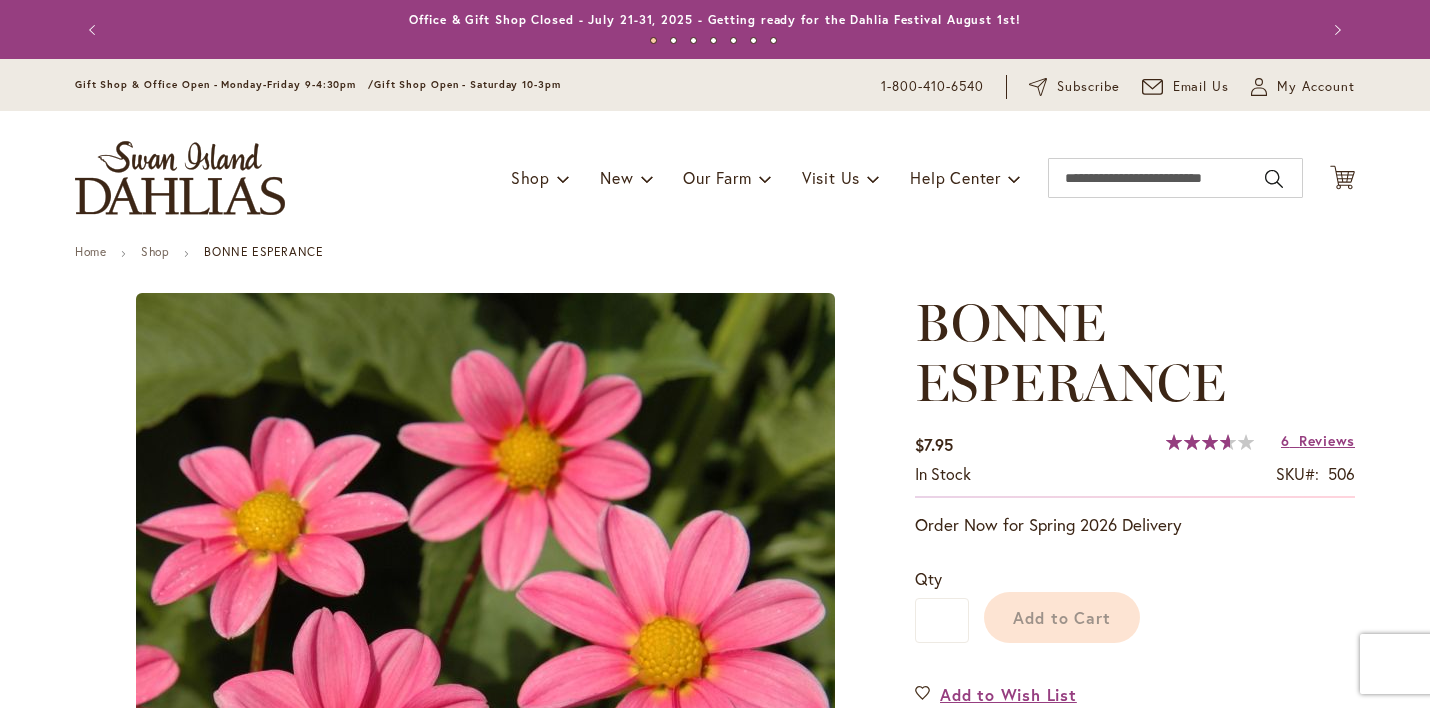 scroll, scrollTop: 0, scrollLeft: 0, axis: both 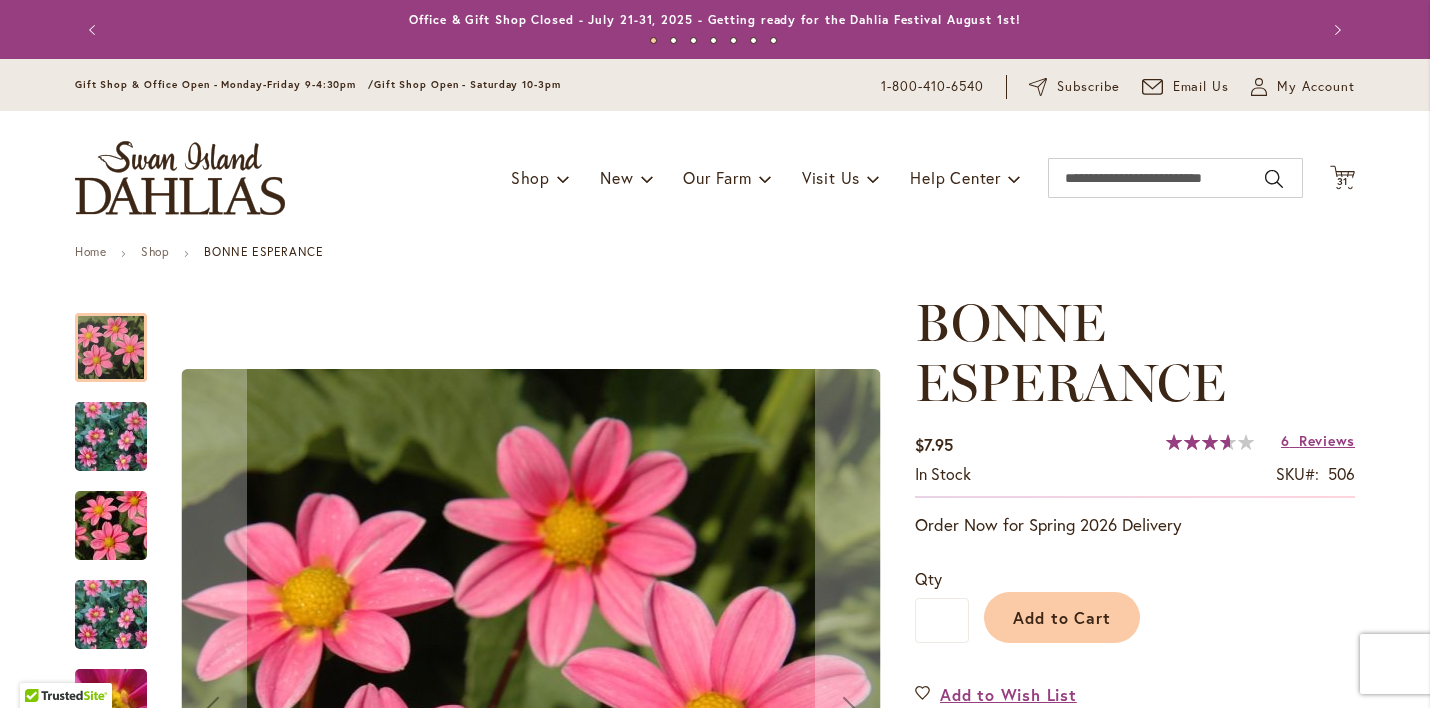 click at bounding box center (111, 526) 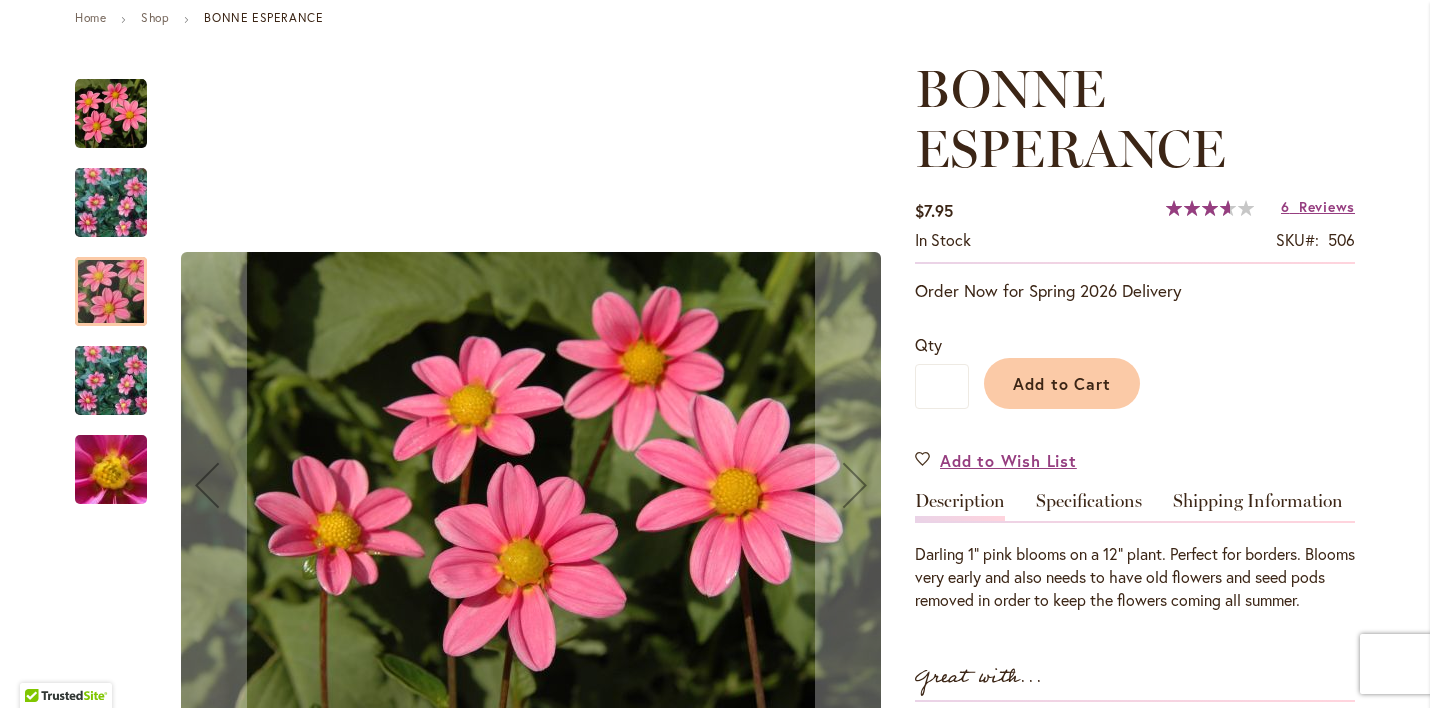 scroll, scrollTop: 236, scrollLeft: 0, axis: vertical 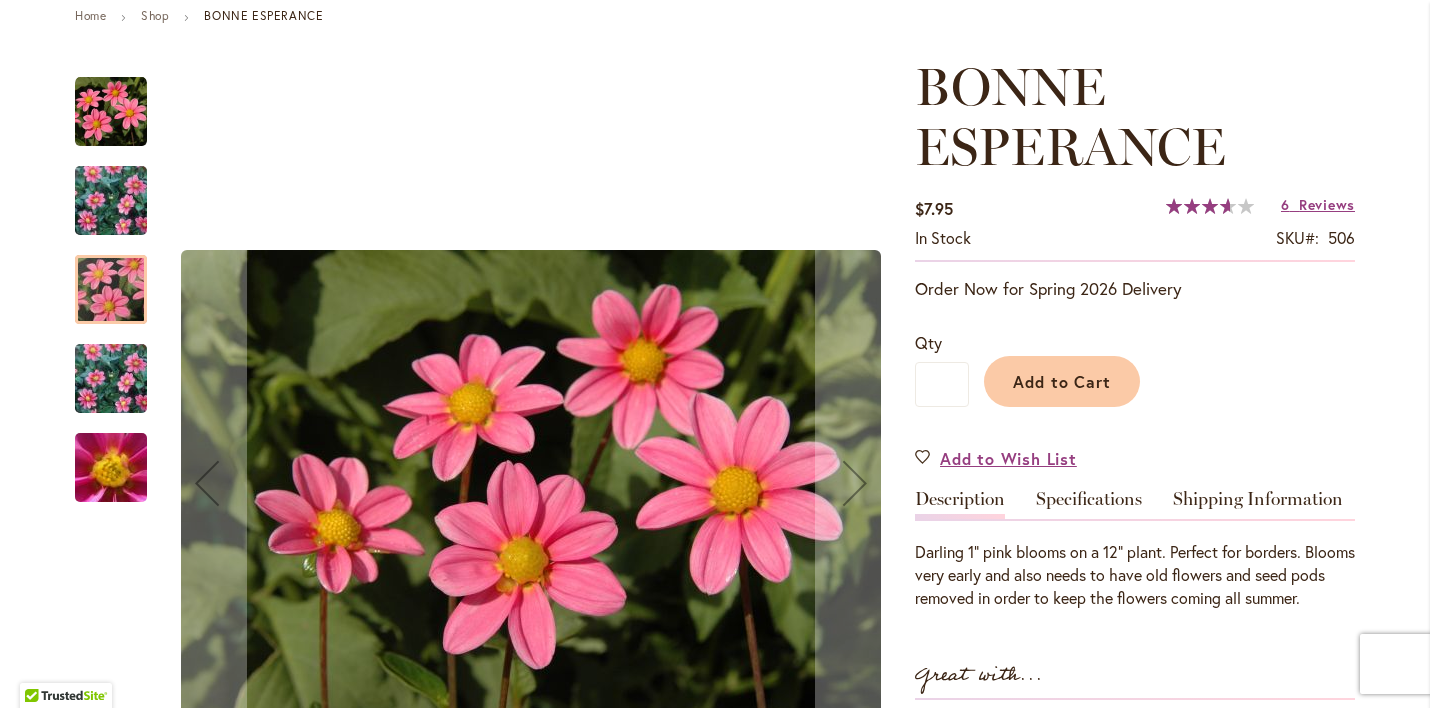 click at bounding box center [111, 379] 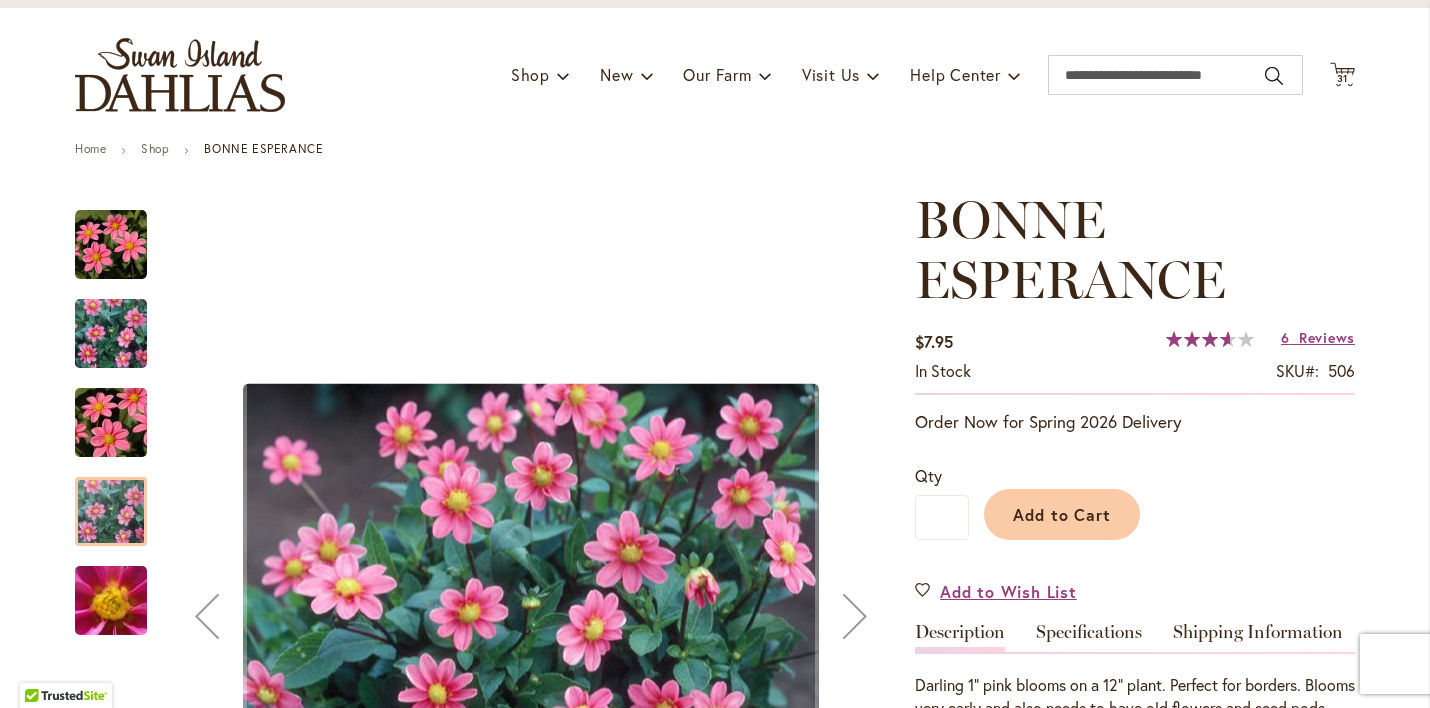 scroll, scrollTop: 69, scrollLeft: 0, axis: vertical 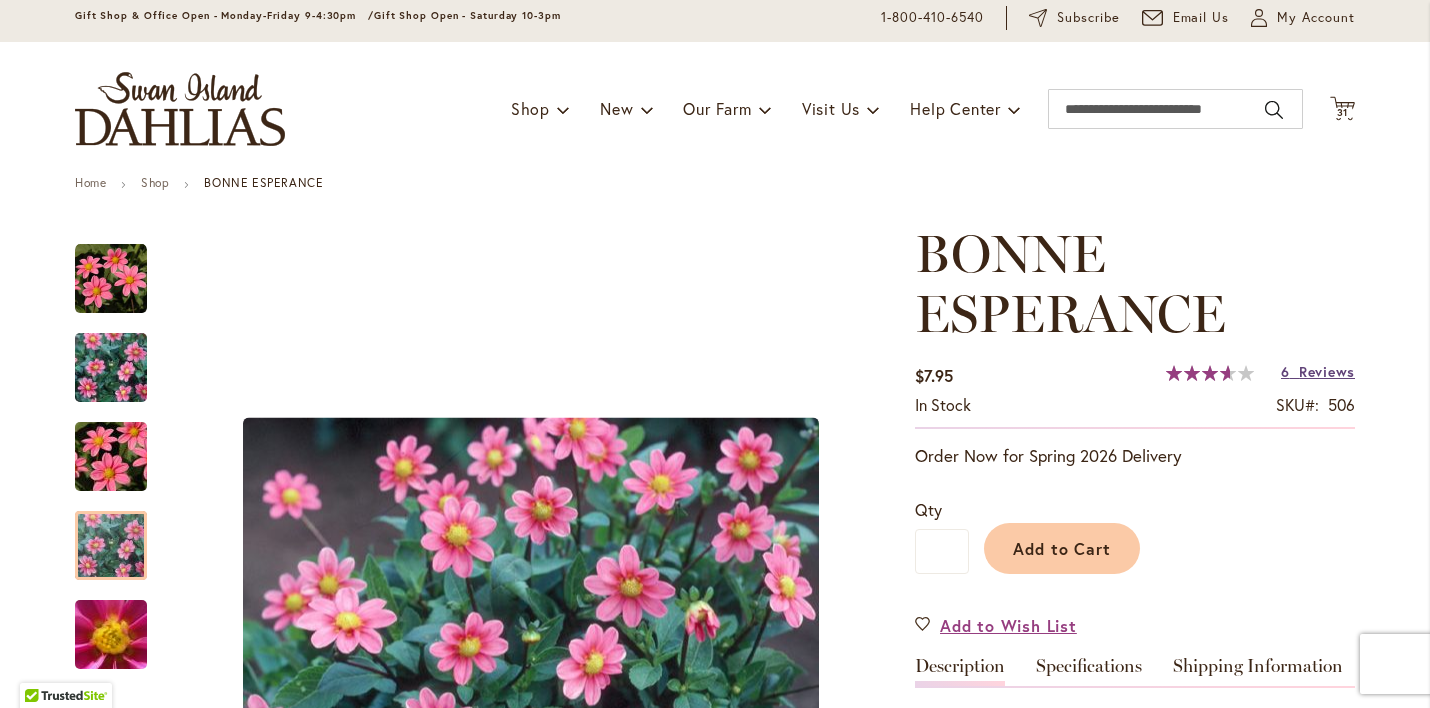 click on "Reviews" at bounding box center [1327, 371] 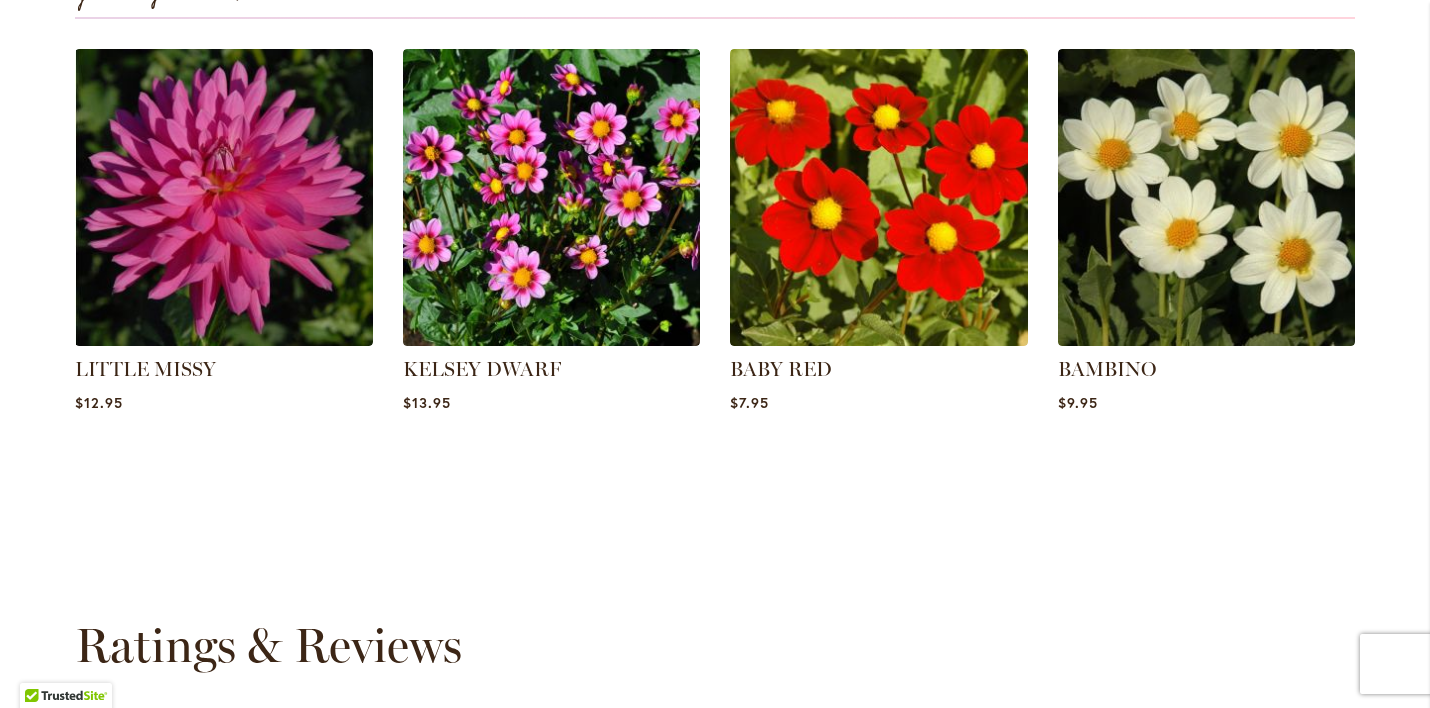scroll, scrollTop: 1487, scrollLeft: 0, axis: vertical 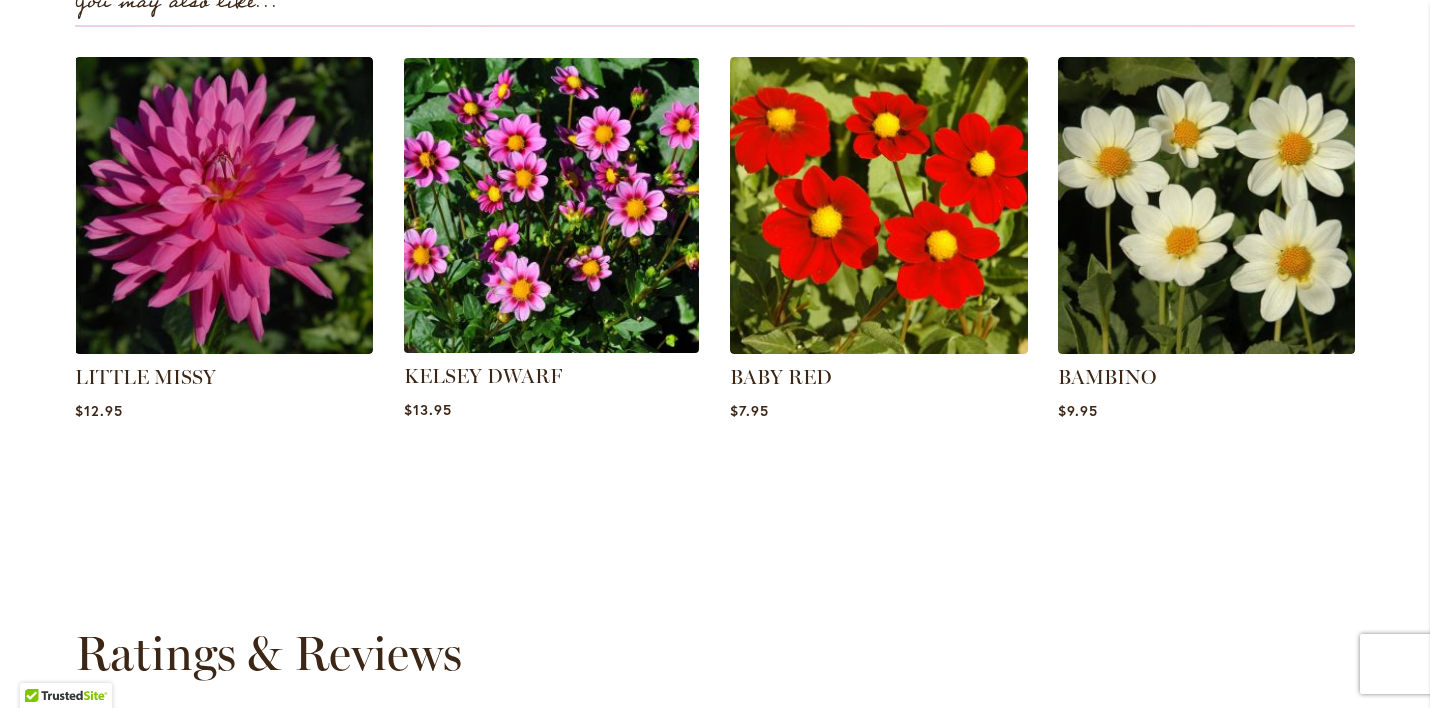 click at bounding box center [551, 205] 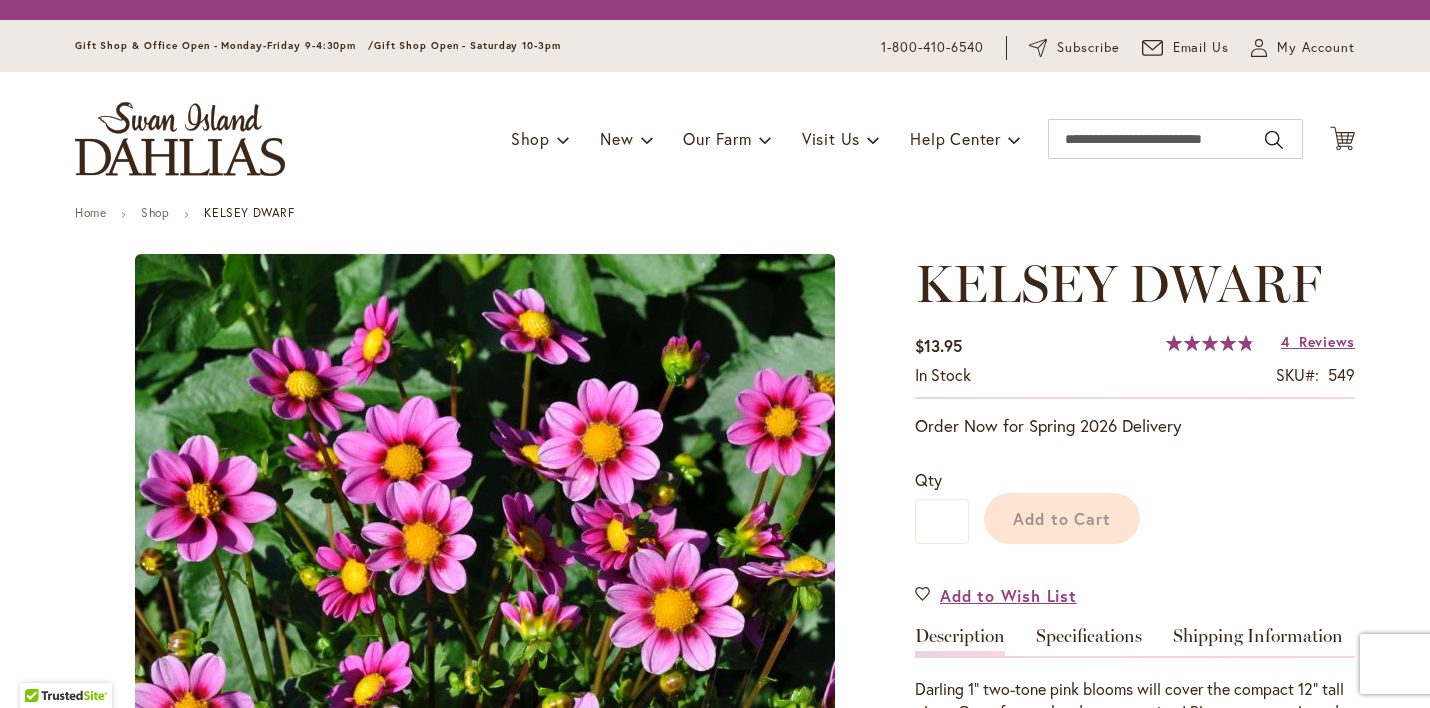 scroll, scrollTop: 0, scrollLeft: 0, axis: both 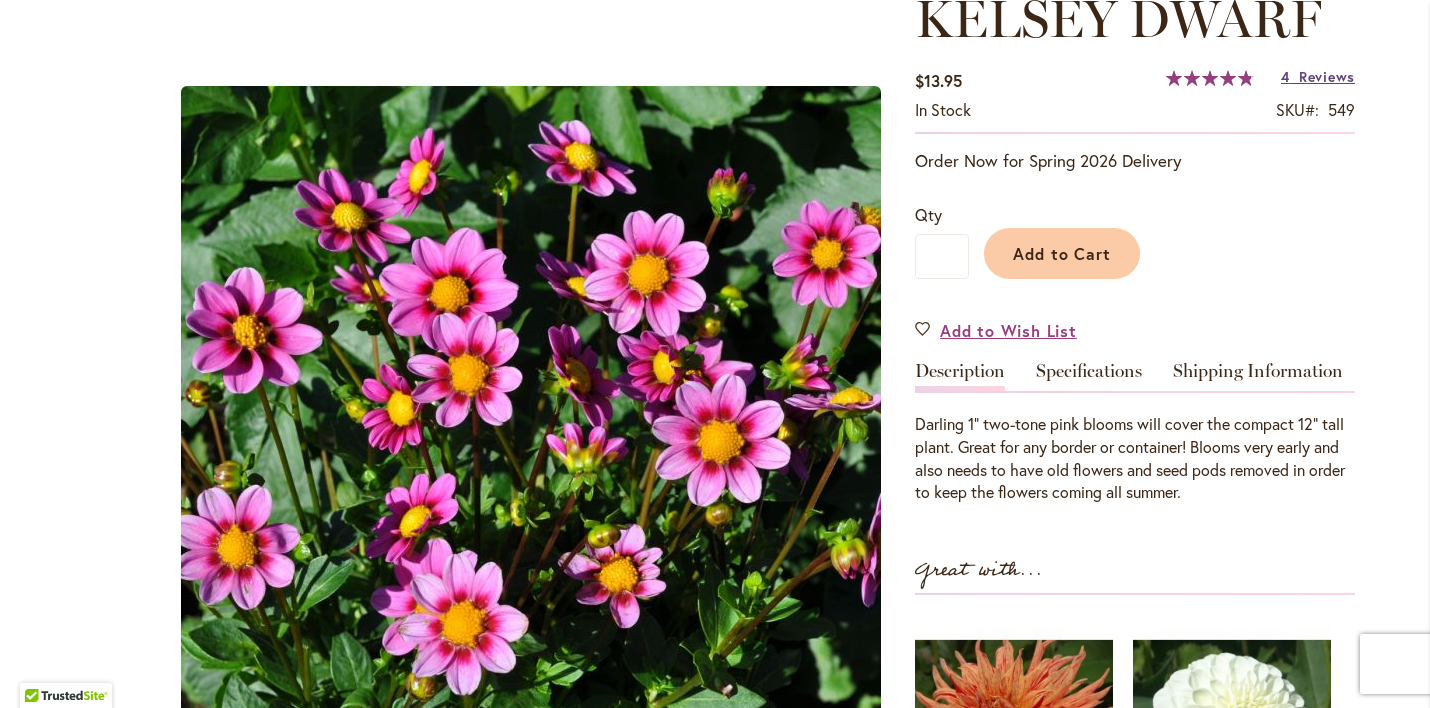 click on "4
Reviews" at bounding box center (1318, 76) 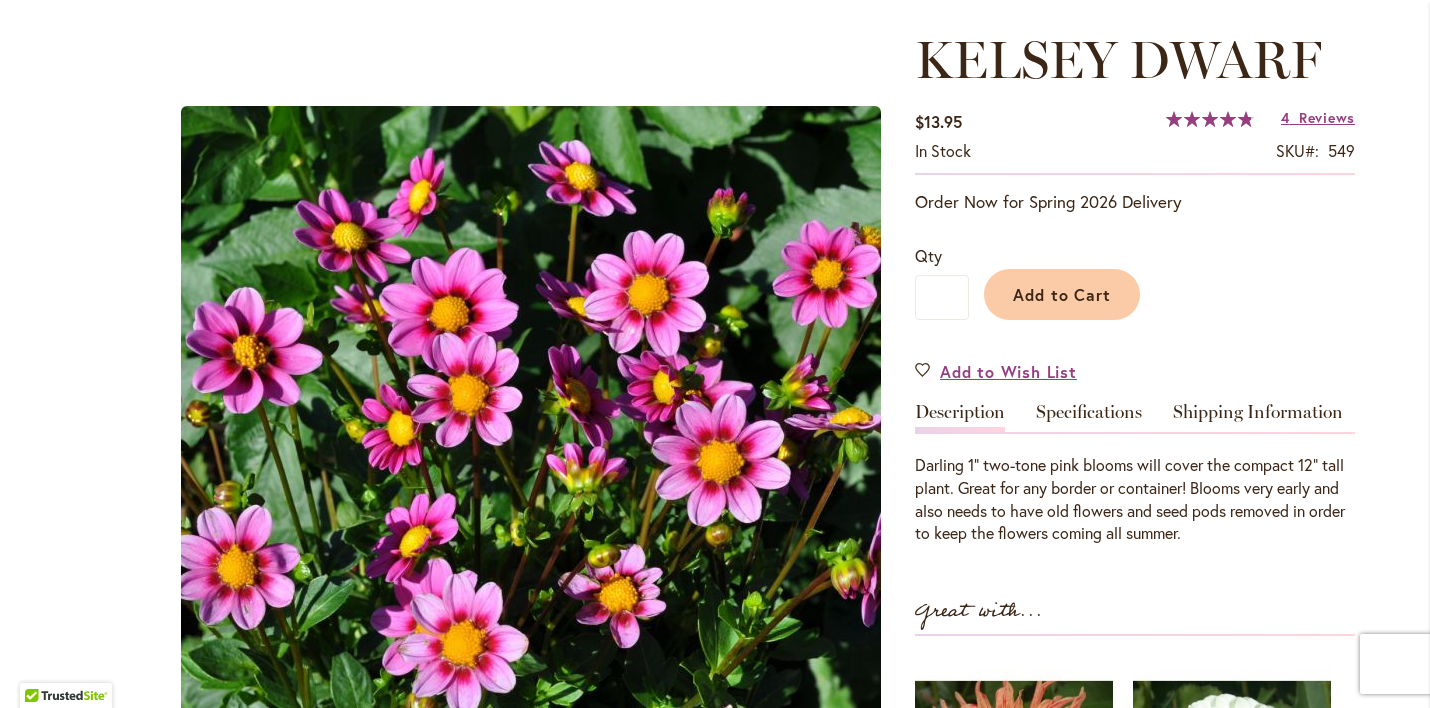 scroll, scrollTop: 260, scrollLeft: 0, axis: vertical 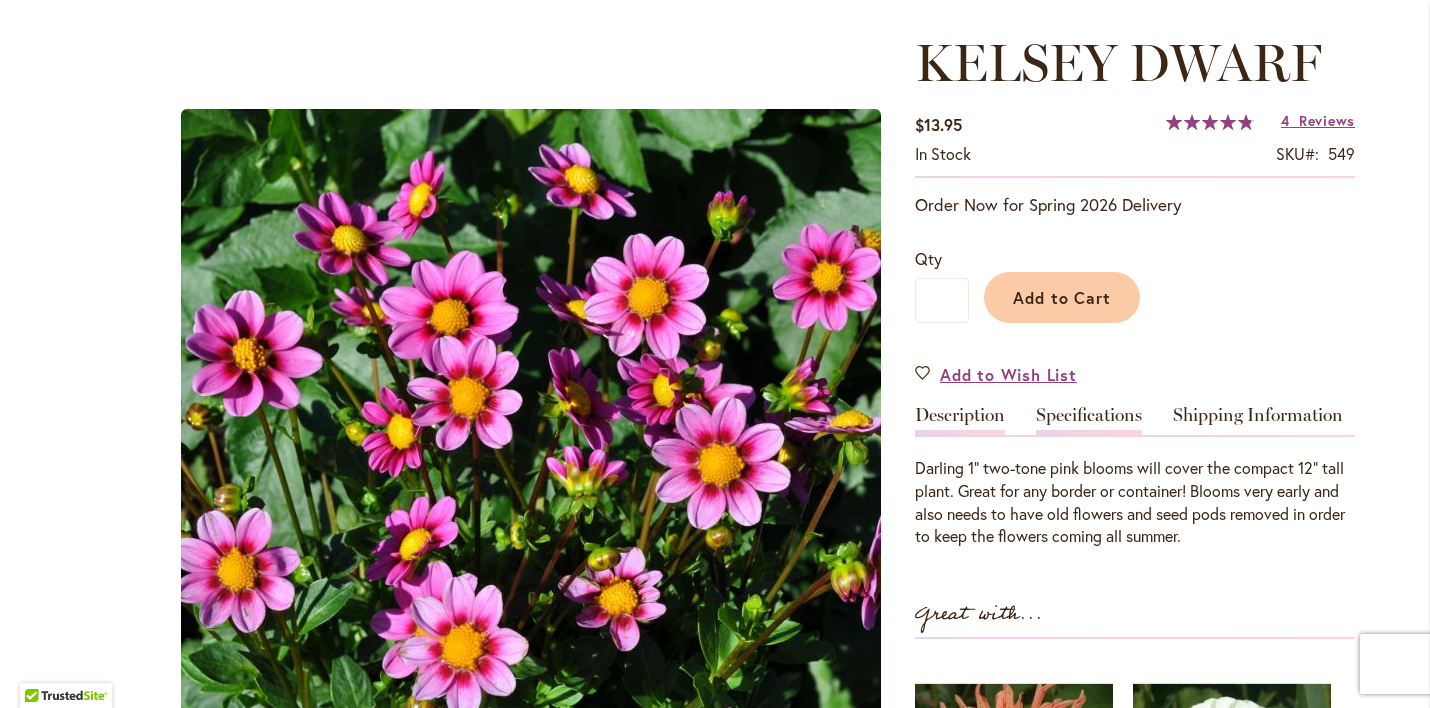 click on "Specifications" at bounding box center (1089, 420) 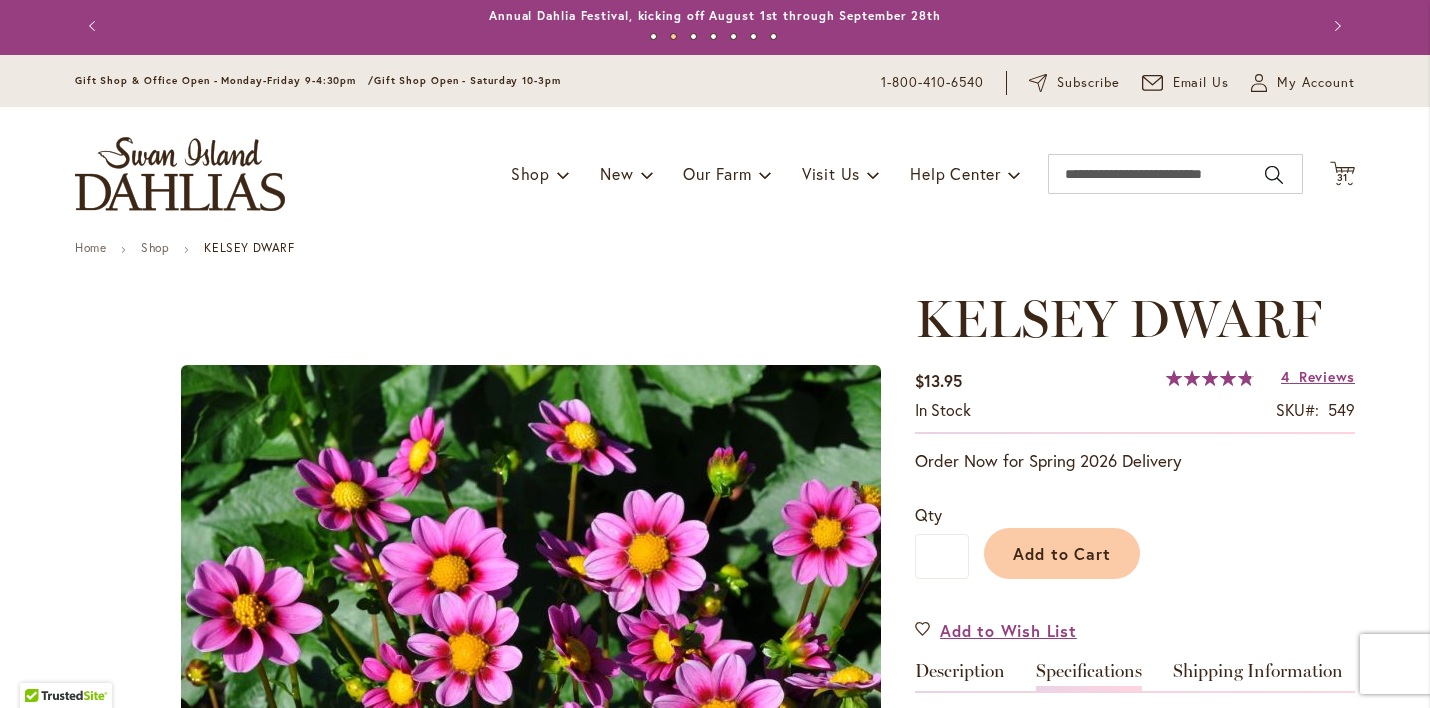 scroll, scrollTop: 0, scrollLeft: 0, axis: both 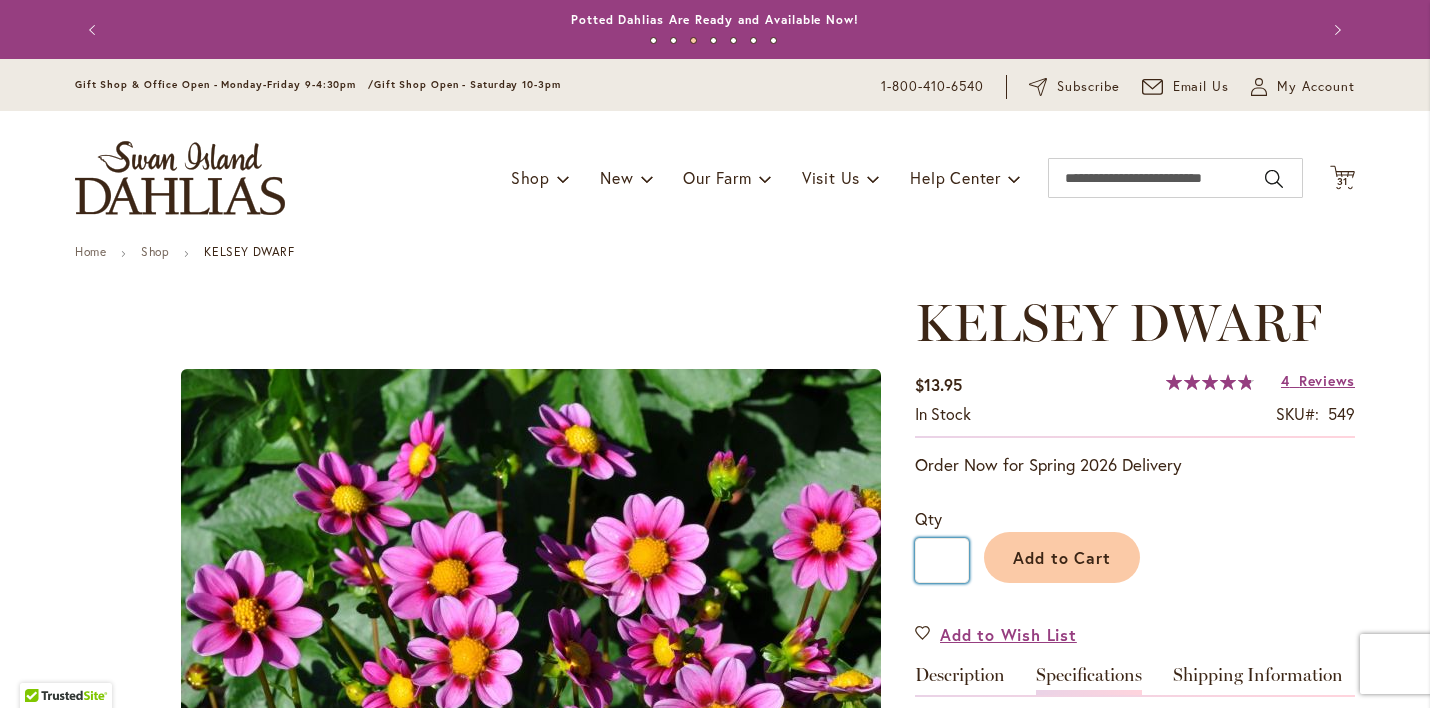 drag, startPoint x: 950, startPoint y: 563, endPoint x: 934, endPoint y: 563, distance: 16 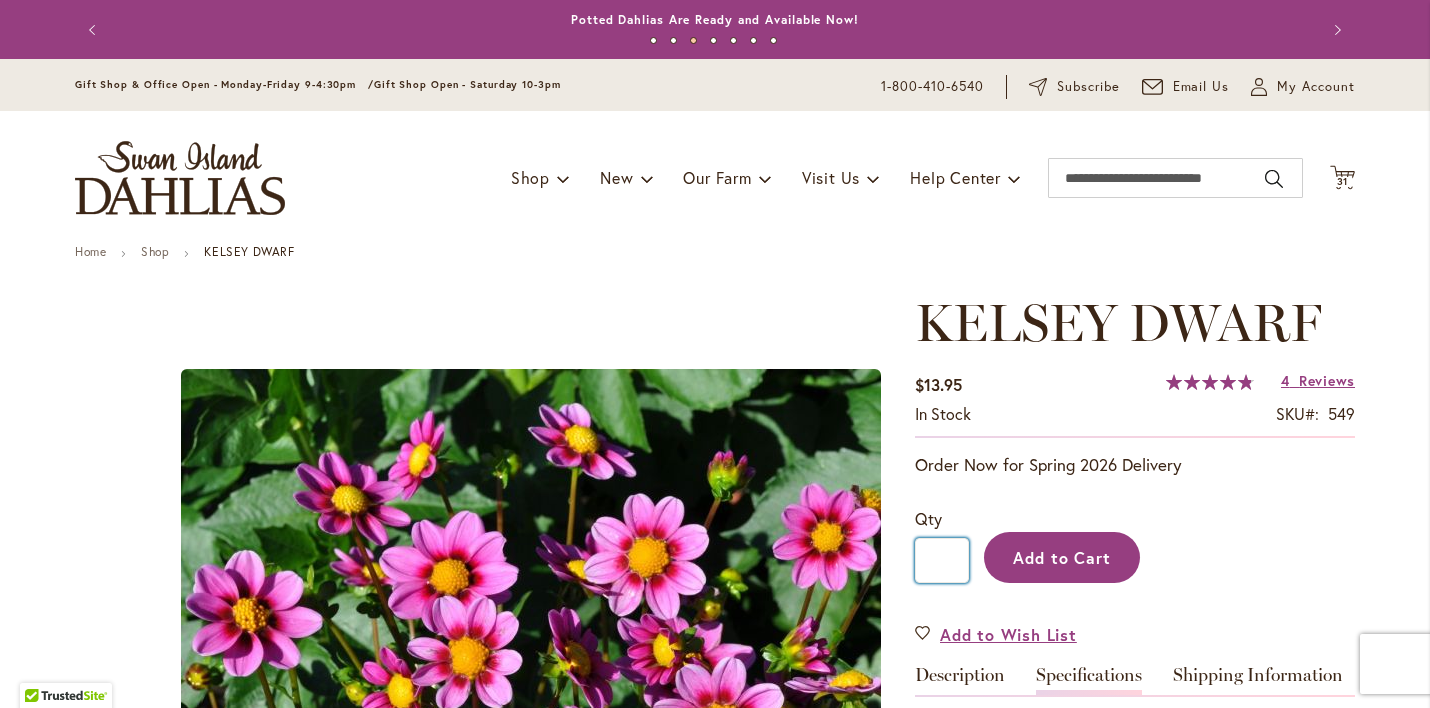 type on "*" 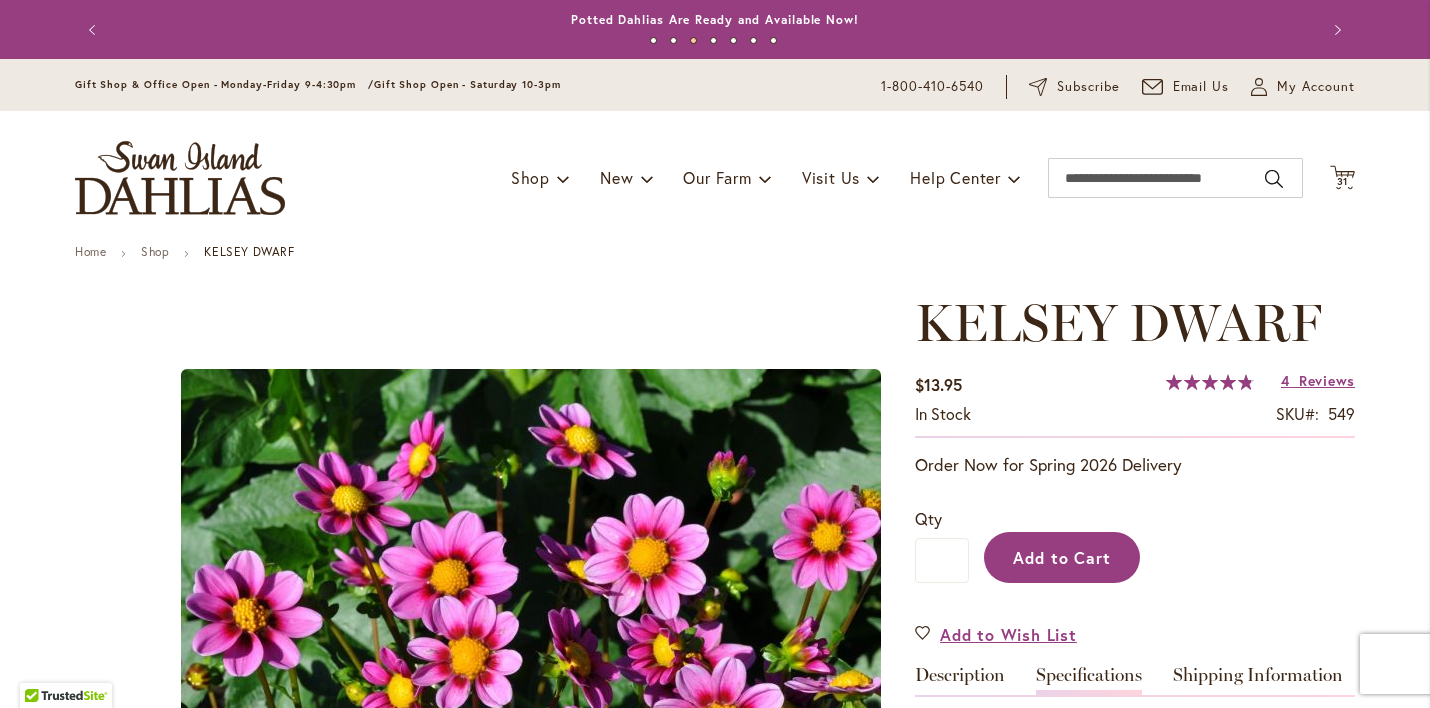 click on "Add to Cart" at bounding box center (1062, 557) 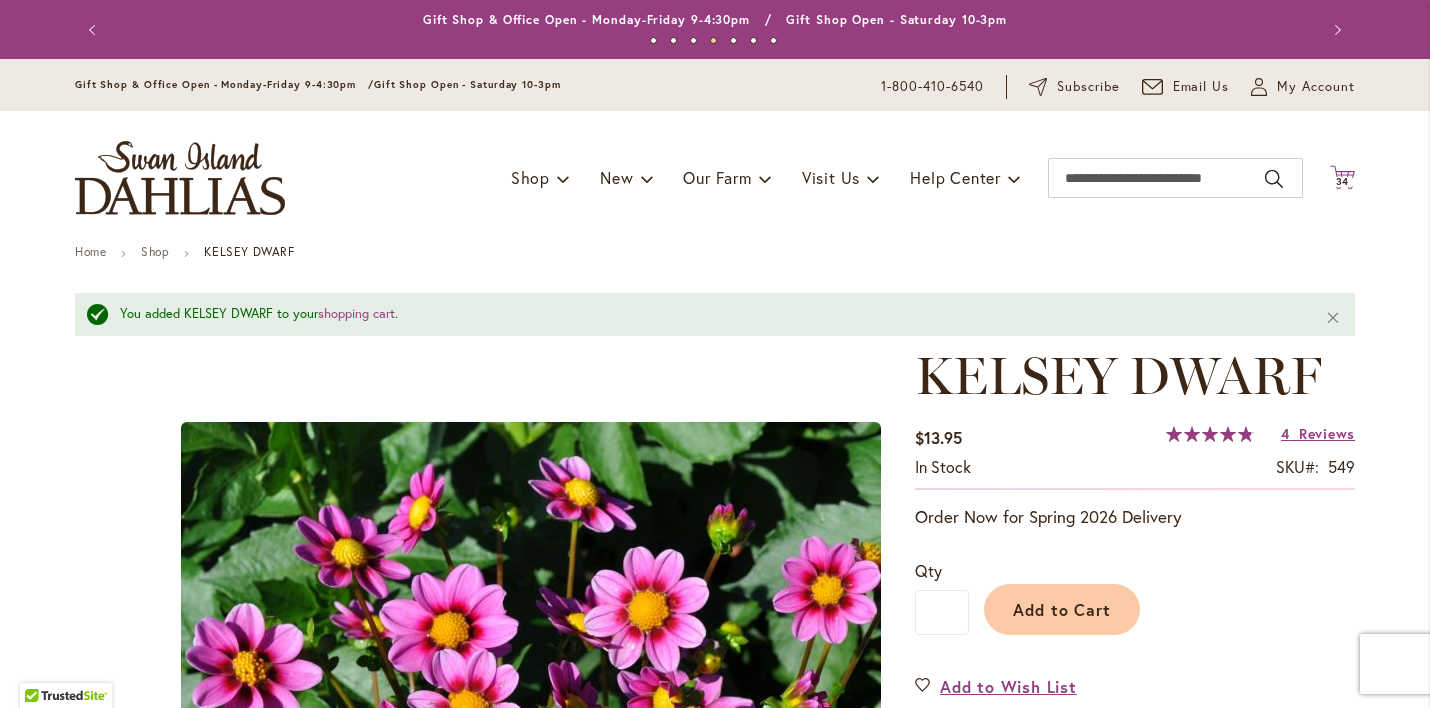 click on "34
34
items" at bounding box center (1343, 182) 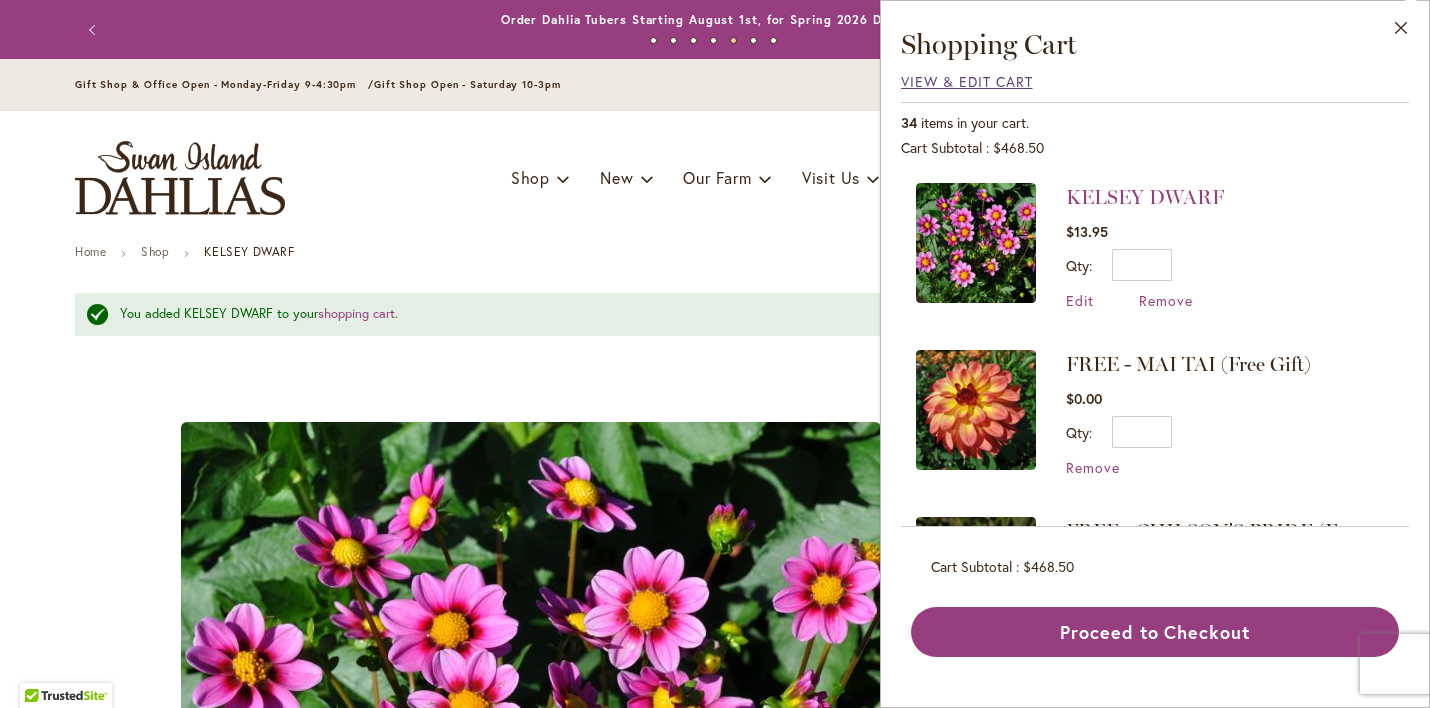 click on "View & Edit Cart" at bounding box center [967, 81] 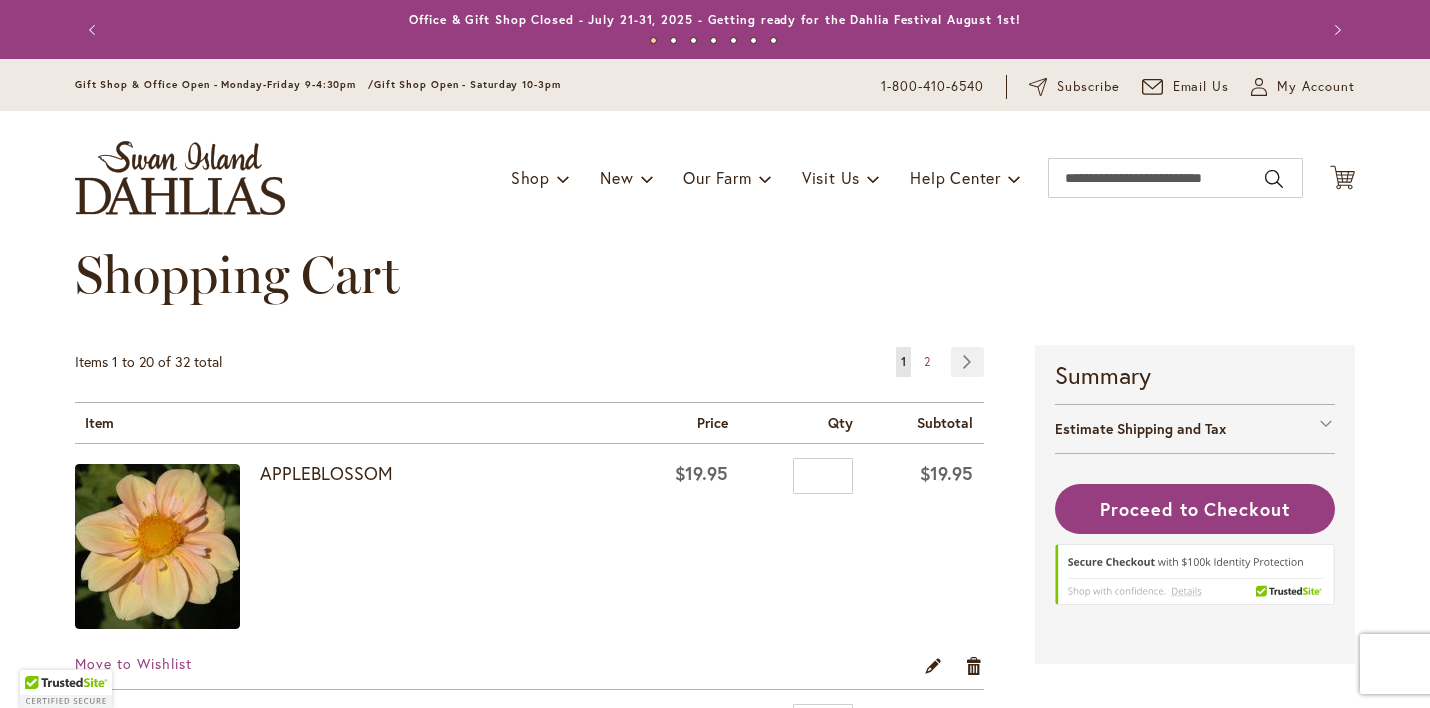 scroll, scrollTop: 0, scrollLeft: 0, axis: both 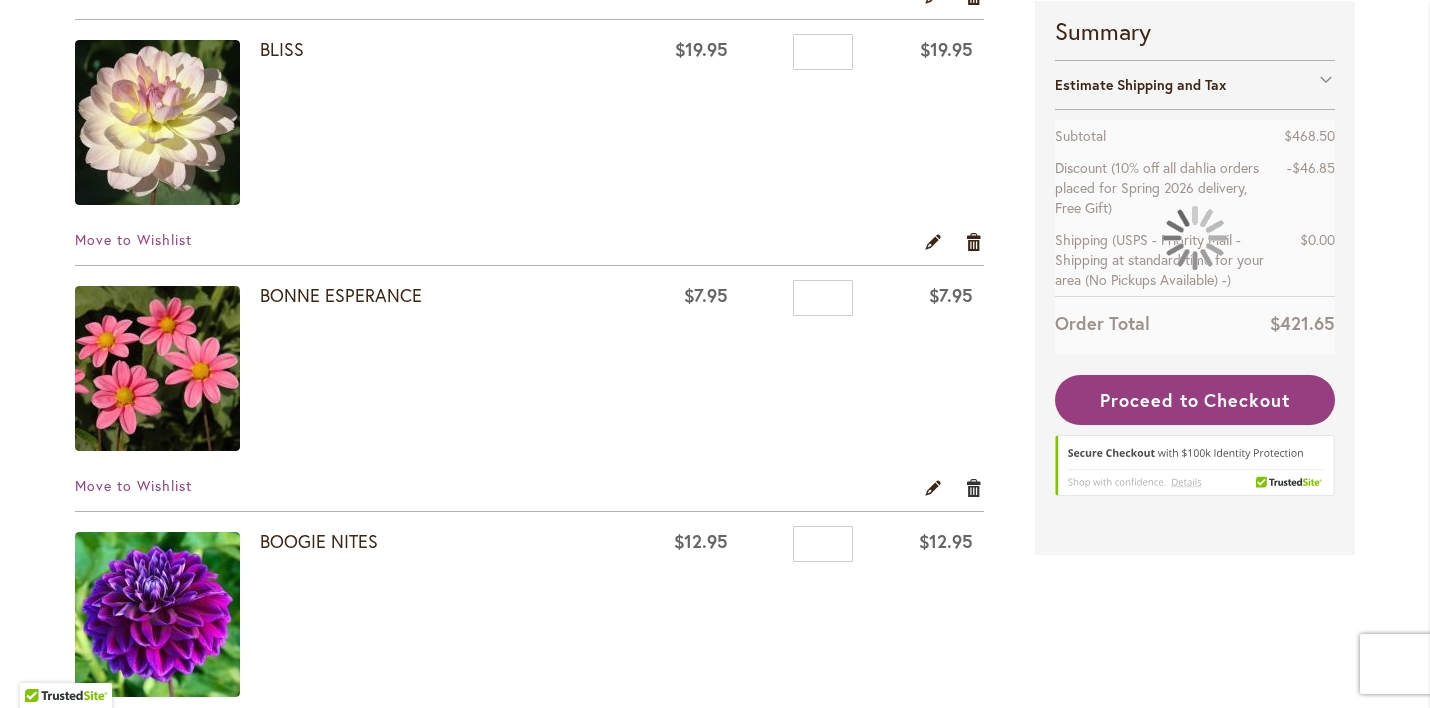 click on "Remove item" at bounding box center [974, 487] 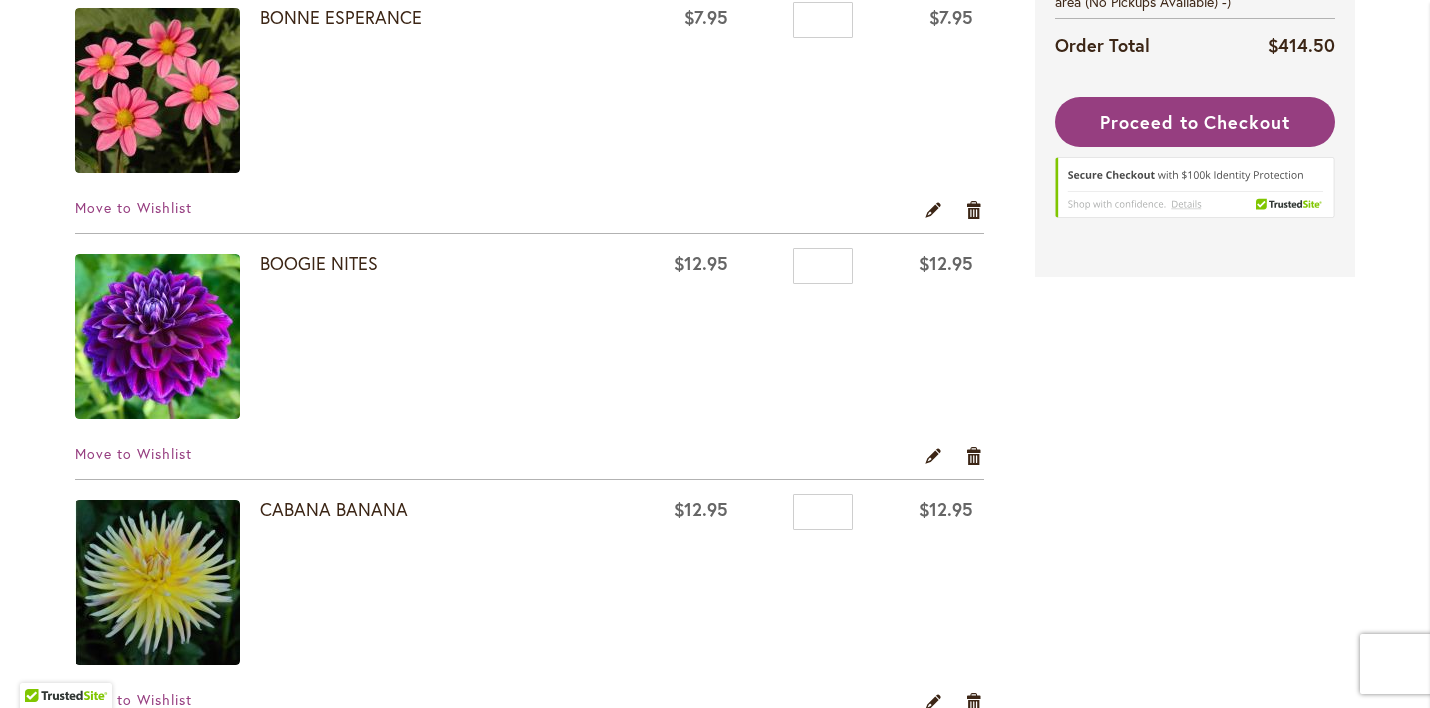 scroll, scrollTop: 1250, scrollLeft: 0, axis: vertical 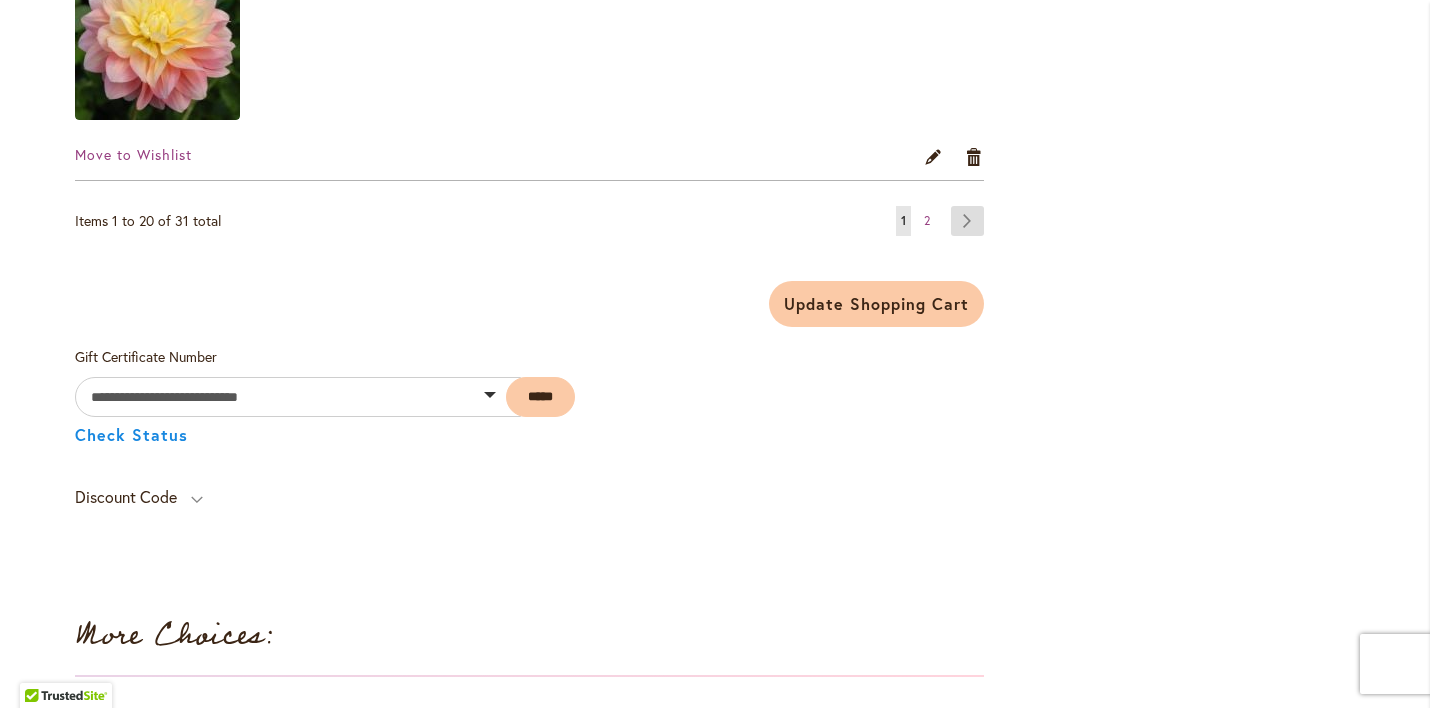 click on "Page
Next" at bounding box center [967, 221] 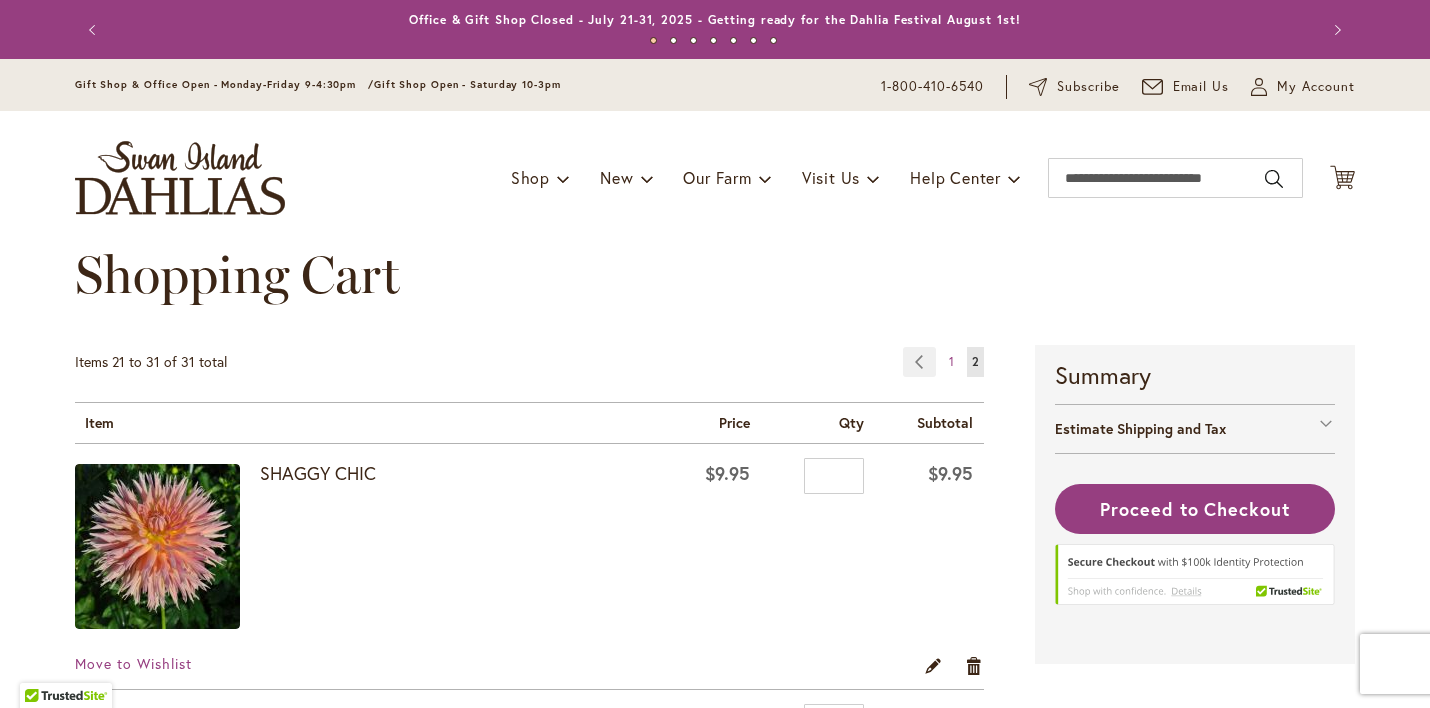 scroll, scrollTop: 0, scrollLeft: 0, axis: both 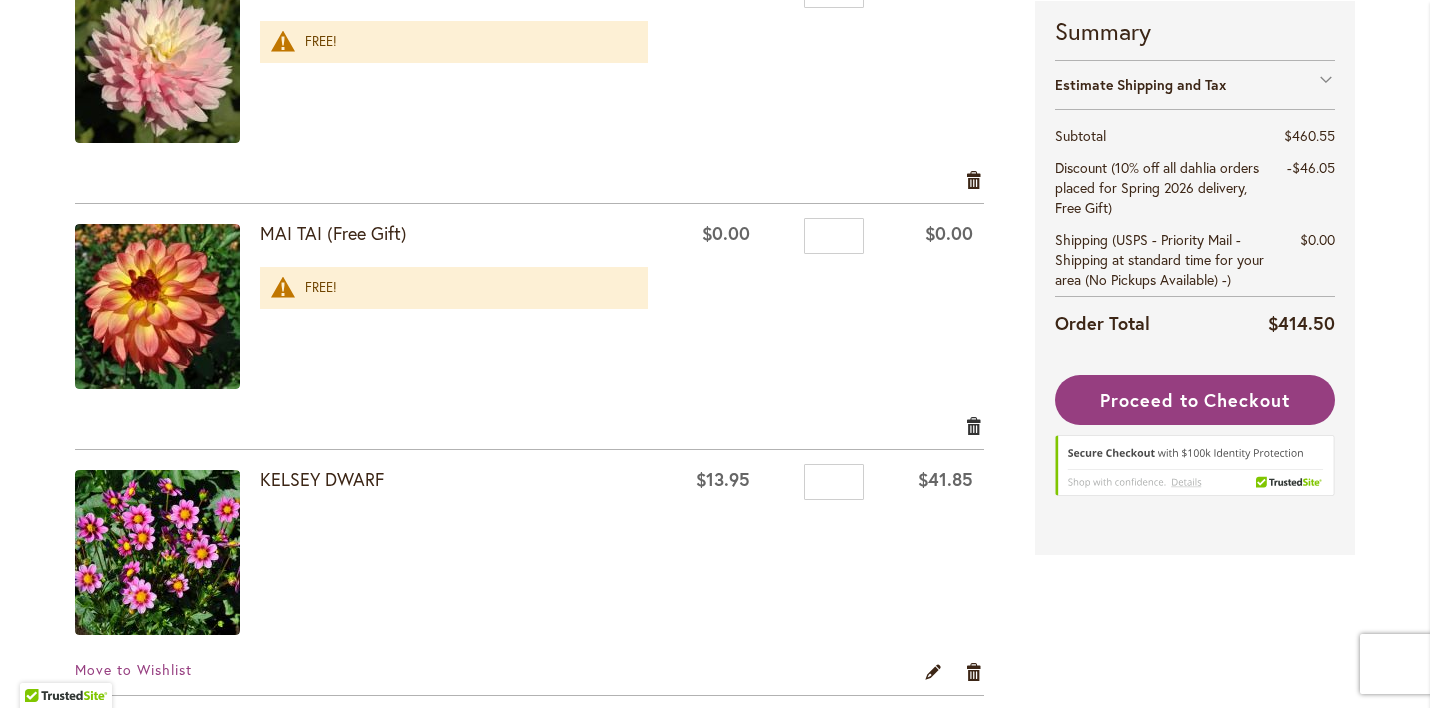 click on "Remove item" at bounding box center [974, 425] 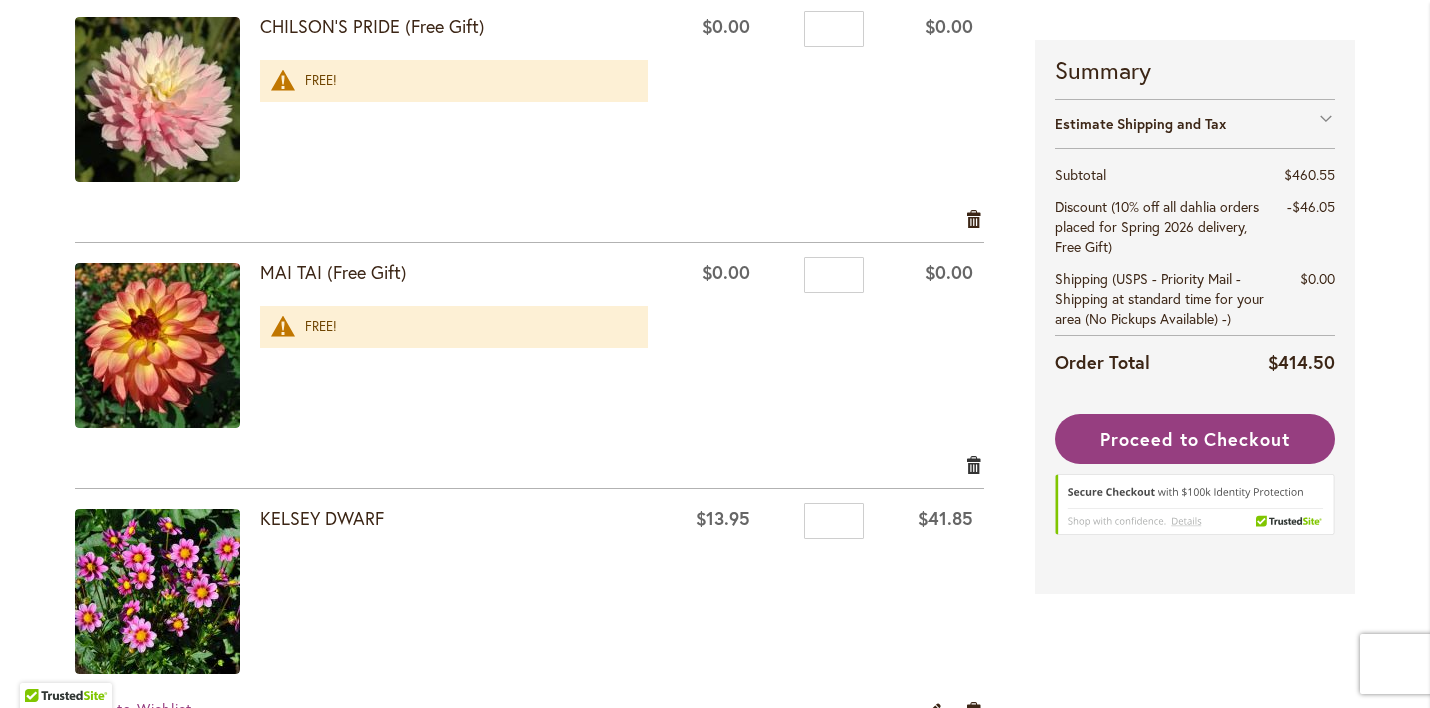 scroll, scrollTop: 2407, scrollLeft: 0, axis: vertical 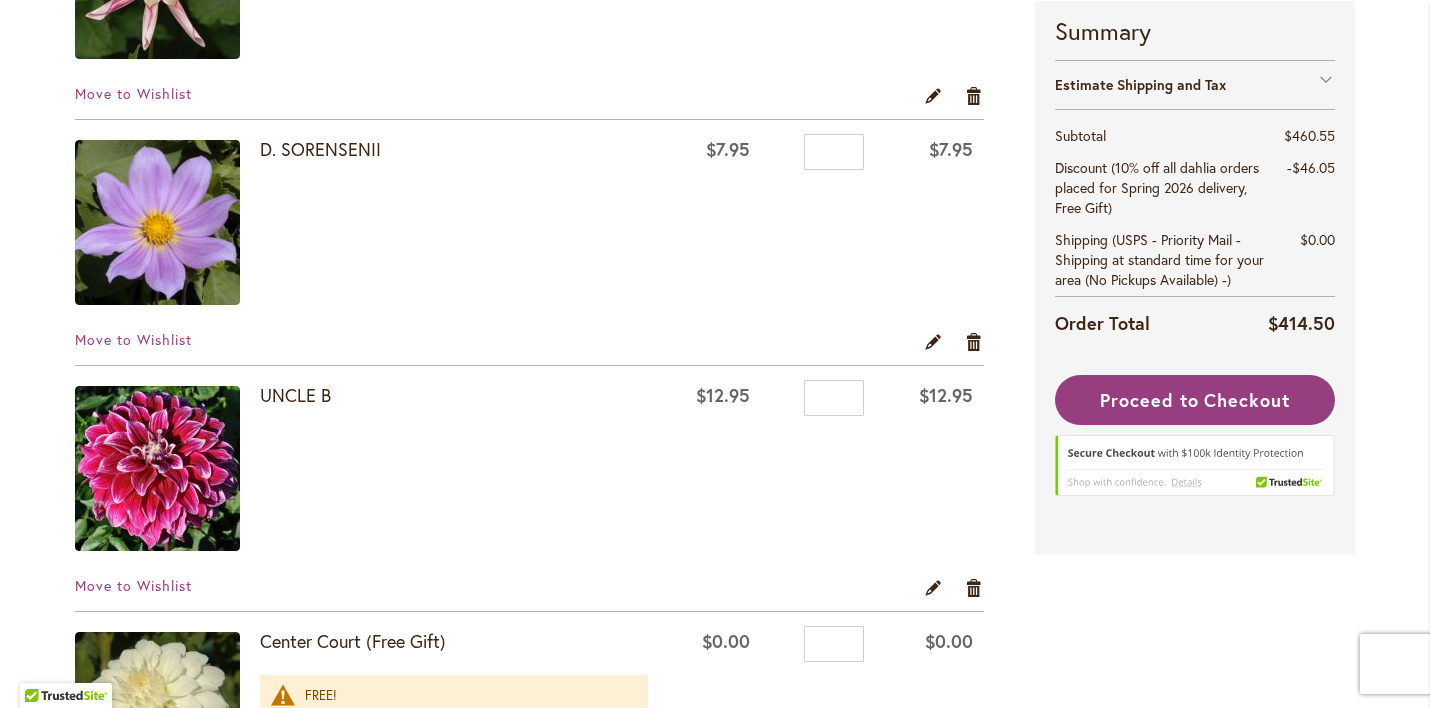 click at bounding box center (157, 222) 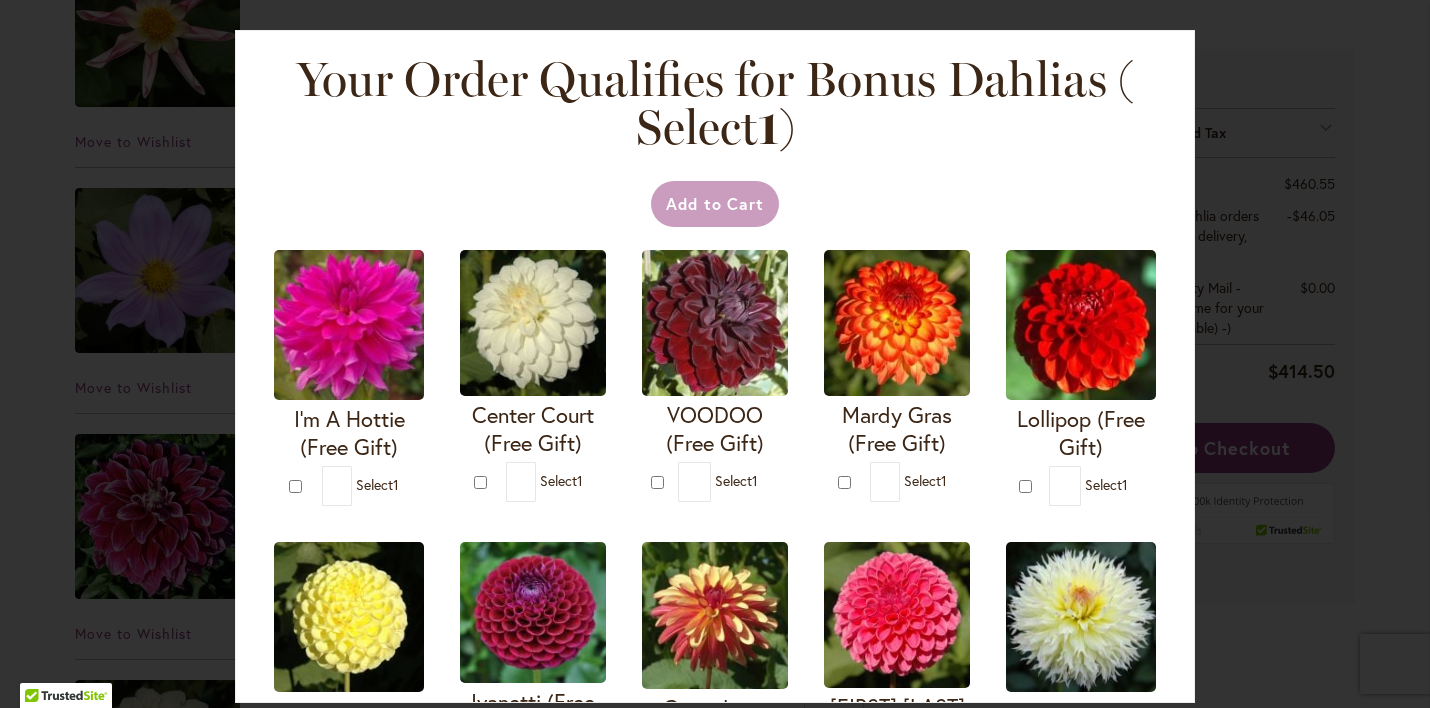 scroll, scrollTop: 1356, scrollLeft: 0, axis: vertical 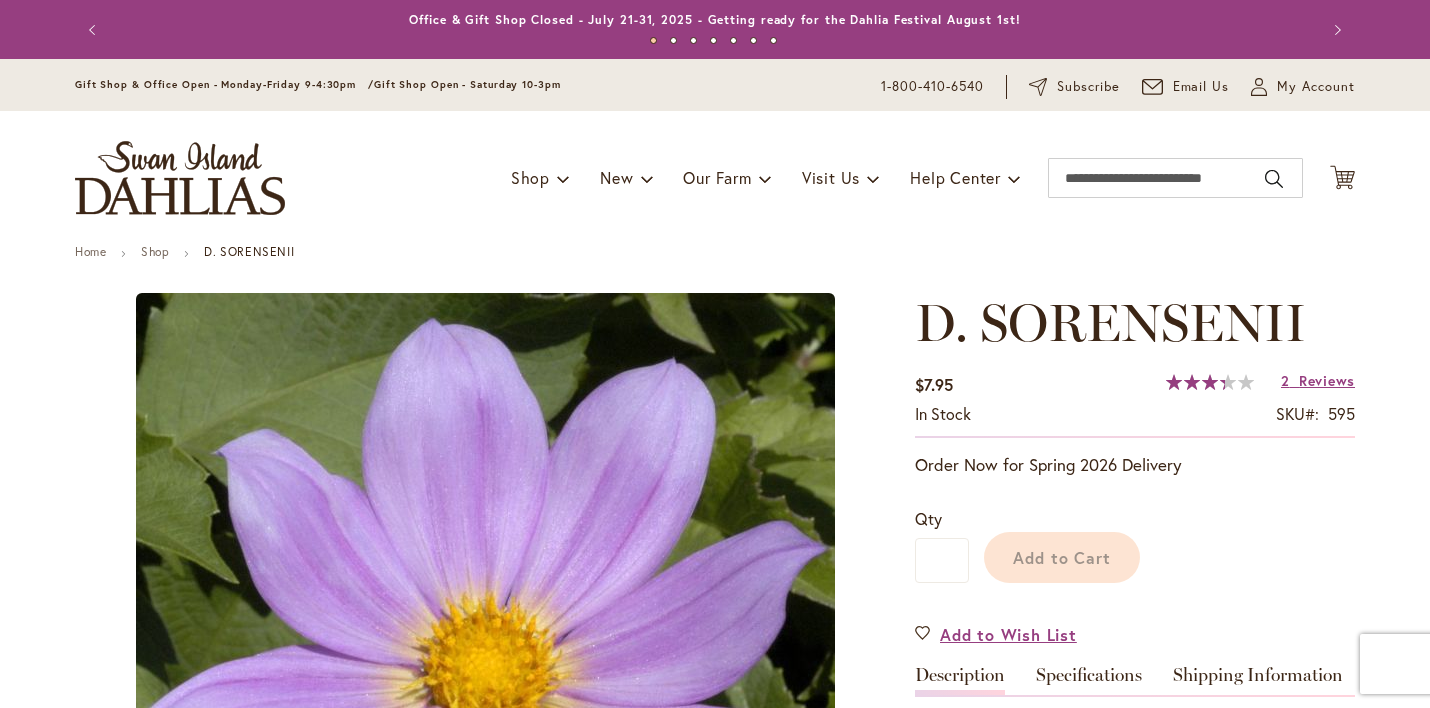 type on "******" 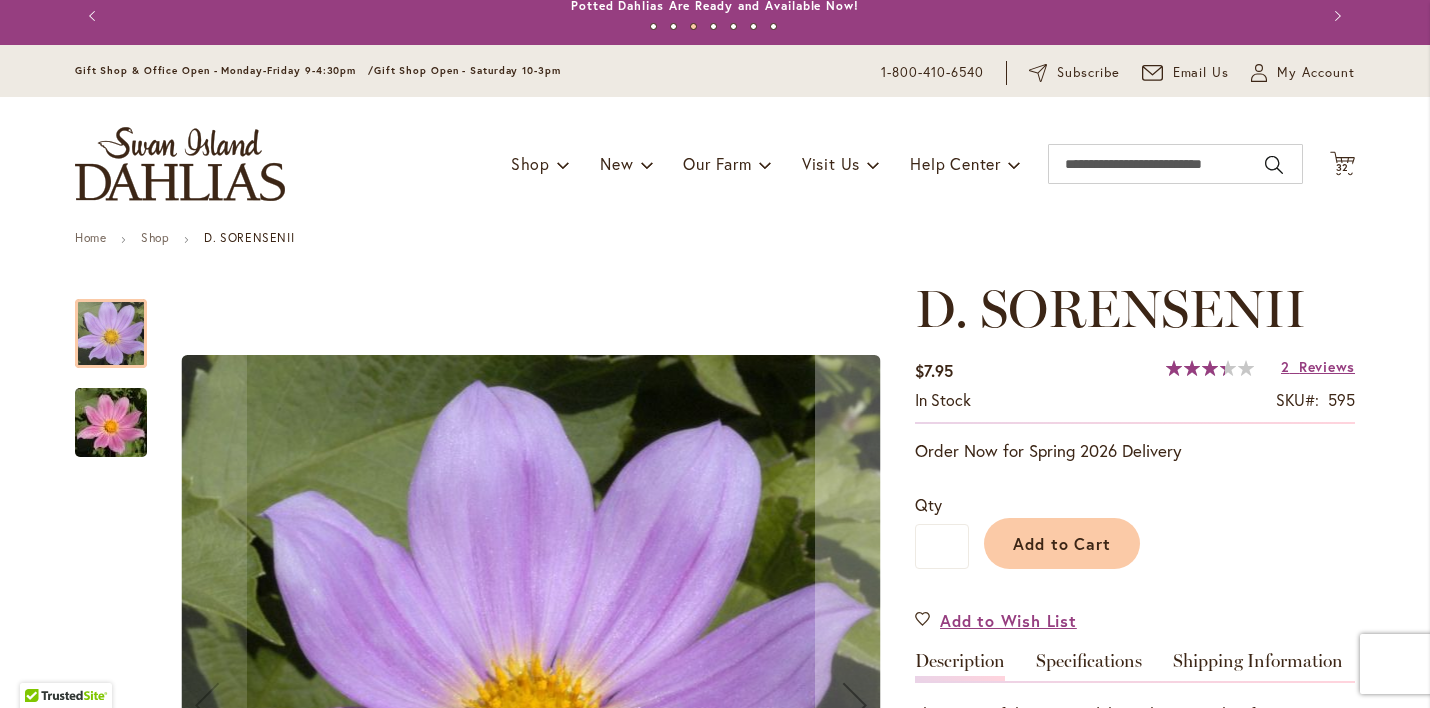 scroll, scrollTop: 0, scrollLeft: 0, axis: both 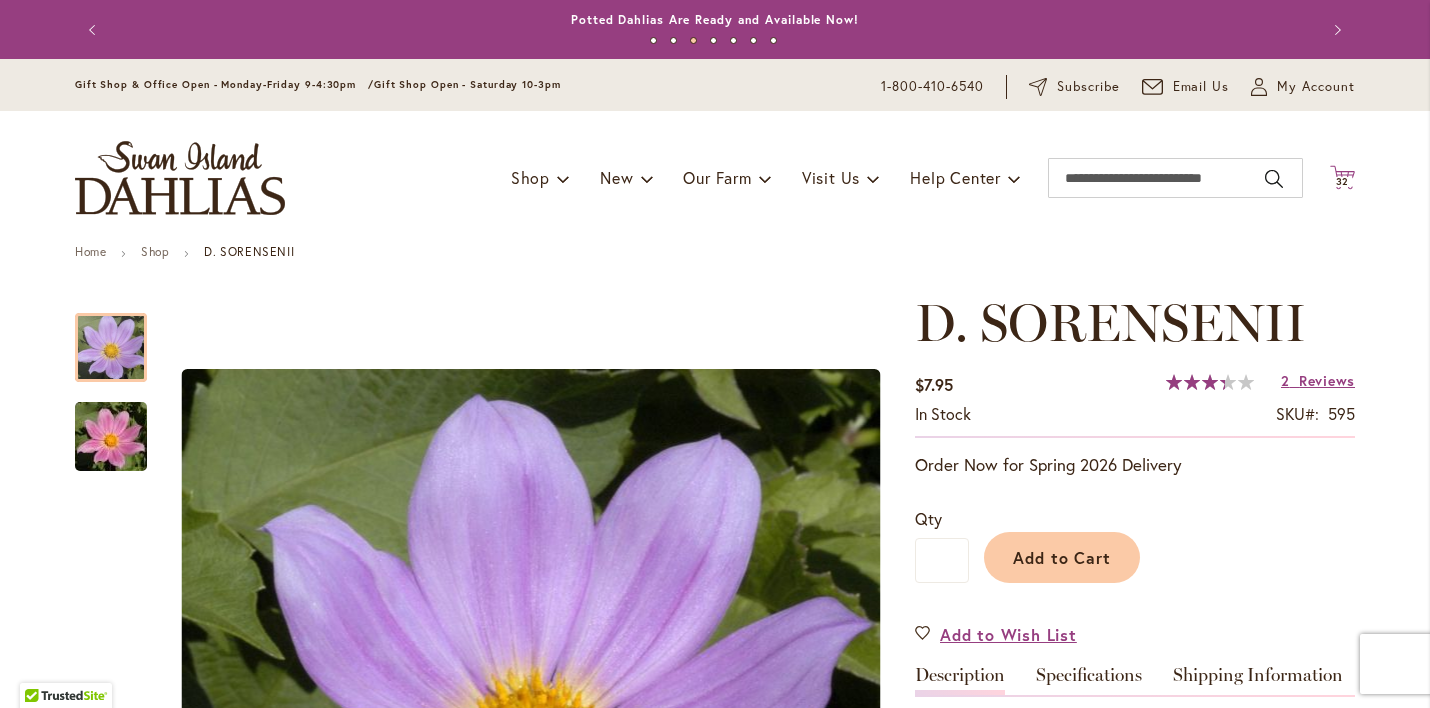 click on "32" at bounding box center (1343, 181) 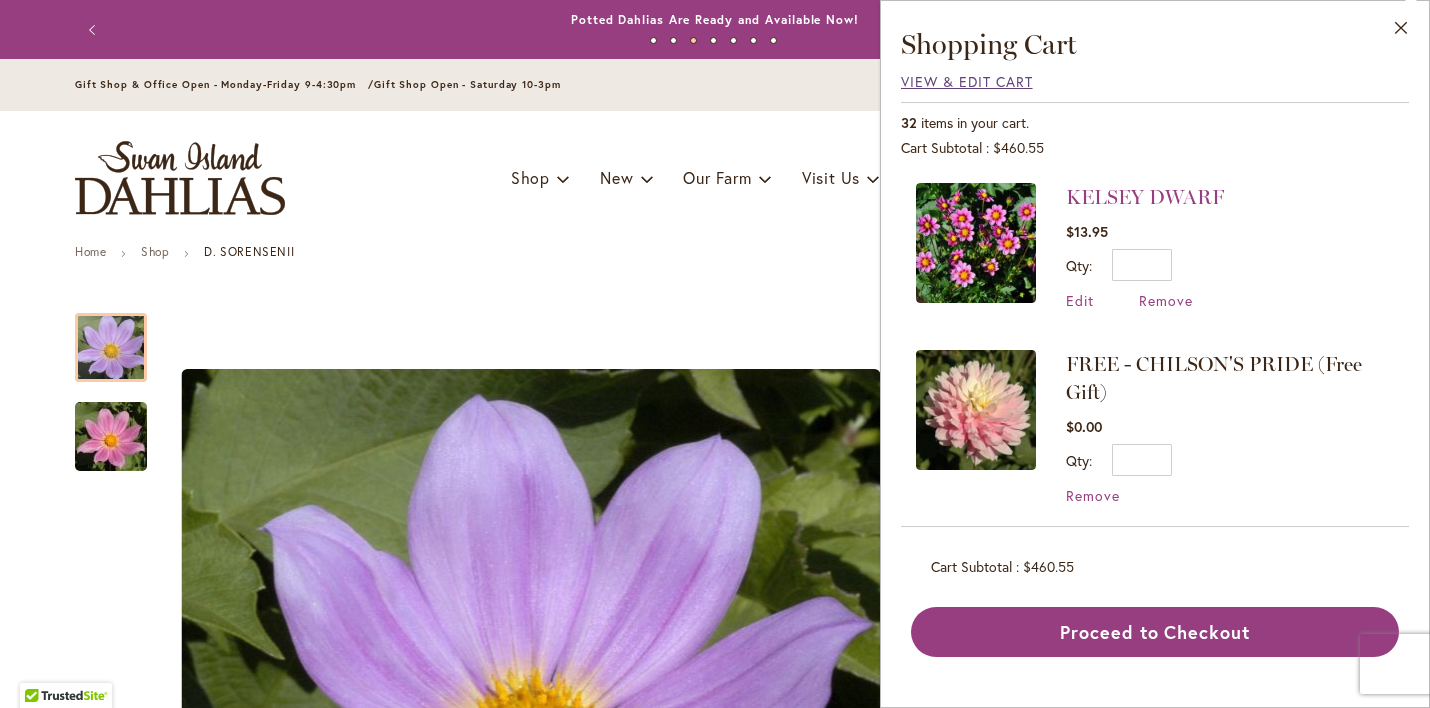 click on "View & Edit Cart" at bounding box center [967, 81] 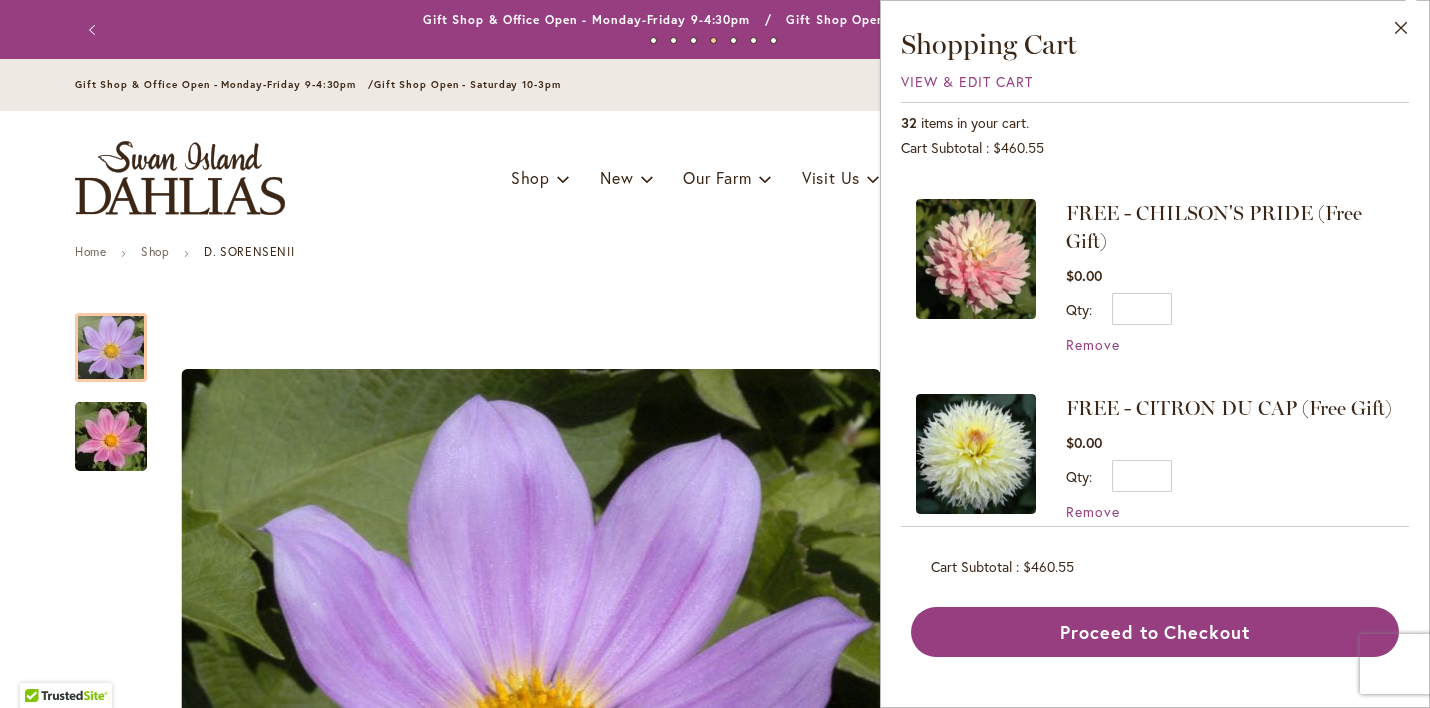 scroll, scrollTop: 265, scrollLeft: 0, axis: vertical 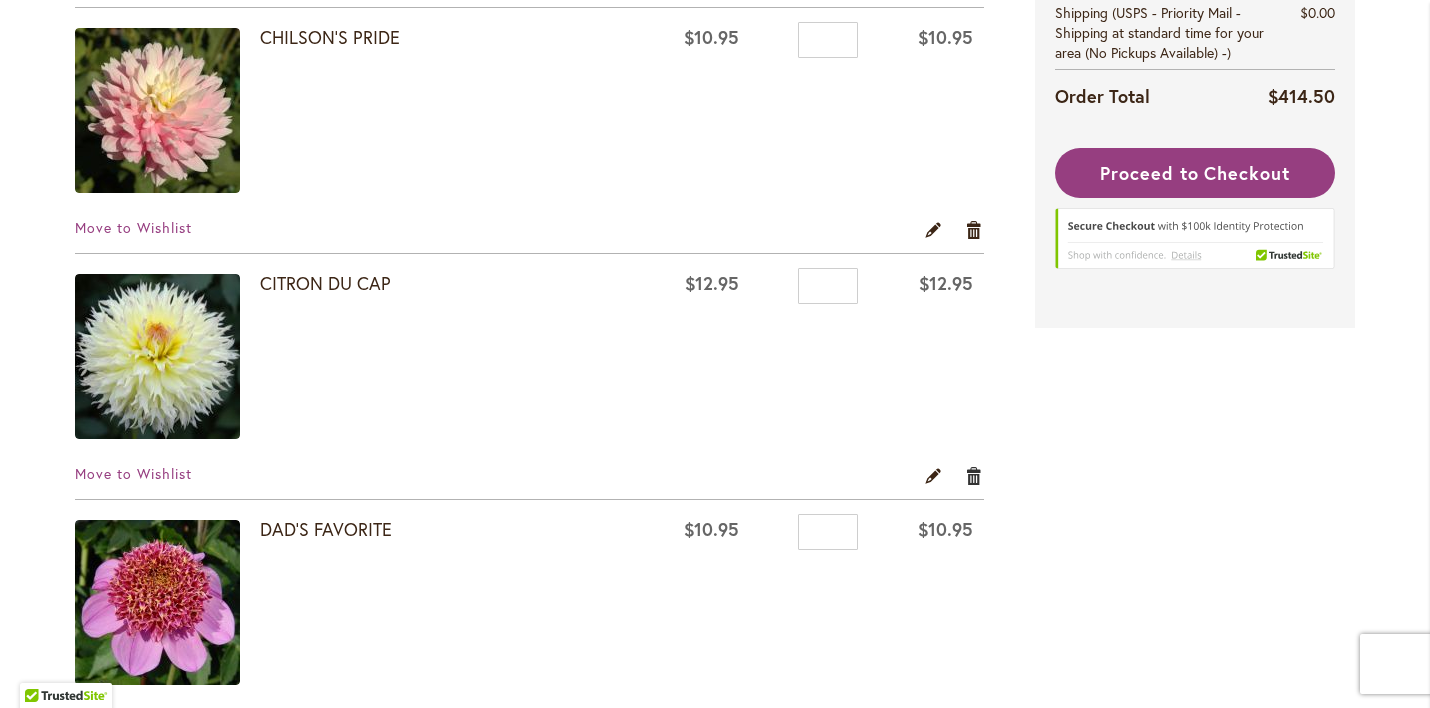 click on "Remove item" at bounding box center [974, 475] 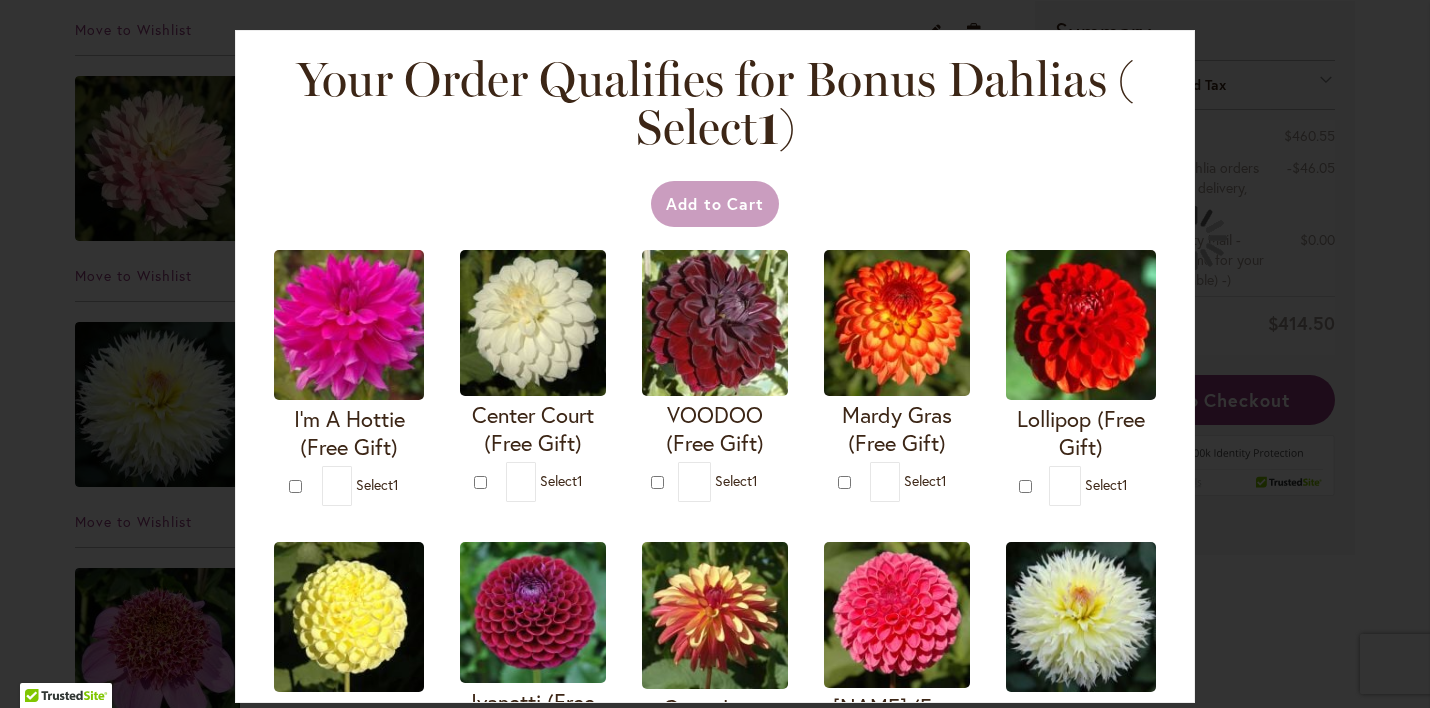 click on "Your Order Qualifies for Bonus Dahlias ( Select                     1
)
Add to Cart
I'm A Hottie (Free Gift)" at bounding box center [715, 354] 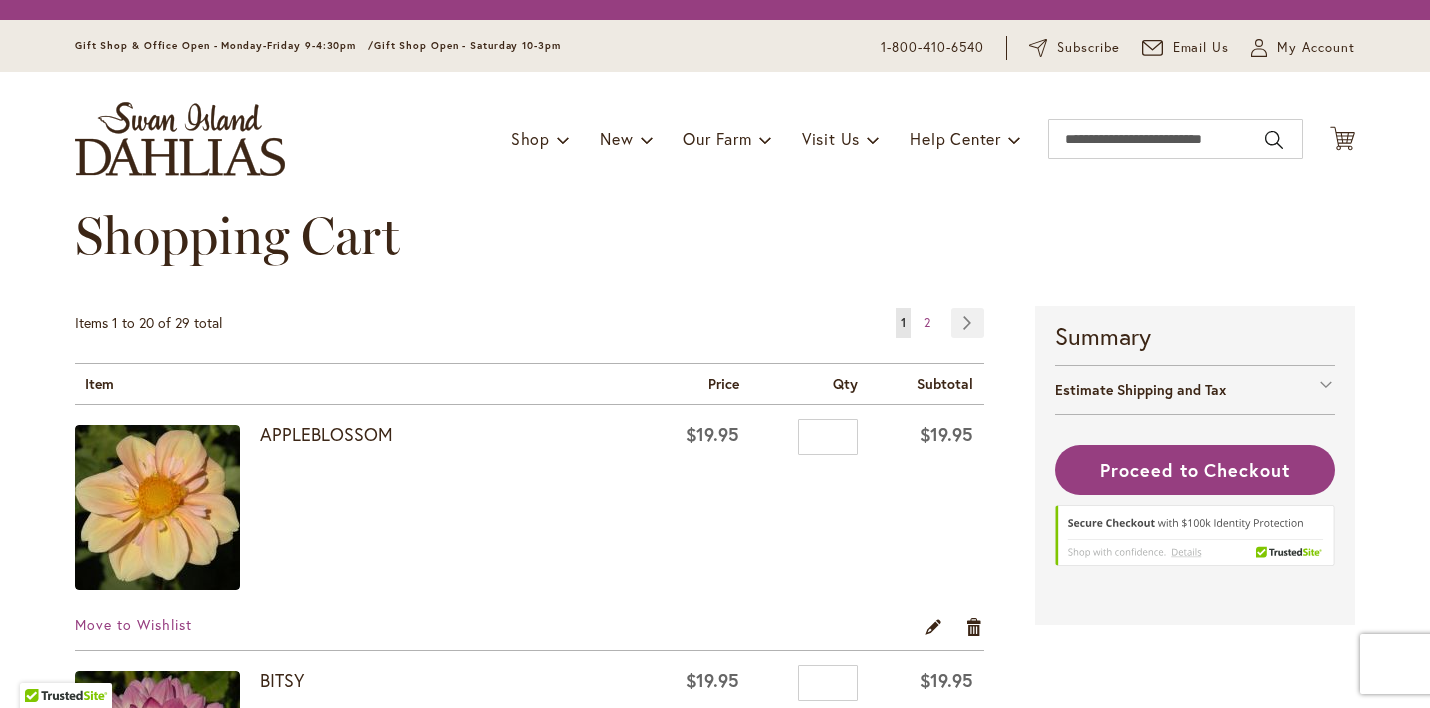 scroll, scrollTop: 0, scrollLeft: 0, axis: both 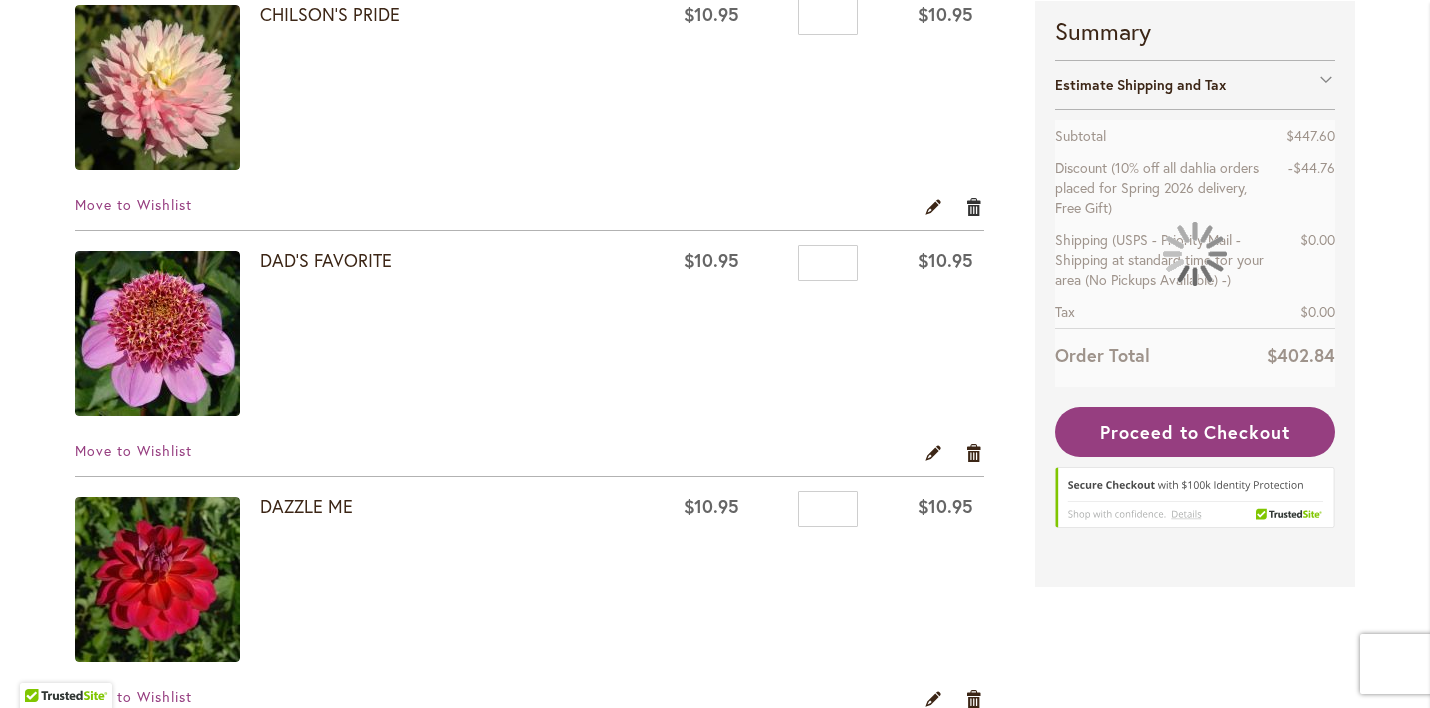 click on "Remove item" at bounding box center (974, 206) 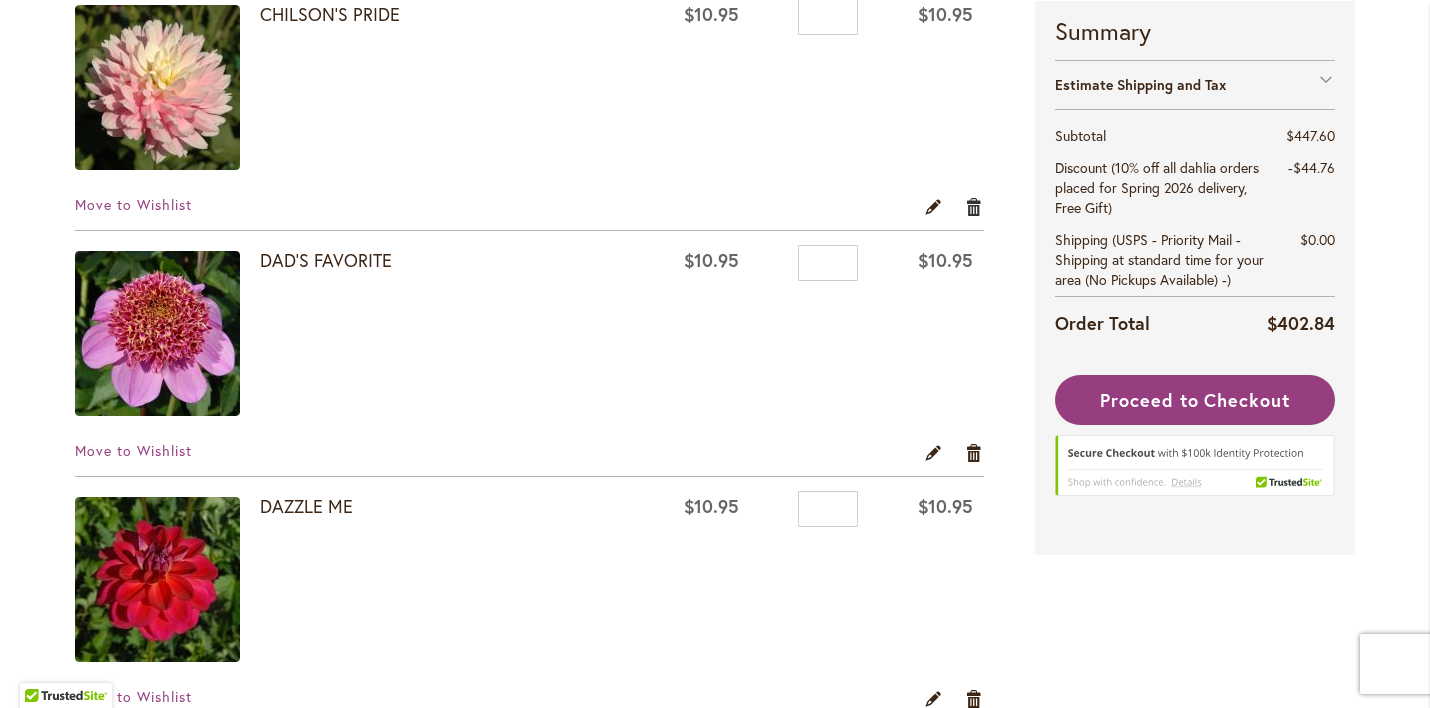 click on "Remove item" at bounding box center [974, 206] 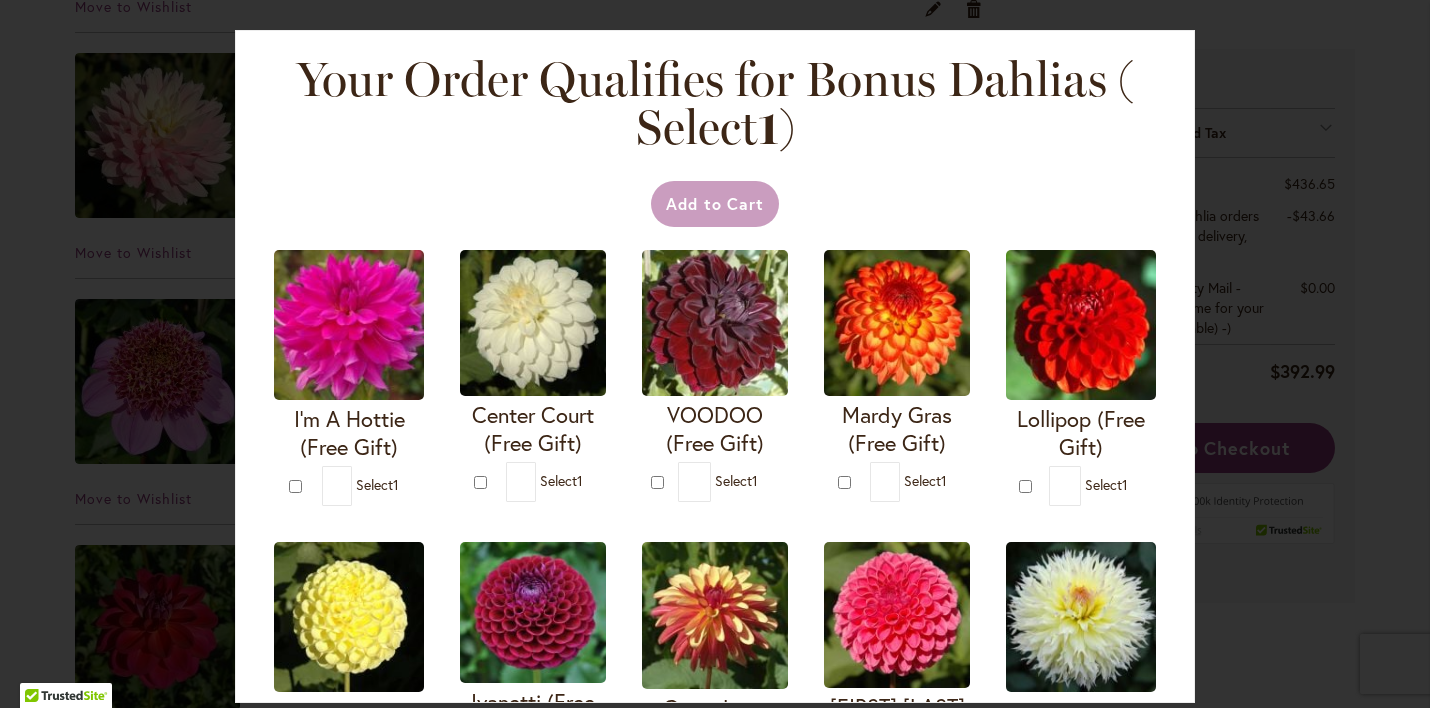 scroll, scrollTop: 1983, scrollLeft: 0, axis: vertical 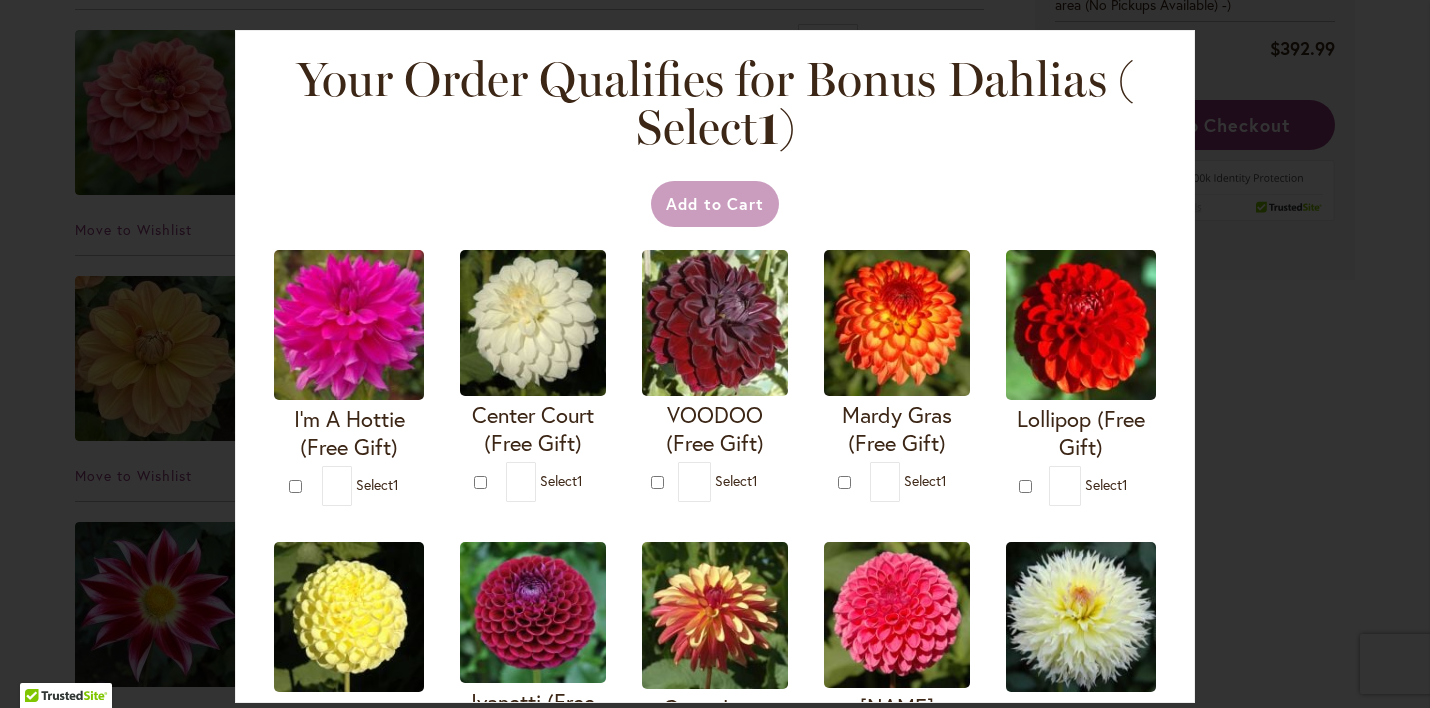 click on "Your Order Qualifies for Bonus Dahlias ( Select                     1
)
Add to Cart
I'm A Hottie (Free Gift)" at bounding box center (715, 354) 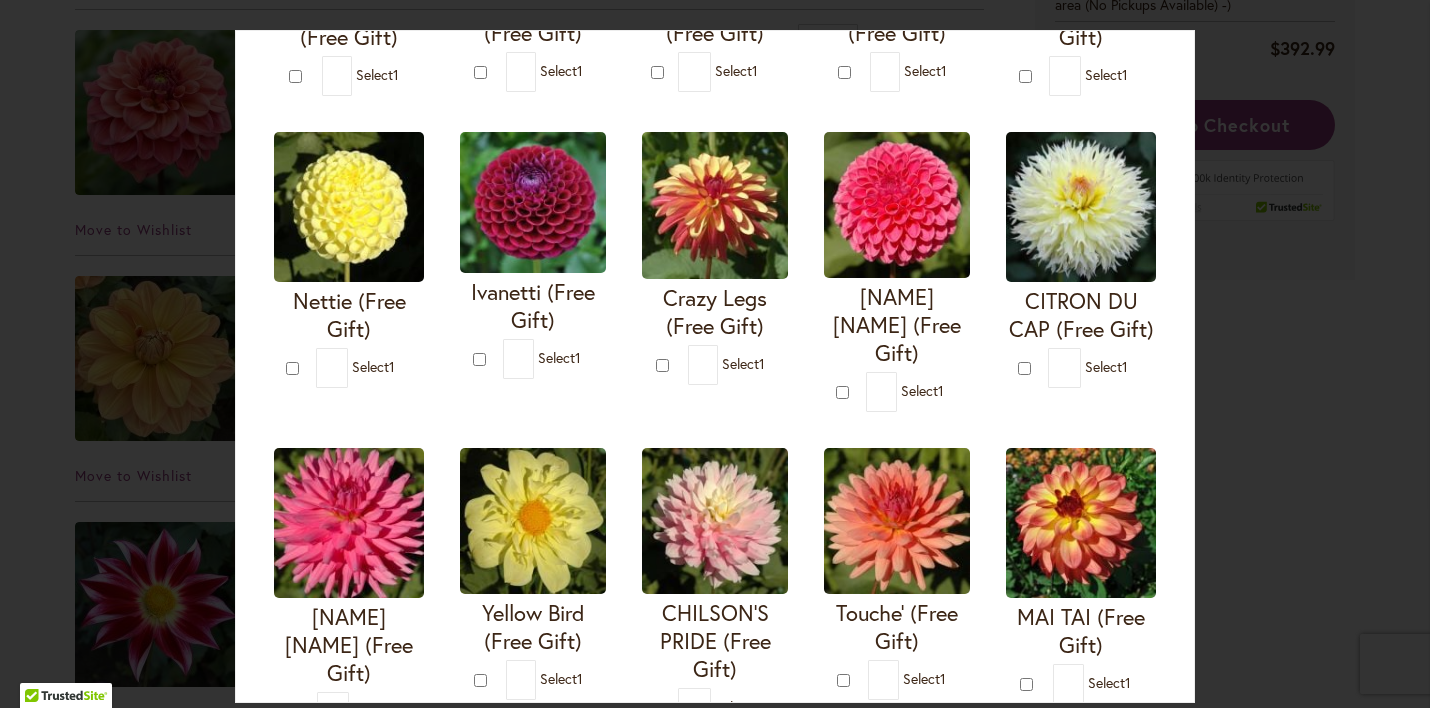 scroll, scrollTop: 424, scrollLeft: 0, axis: vertical 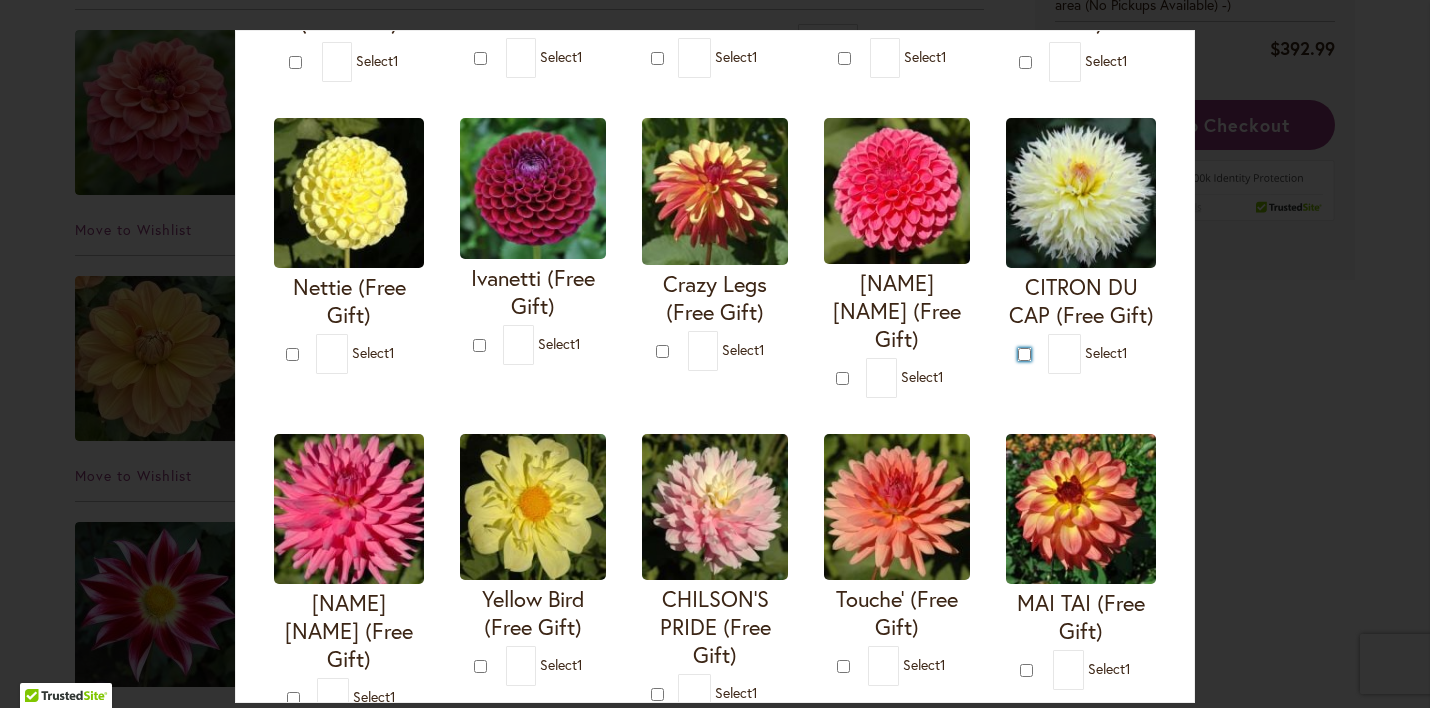 type on "*" 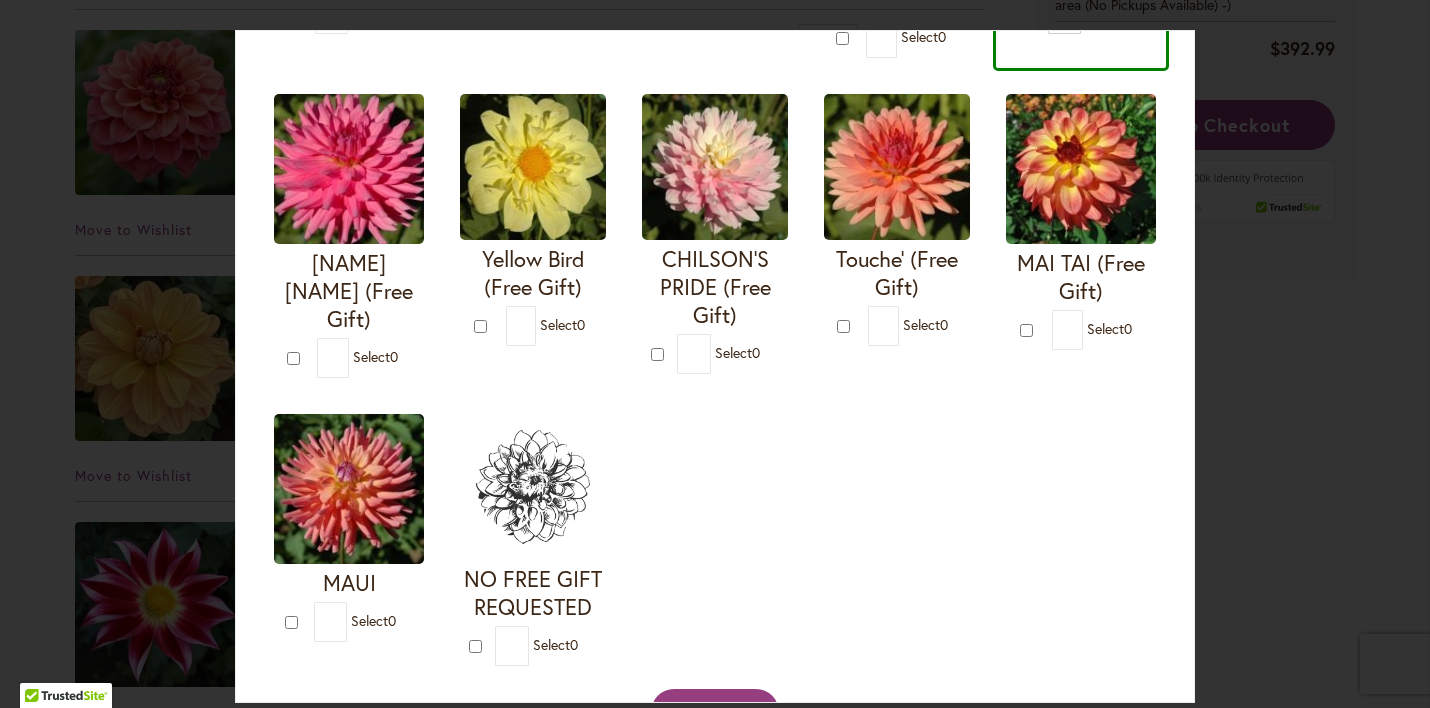 scroll, scrollTop: 807, scrollLeft: 0, axis: vertical 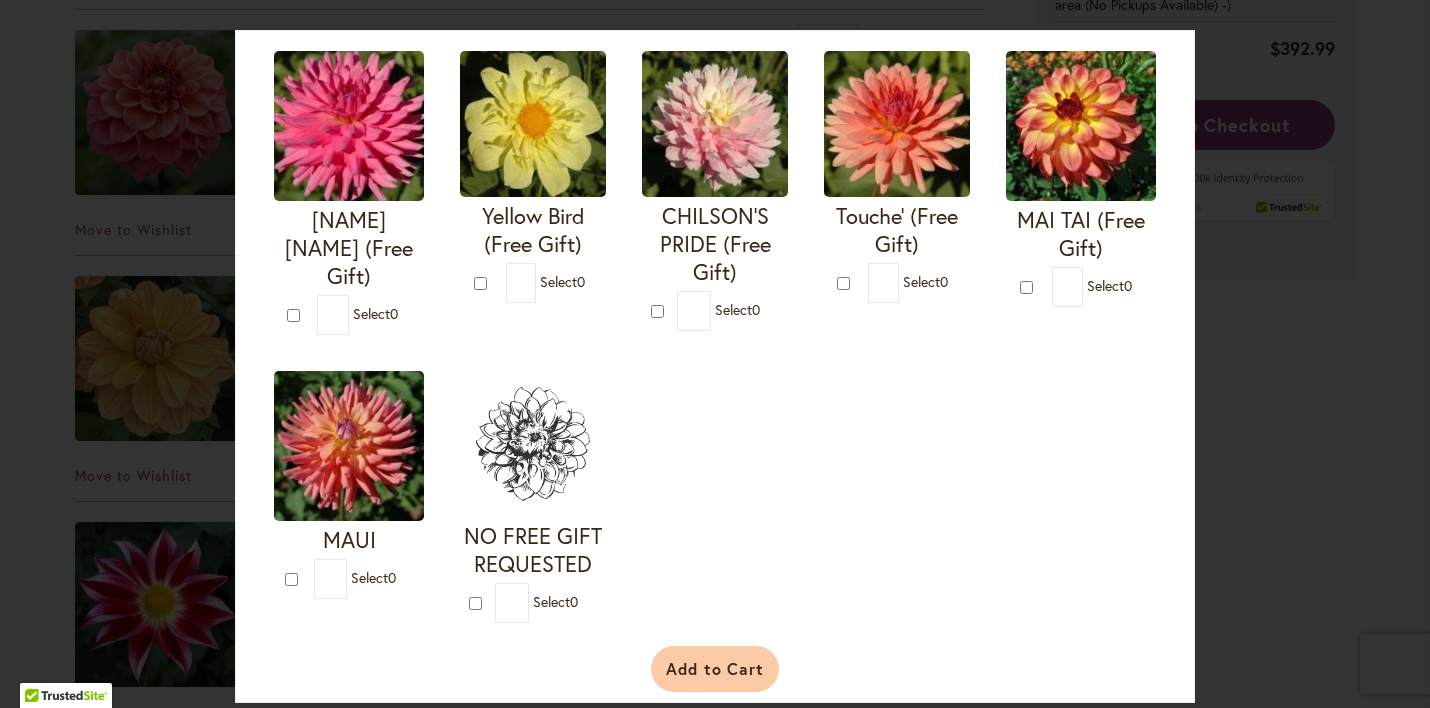 click on "Add to Cart" at bounding box center [715, 669] 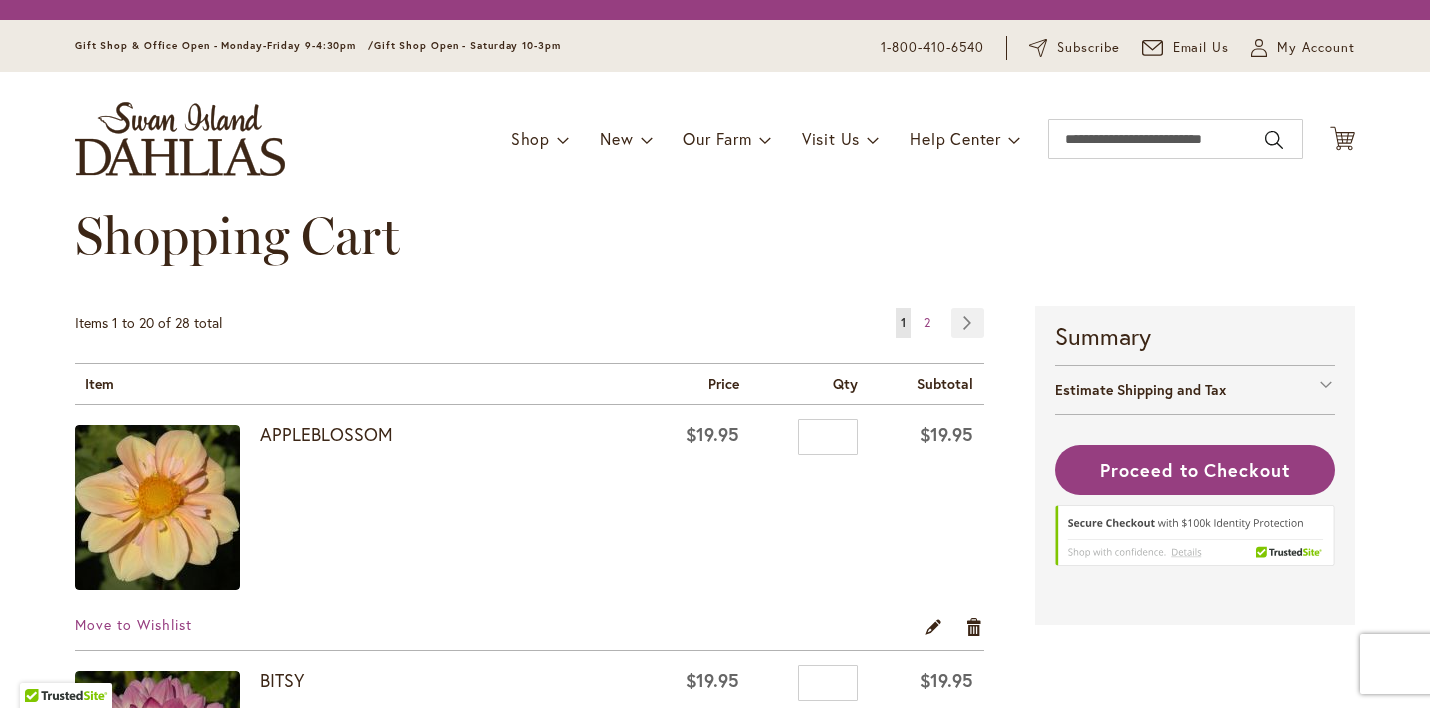 scroll, scrollTop: 0, scrollLeft: 0, axis: both 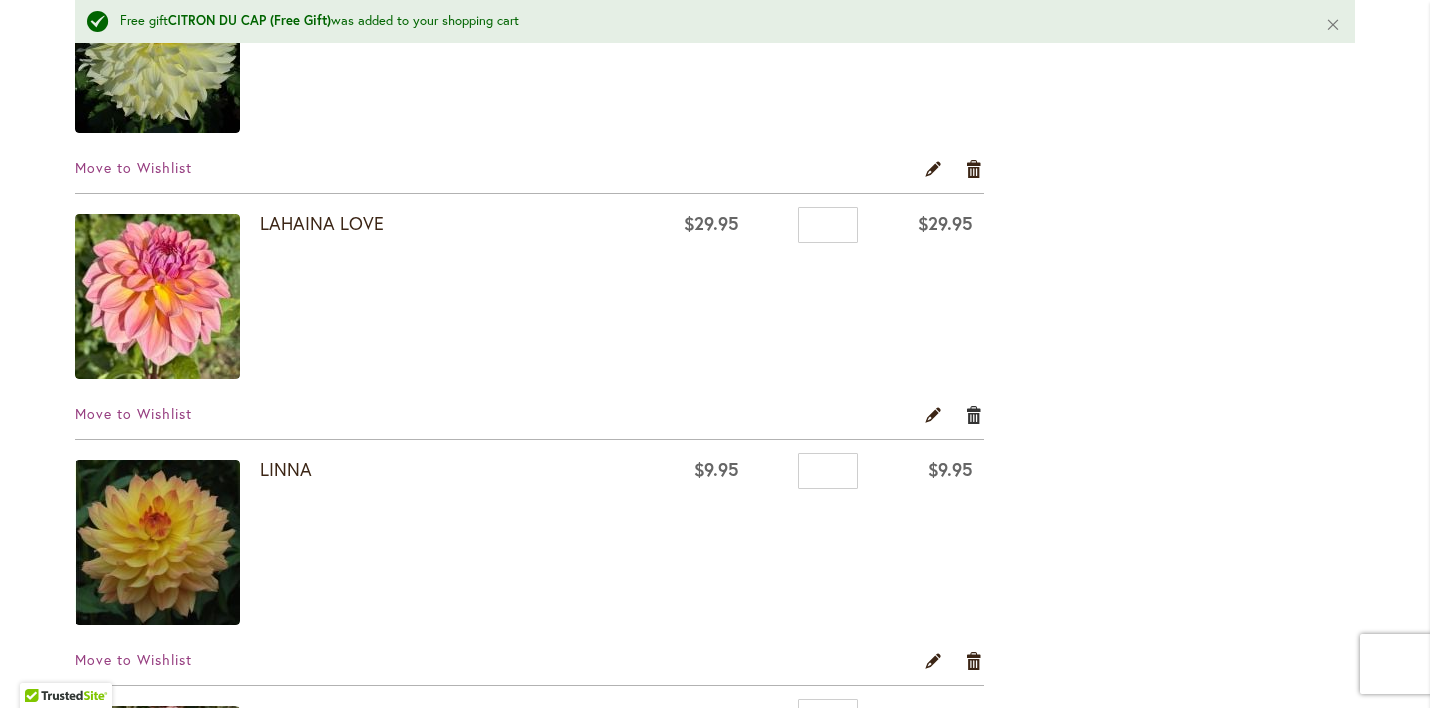 click on "Remove item" at bounding box center [974, 415] 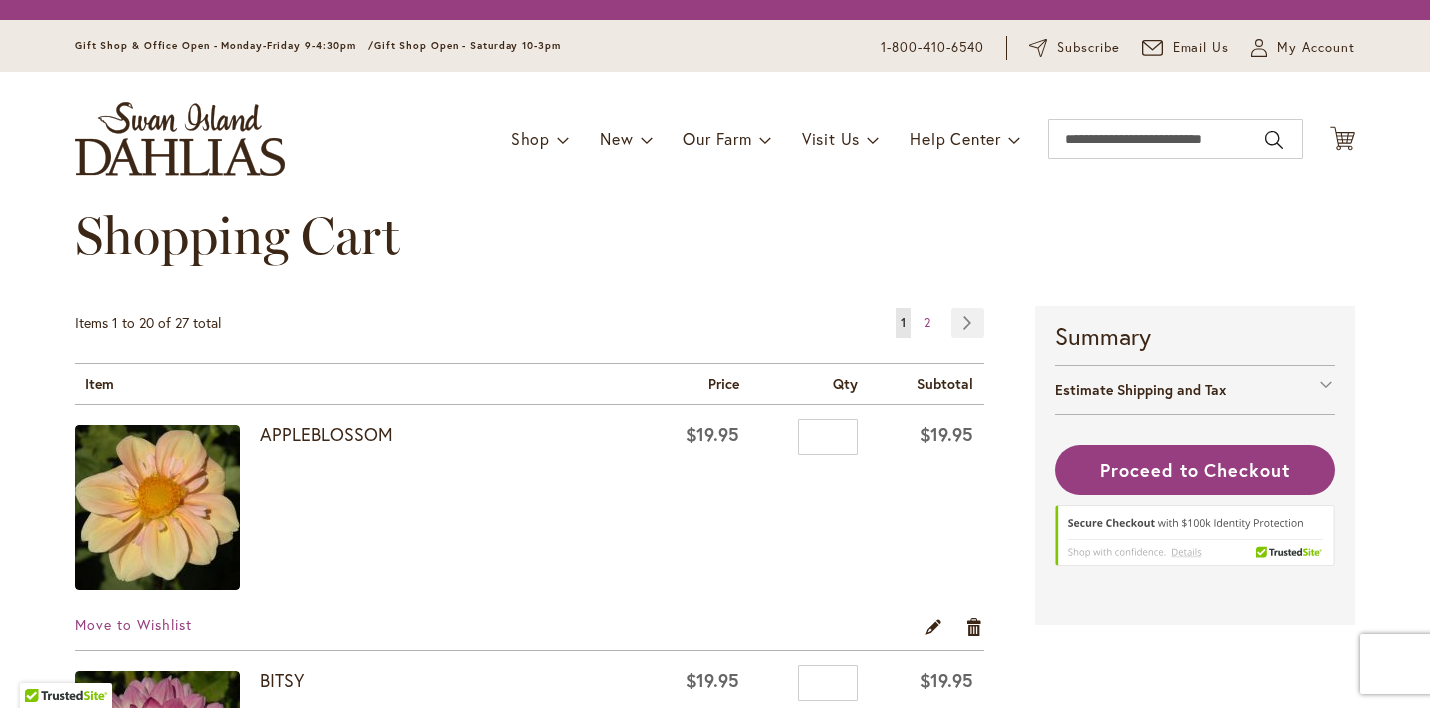 scroll, scrollTop: 0, scrollLeft: 0, axis: both 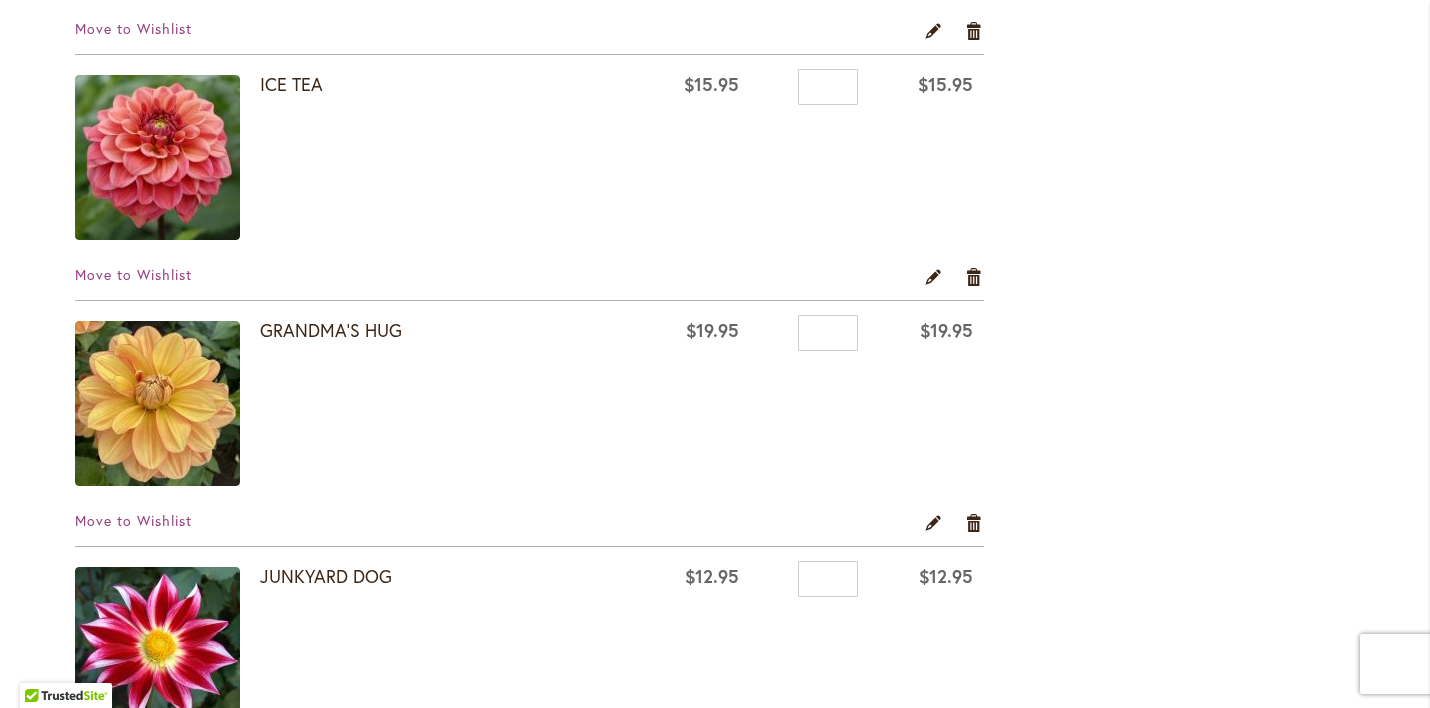 click at bounding box center [157, 403] 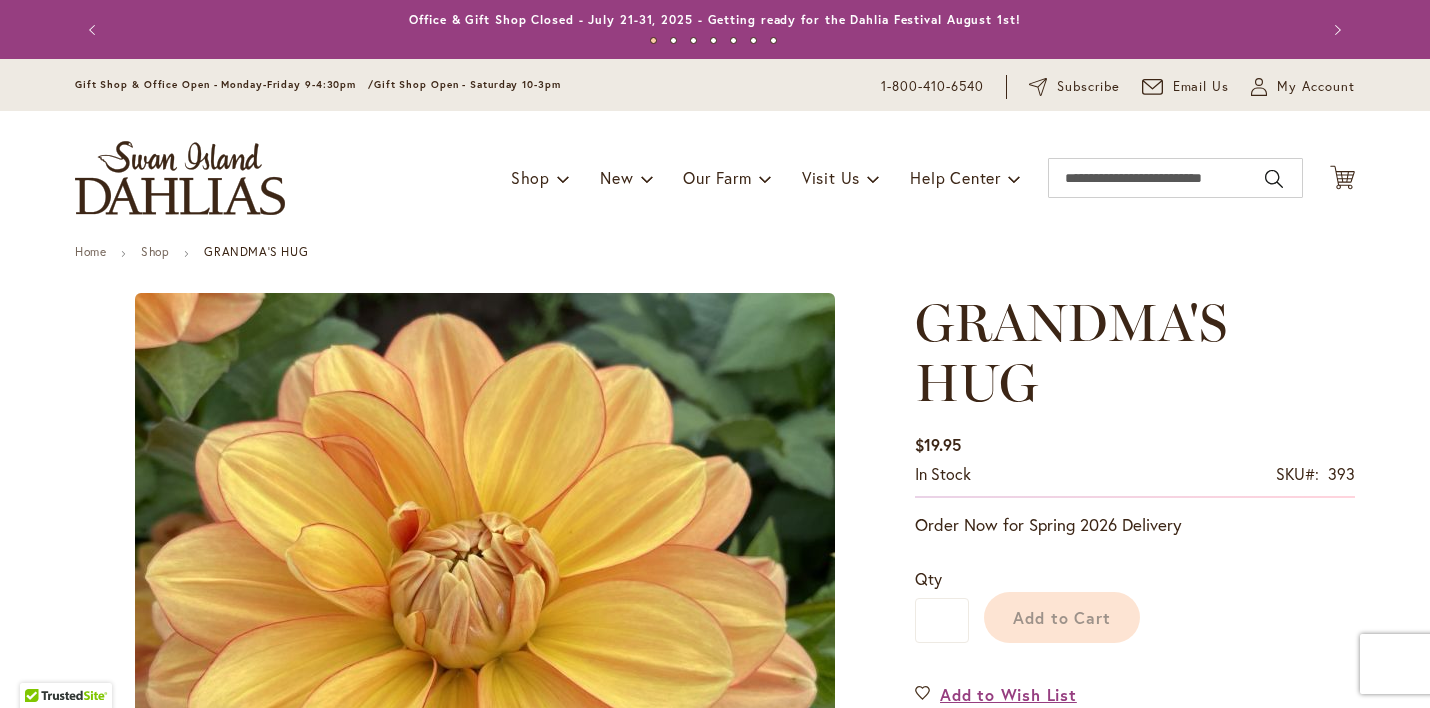 scroll, scrollTop: 0, scrollLeft: 0, axis: both 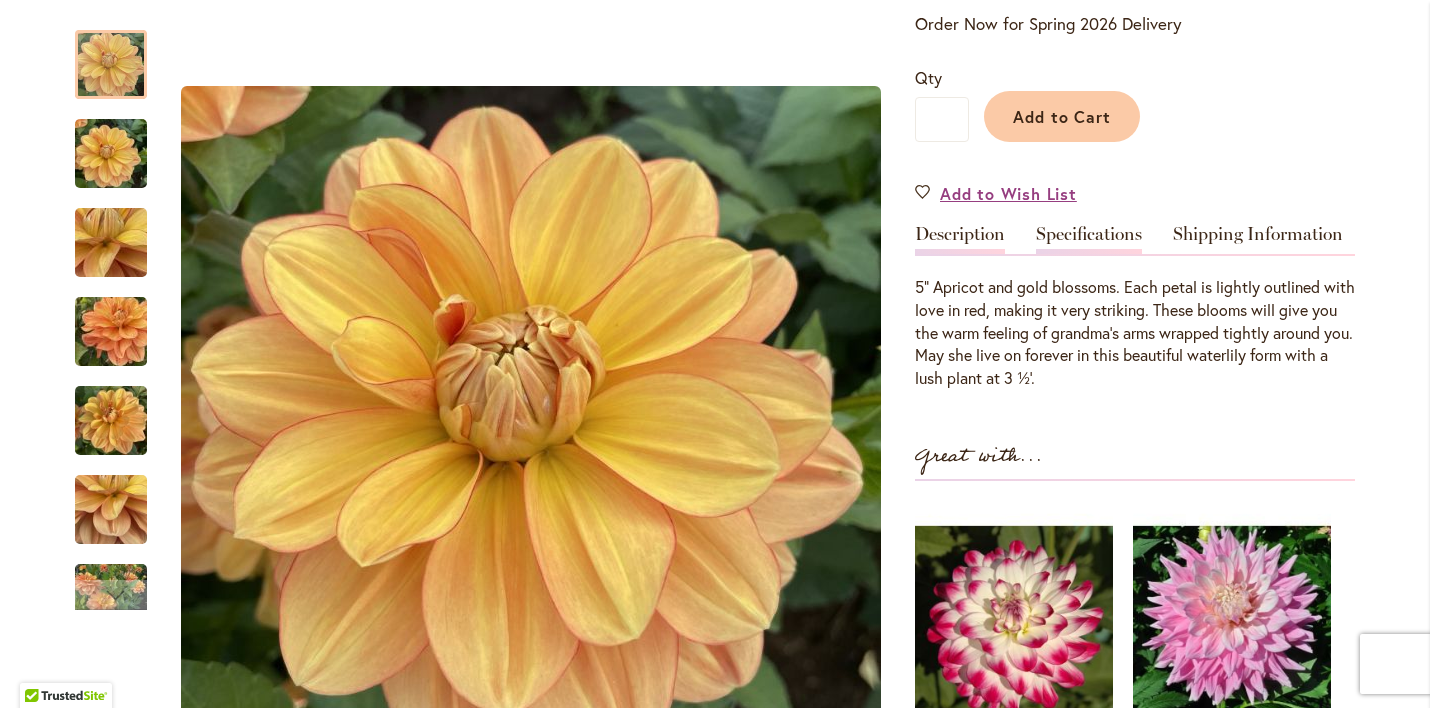 click on "Specifications" at bounding box center (1089, 239) 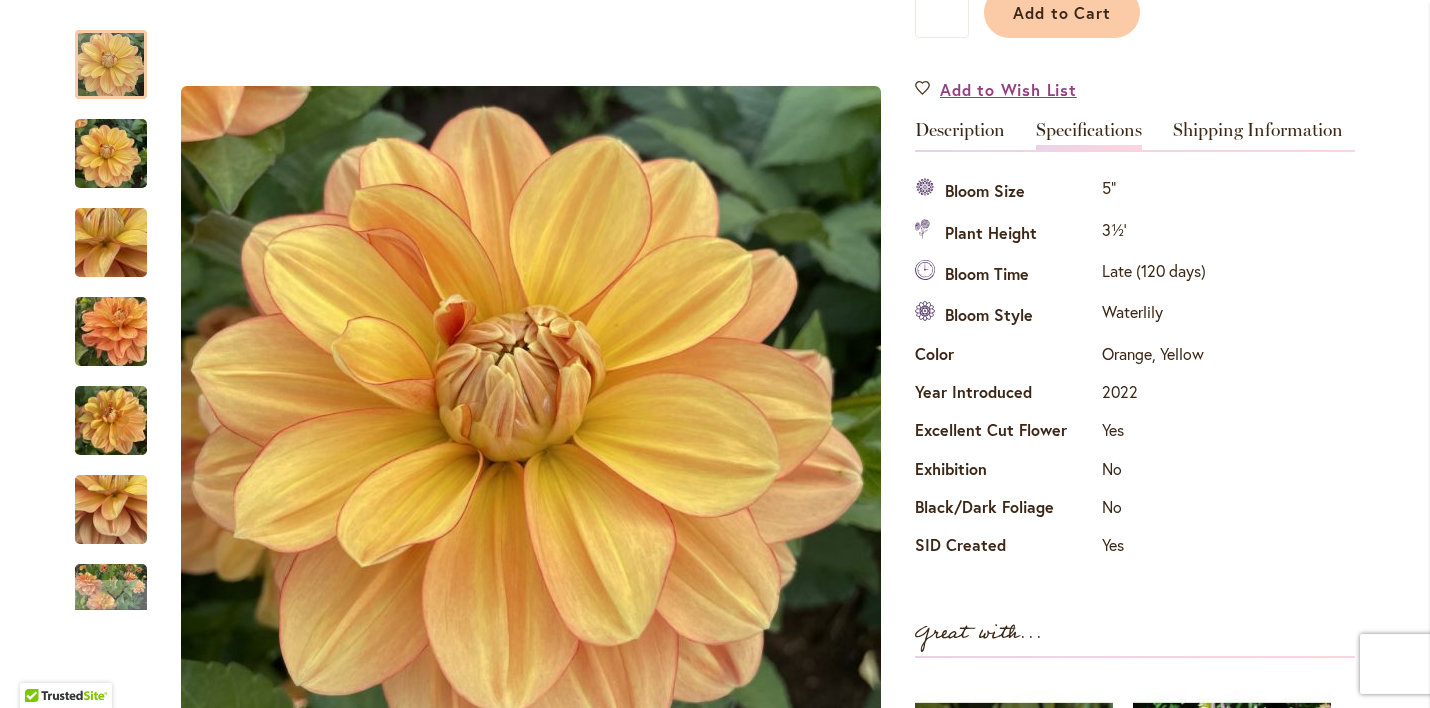 scroll, scrollTop: 607, scrollLeft: 0, axis: vertical 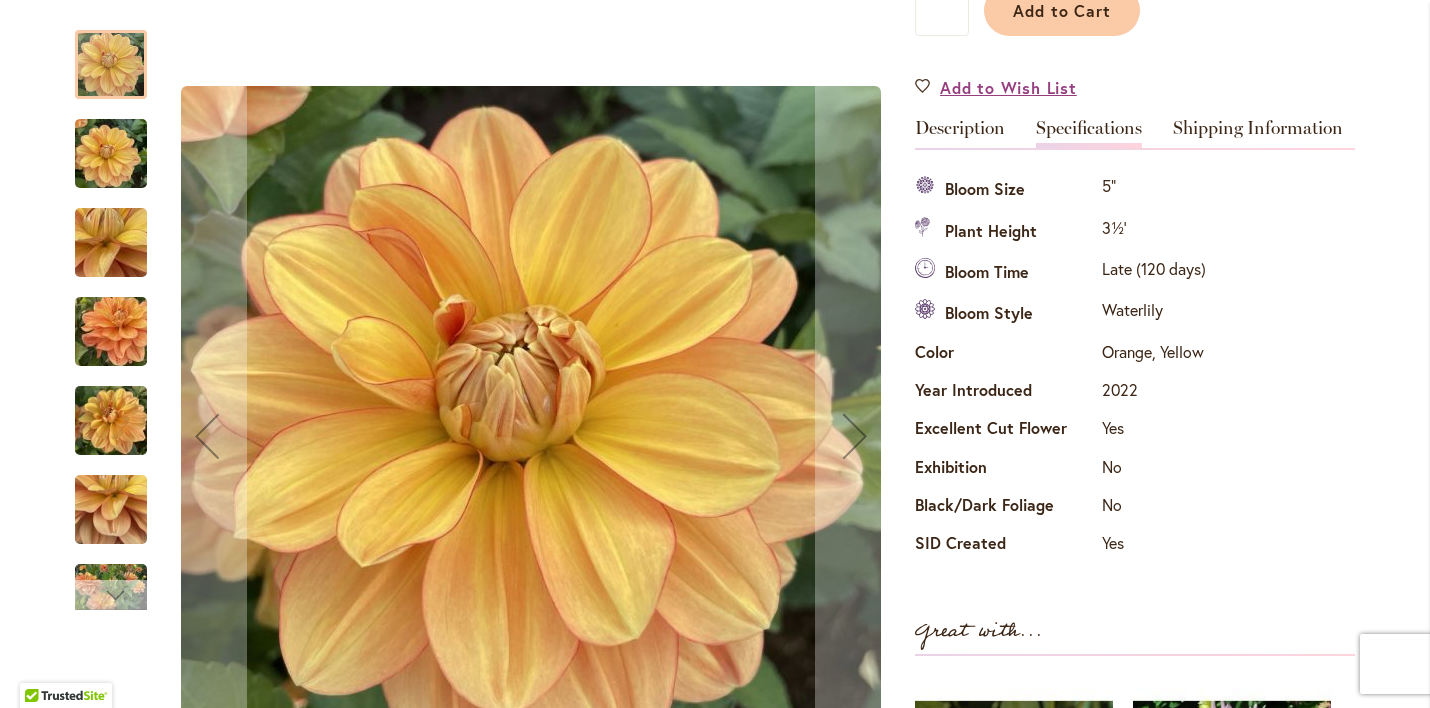 click at bounding box center [111, 595] 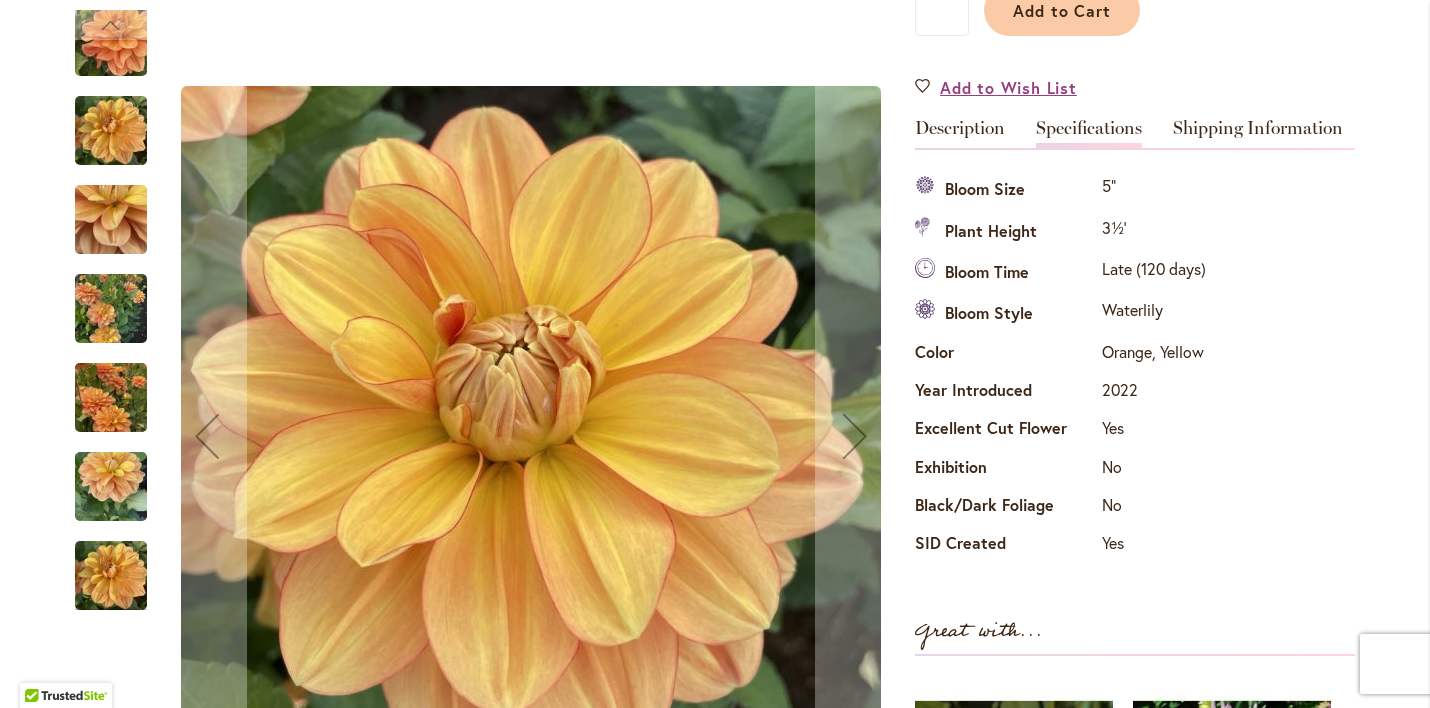 click at bounding box center [111, 398] 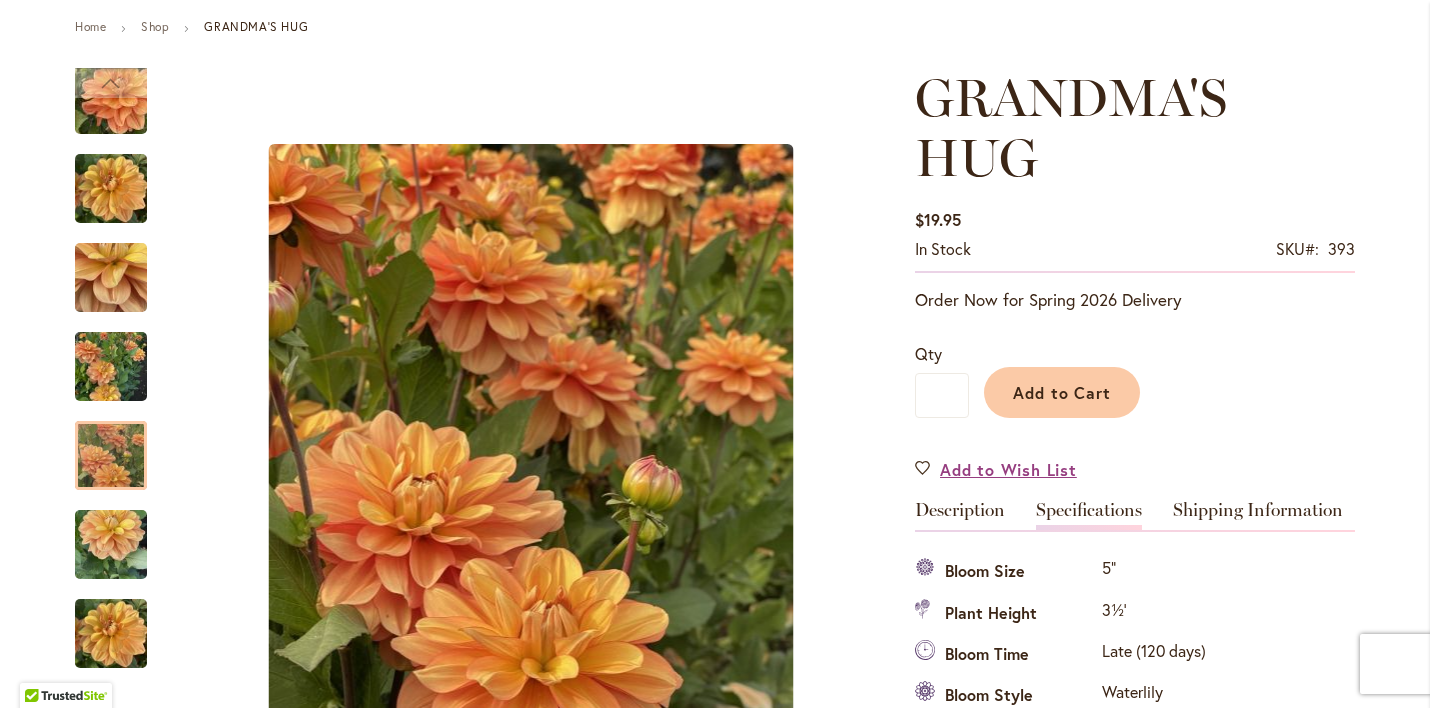 scroll, scrollTop: 0, scrollLeft: 0, axis: both 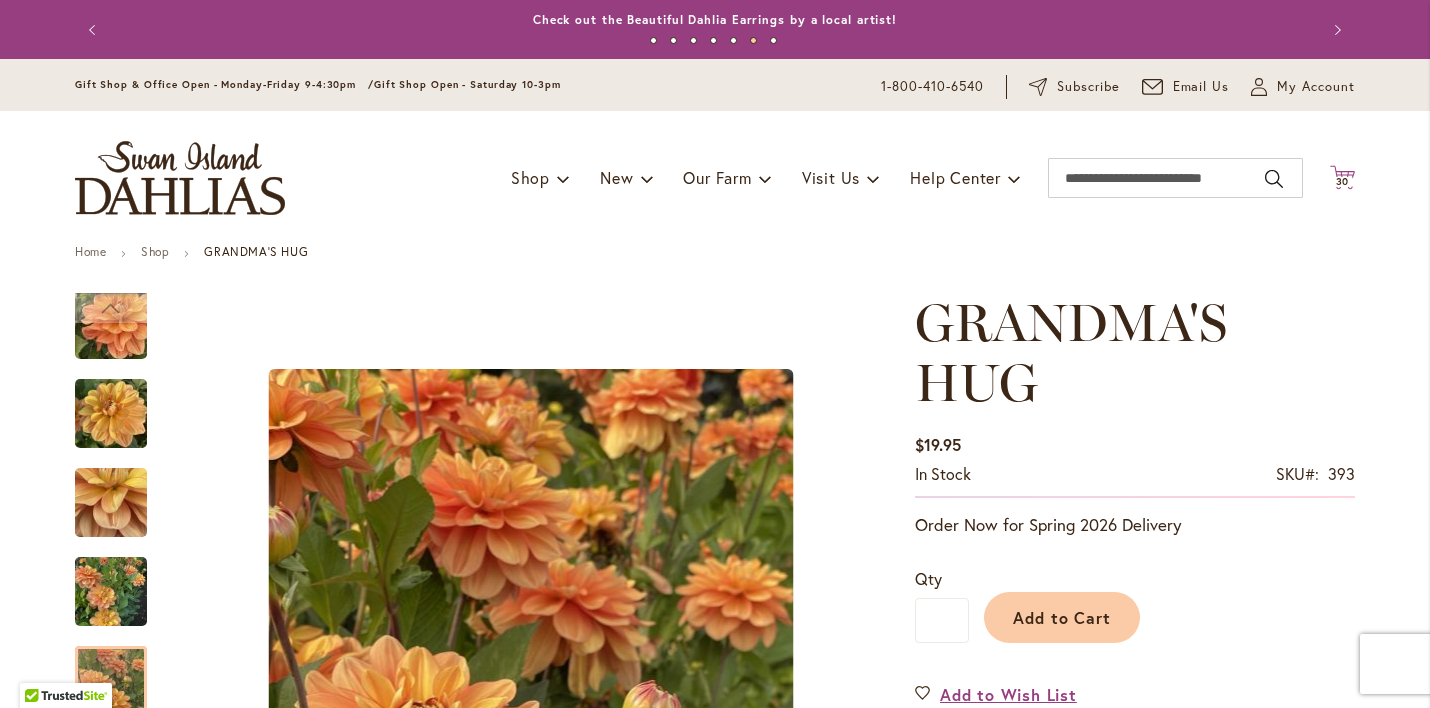 click on "30
30
items" at bounding box center [1343, 182] 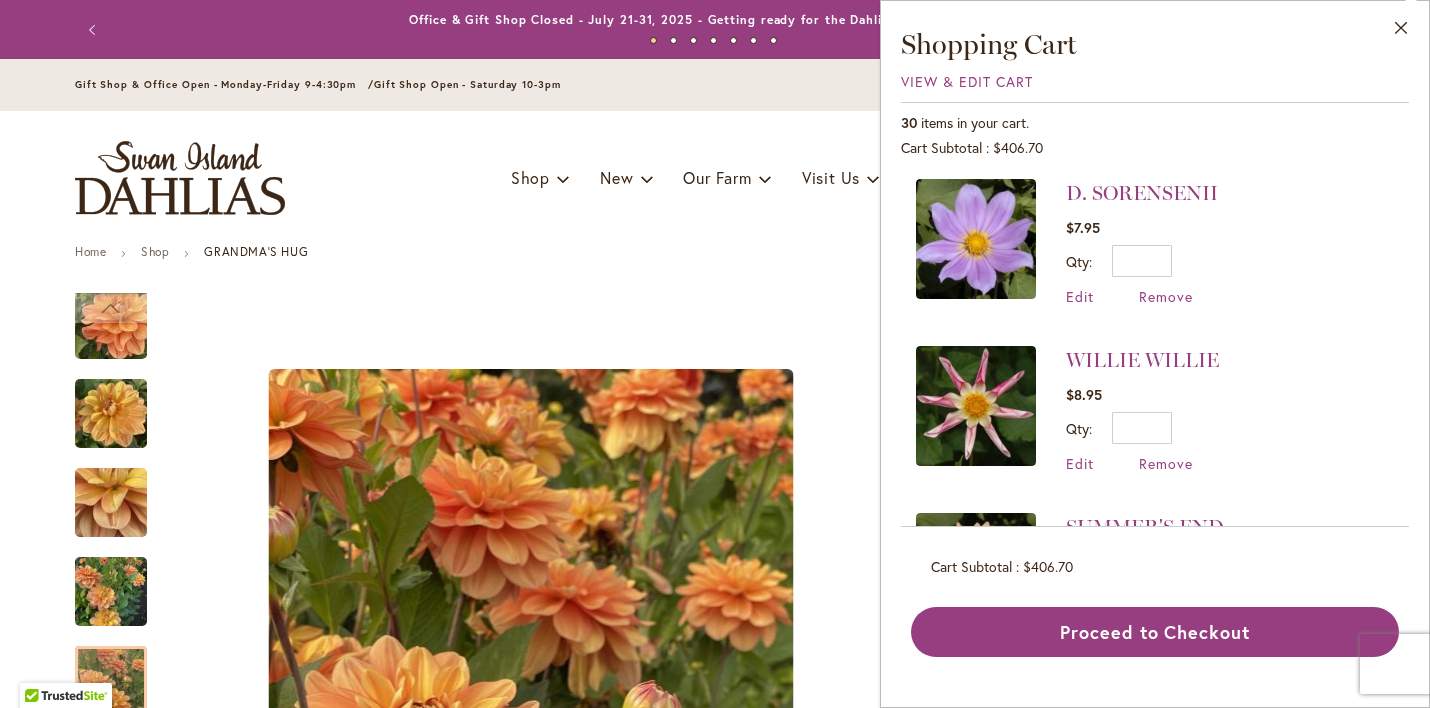 scroll, scrollTop: 847, scrollLeft: 0, axis: vertical 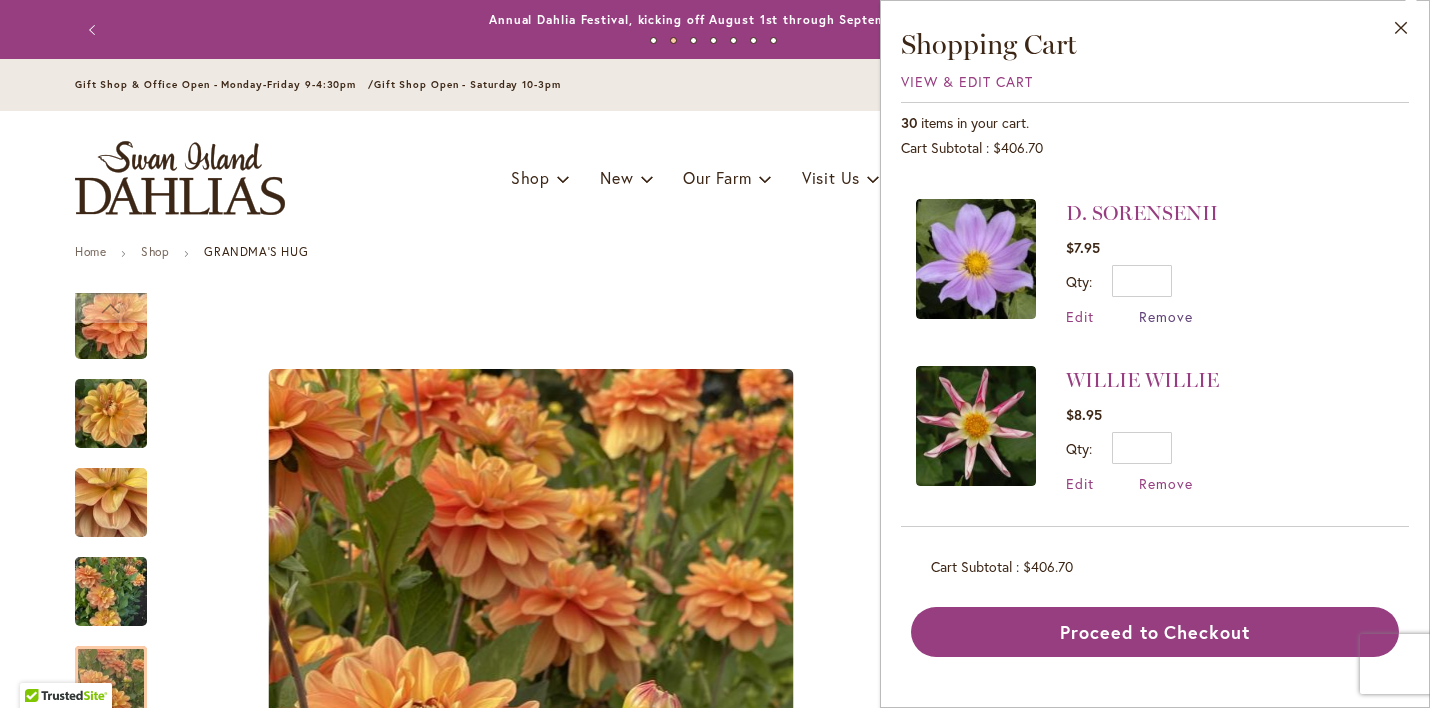 click on "Remove" at bounding box center (1166, 316) 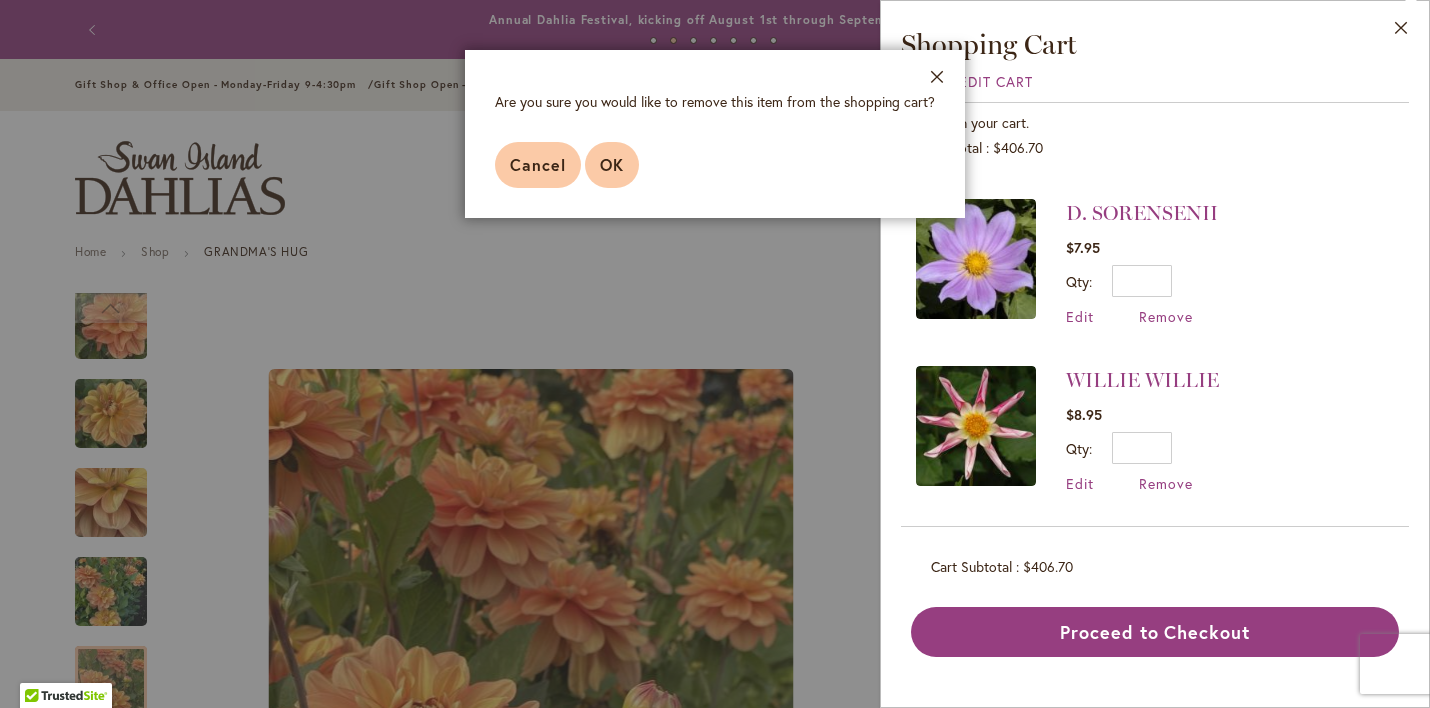 click on "OK" at bounding box center [612, 164] 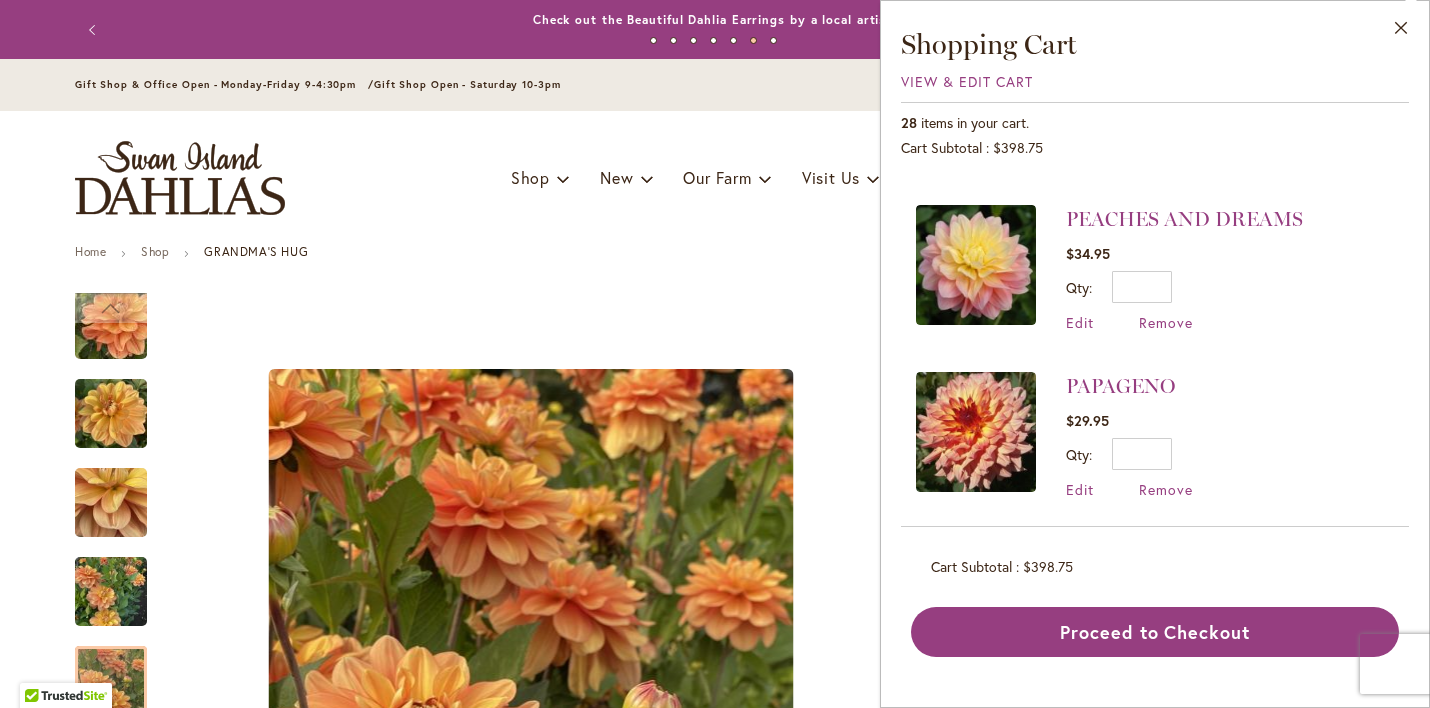 scroll, scrollTop: 1307, scrollLeft: 0, axis: vertical 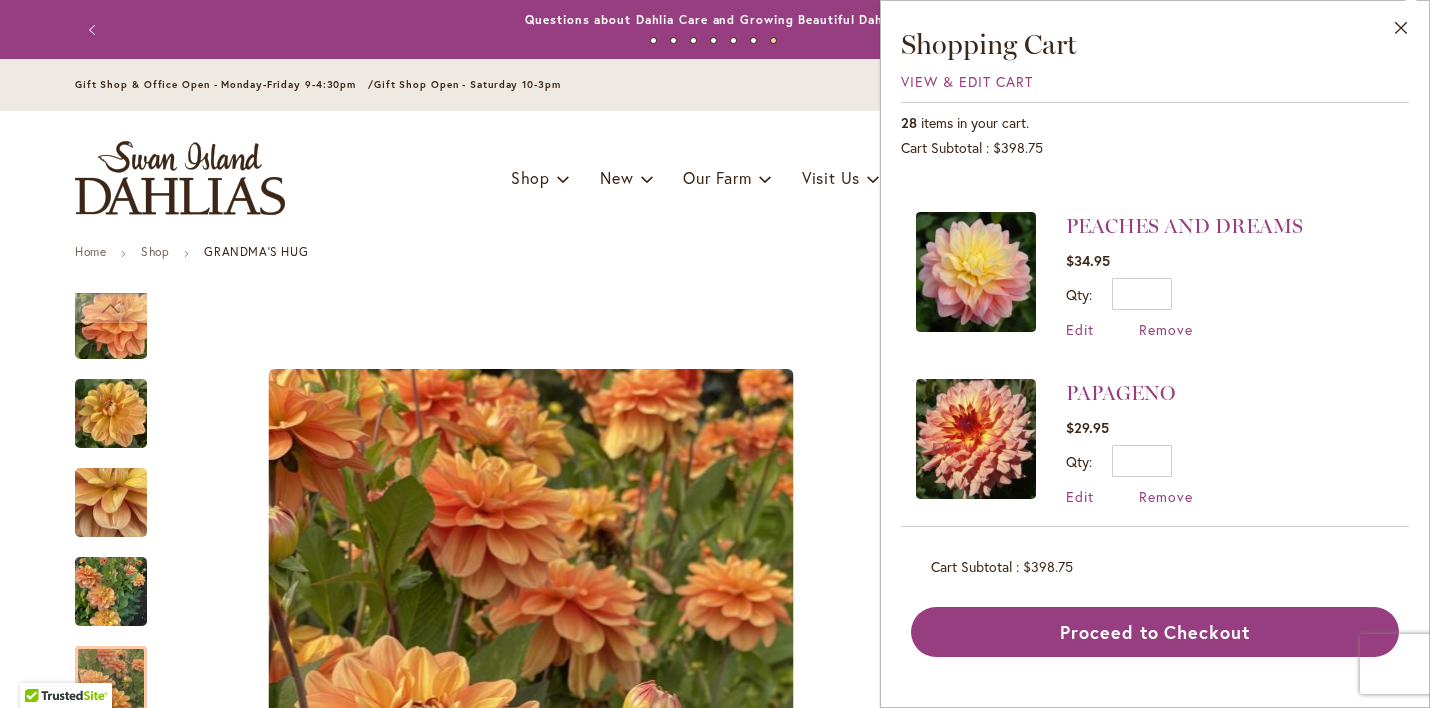 click at bounding box center (976, 272) 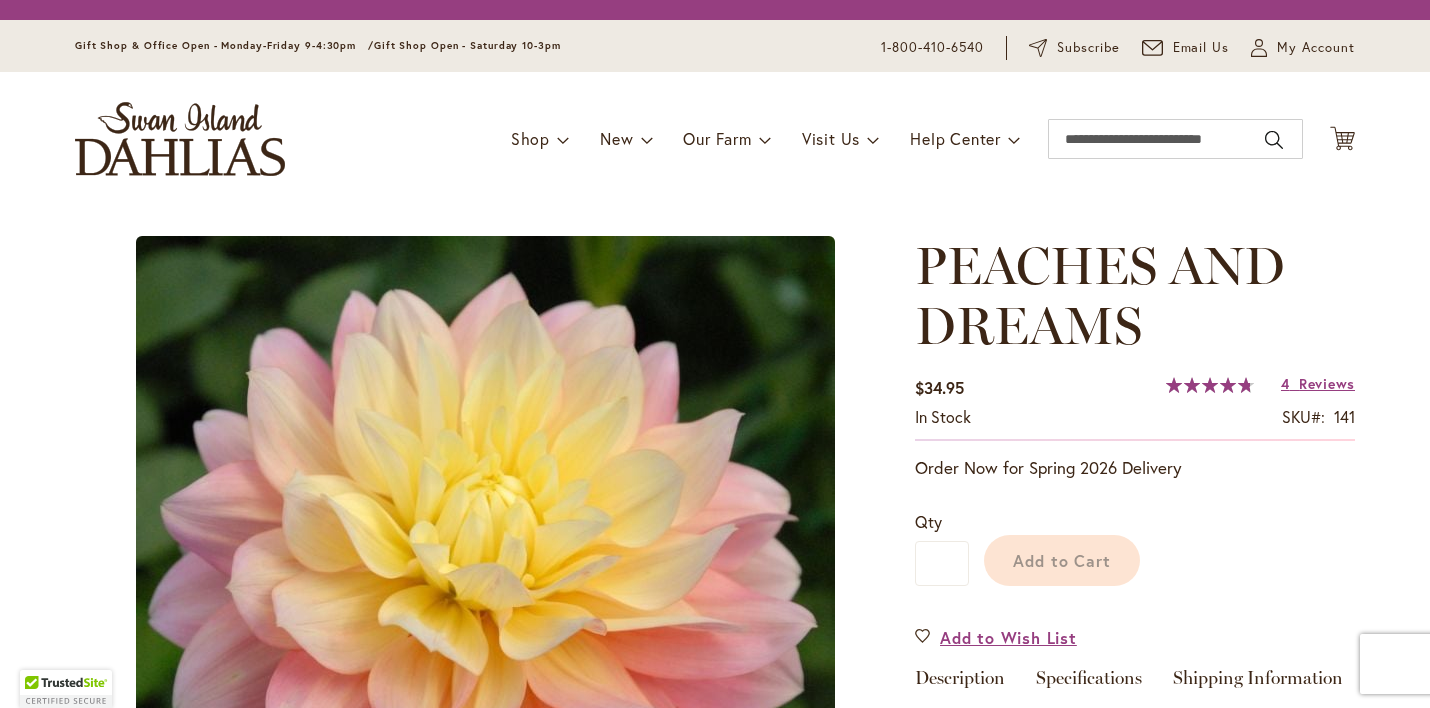 scroll, scrollTop: 0, scrollLeft: 0, axis: both 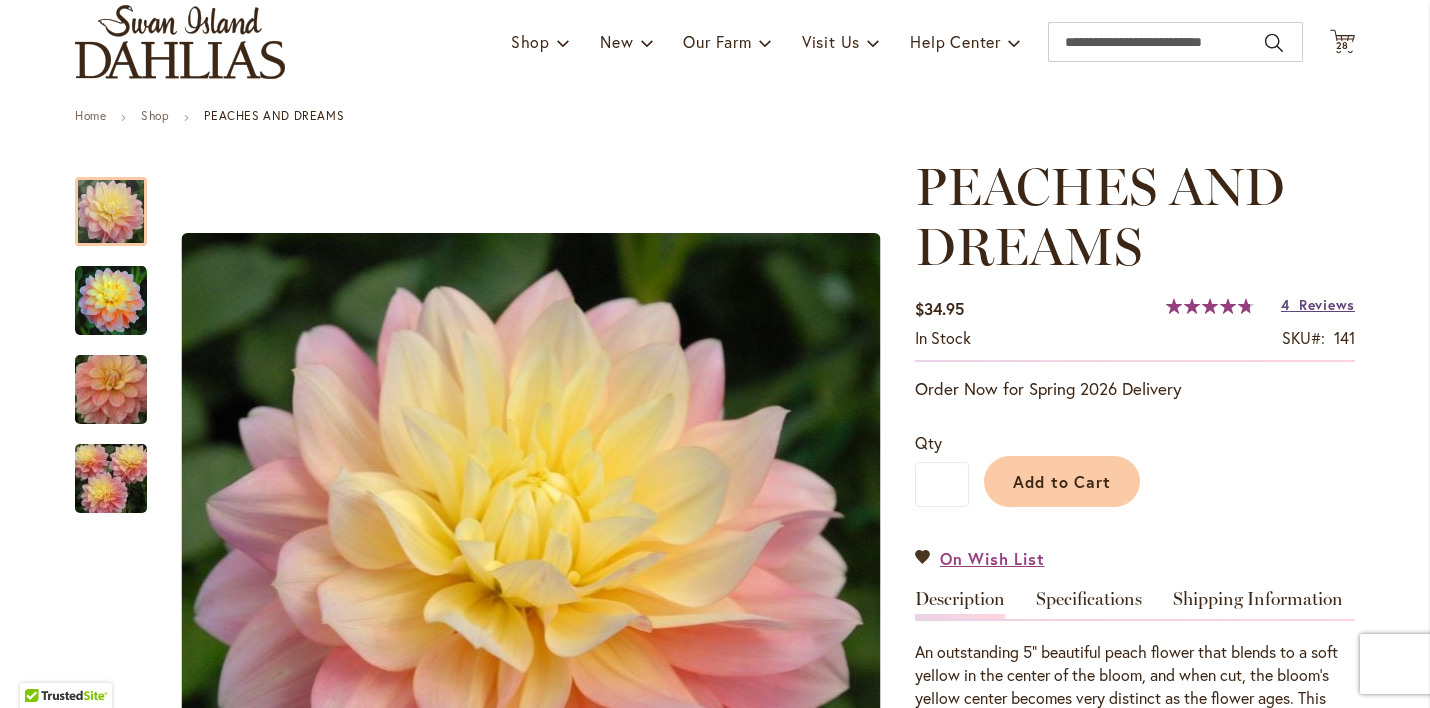 click on "4
Reviews" at bounding box center (1318, 304) 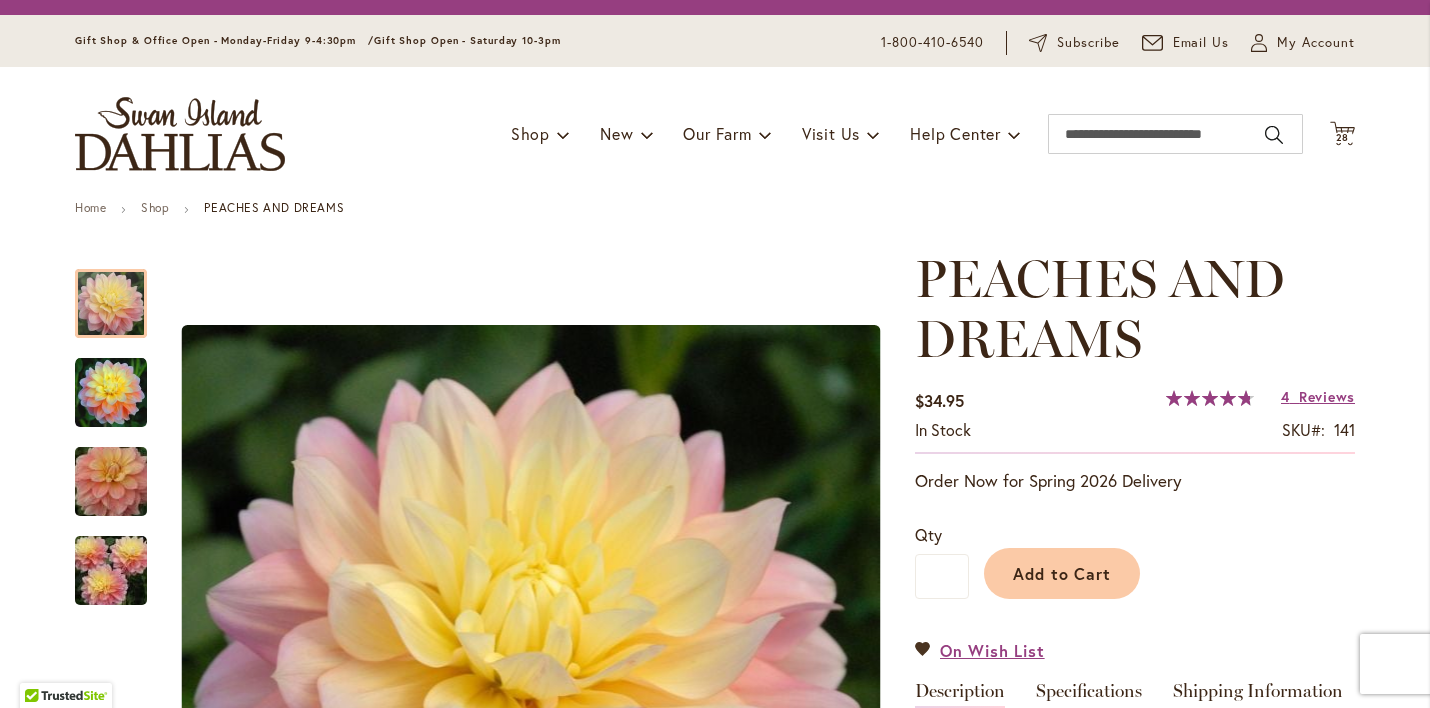 scroll, scrollTop: 0, scrollLeft: 0, axis: both 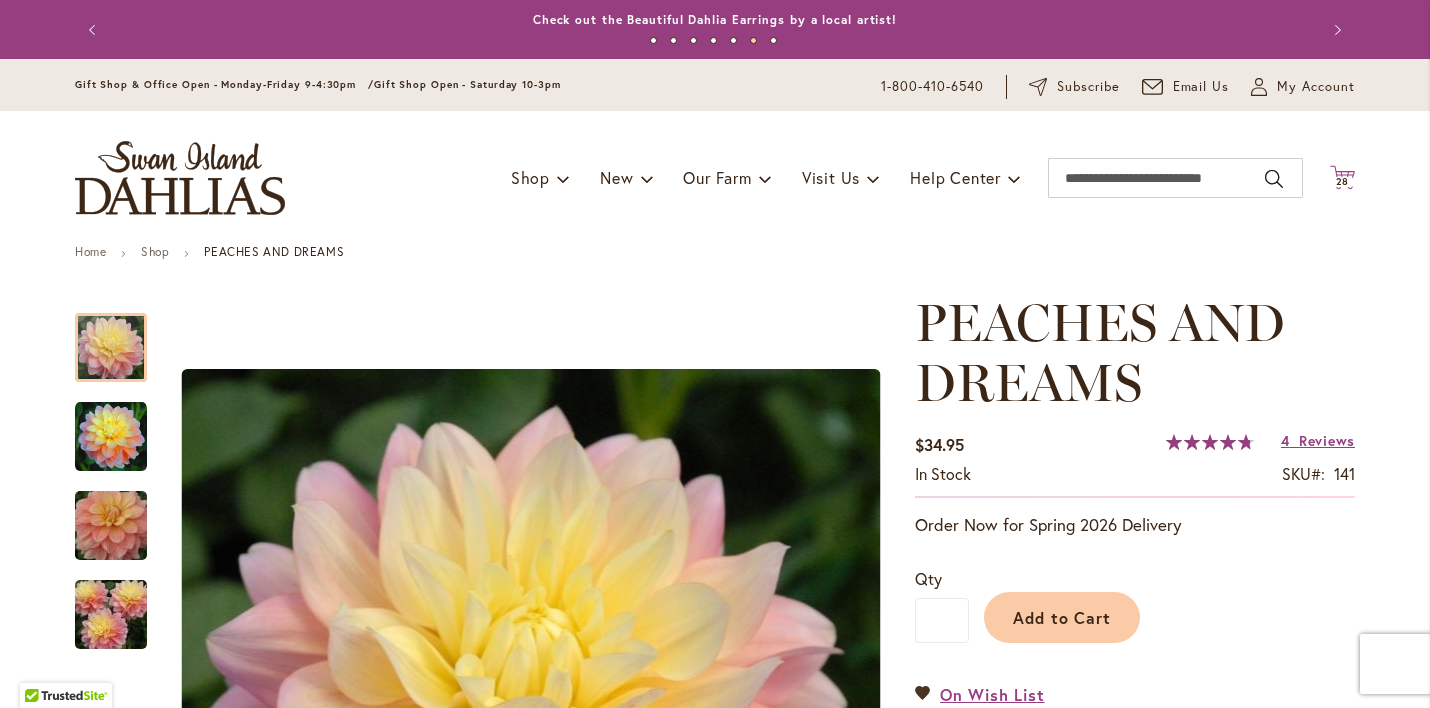 click on "28" at bounding box center (1343, 181) 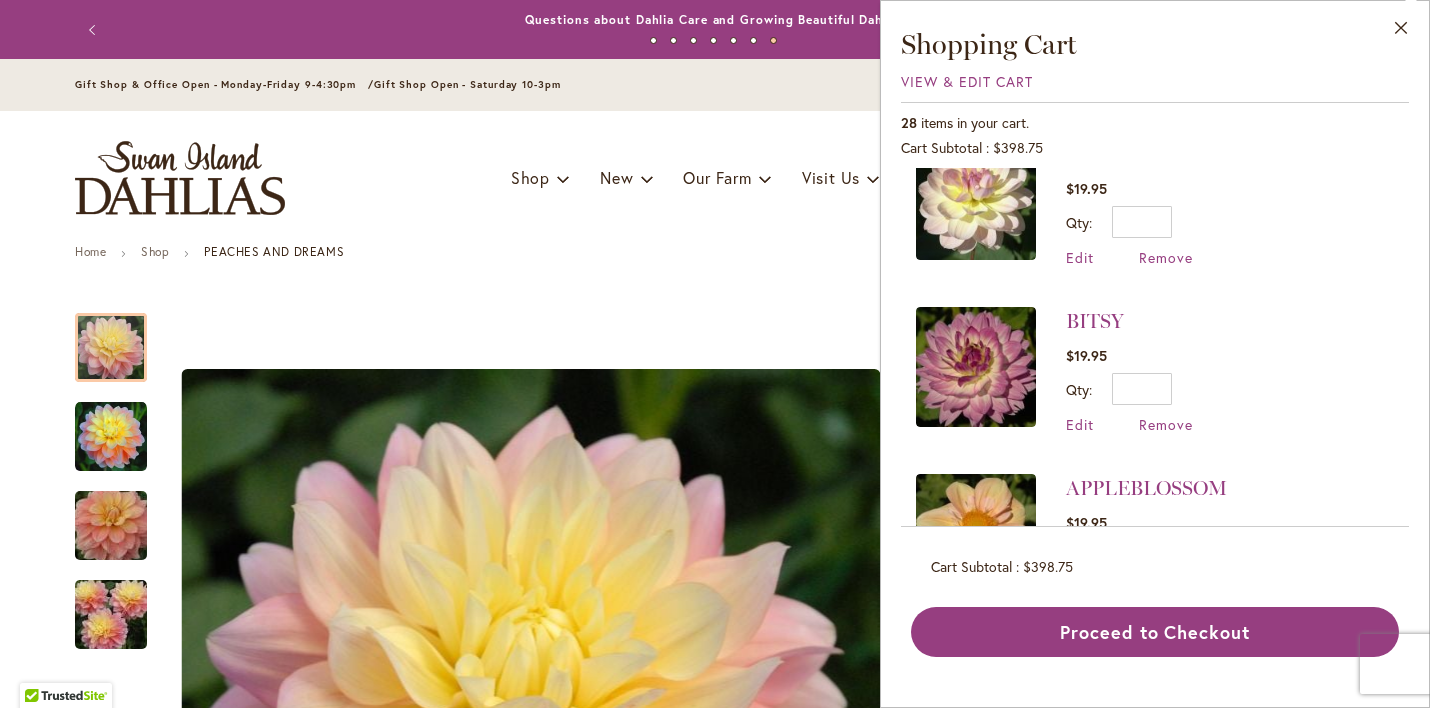 scroll, scrollTop: 3789, scrollLeft: 0, axis: vertical 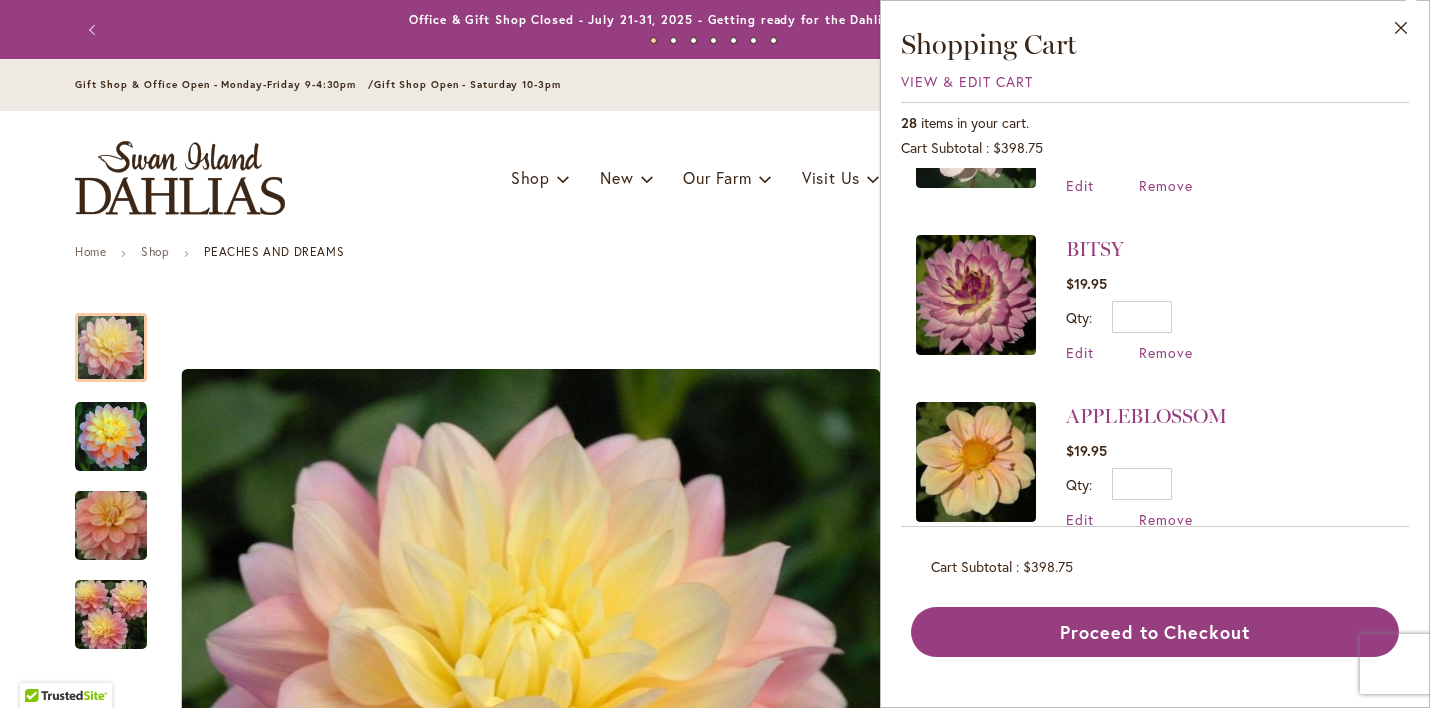 click at bounding box center [976, 295] 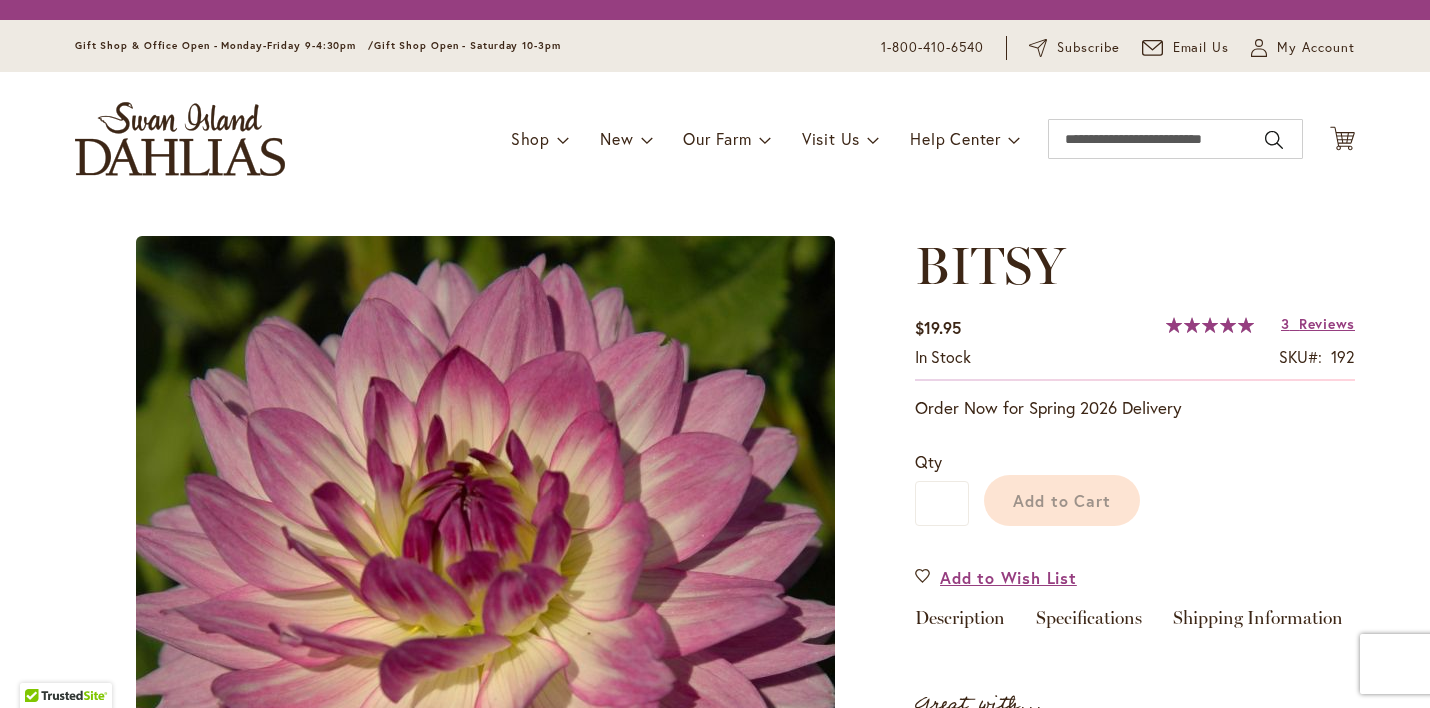 scroll, scrollTop: 0, scrollLeft: 0, axis: both 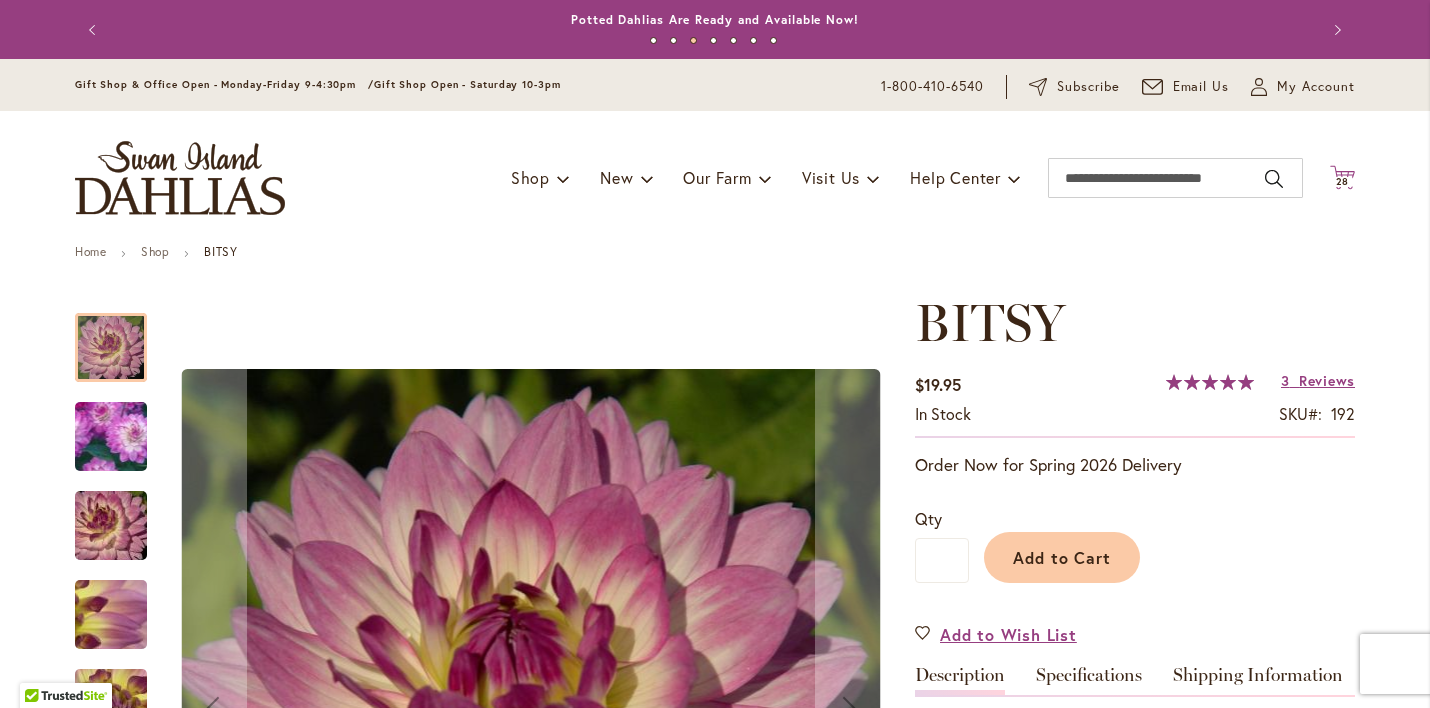 click on "28" at bounding box center (1343, 181) 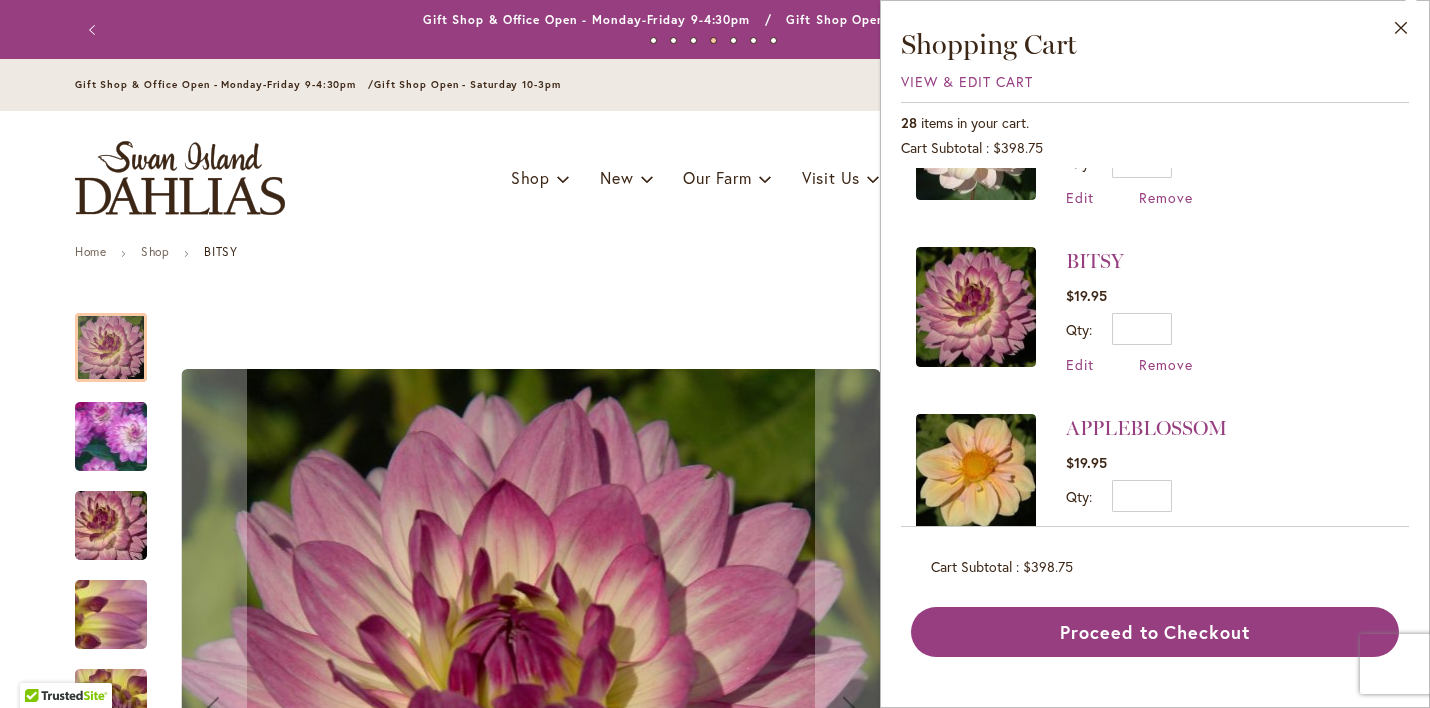 scroll, scrollTop: 3789, scrollLeft: 0, axis: vertical 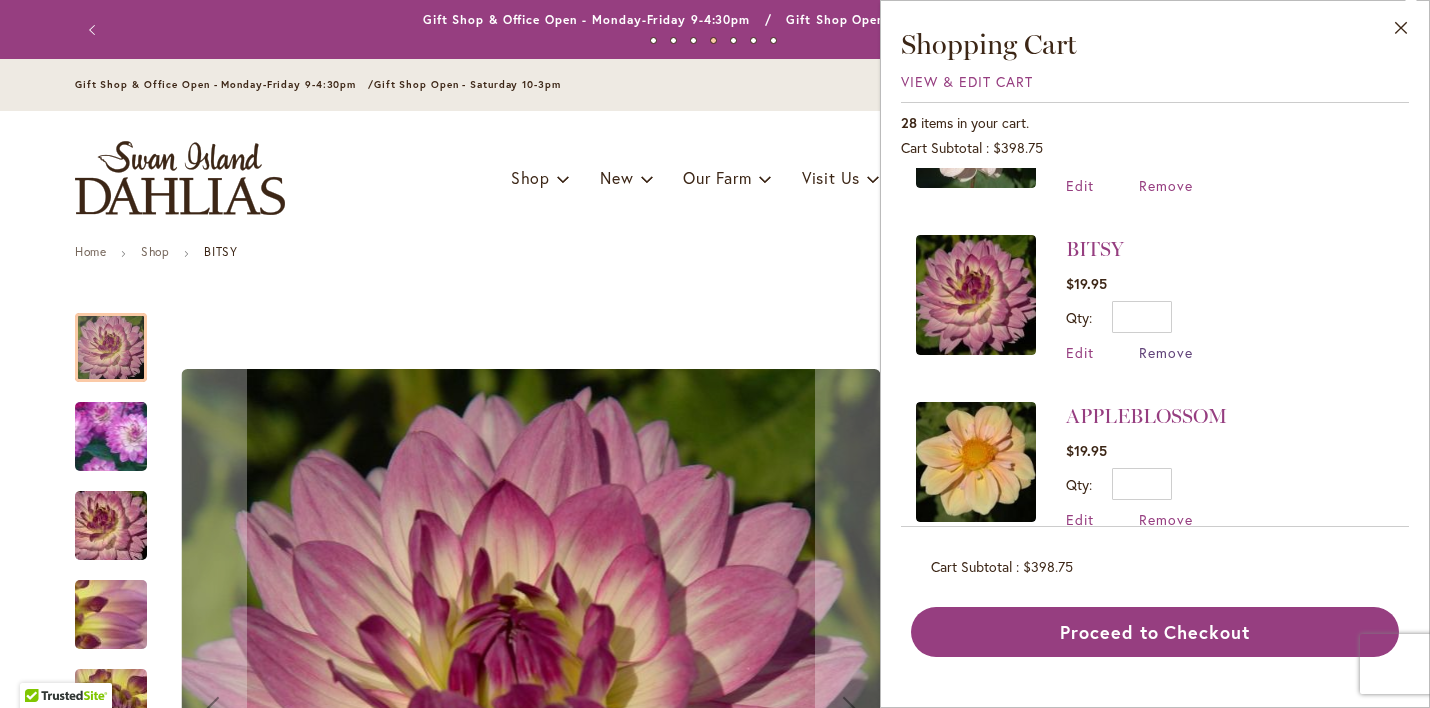 click on "Remove" at bounding box center [1166, 352] 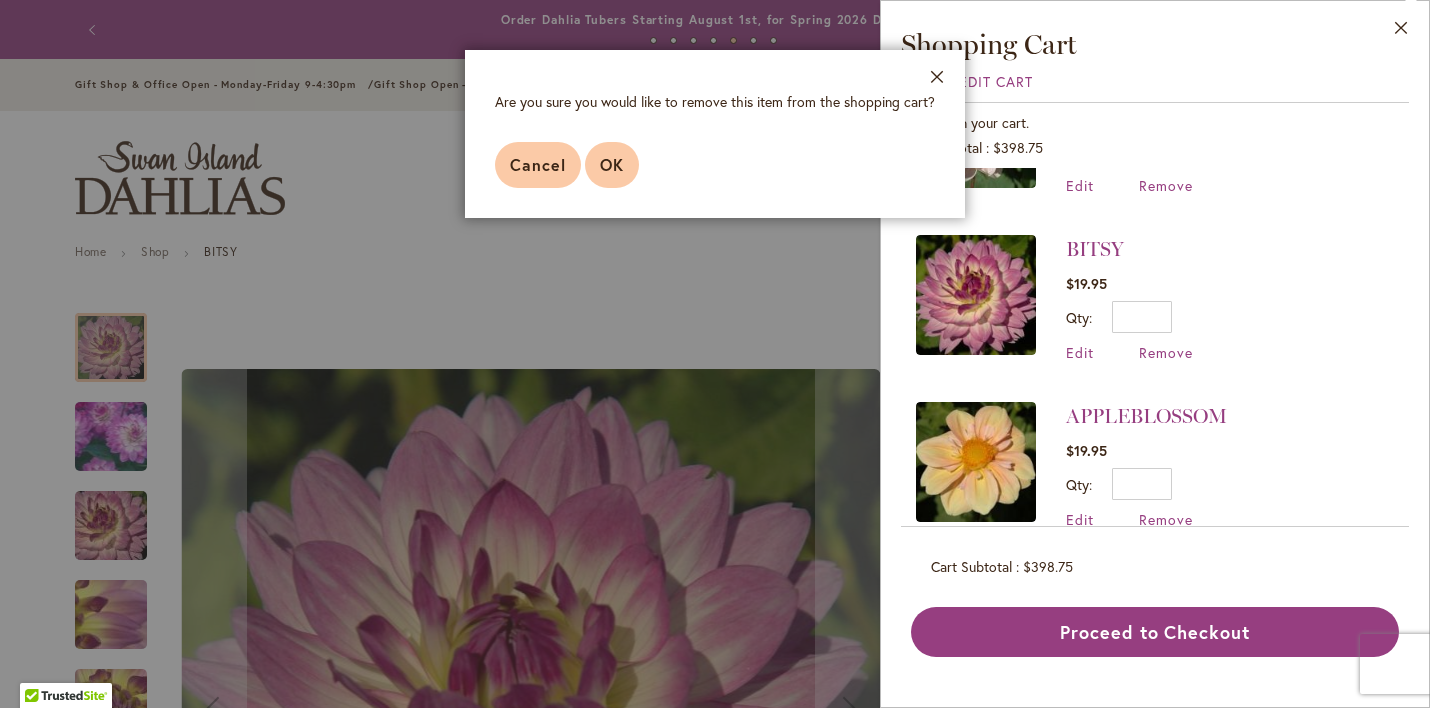 click on "OK" at bounding box center (612, 165) 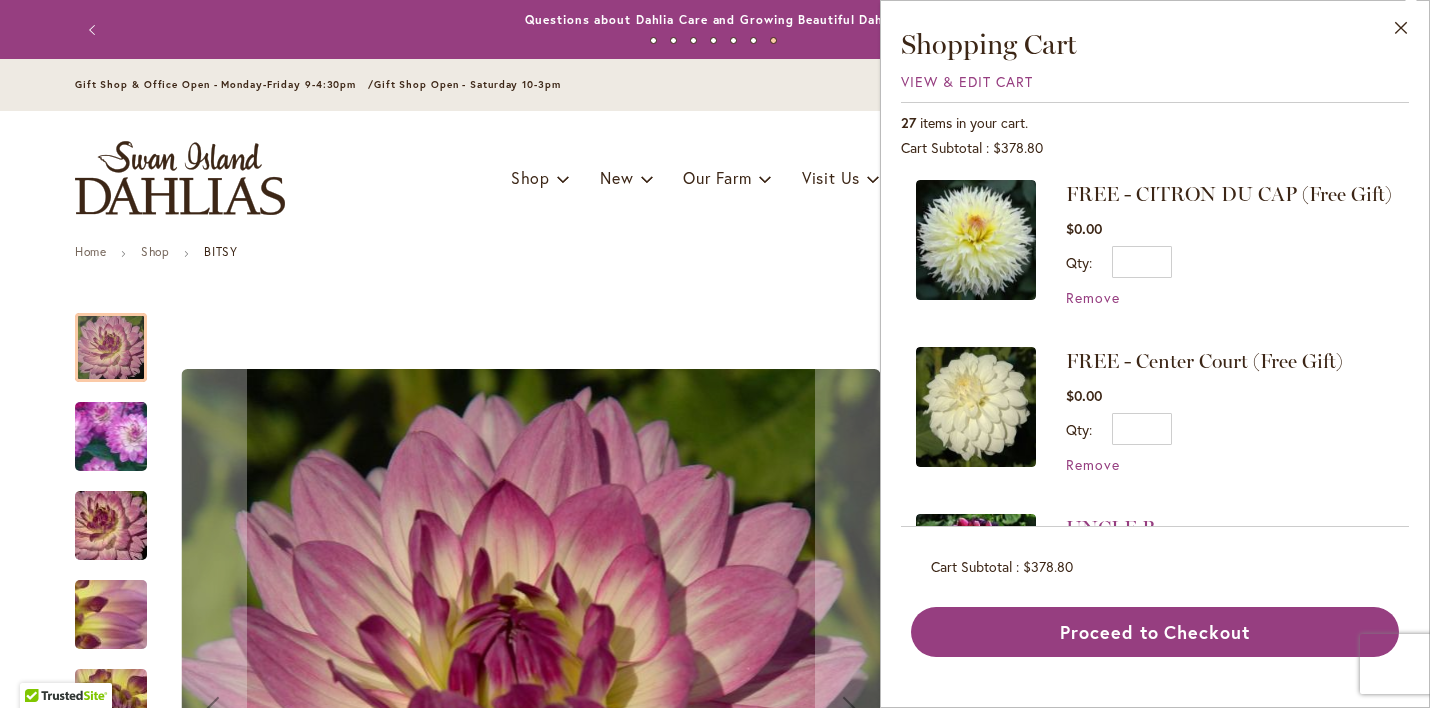 scroll, scrollTop: 173, scrollLeft: 0, axis: vertical 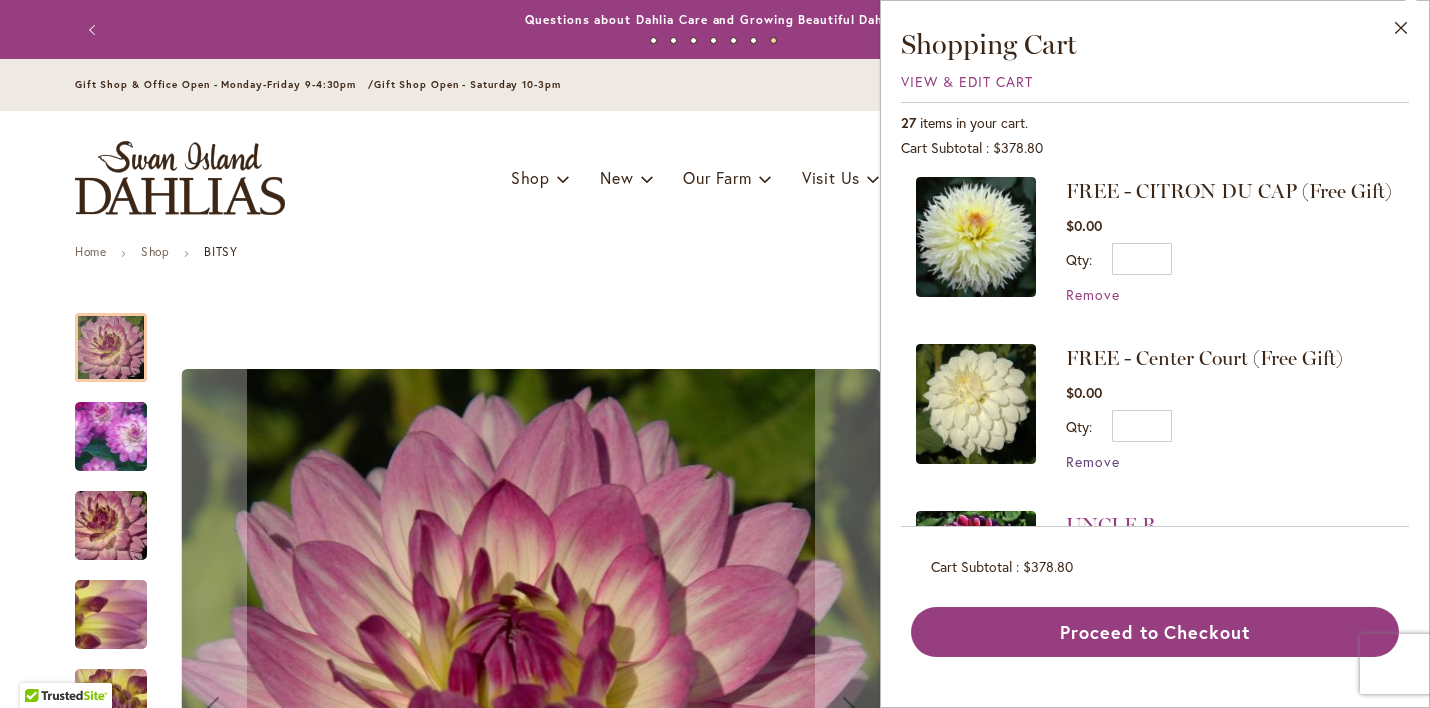 click on "Remove" at bounding box center [1093, 461] 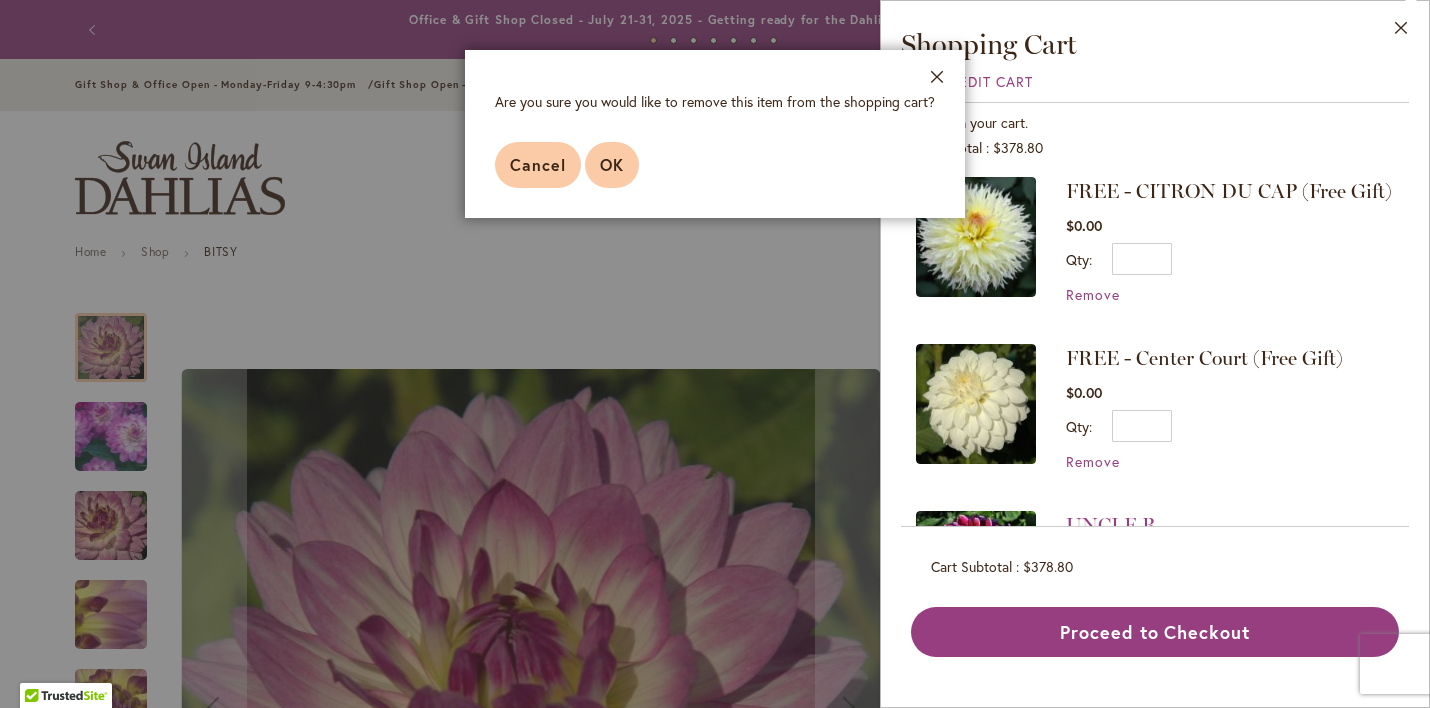 click on "OK" at bounding box center (612, 165) 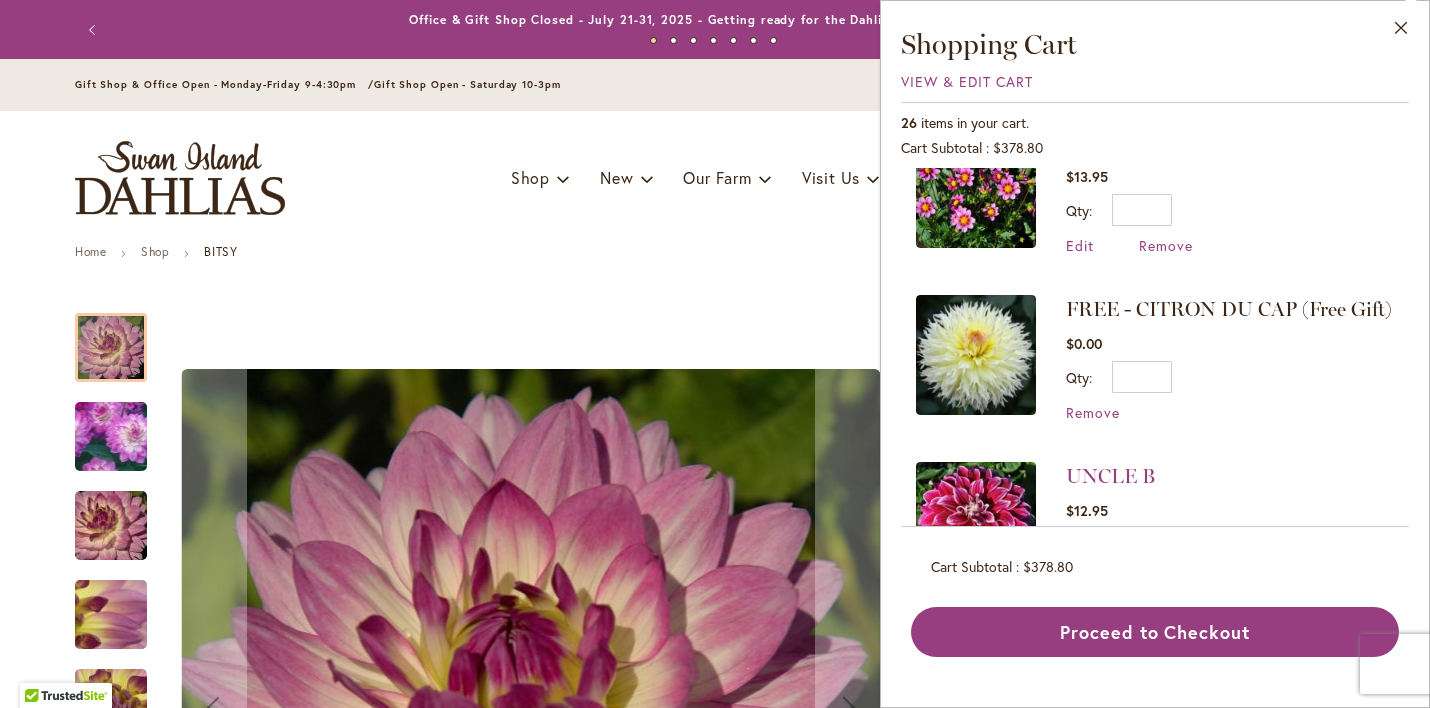 scroll, scrollTop: 73, scrollLeft: 0, axis: vertical 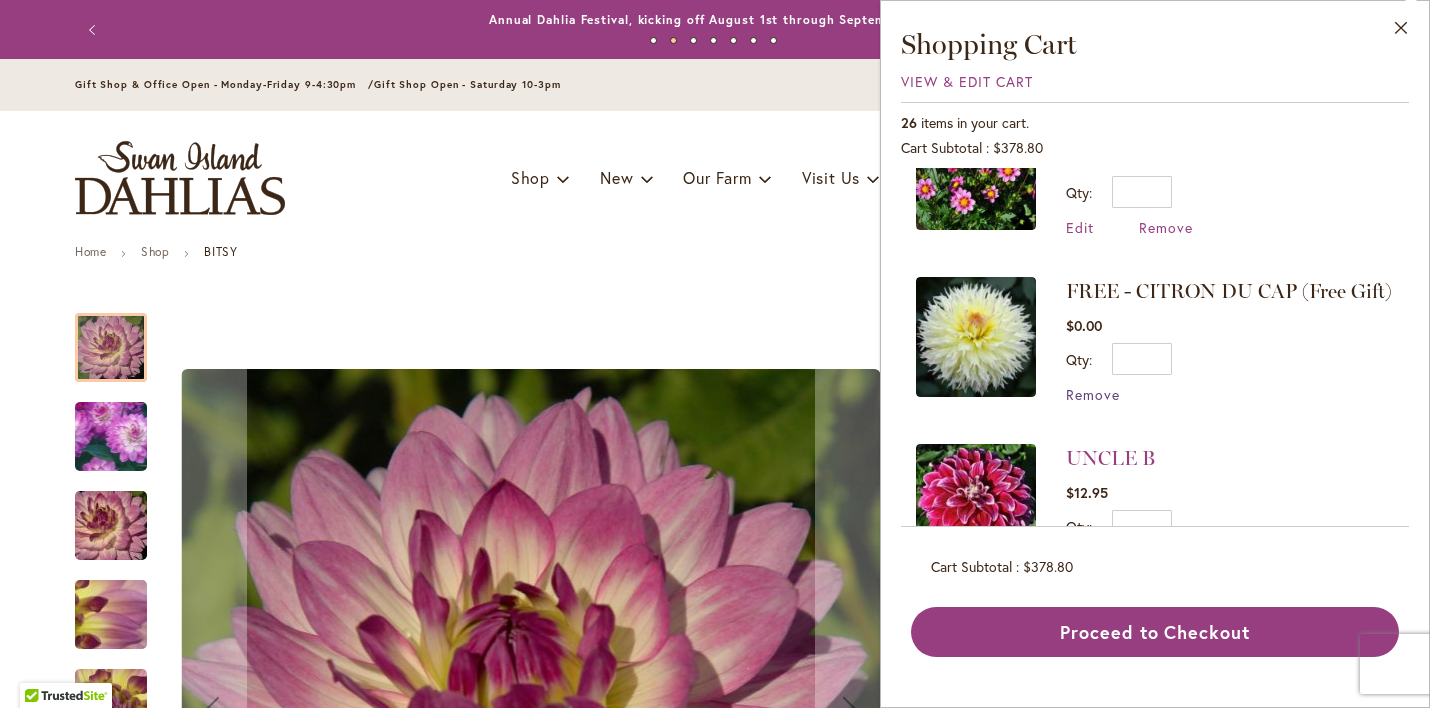 click on "Remove" at bounding box center [1093, 394] 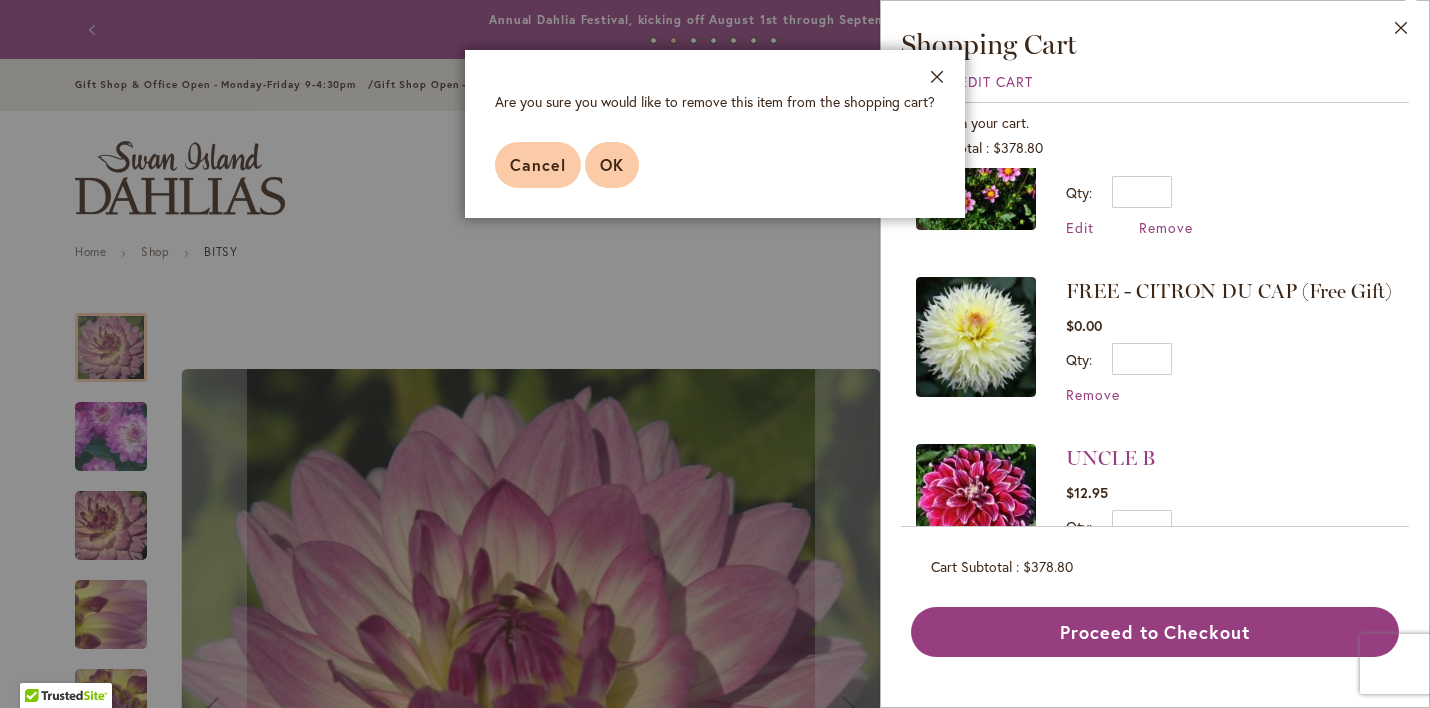 click on "OK" at bounding box center [612, 165] 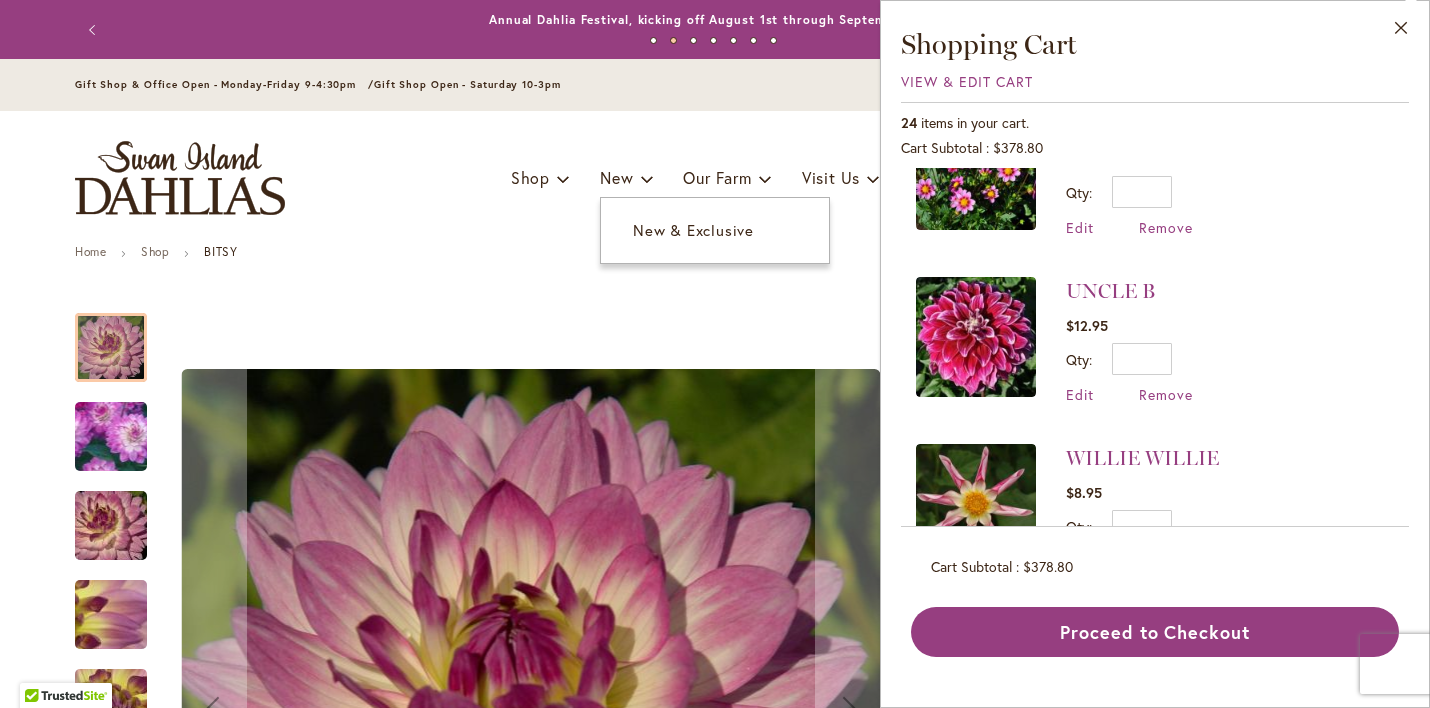 scroll, scrollTop: 0, scrollLeft: 0, axis: both 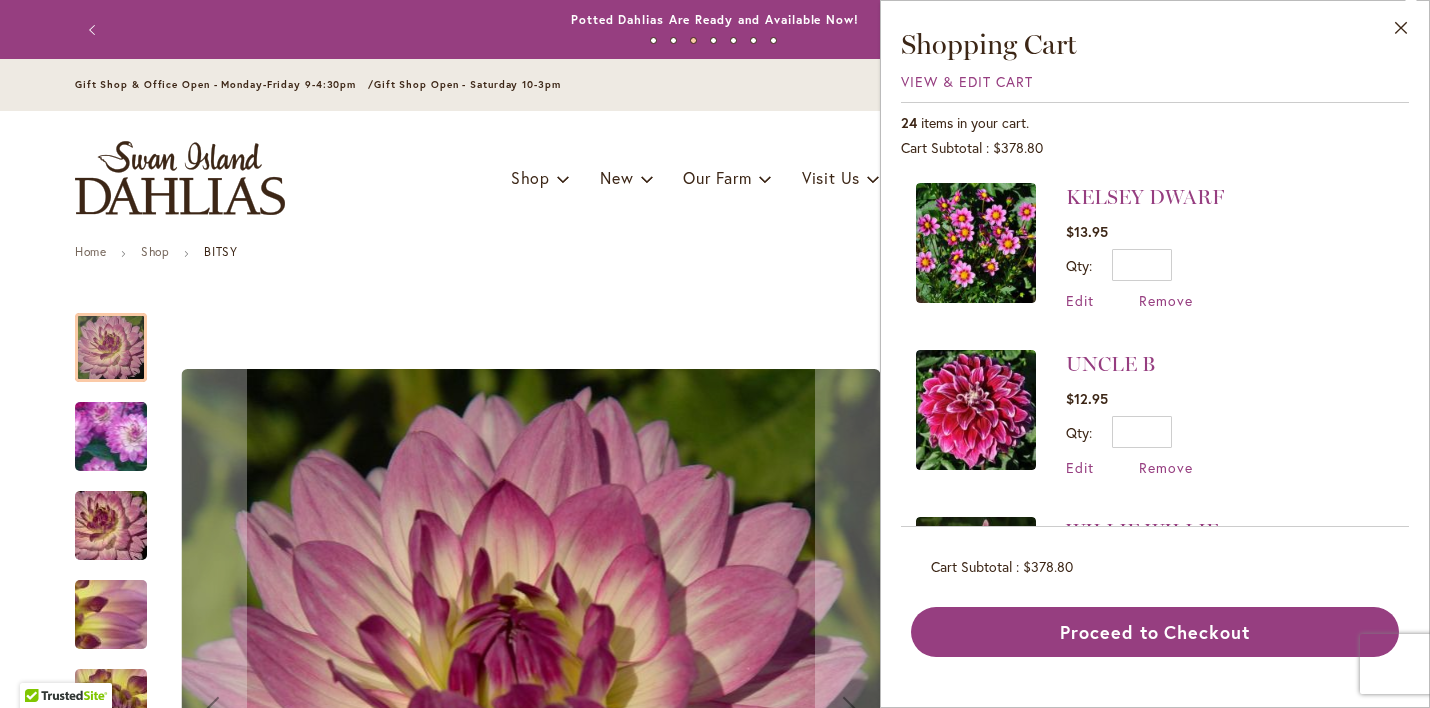 click at bounding box center (976, 410) 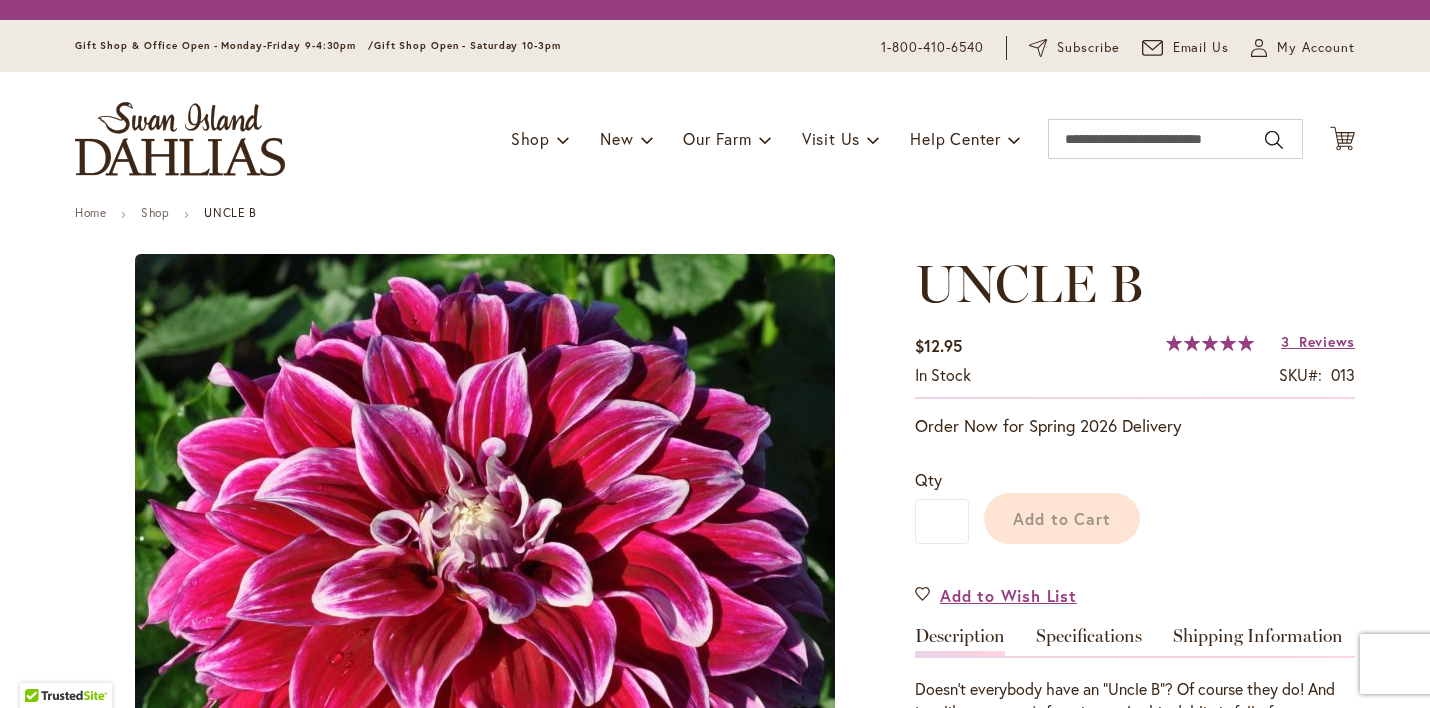 scroll, scrollTop: 0, scrollLeft: 0, axis: both 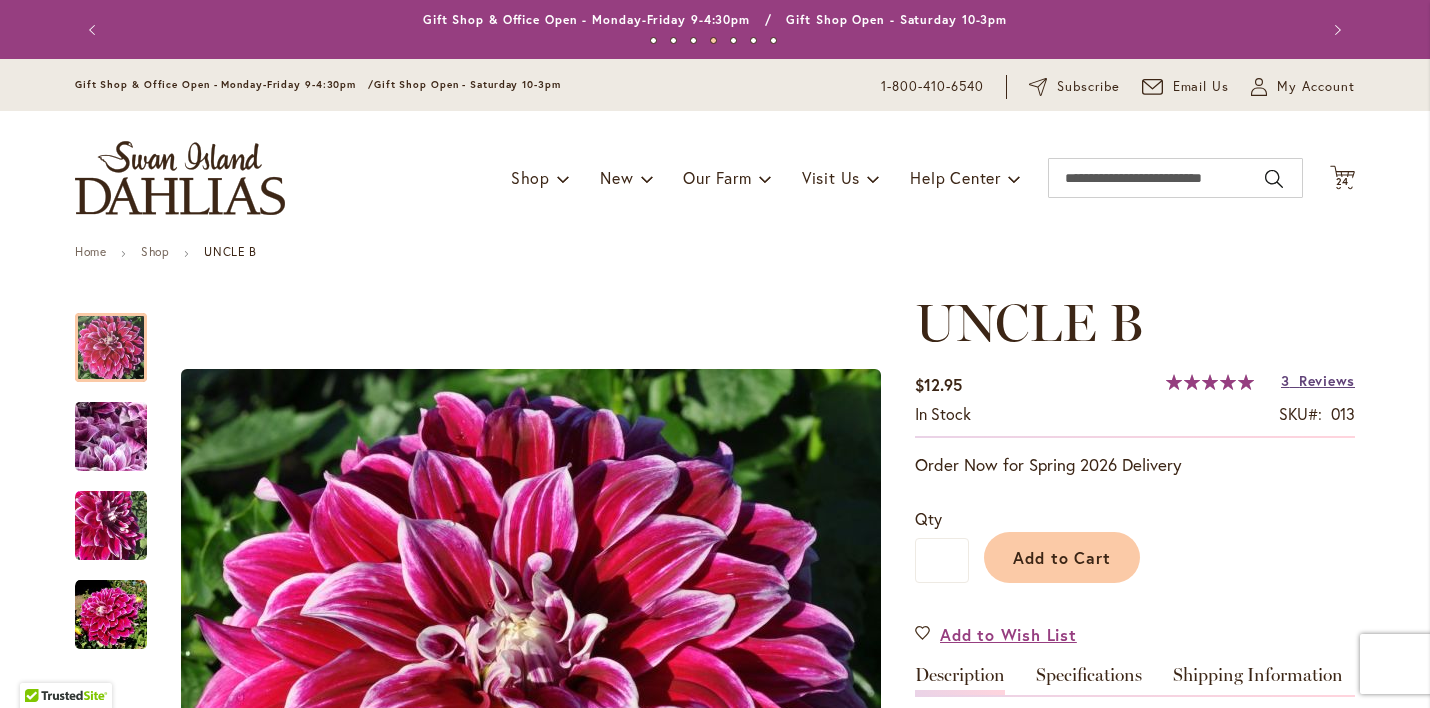 click on "Reviews" at bounding box center [1327, 380] 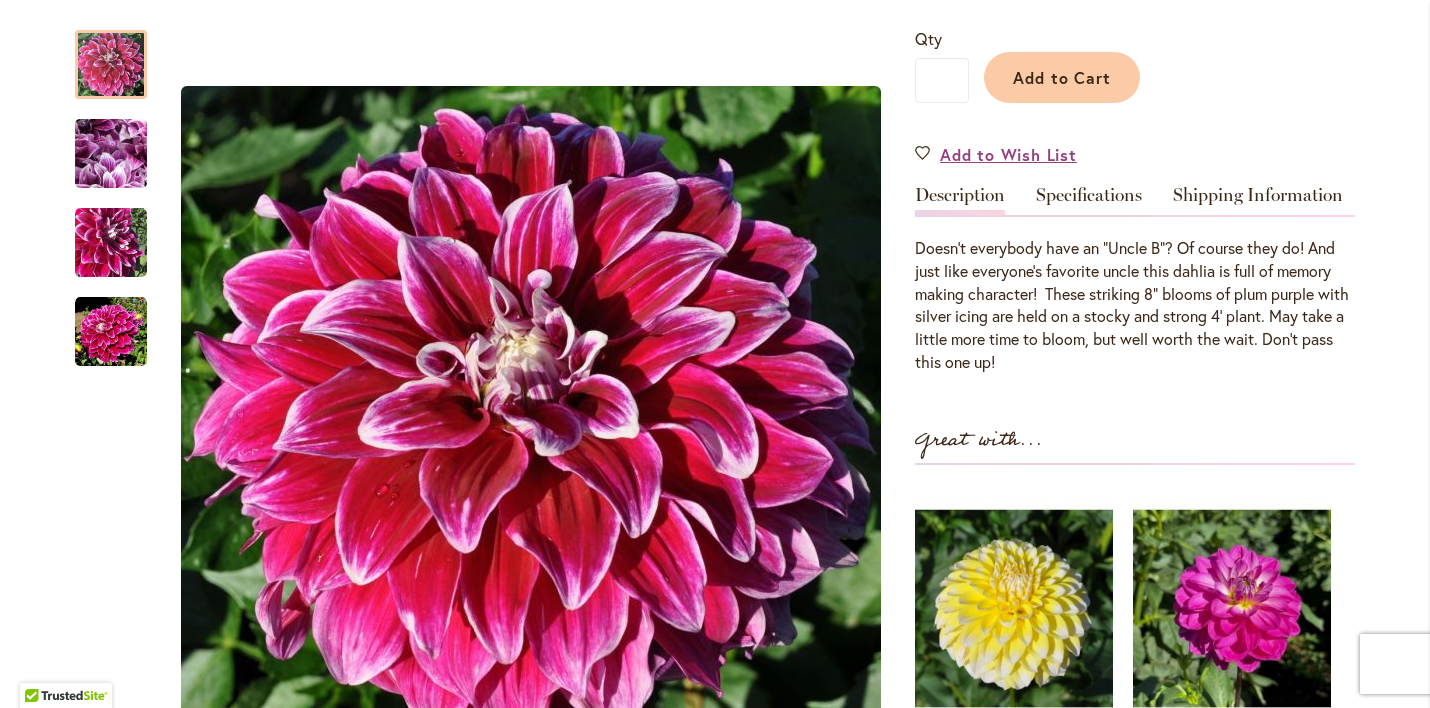 scroll, scrollTop: 477, scrollLeft: 0, axis: vertical 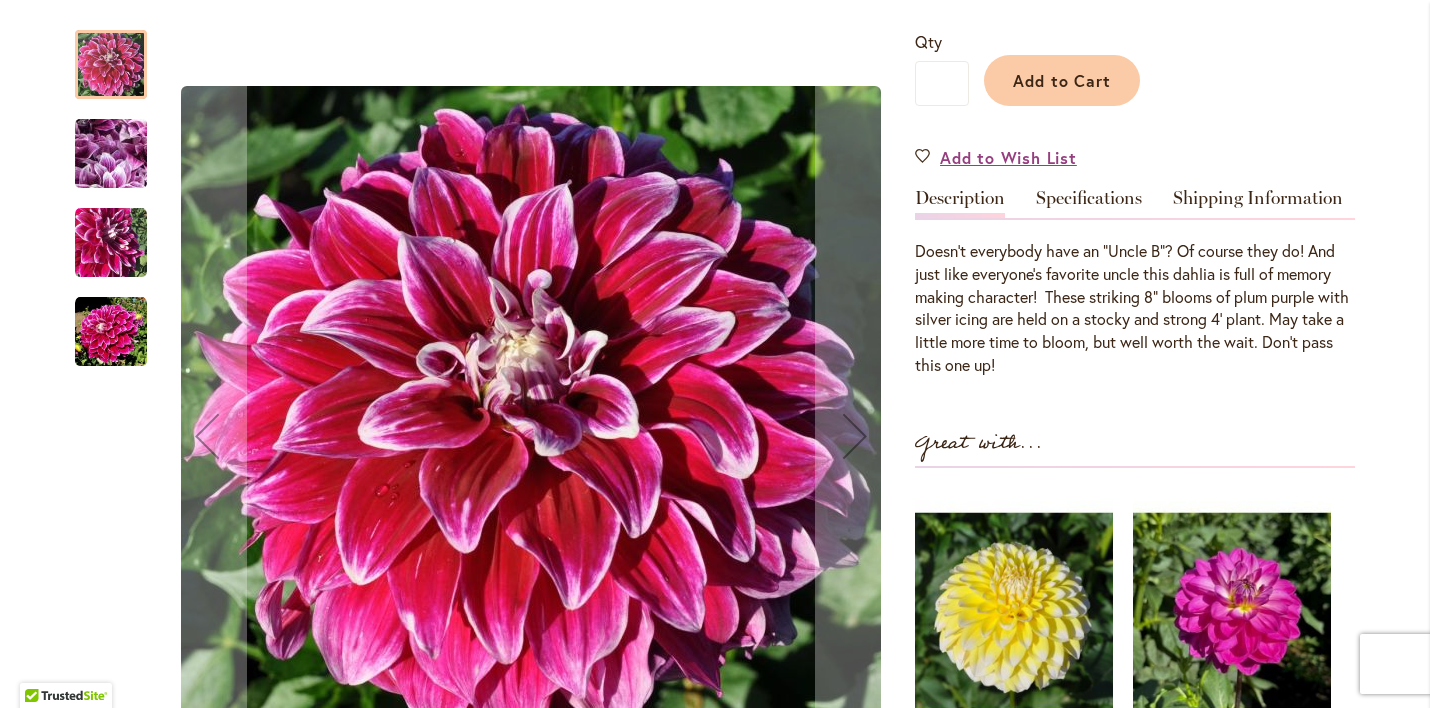 click at bounding box center [111, 154] 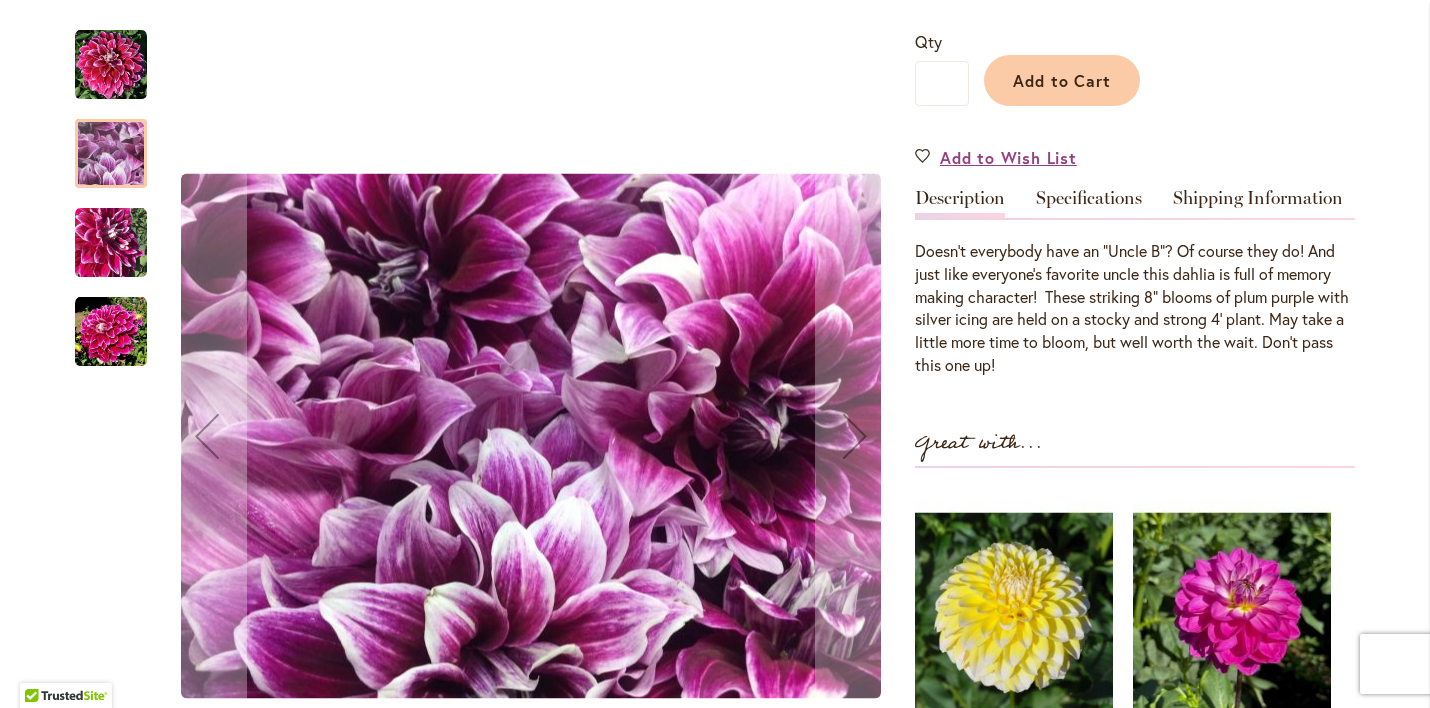 click at bounding box center [111, 243] 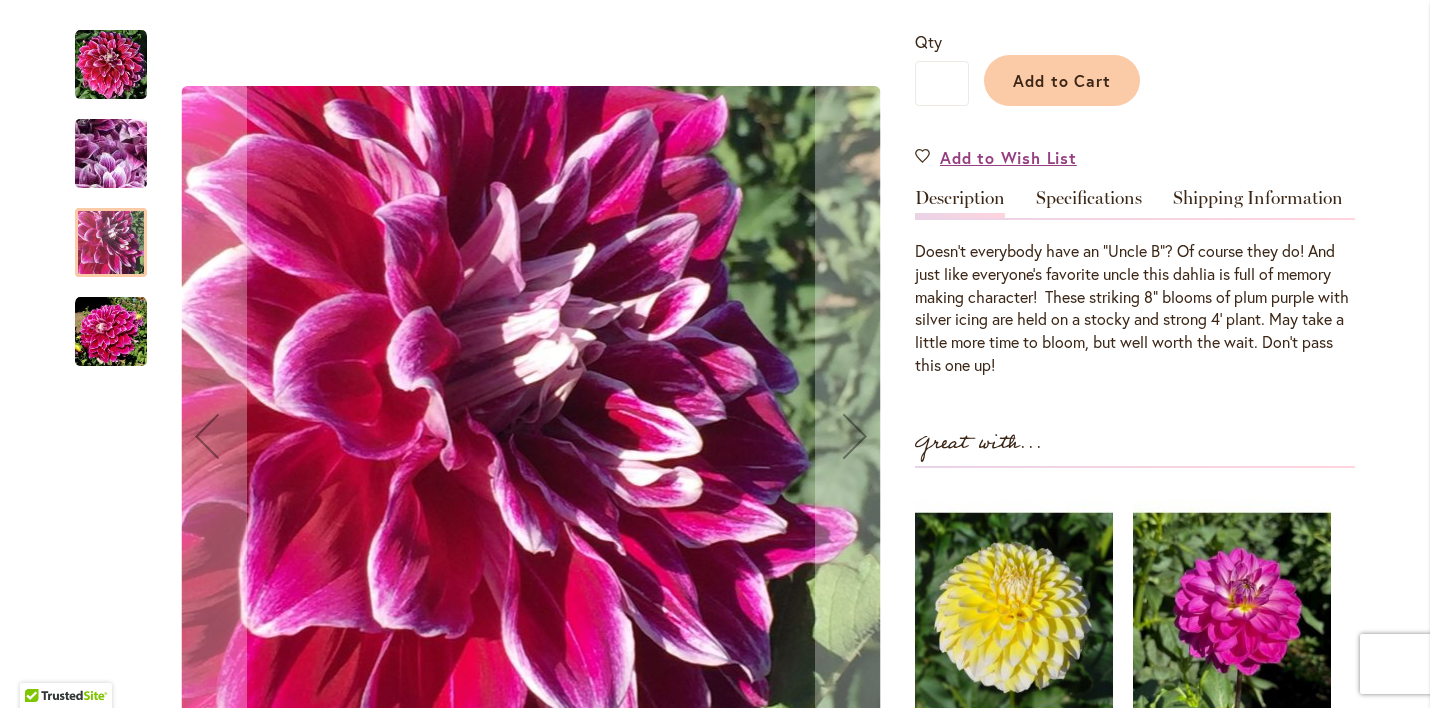 click at bounding box center [111, 332] 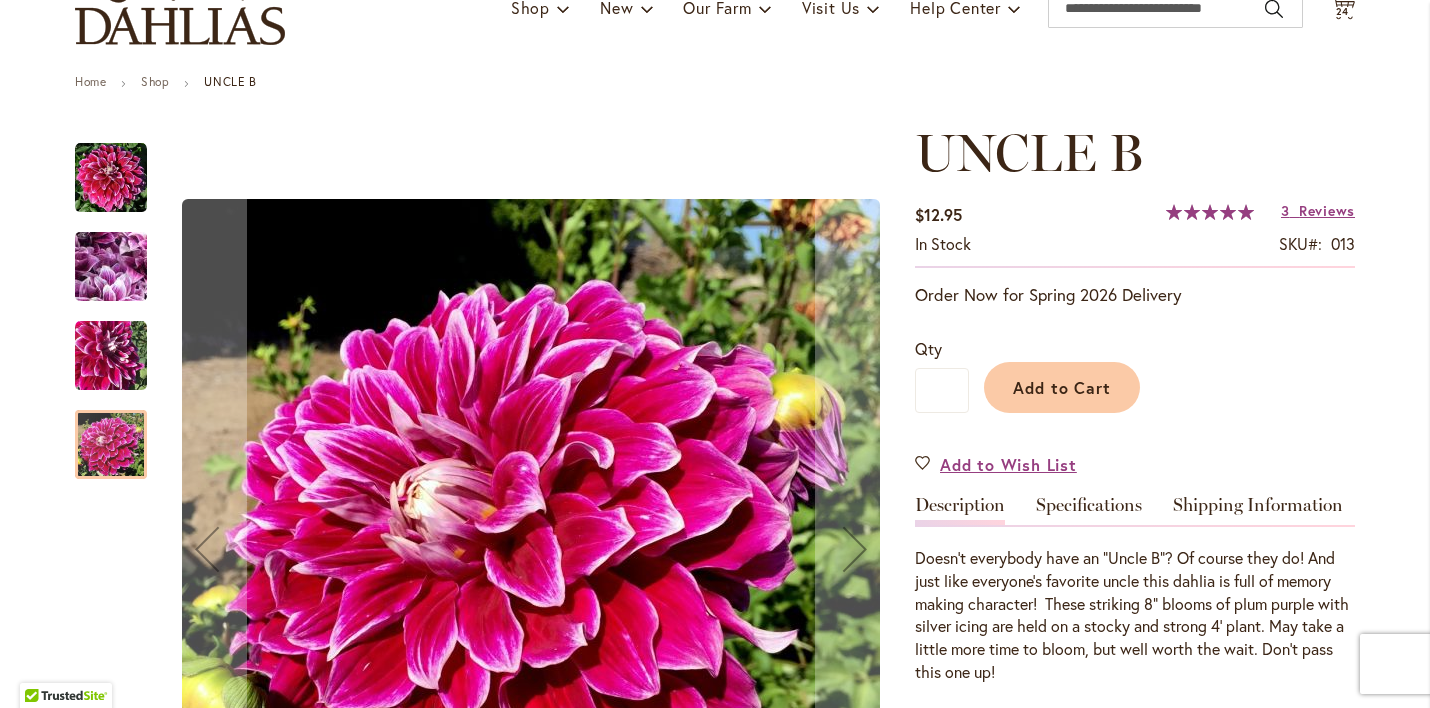 scroll, scrollTop: 0, scrollLeft: 0, axis: both 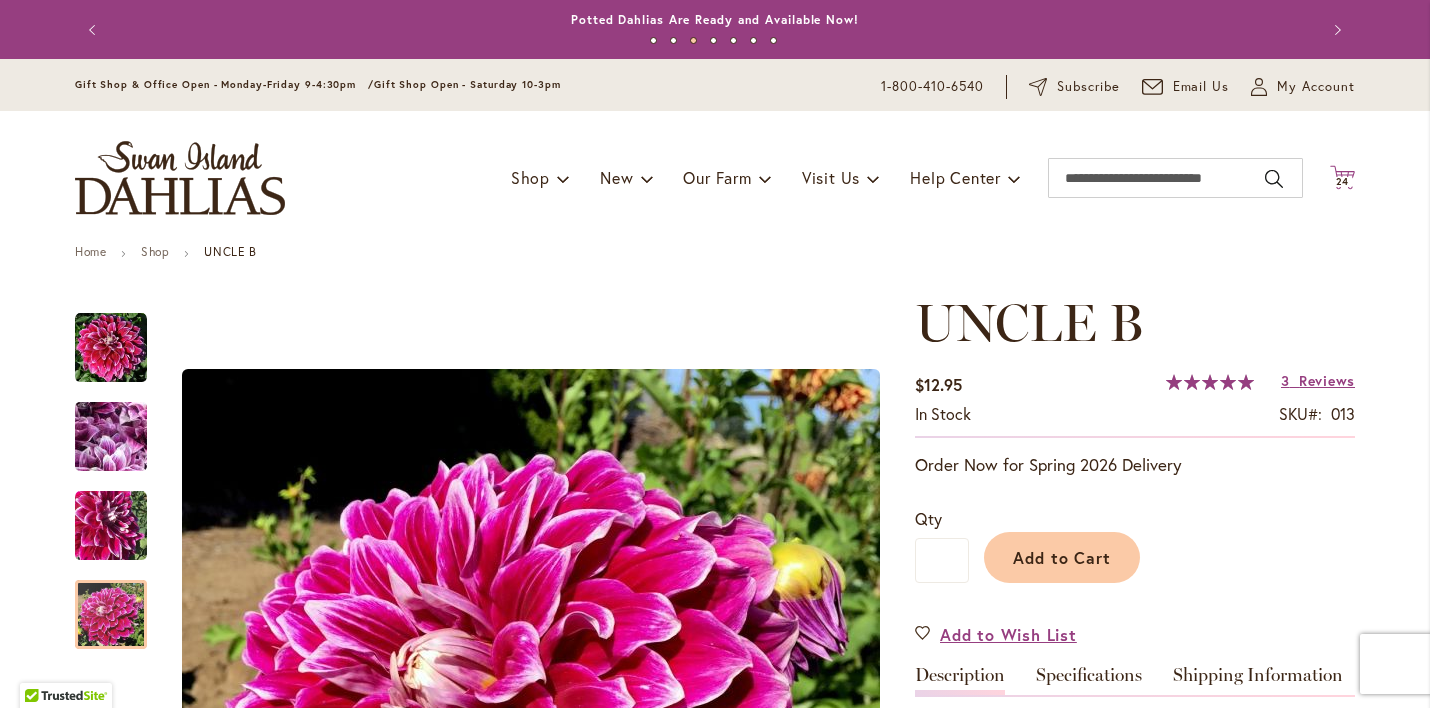 click on "24" at bounding box center [1343, 181] 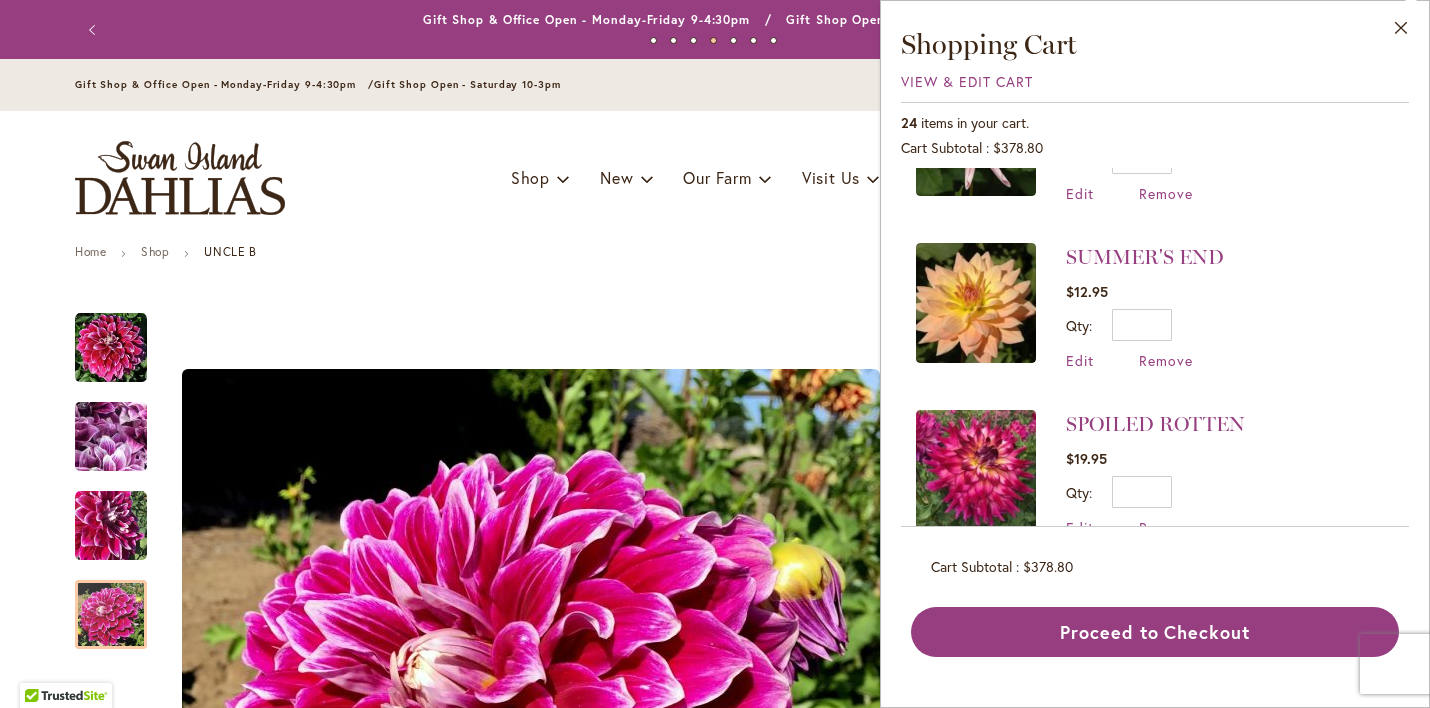 scroll, scrollTop: 444, scrollLeft: 0, axis: vertical 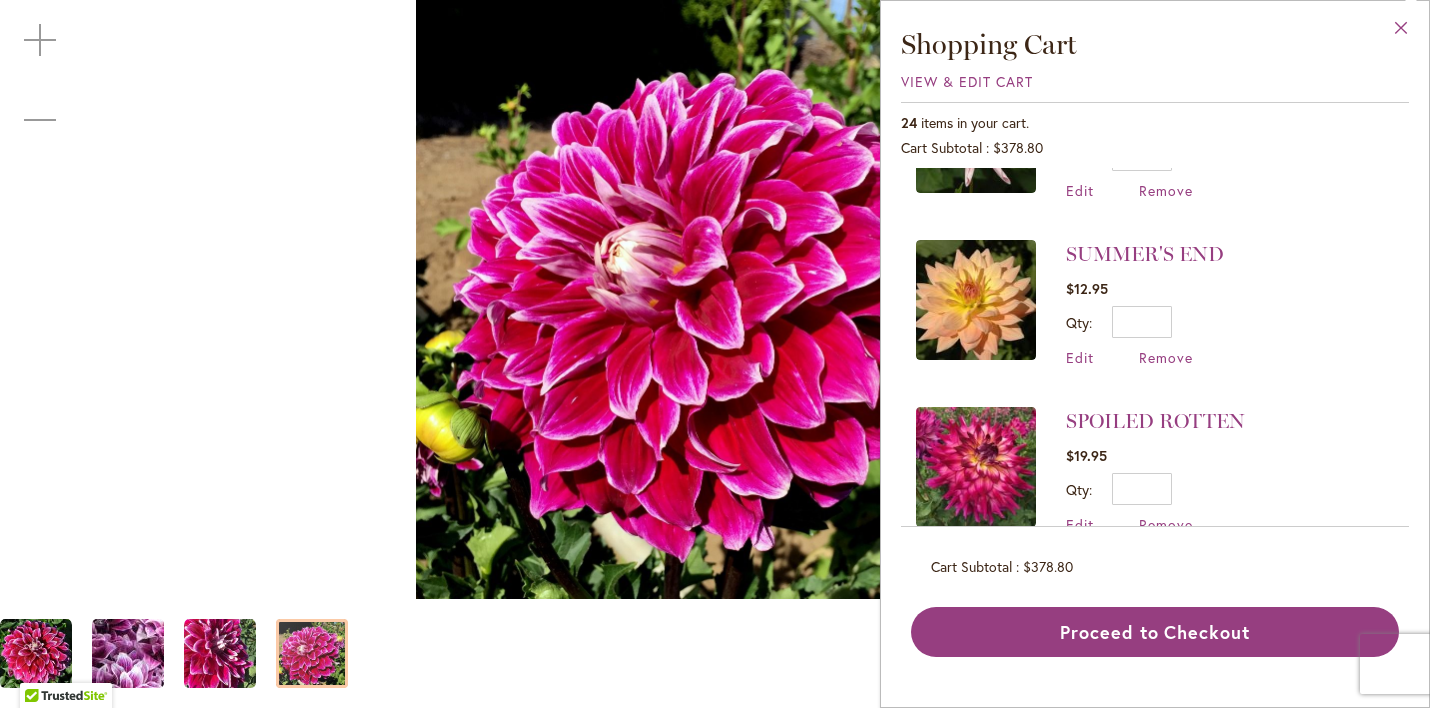 click on "Close" at bounding box center [1401, 32] 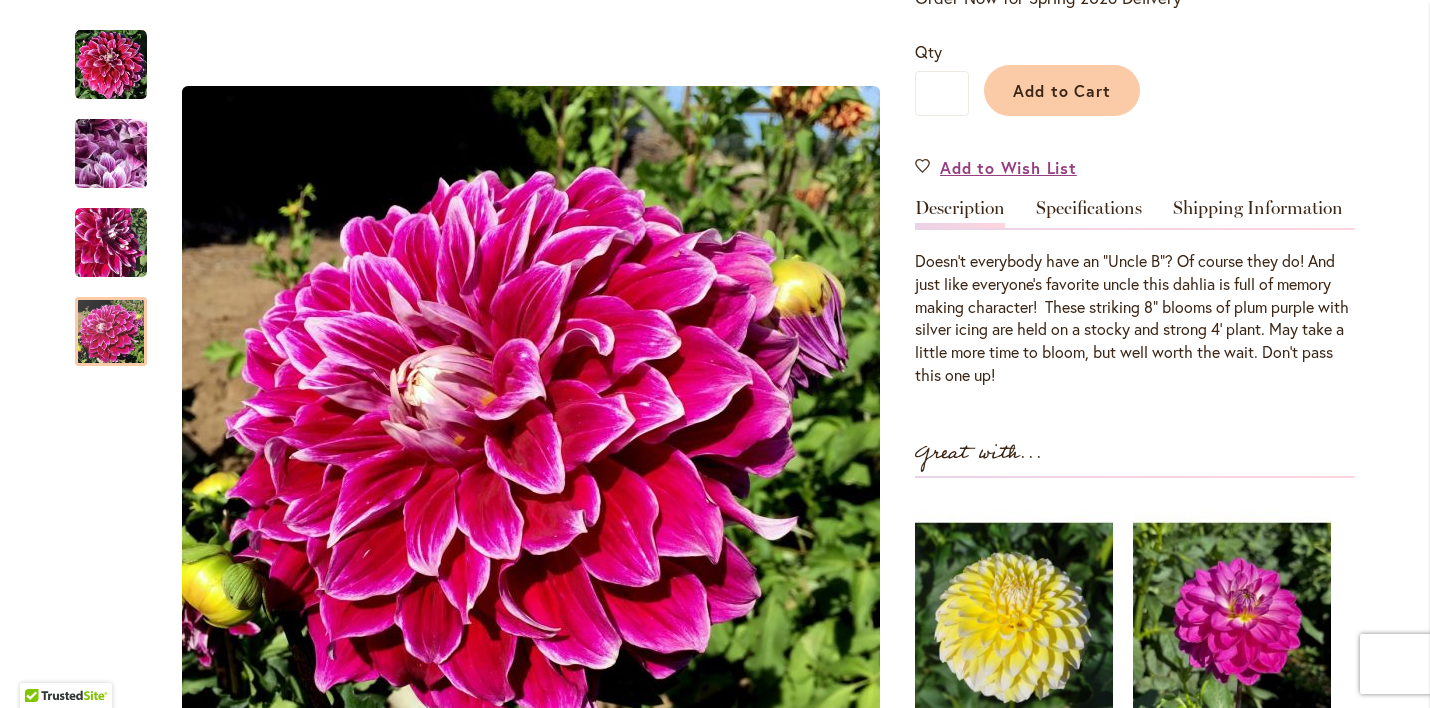 scroll, scrollTop: 442, scrollLeft: 0, axis: vertical 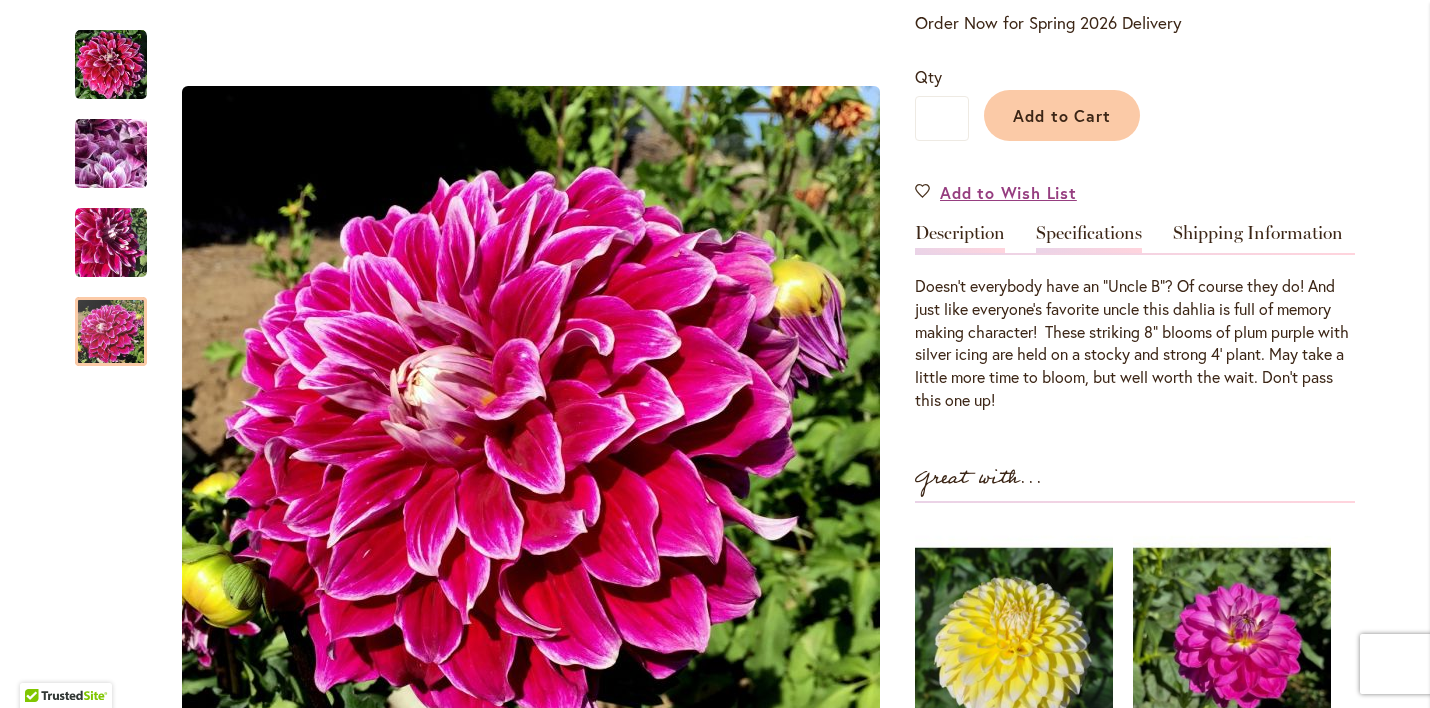 click on "Specifications" at bounding box center [1089, 238] 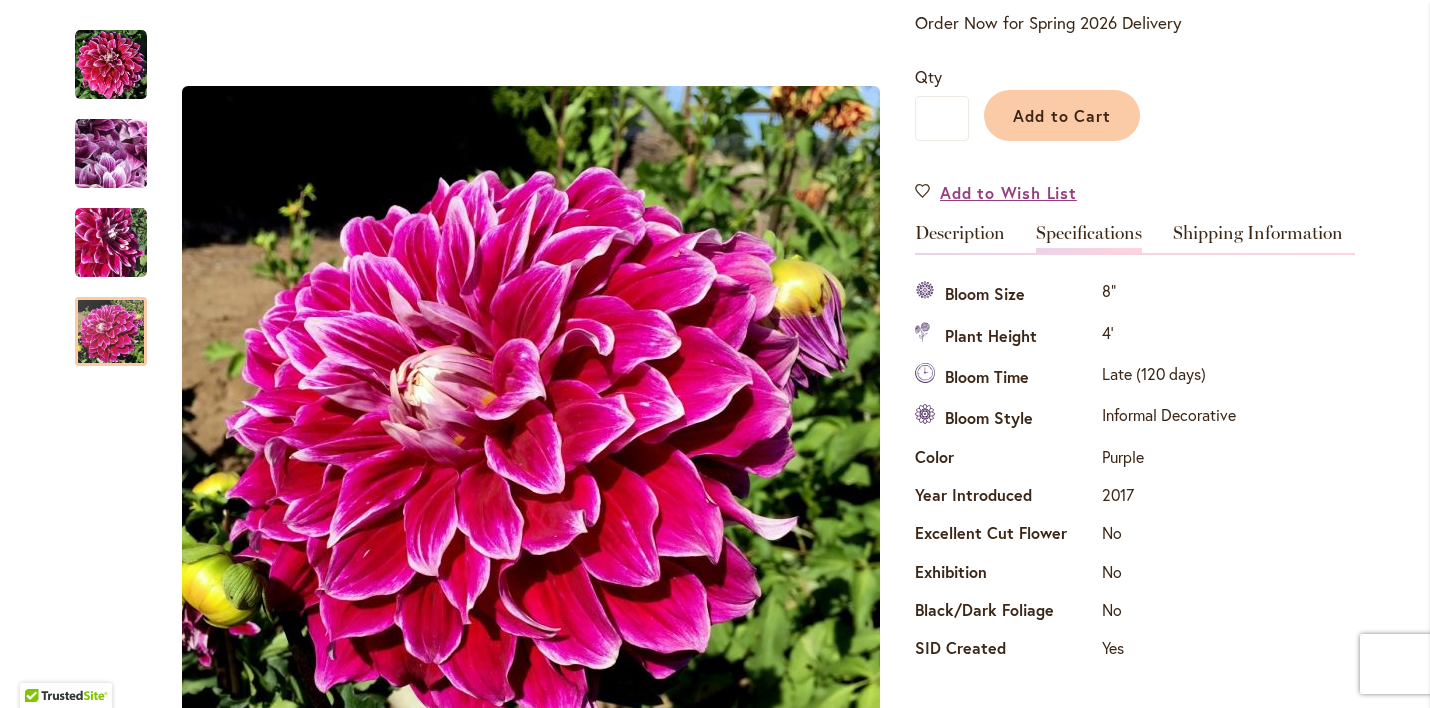 scroll, scrollTop: 0, scrollLeft: 0, axis: both 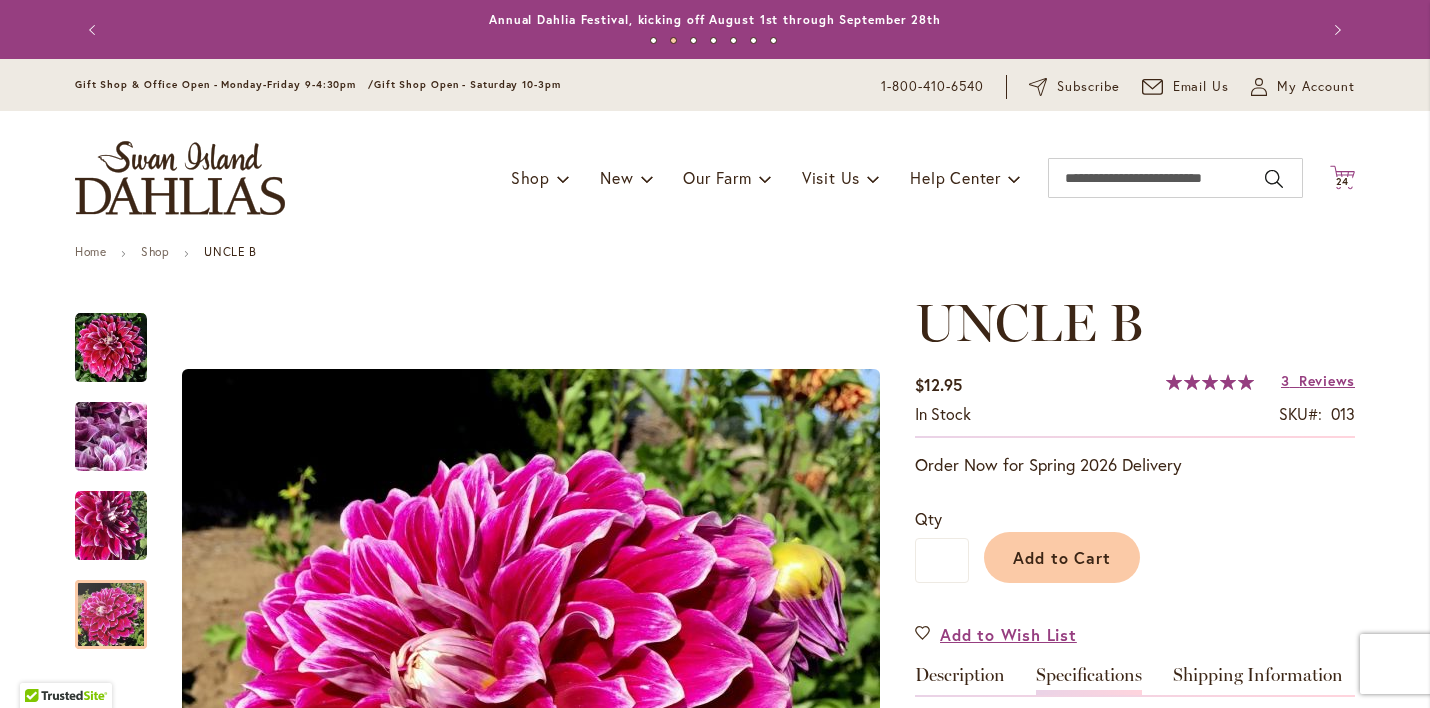click on "Cart
.cls-1 {
fill: #231f20;
}" 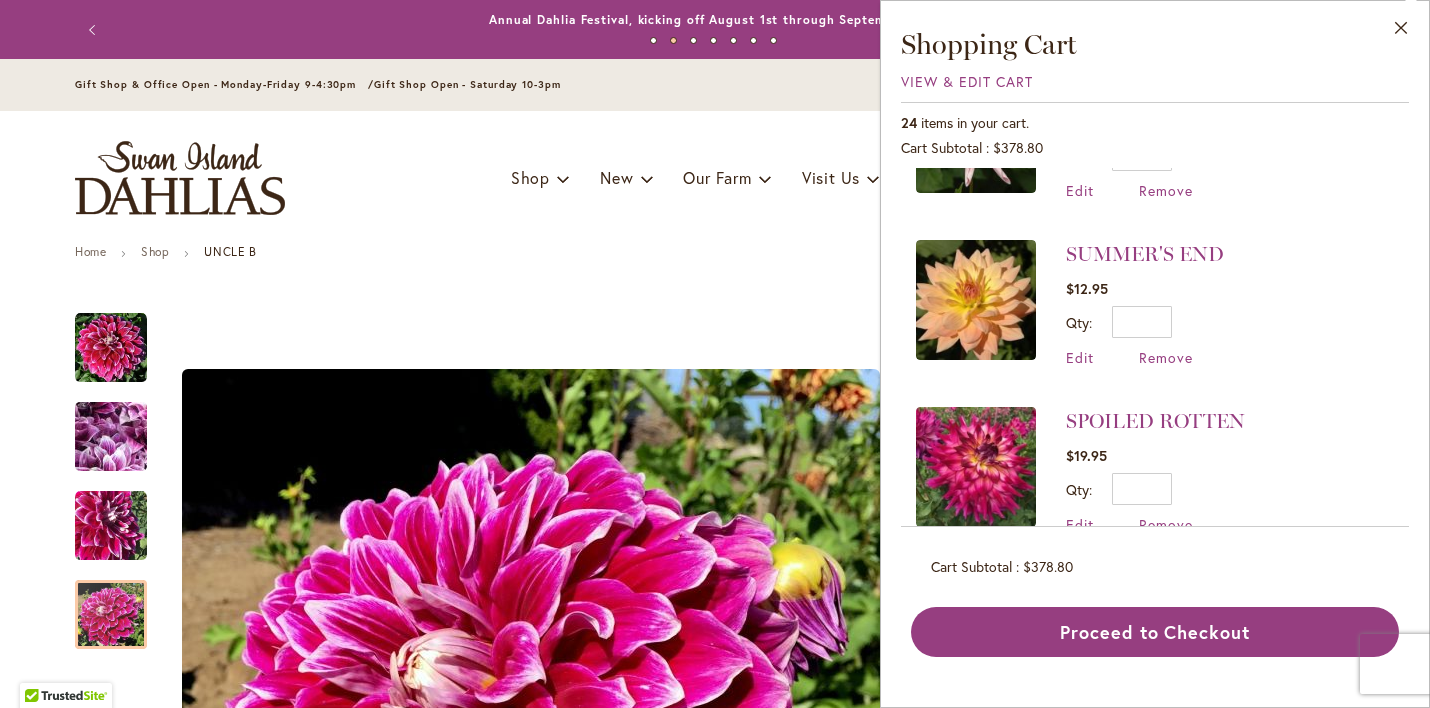 click at bounding box center (976, 467) 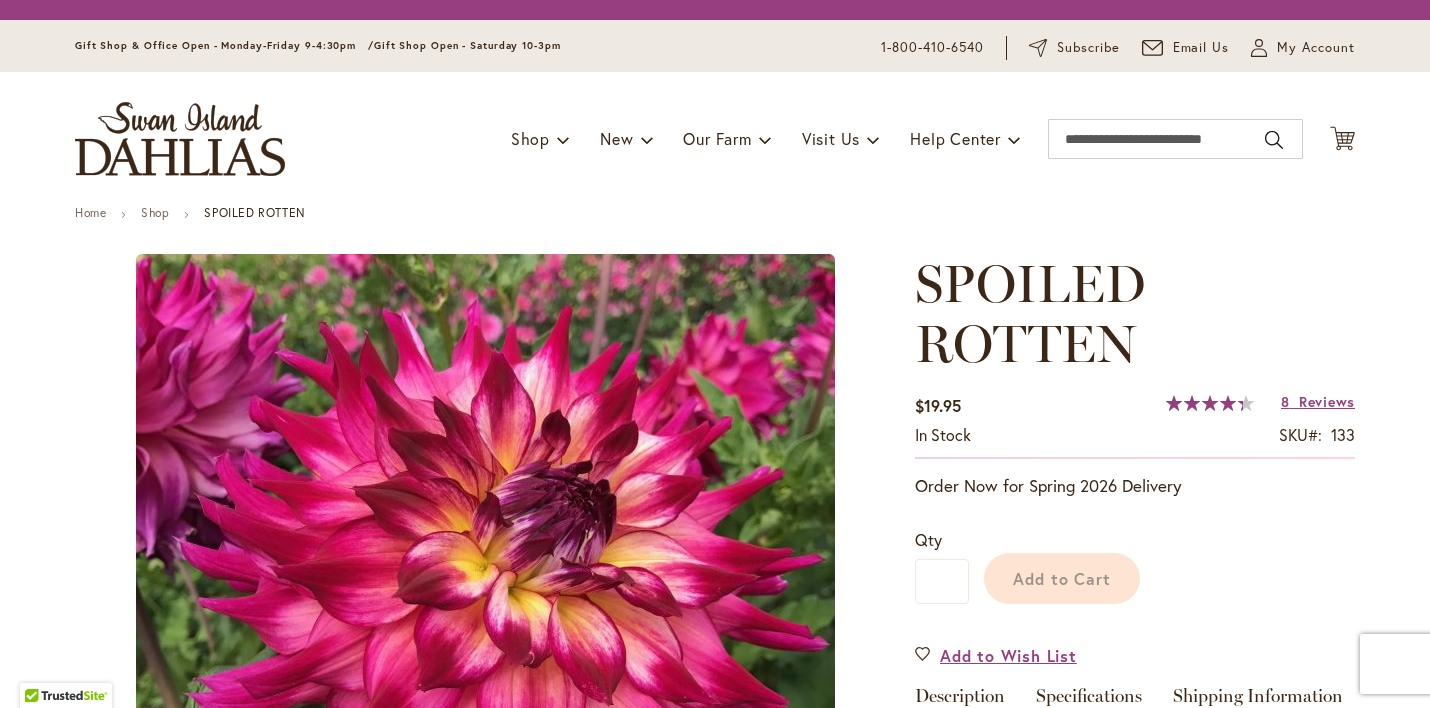 scroll, scrollTop: 0, scrollLeft: 0, axis: both 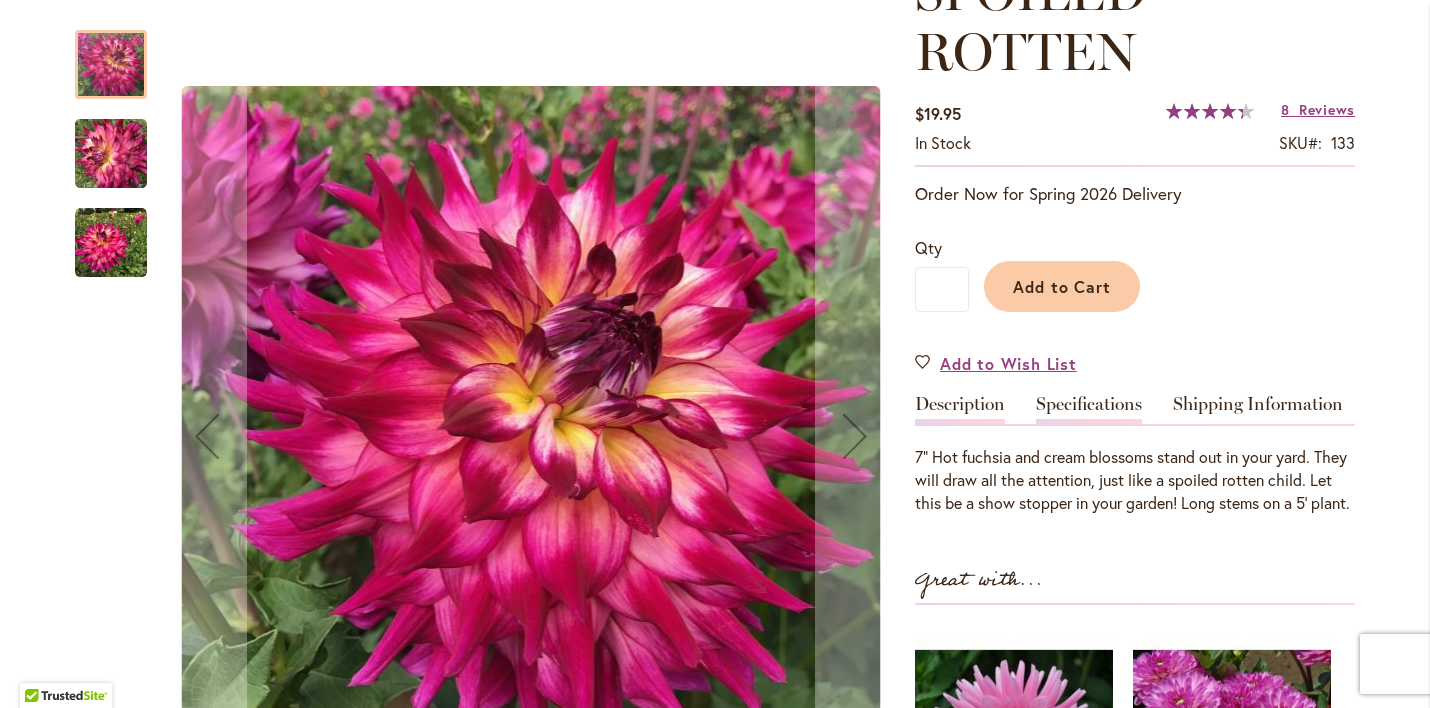click on "Specifications" at bounding box center (1089, 409) 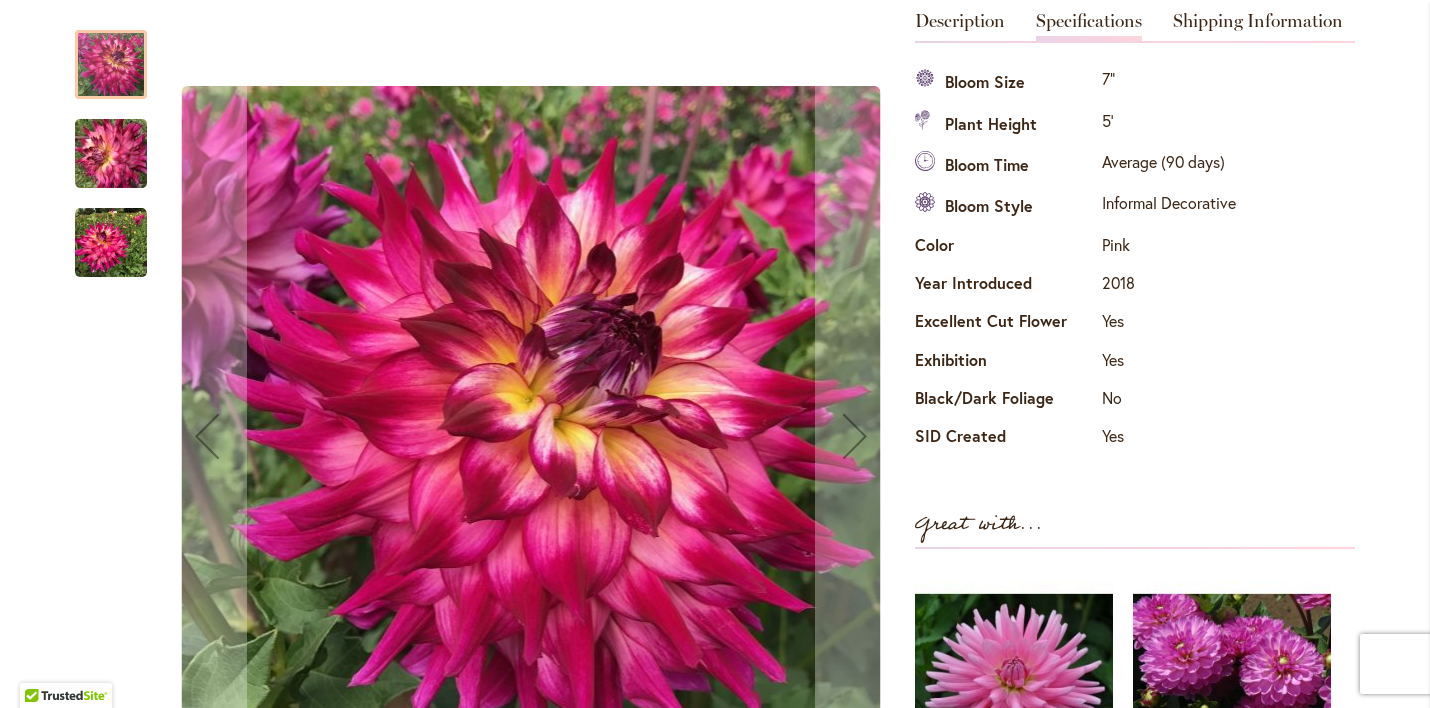 scroll, scrollTop: 713, scrollLeft: 0, axis: vertical 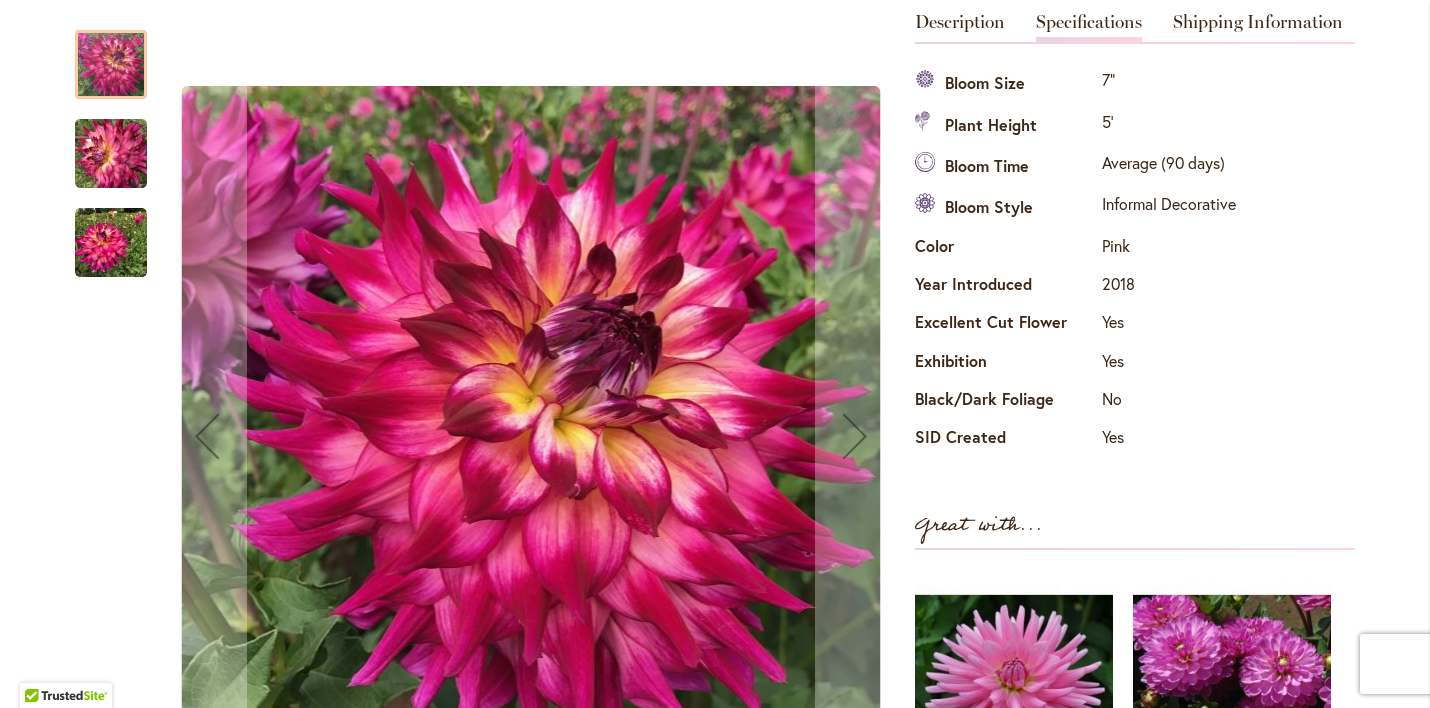 click at bounding box center (111, 243) 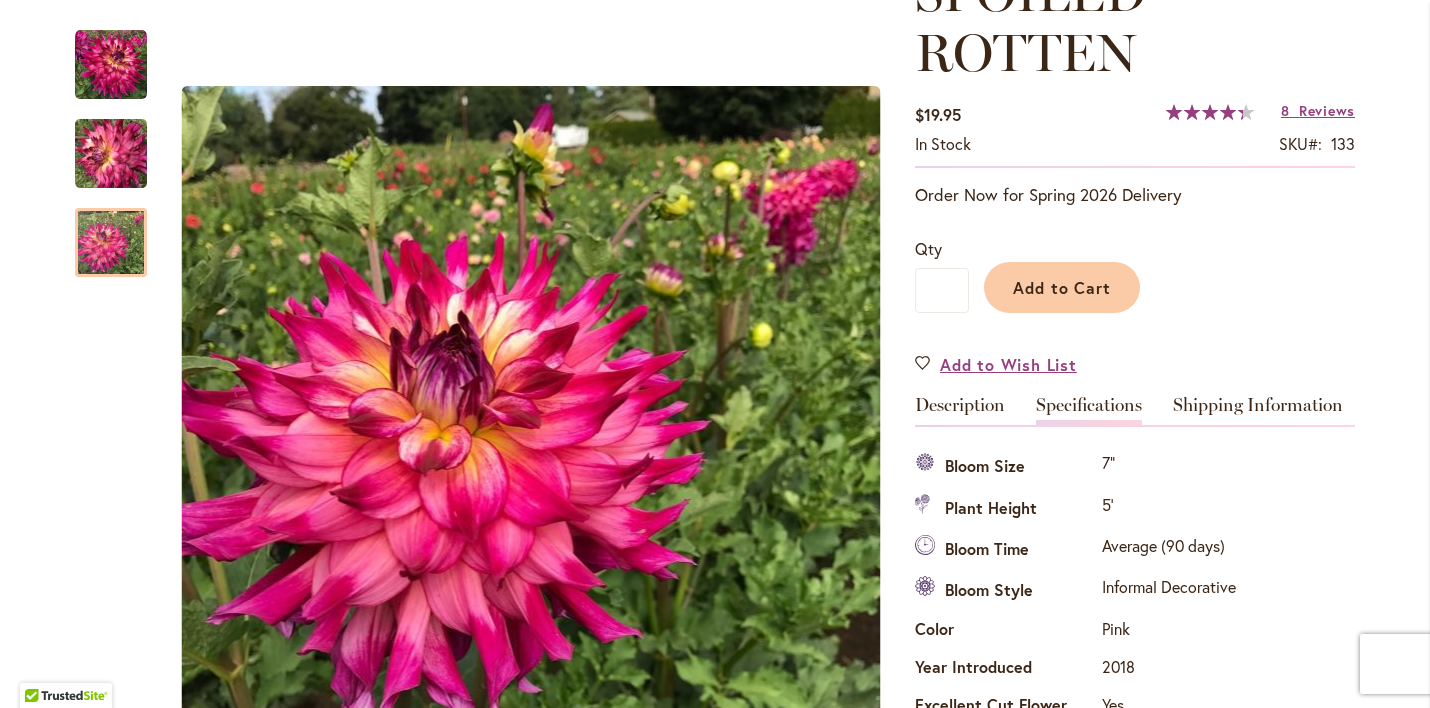 scroll, scrollTop: 289, scrollLeft: 0, axis: vertical 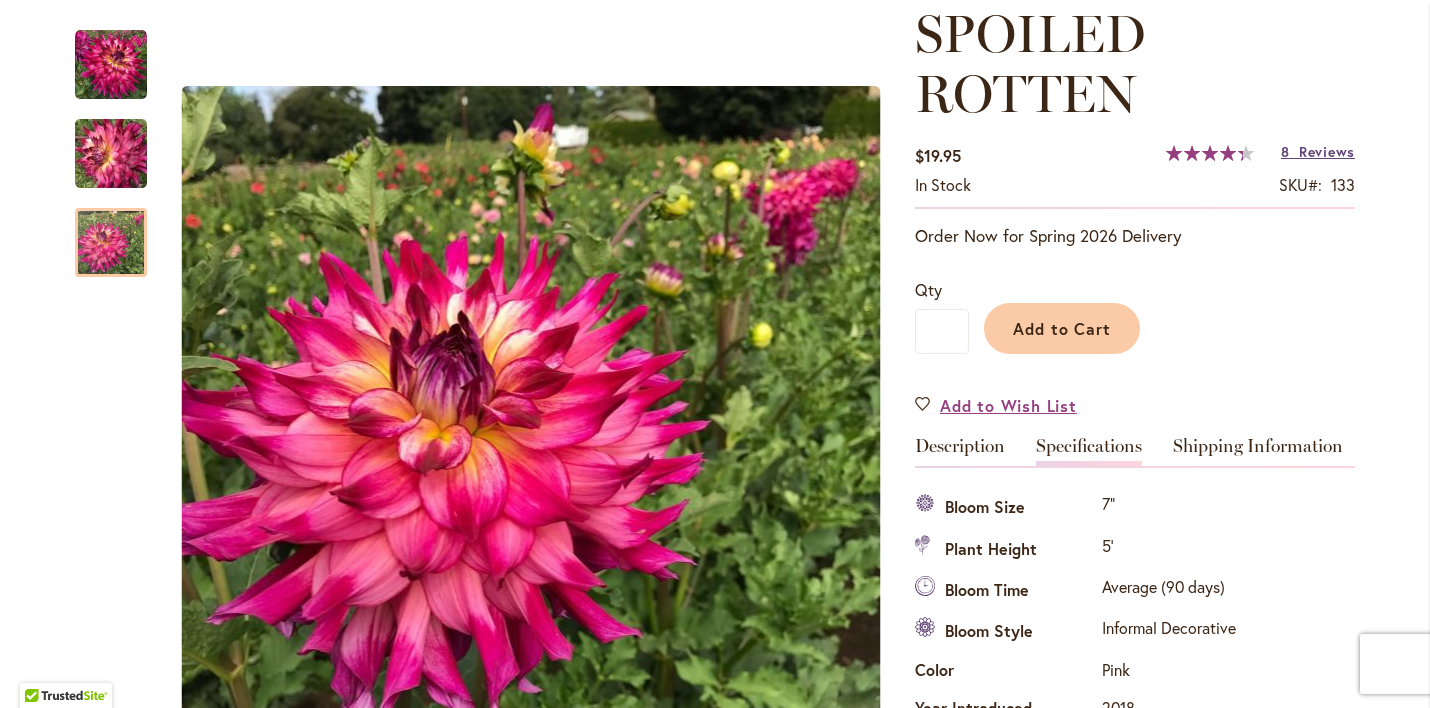 click on "8
Reviews" at bounding box center (1318, 151) 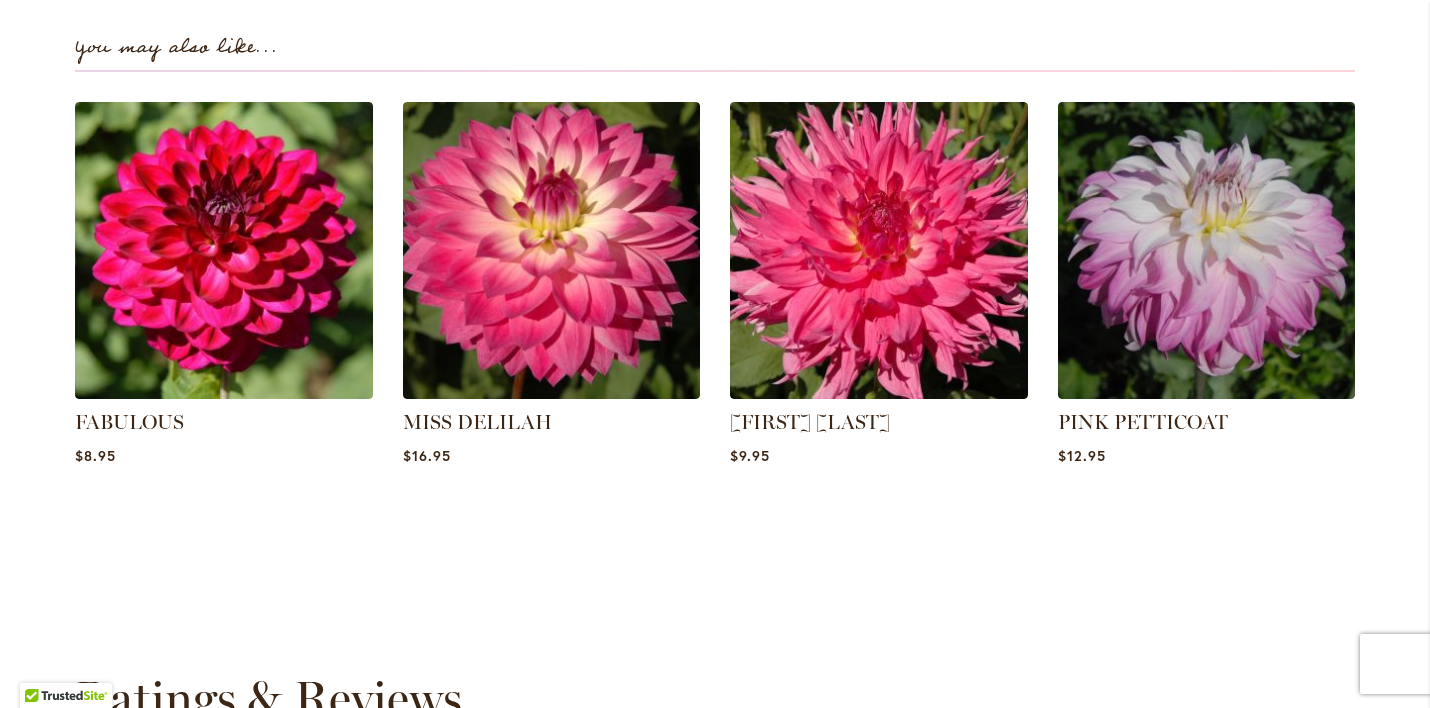 scroll, scrollTop: 1744, scrollLeft: 0, axis: vertical 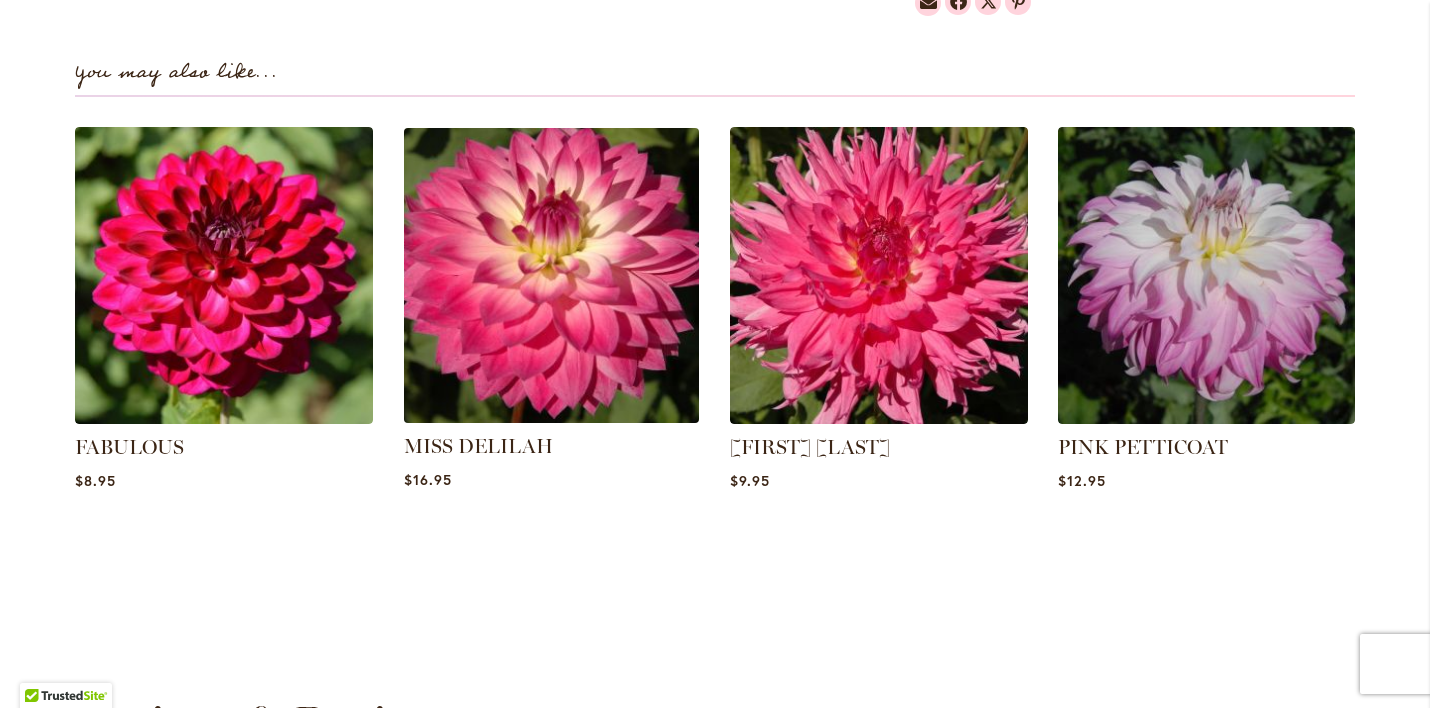 click at bounding box center [551, 275] 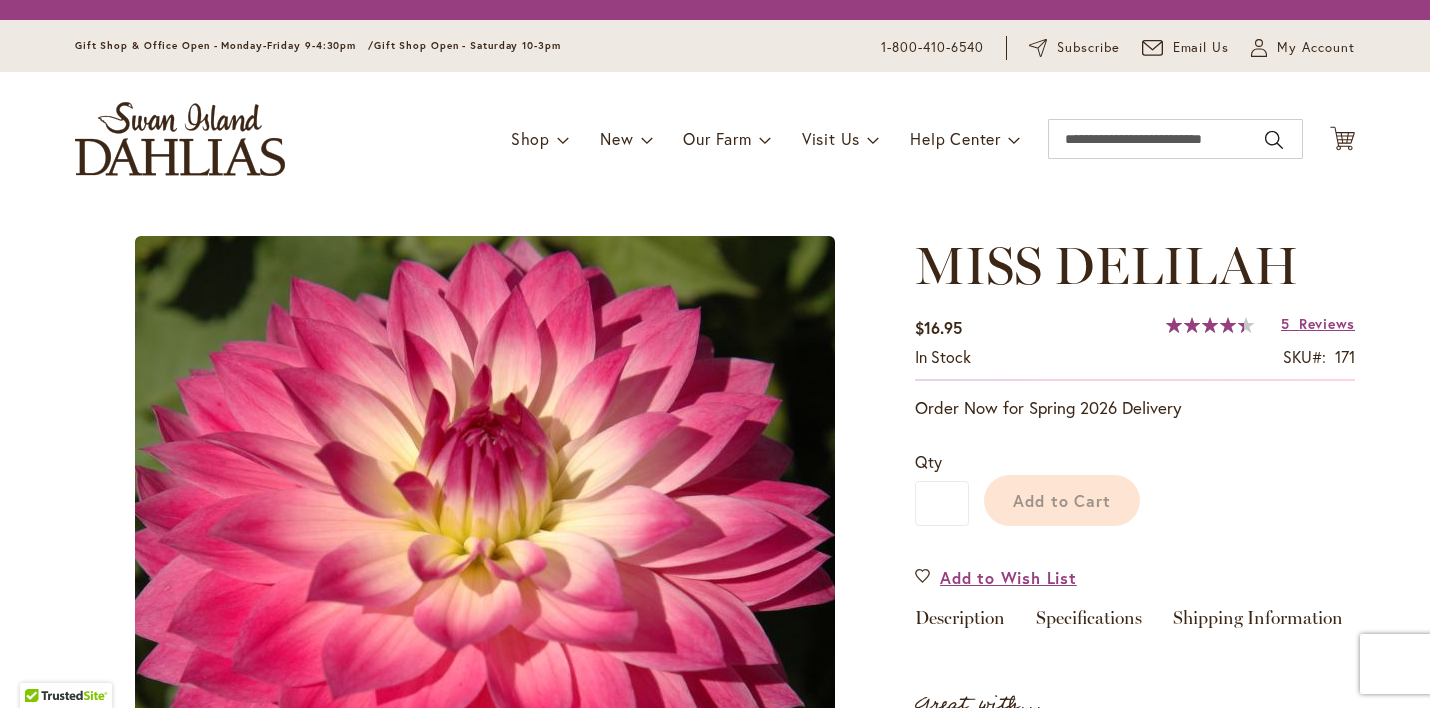 scroll, scrollTop: 0, scrollLeft: 0, axis: both 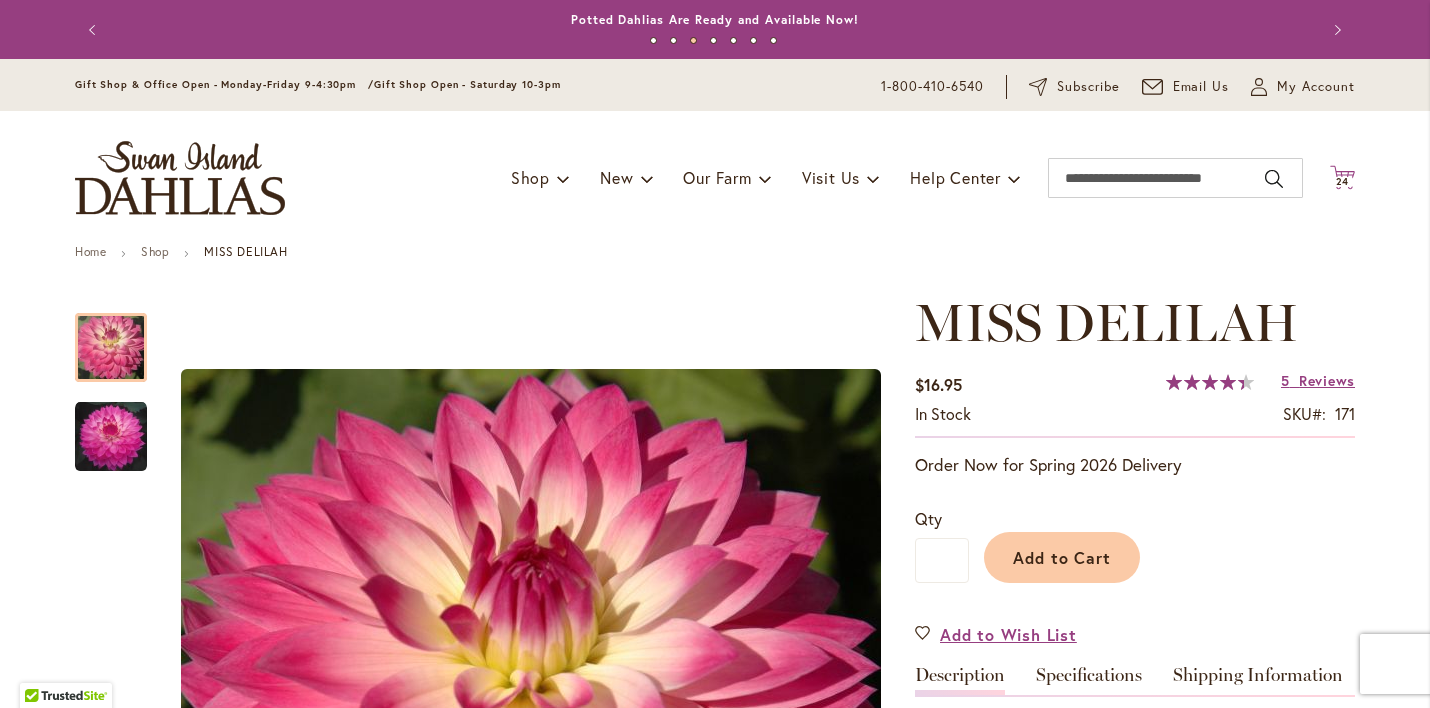 click on "24" at bounding box center [1343, 181] 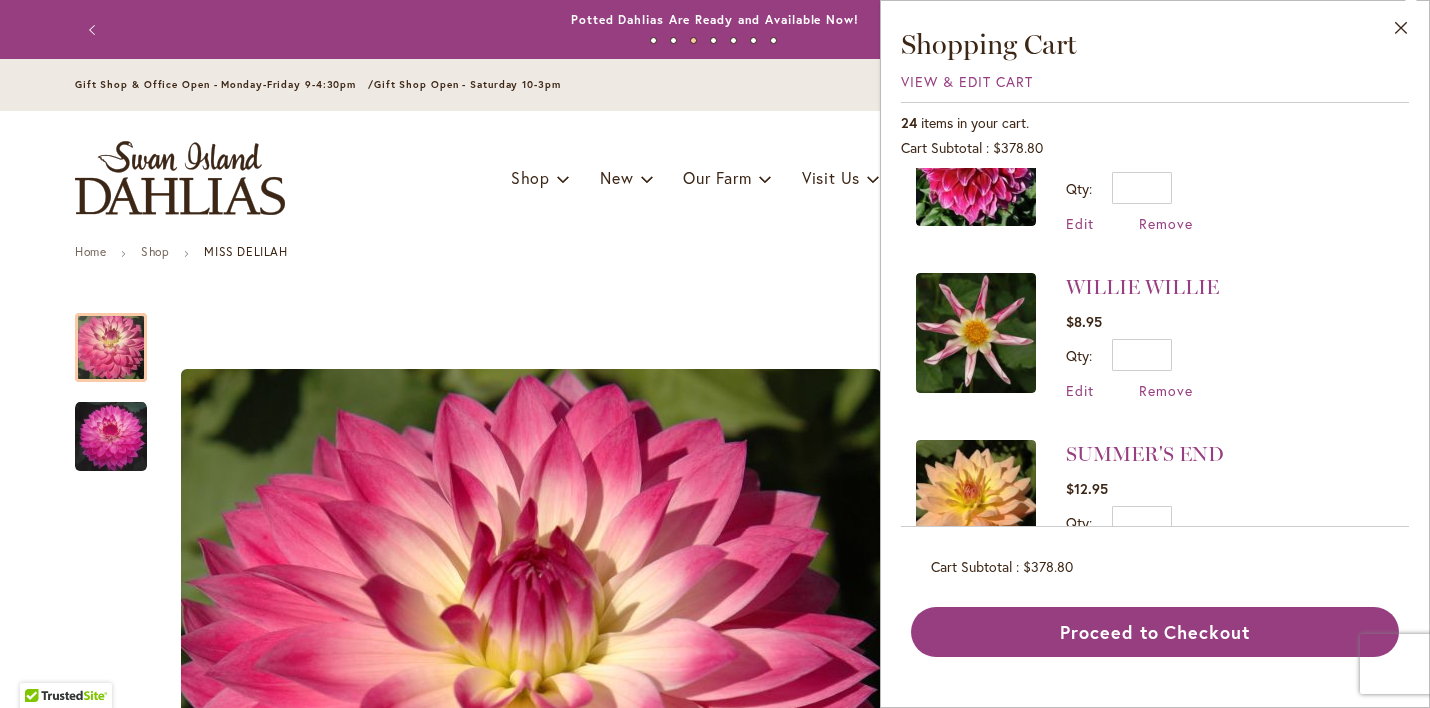 scroll, scrollTop: 245, scrollLeft: 0, axis: vertical 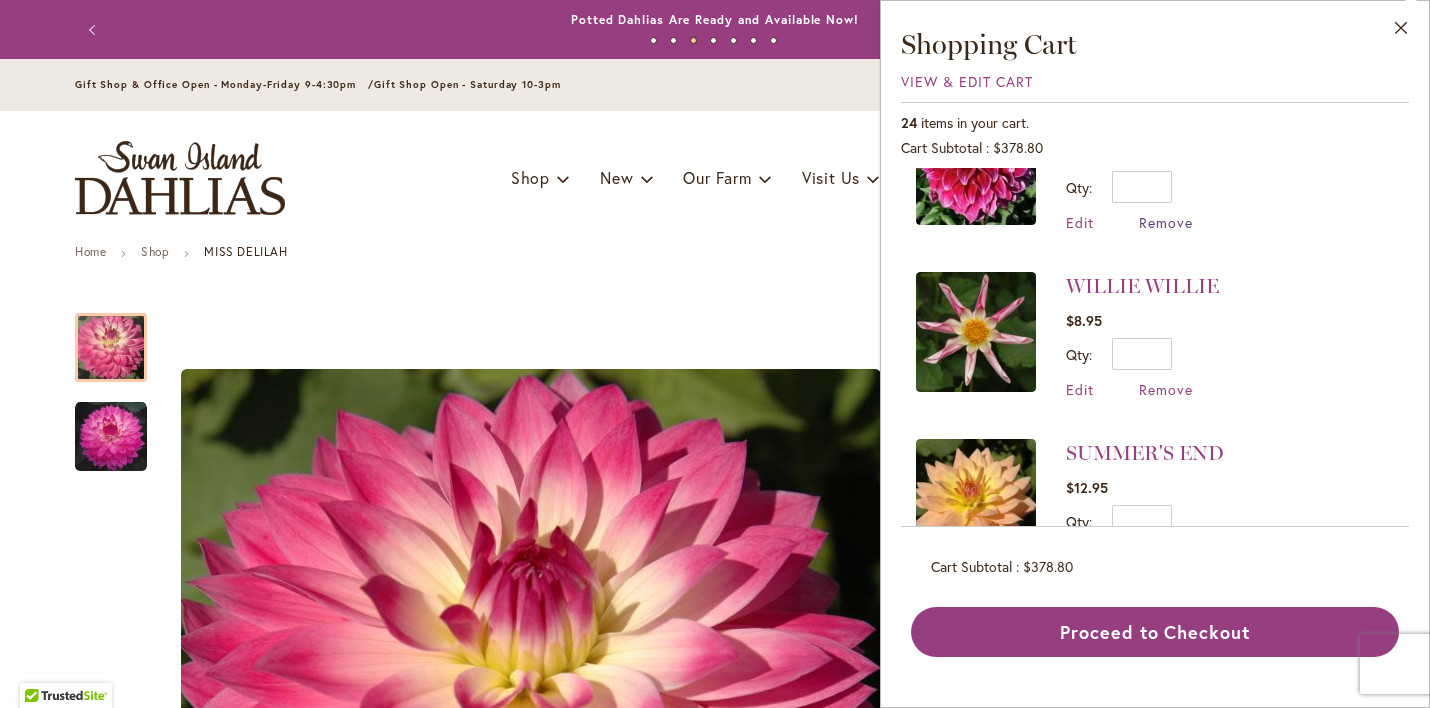 click on "Remove" at bounding box center (1166, 222) 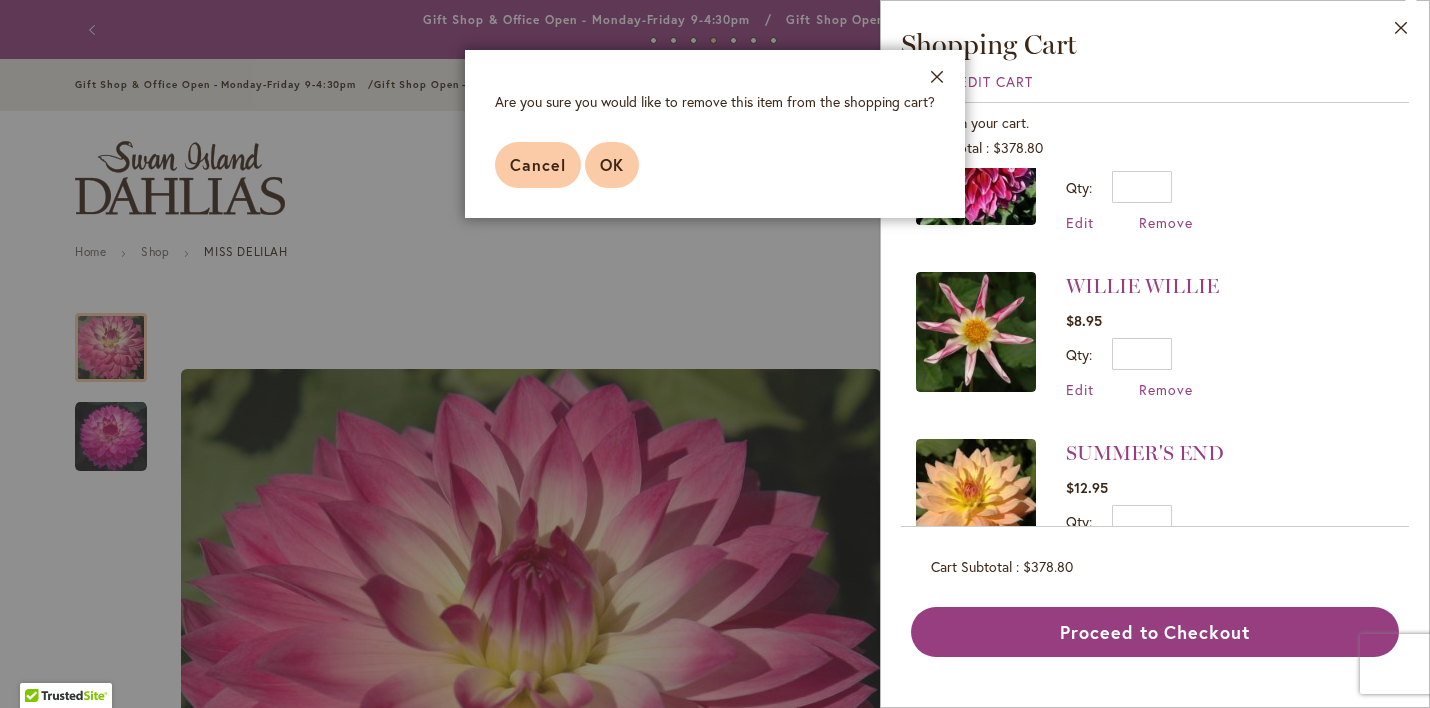 click on "OK" at bounding box center [612, 164] 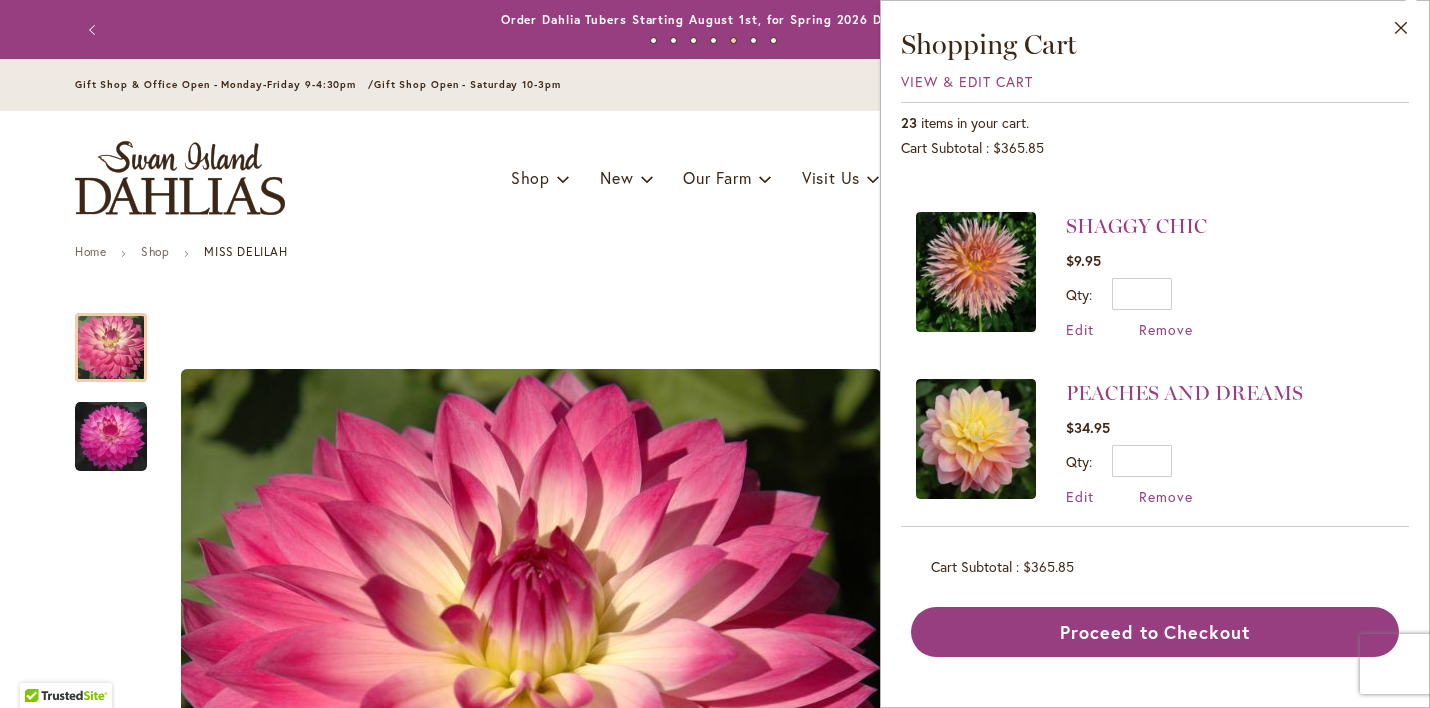 scroll, scrollTop: 646, scrollLeft: 0, axis: vertical 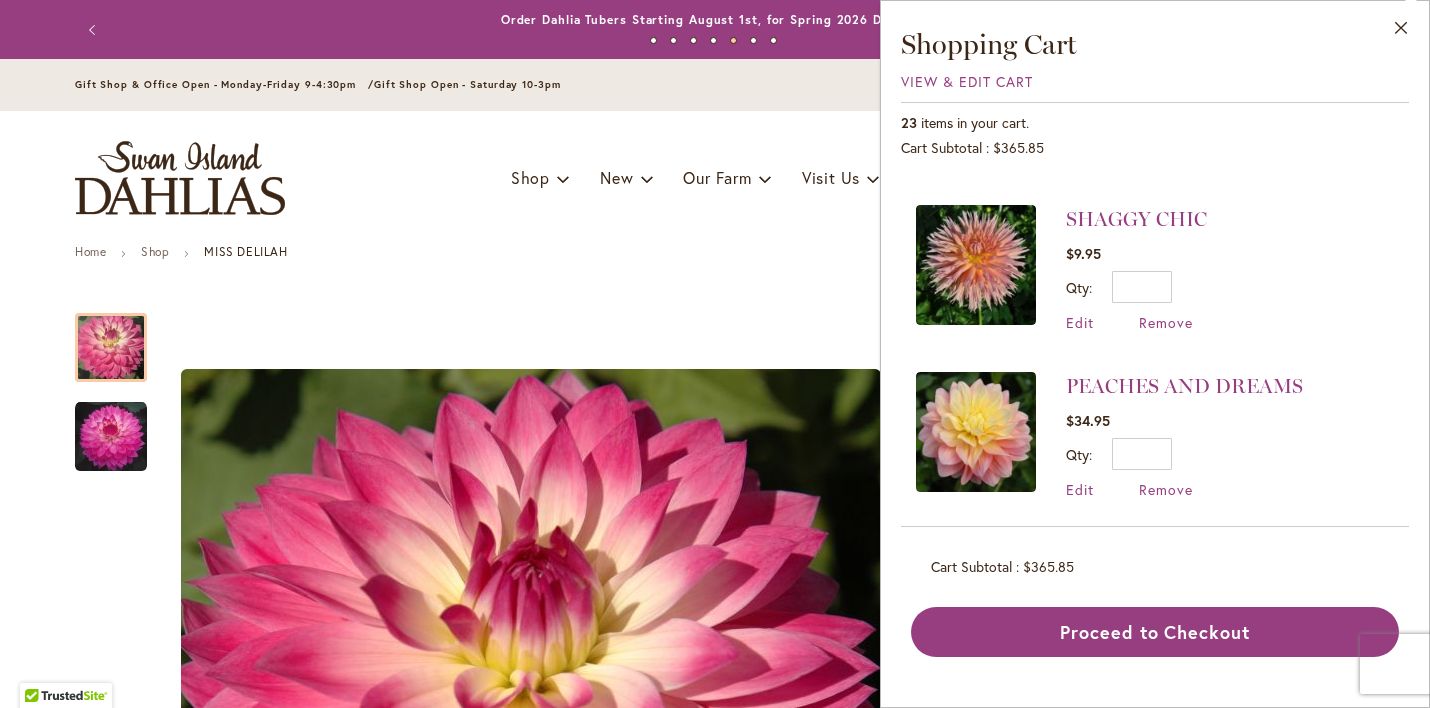 click at bounding box center (976, 265) 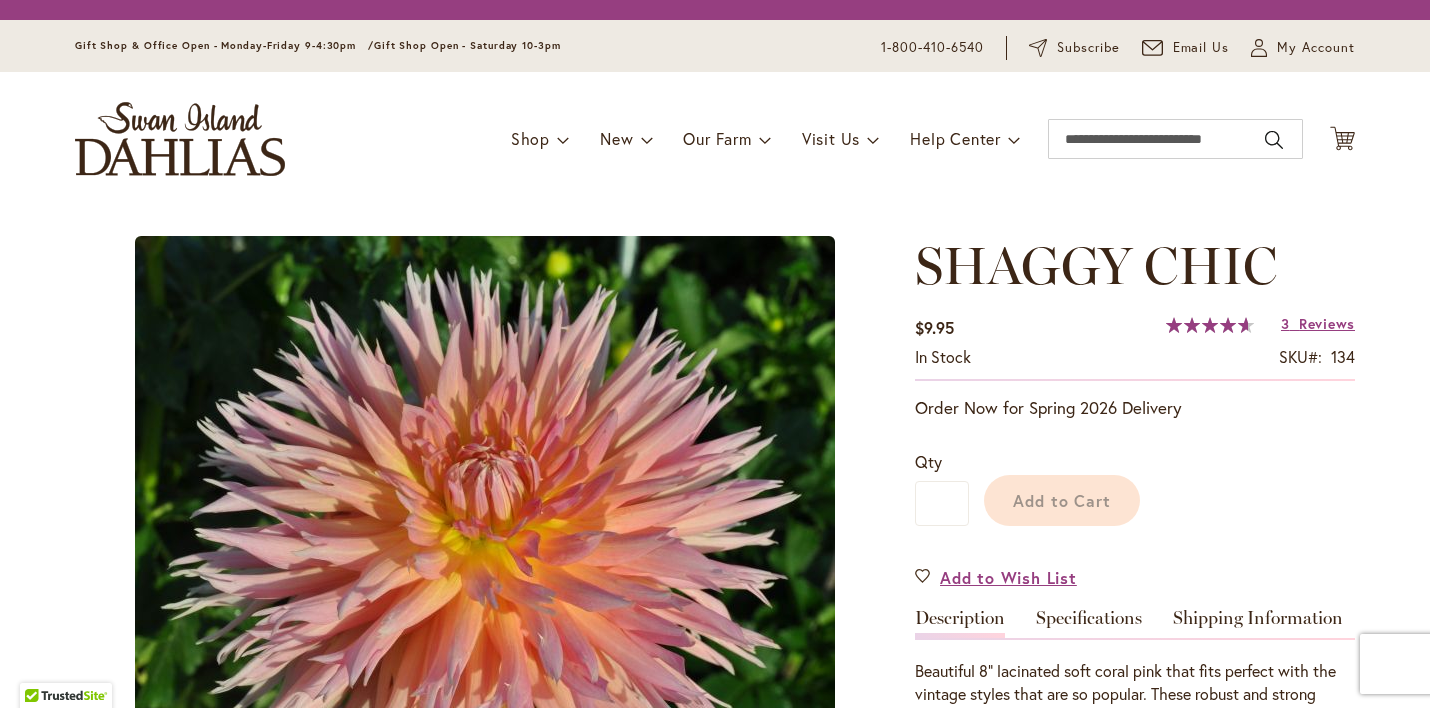 scroll, scrollTop: 0, scrollLeft: 0, axis: both 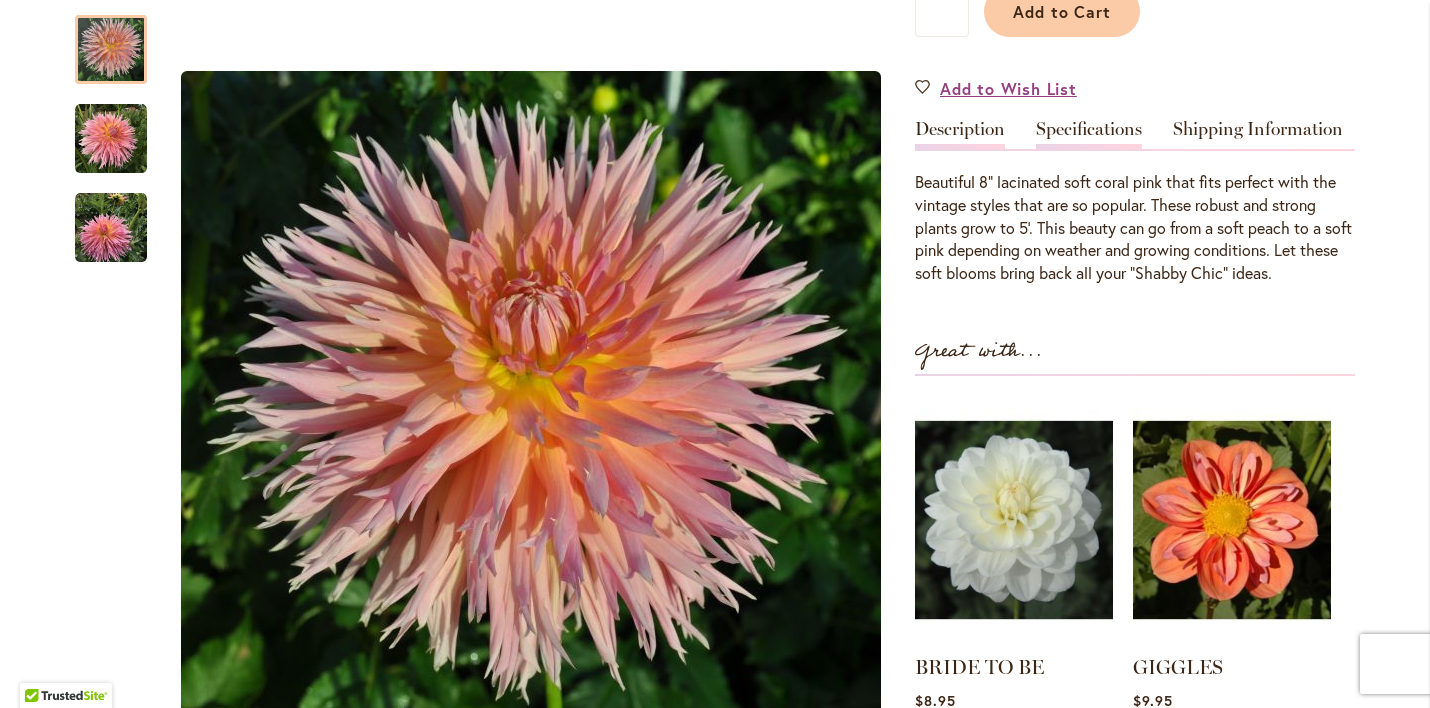click on "Specifications" at bounding box center [1089, 134] 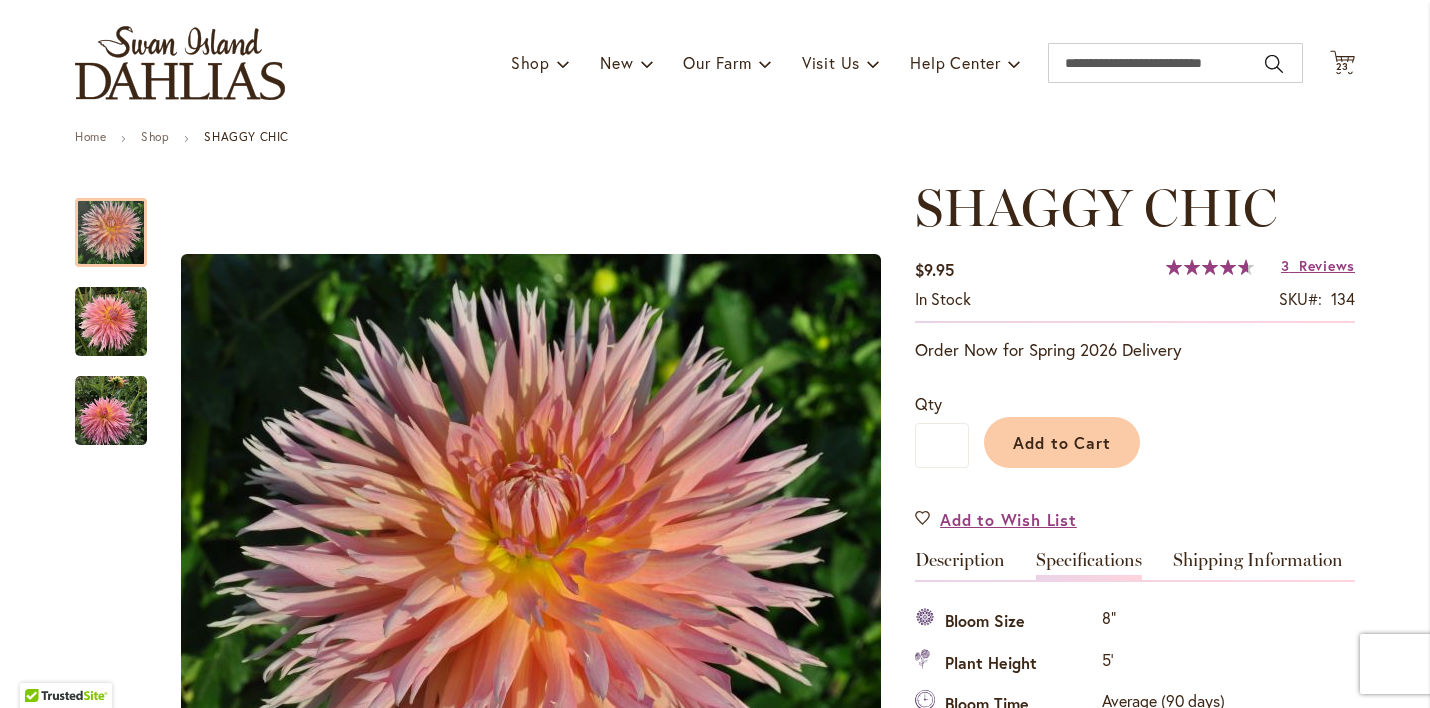 scroll, scrollTop: 111, scrollLeft: 0, axis: vertical 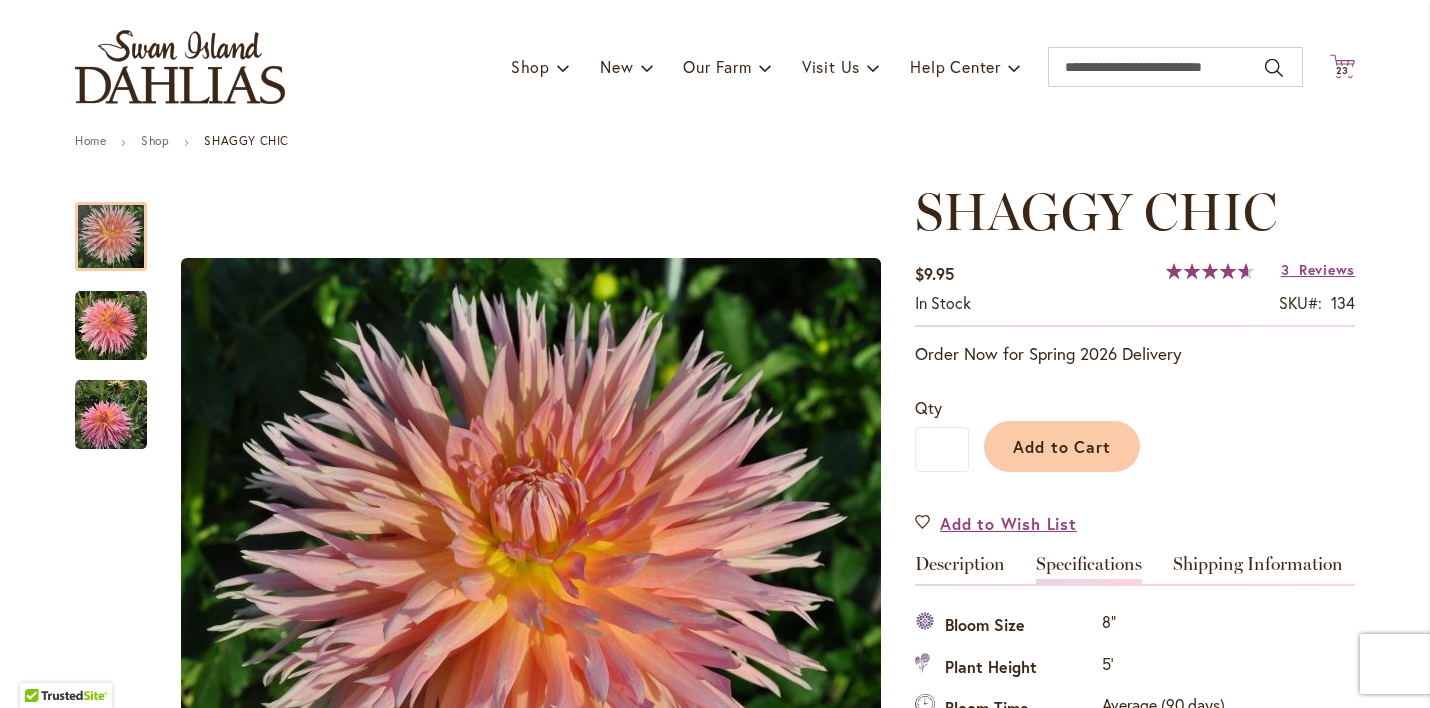 click on "23
23
items" at bounding box center (1343, 71) 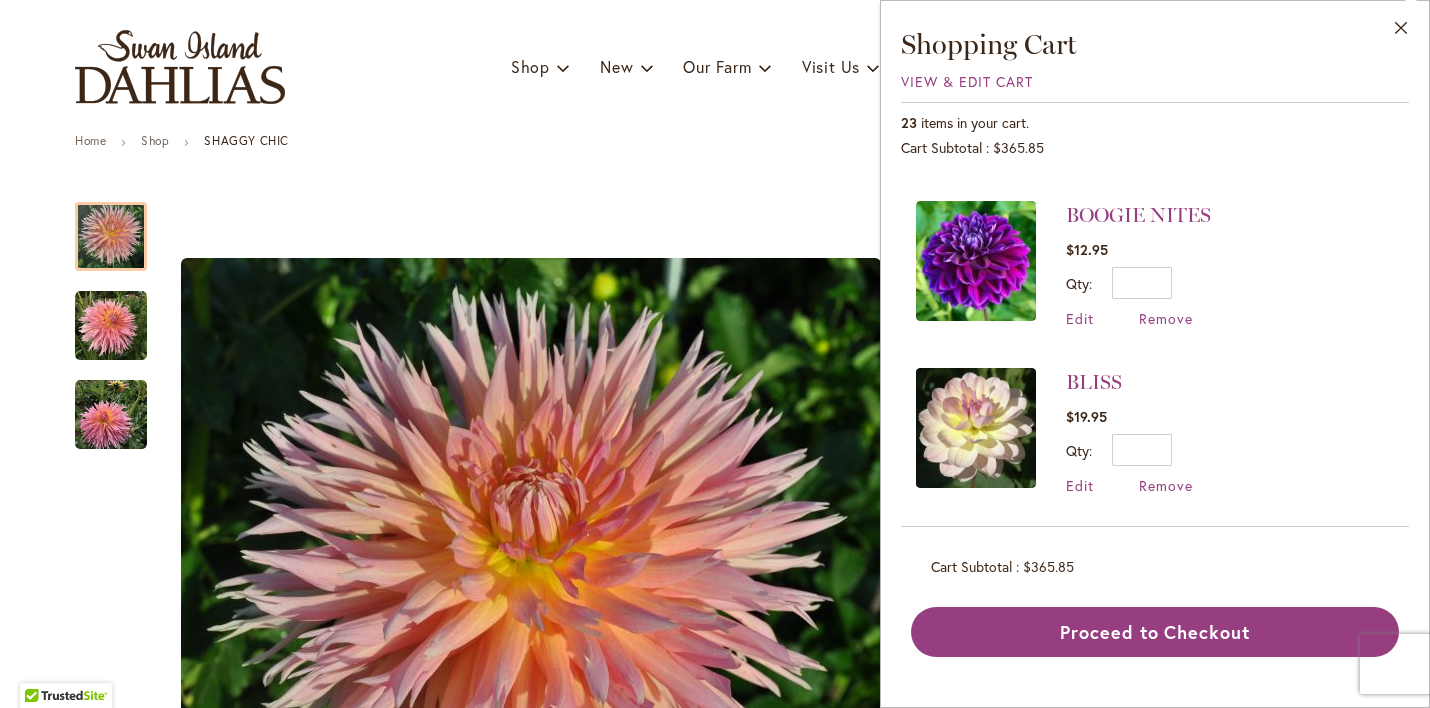 scroll, scrollTop: 2983, scrollLeft: 0, axis: vertical 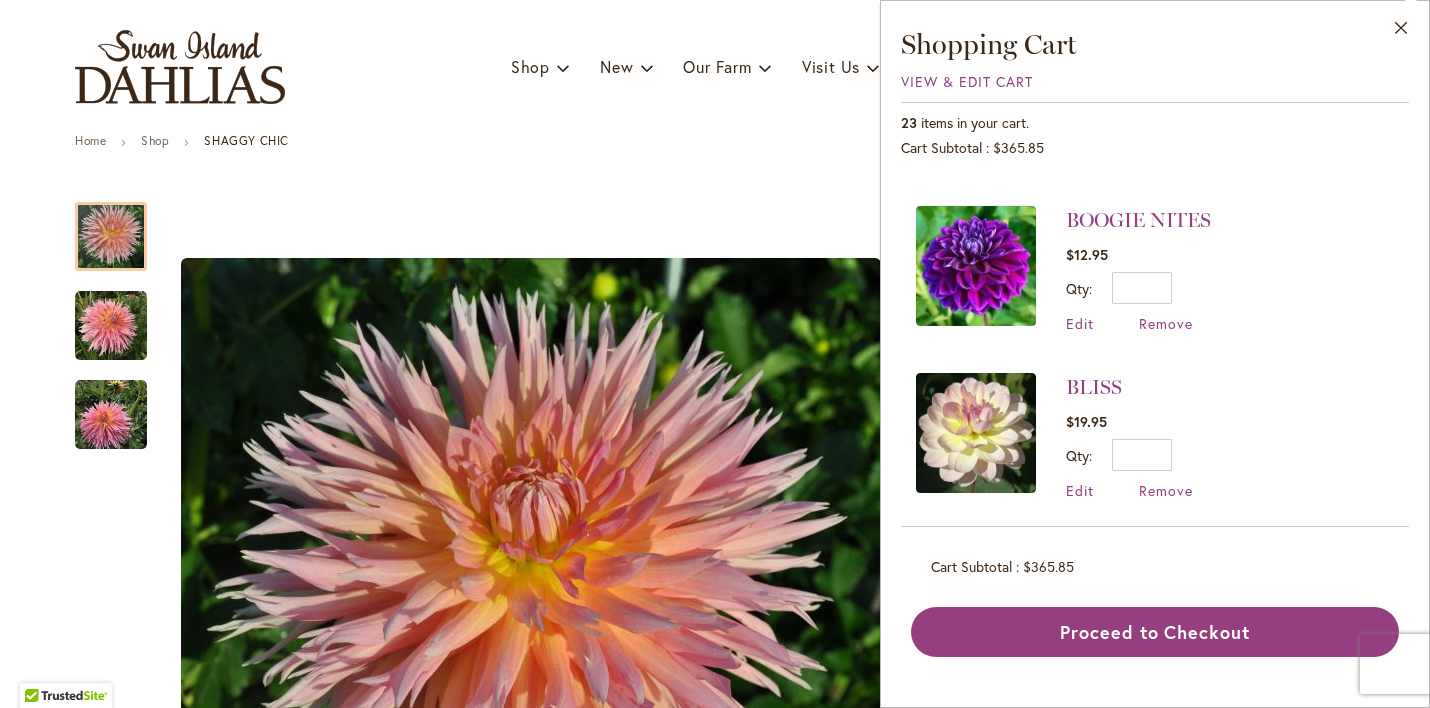 click at bounding box center [976, 433] 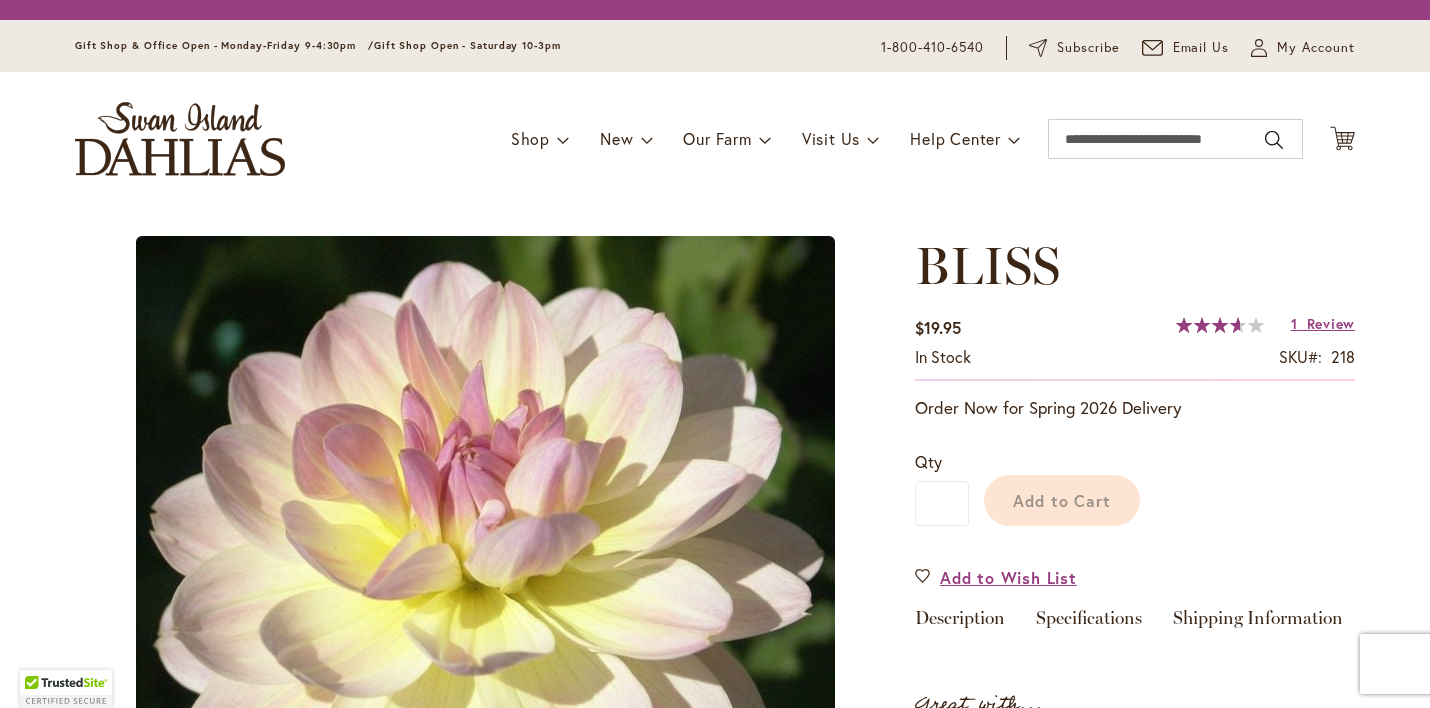 scroll, scrollTop: 0, scrollLeft: 0, axis: both 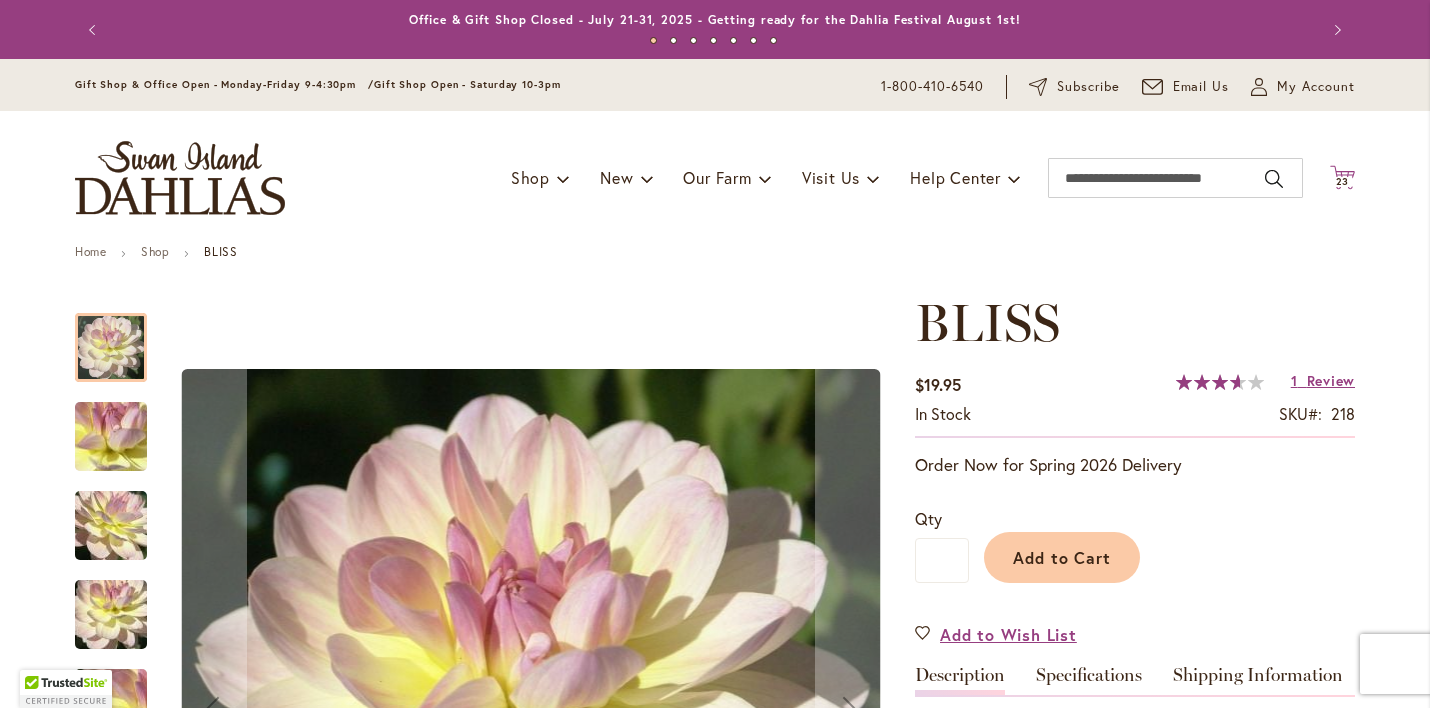 click on "23" at bounding box center (1343, 181) 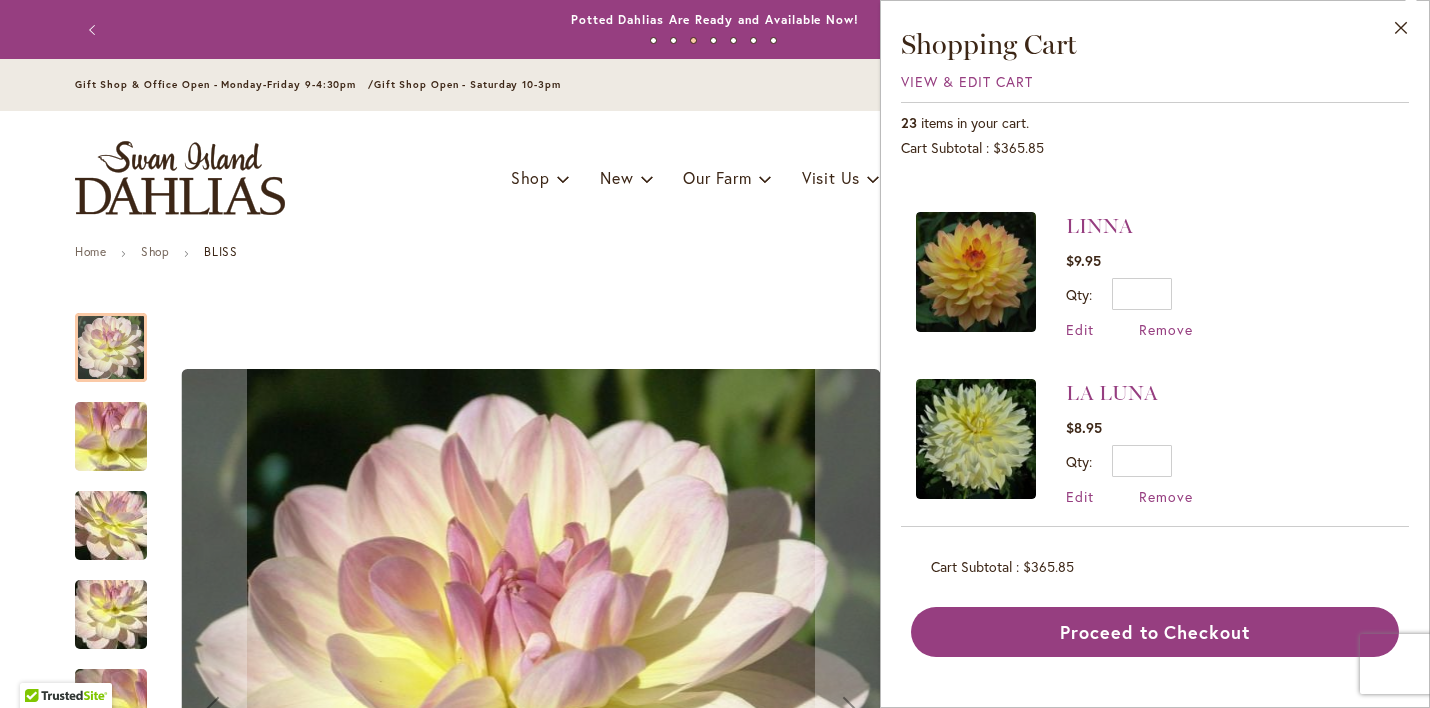 scroll, scrollTop: 1145, scrollLeft: 0, axis: vertical 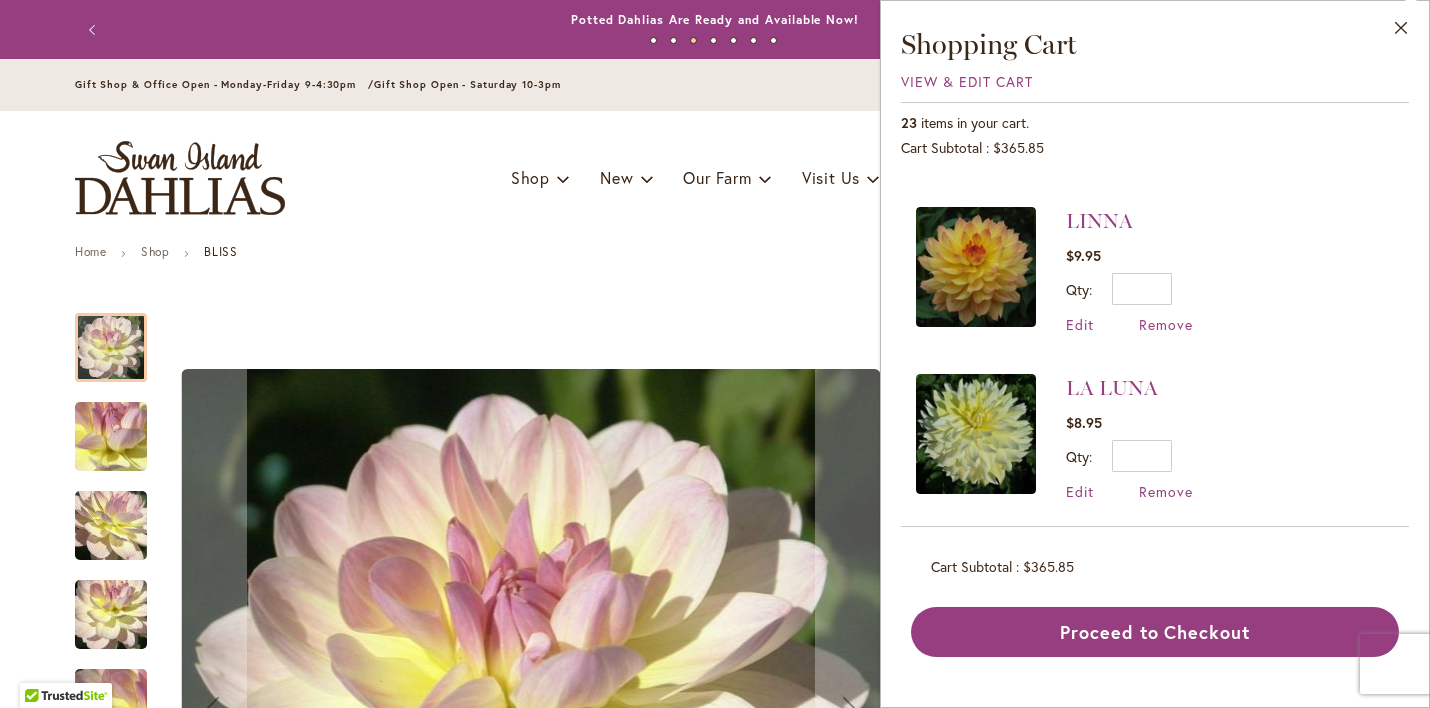 click at bounding box center [976, 267] 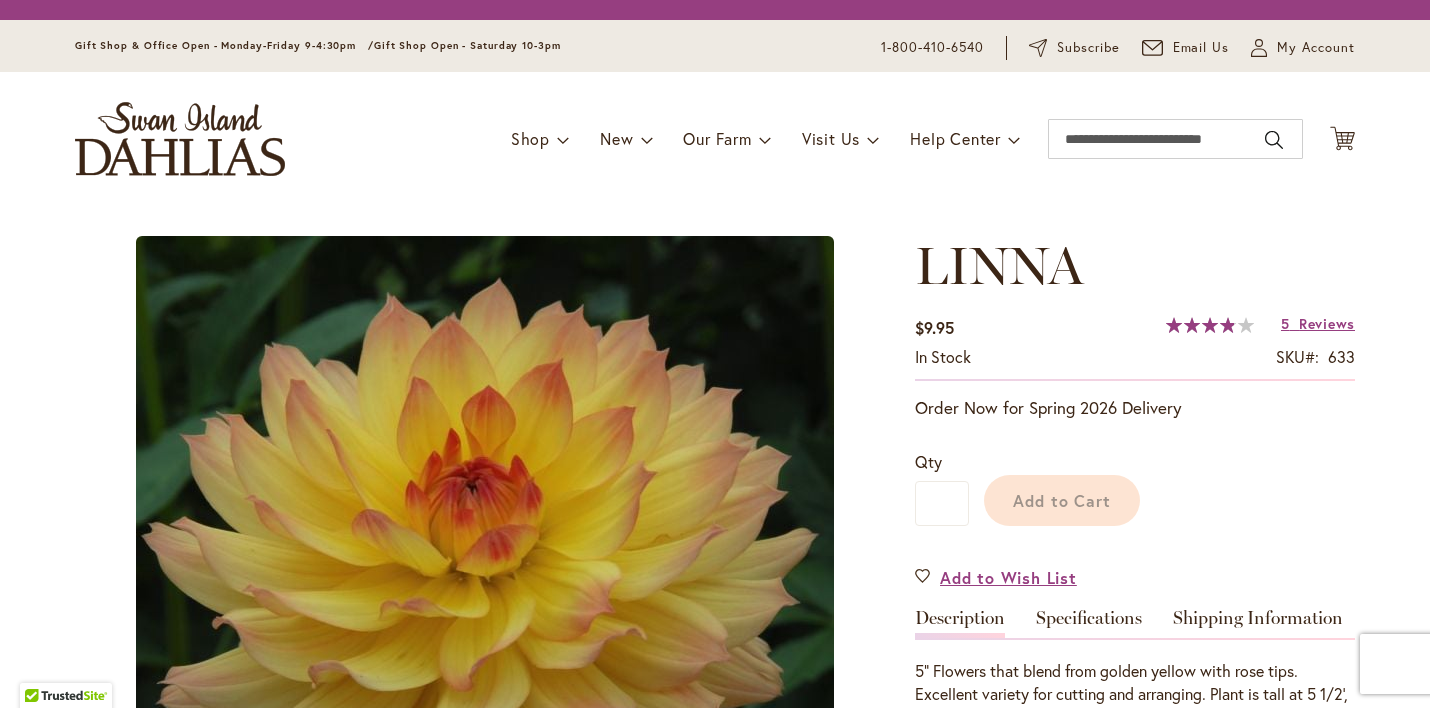 scroll, scrollTop: 0, scrollLeft: 0, axis: both 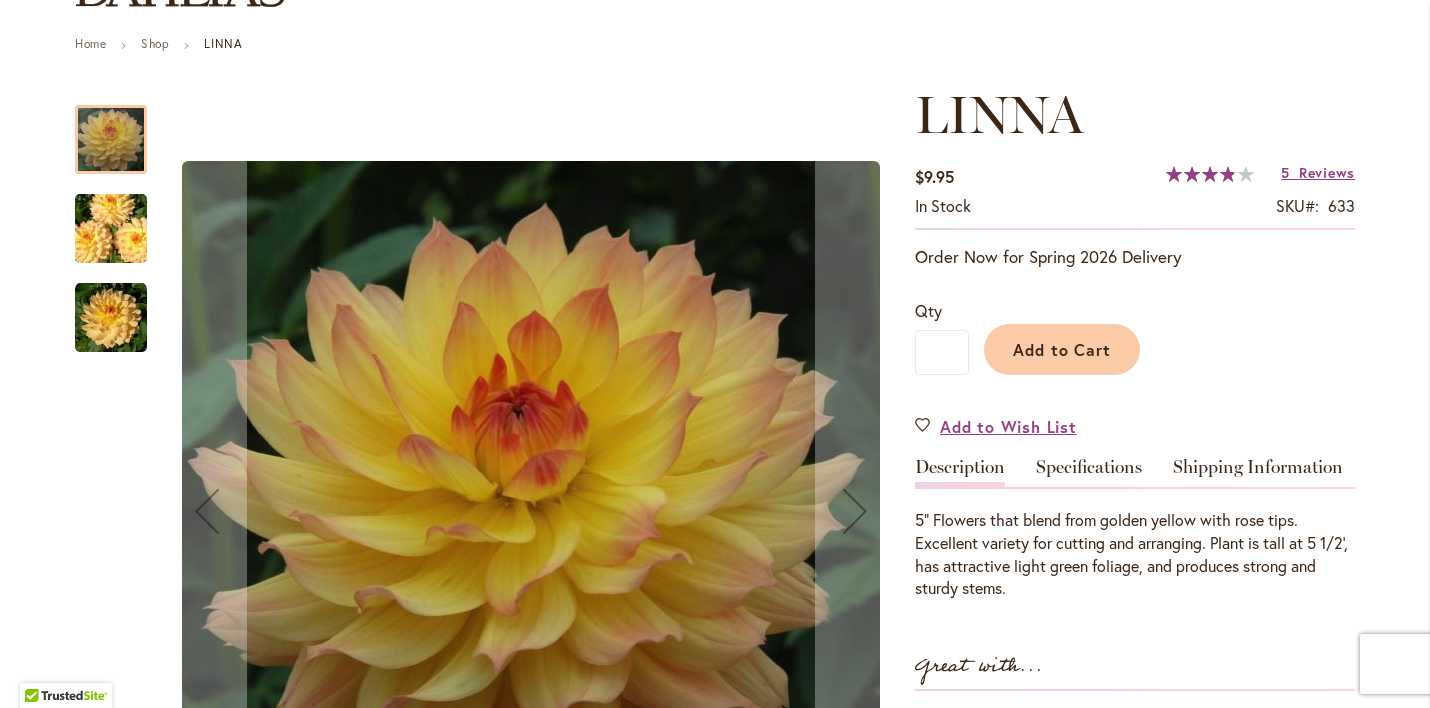 click at bounding box center (111, 229) 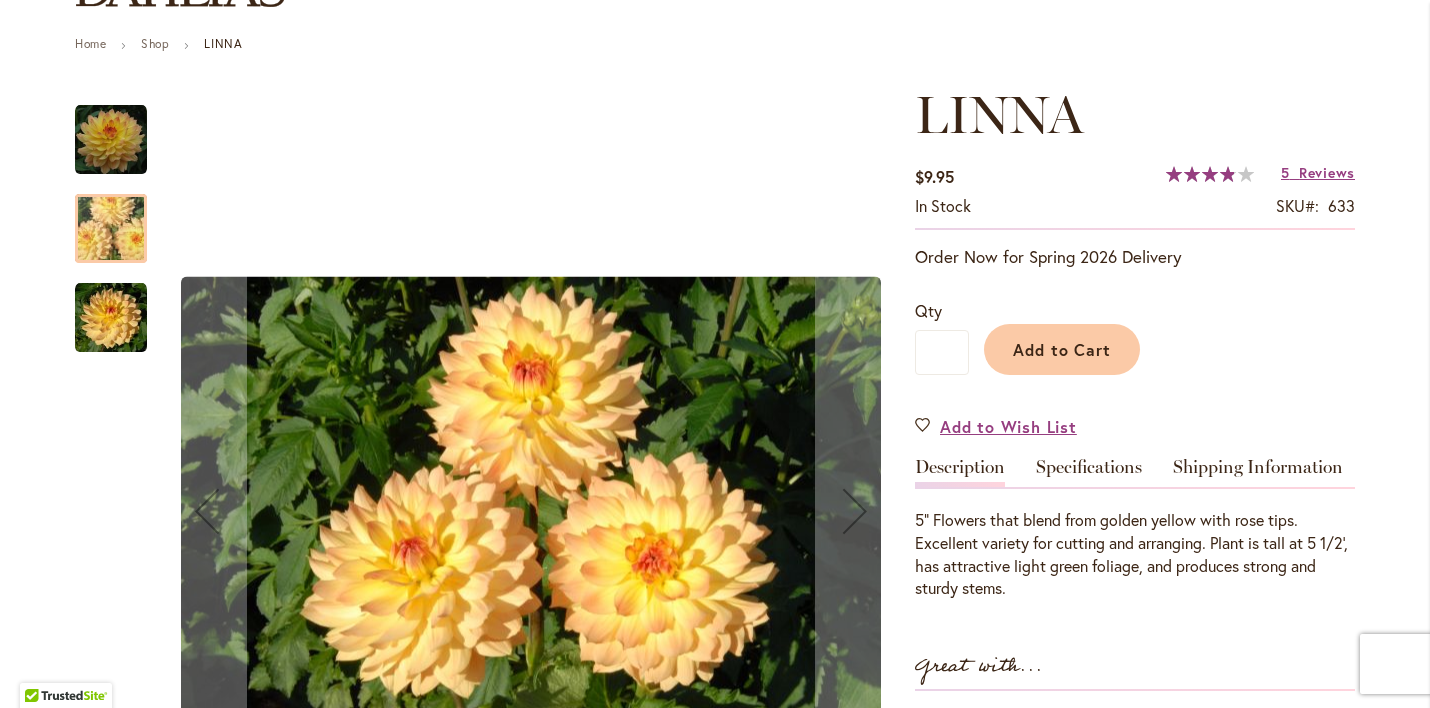 click at bounding box center [111, 318] 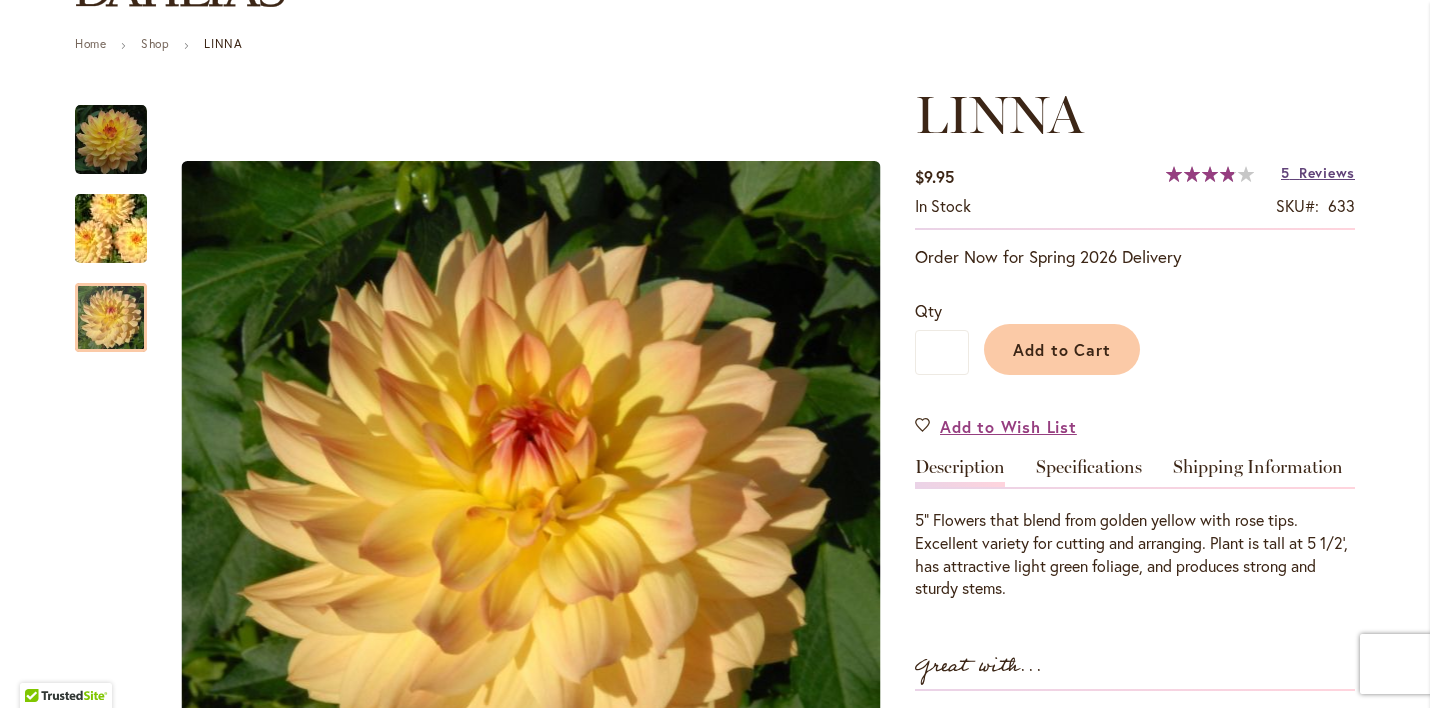 click on "Reviews" at bounding box center (1327, 172) 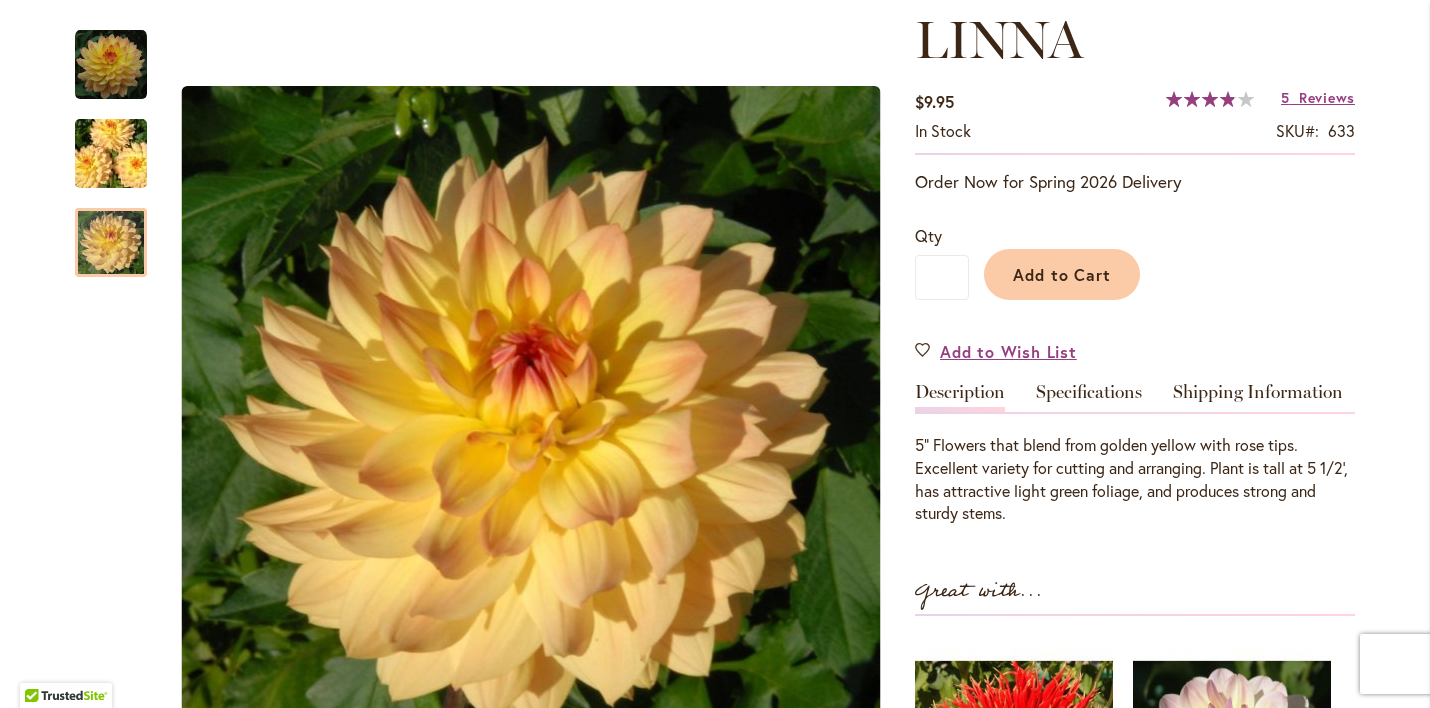 scroll, scrollTop: 0, scrollLeft: 0, axis: both 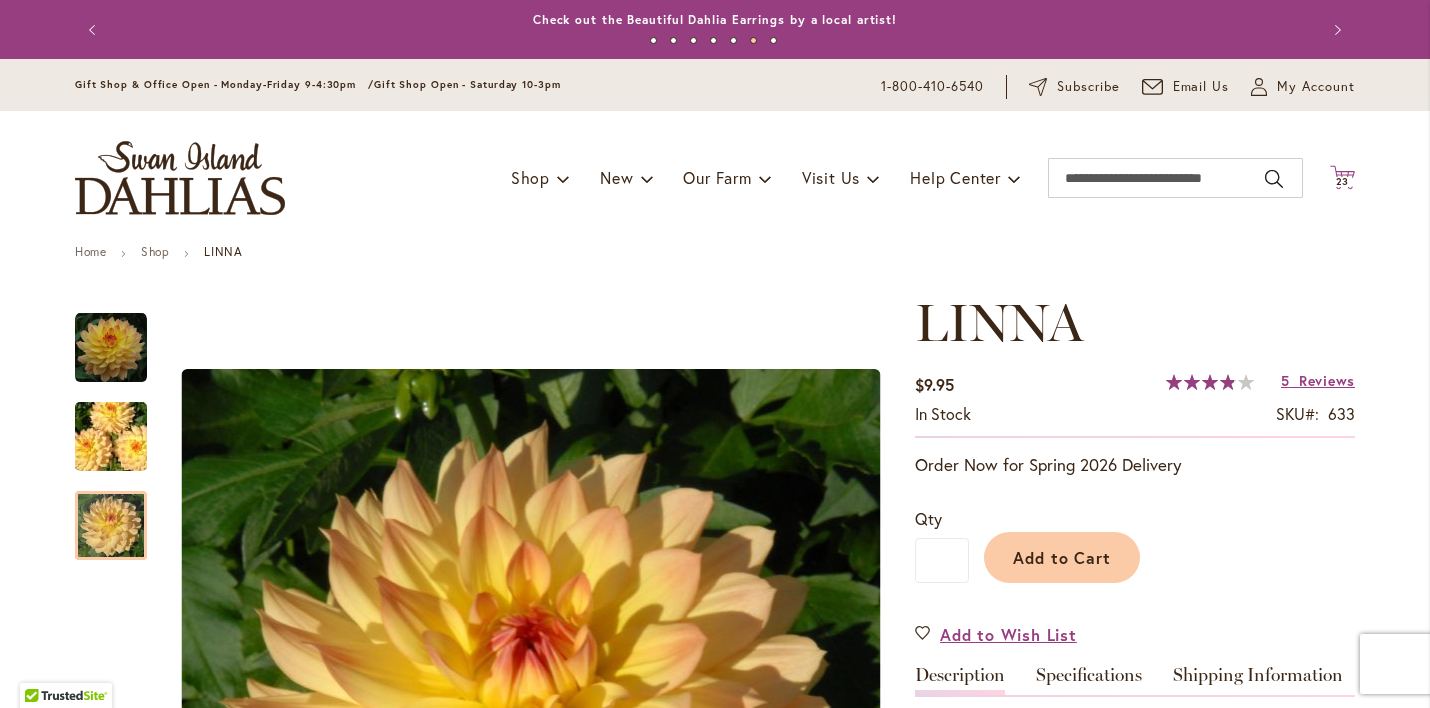 click 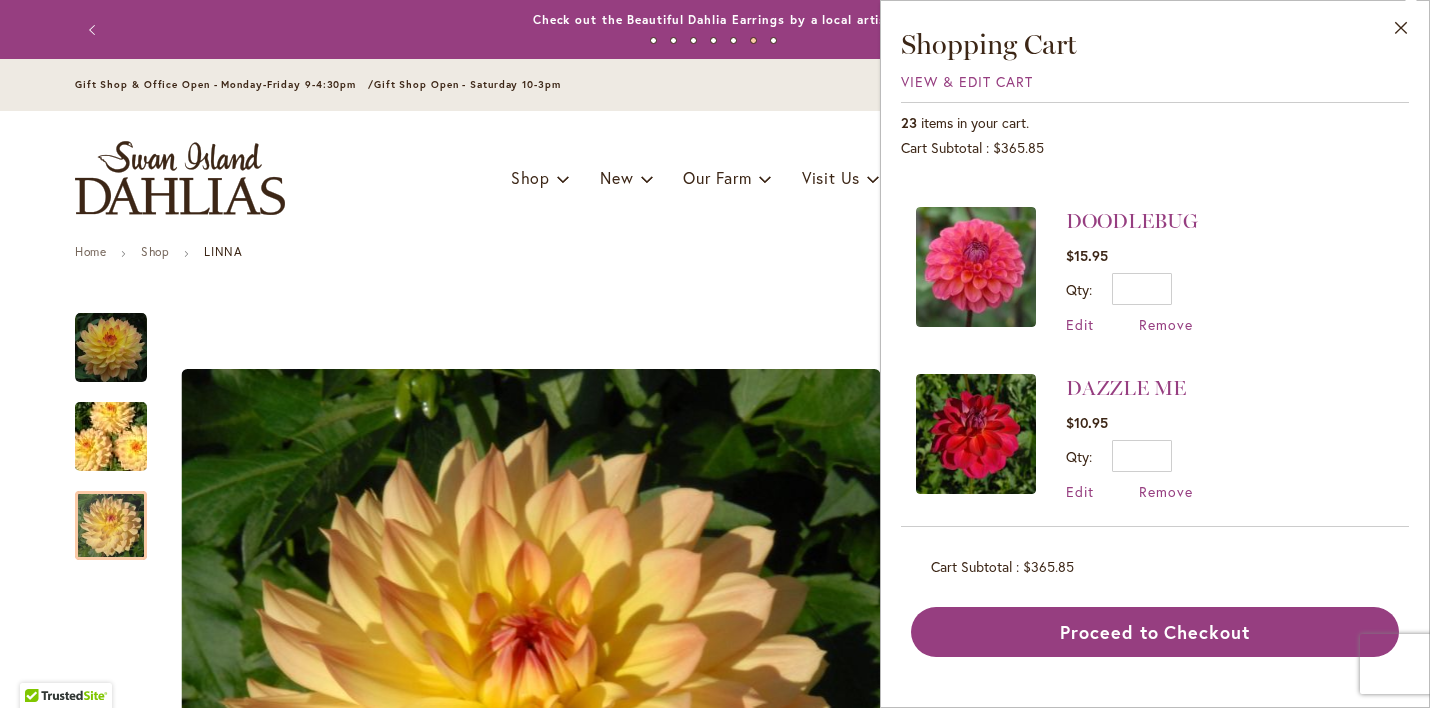 scroll, scrollTop: 2153, scrollLeft: 0, axis: vertical 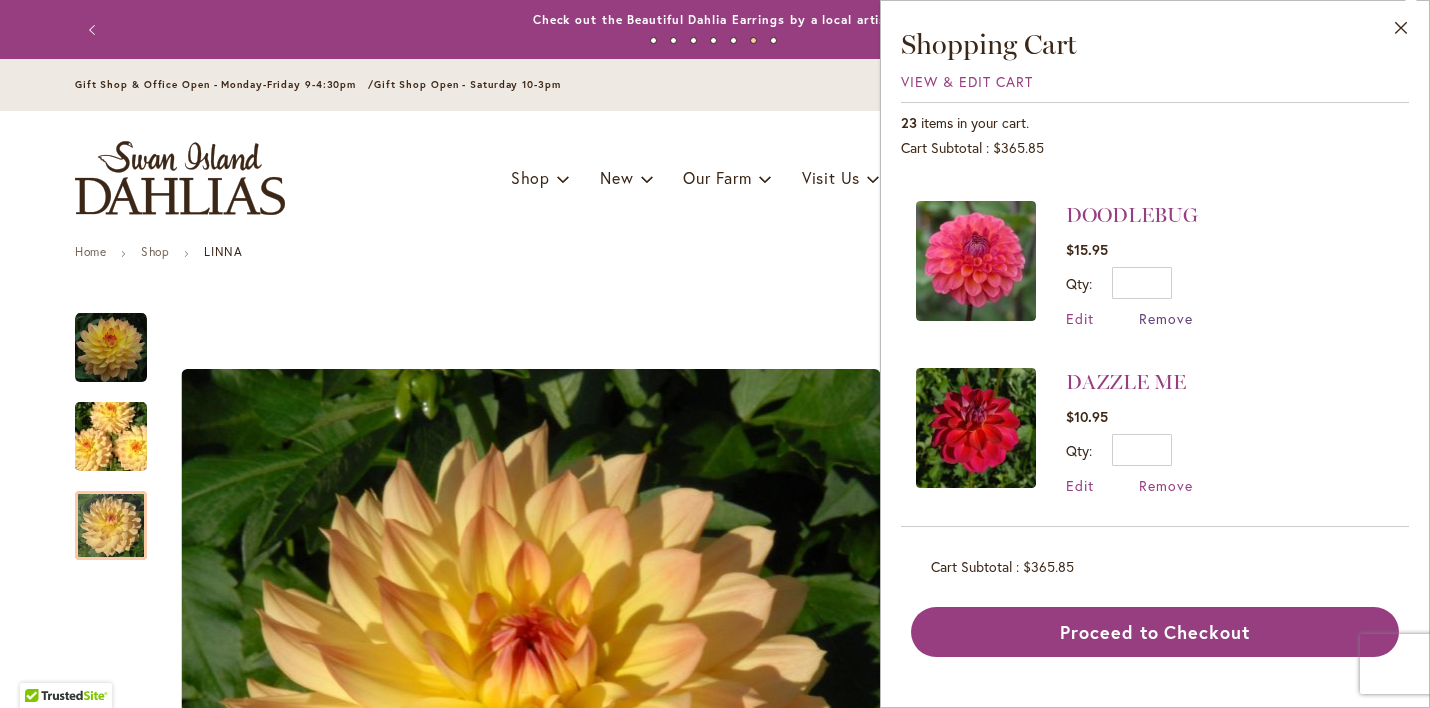 click on "Remove" at bounding box center (1166, 318) 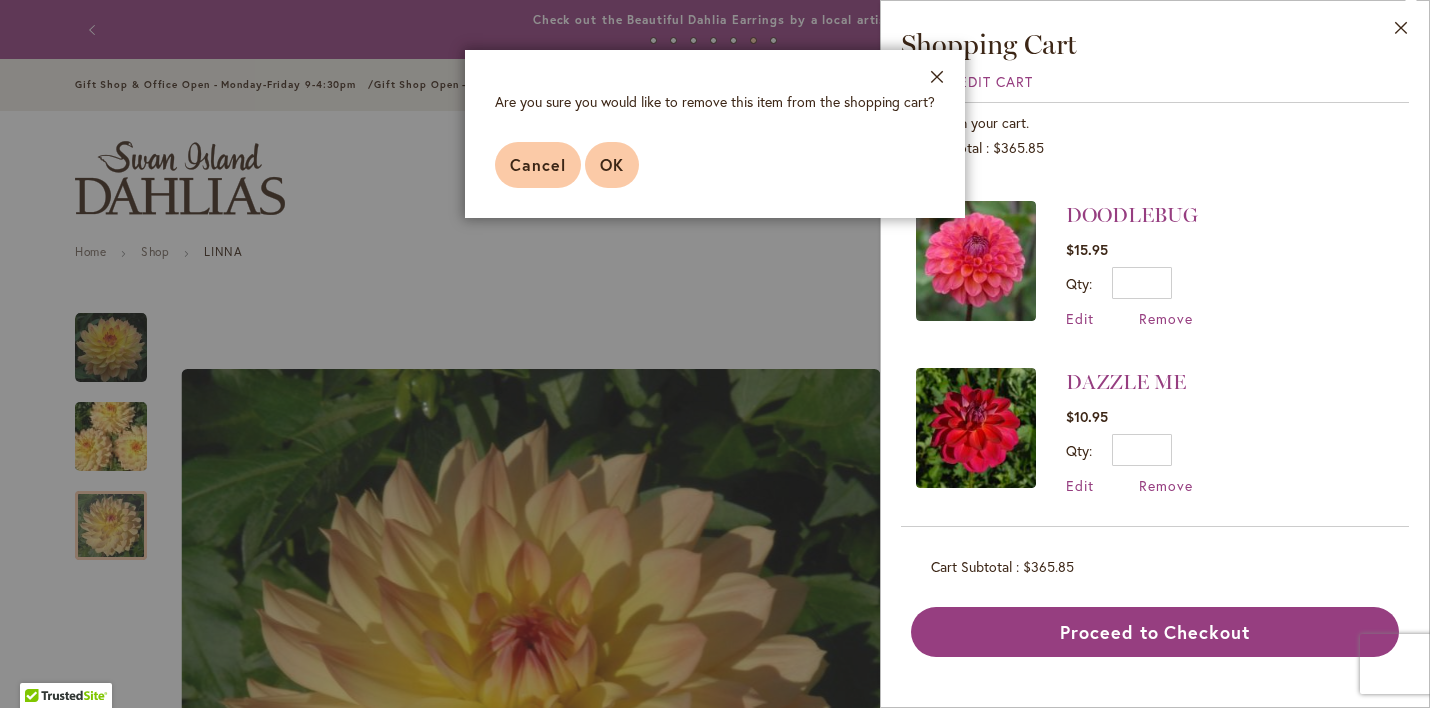 click on "OK" at bounding box center [612, 165] 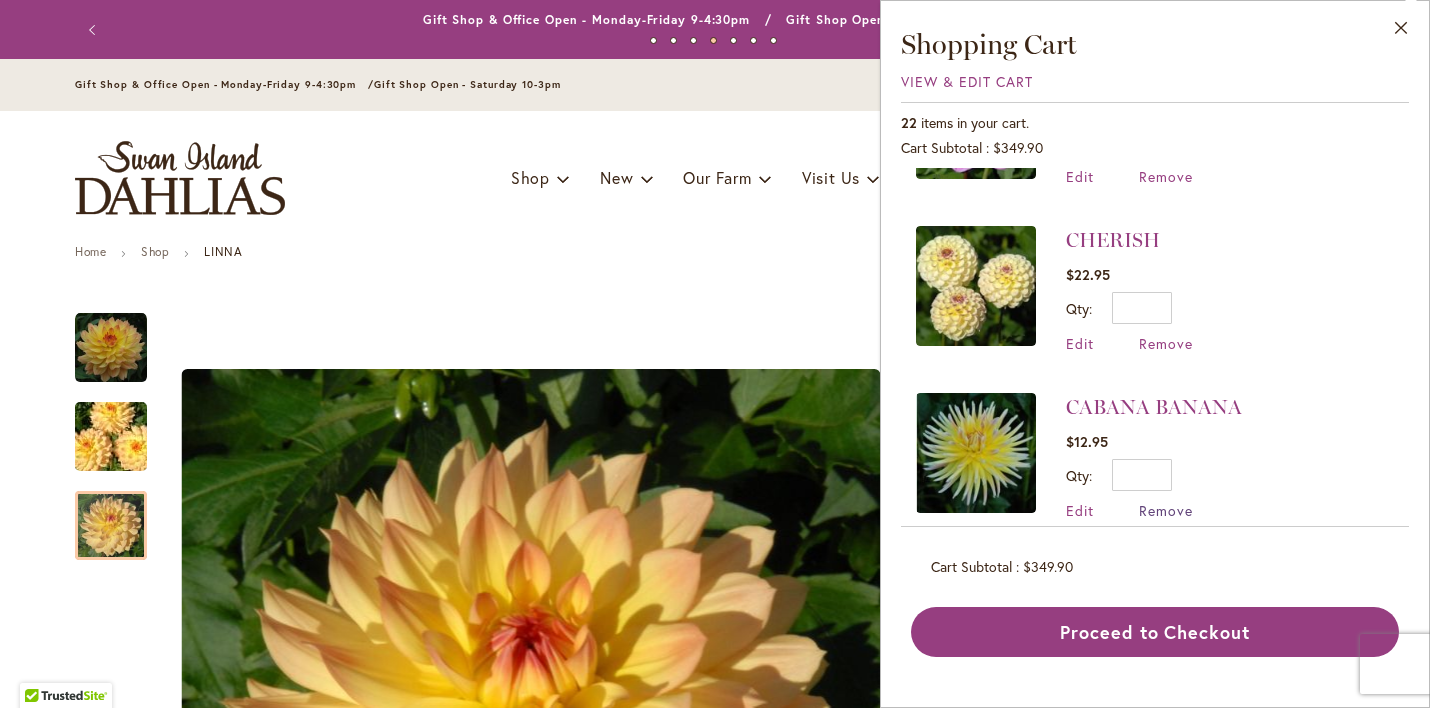 scroll, scrollTop: 2458, scrollLeft: 0, axis: vertical 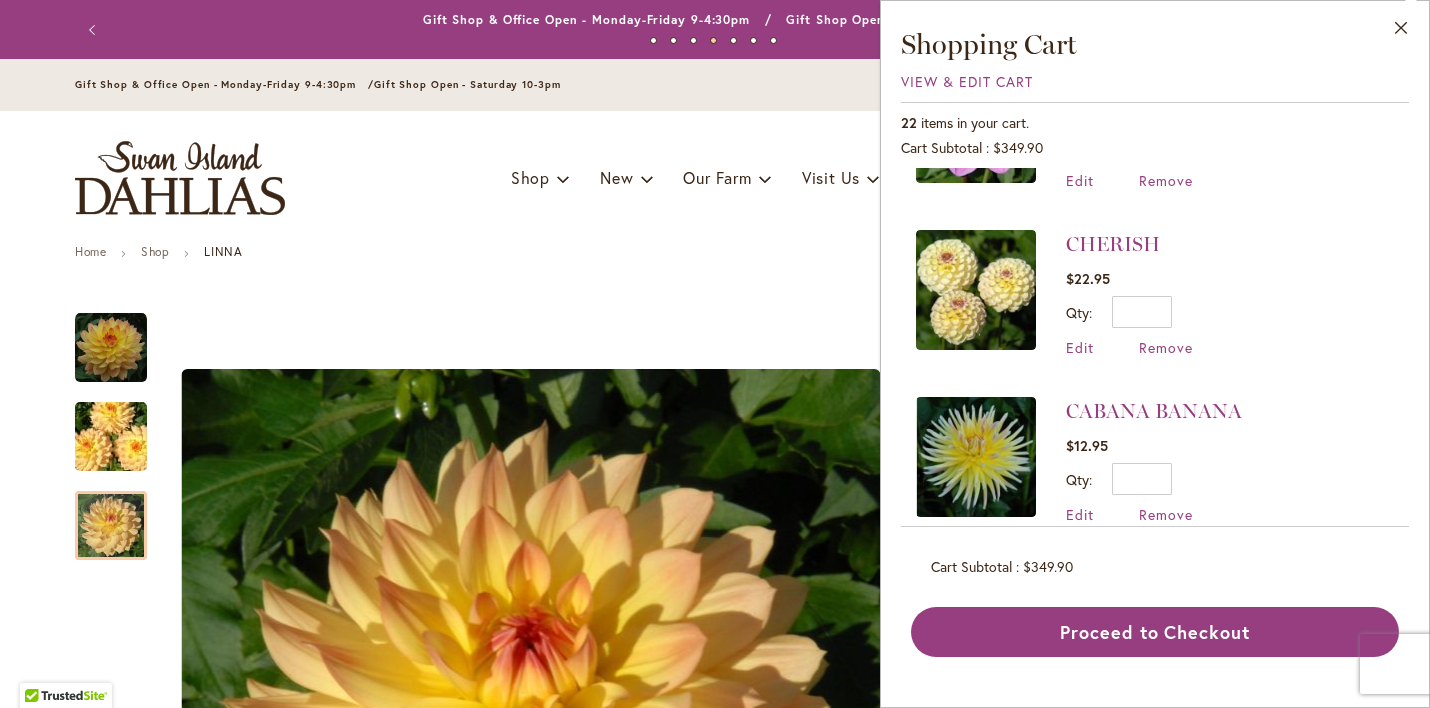 click at bounding box center (976, 290) 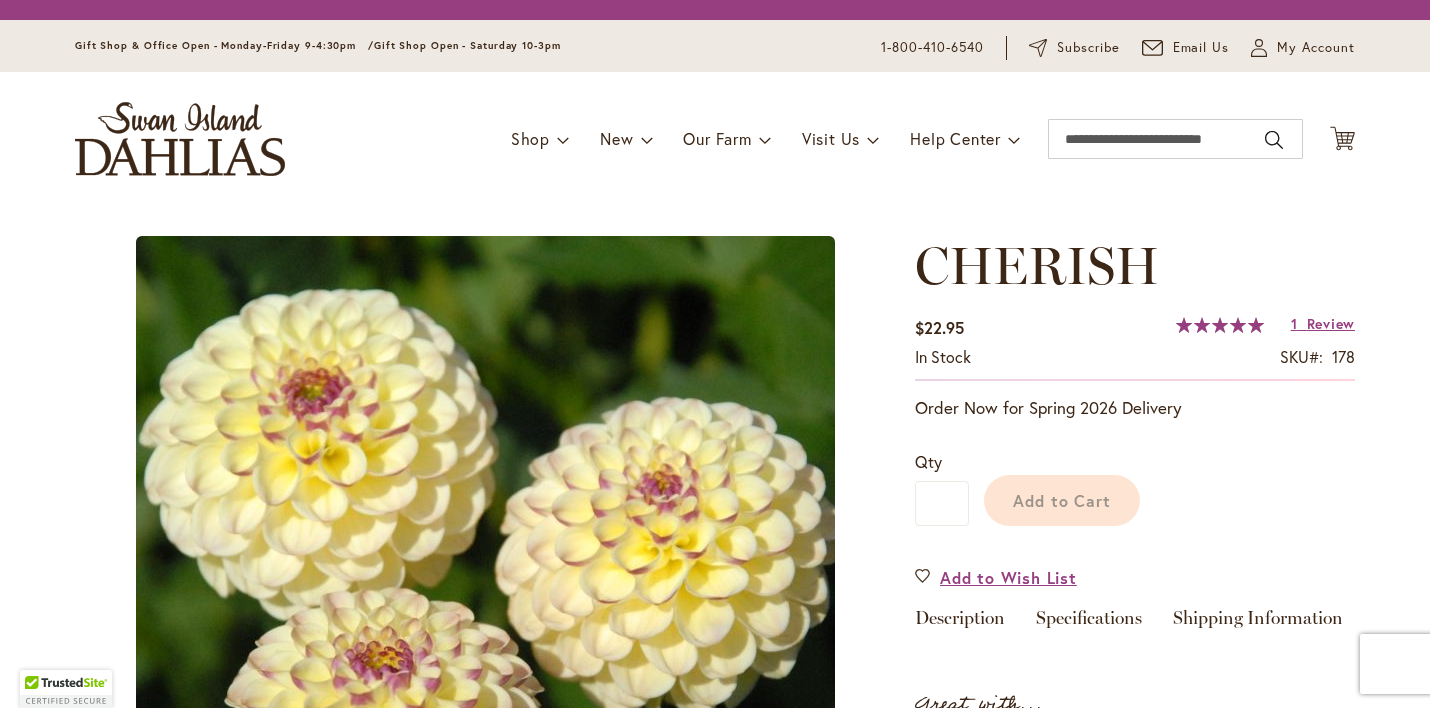 scroll, scrollTop: 0, scrollLeft: 0, axis: both 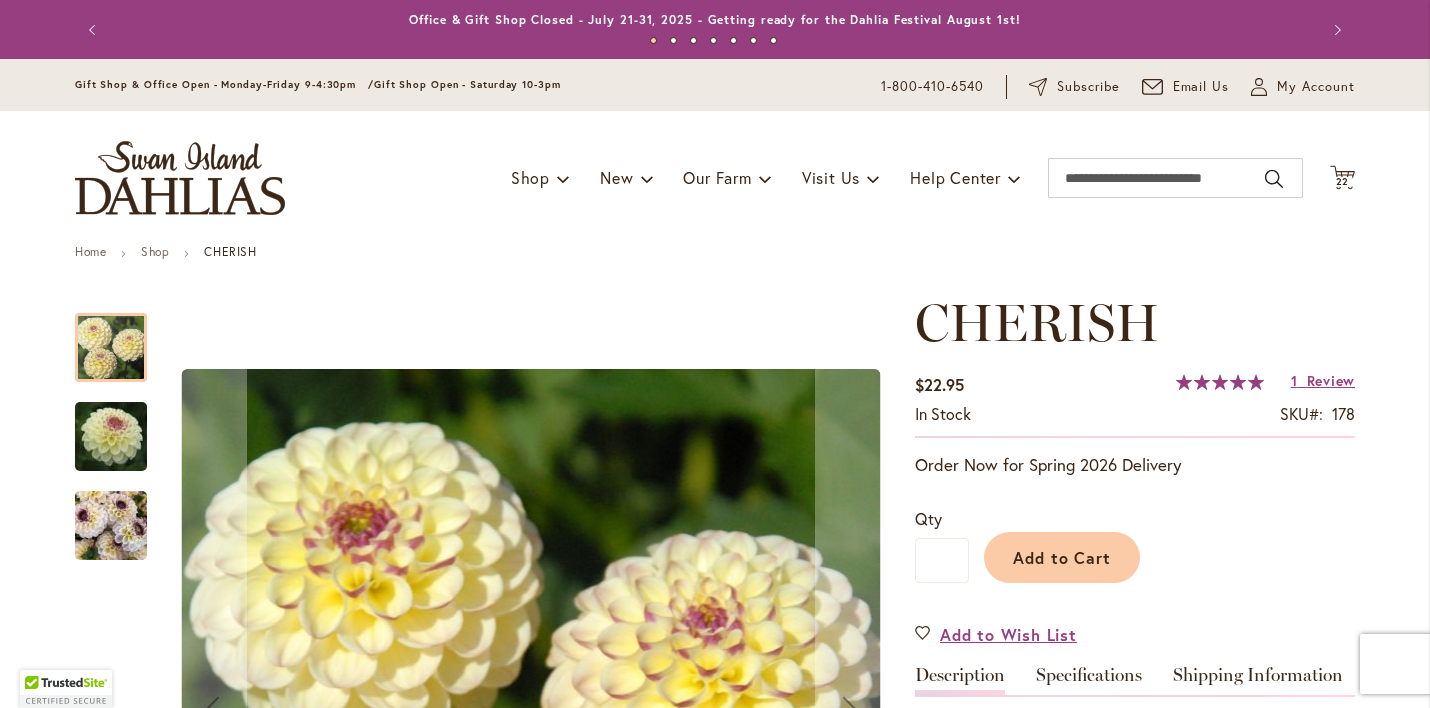 click at bounding box center [111, 526] 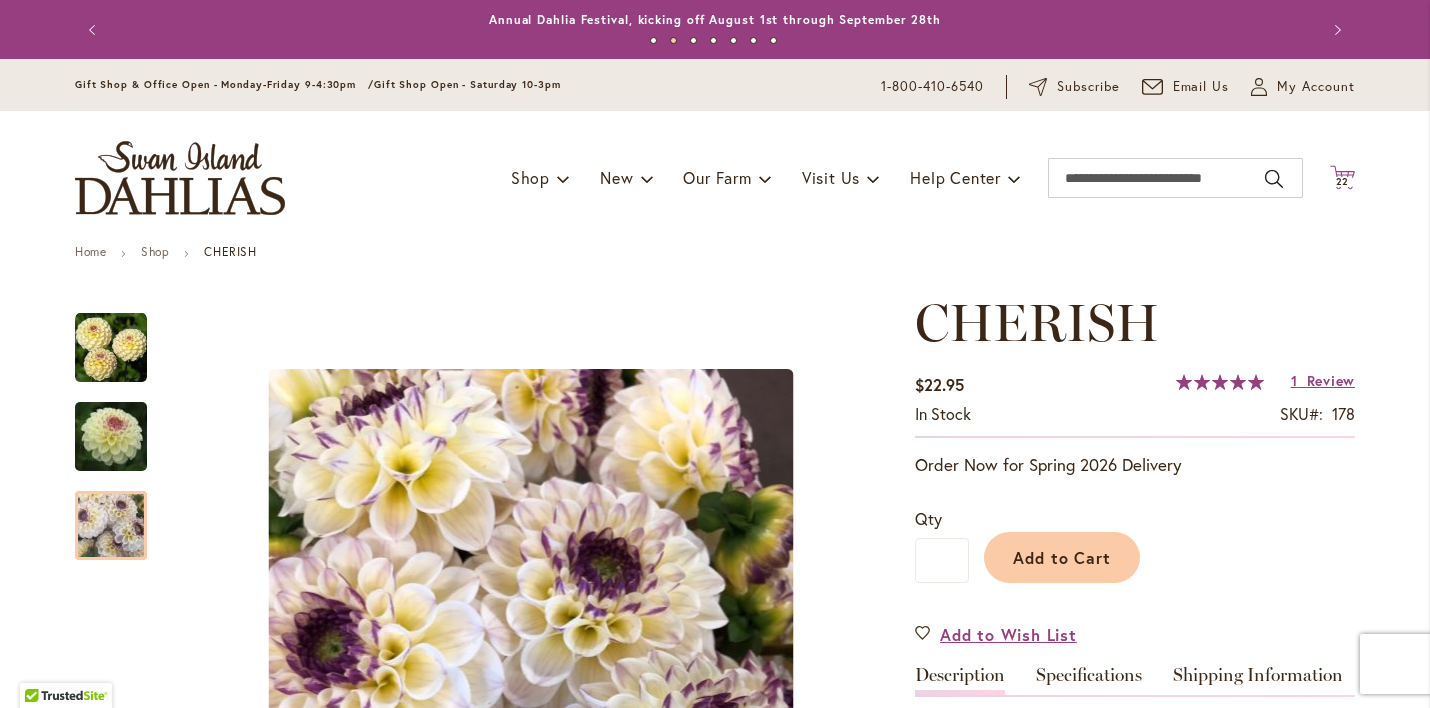 click 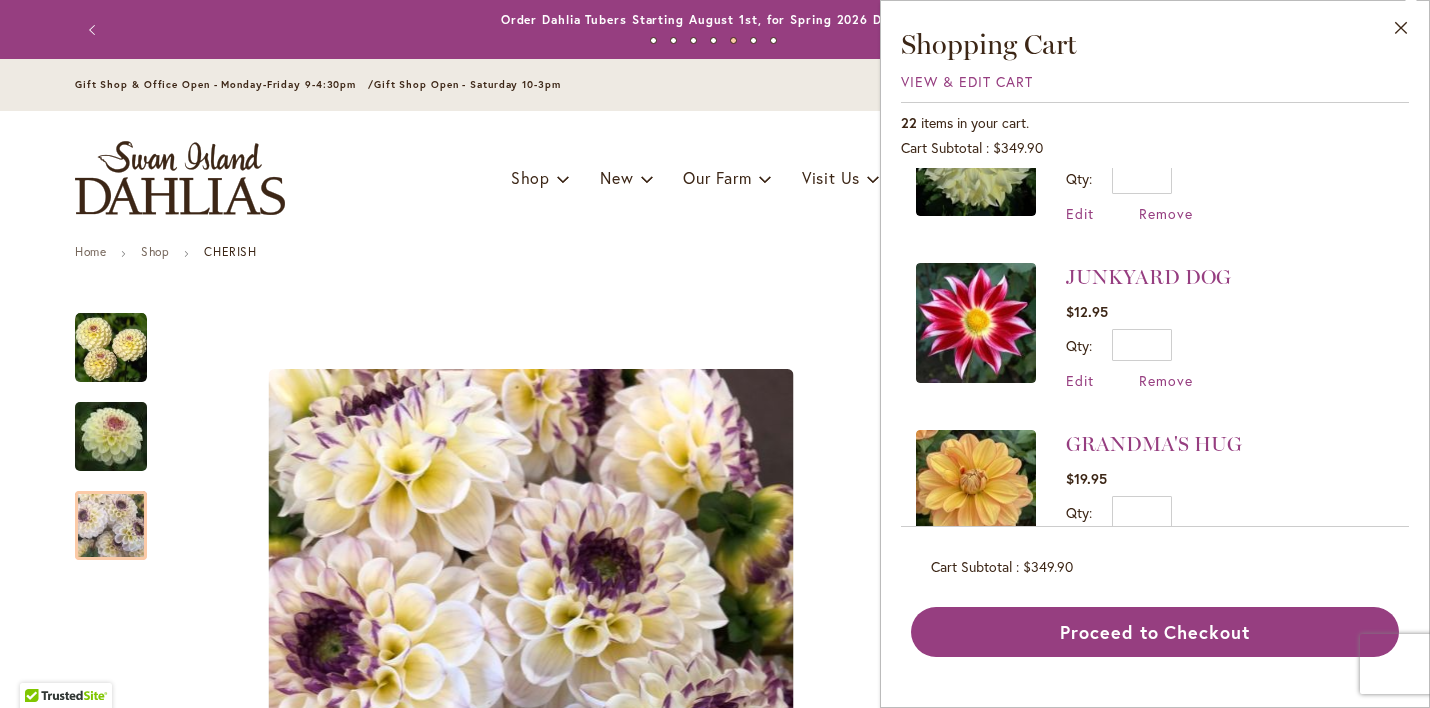 scroll, scrollTop: 1429, scrollLeft: 0, axis: vertical 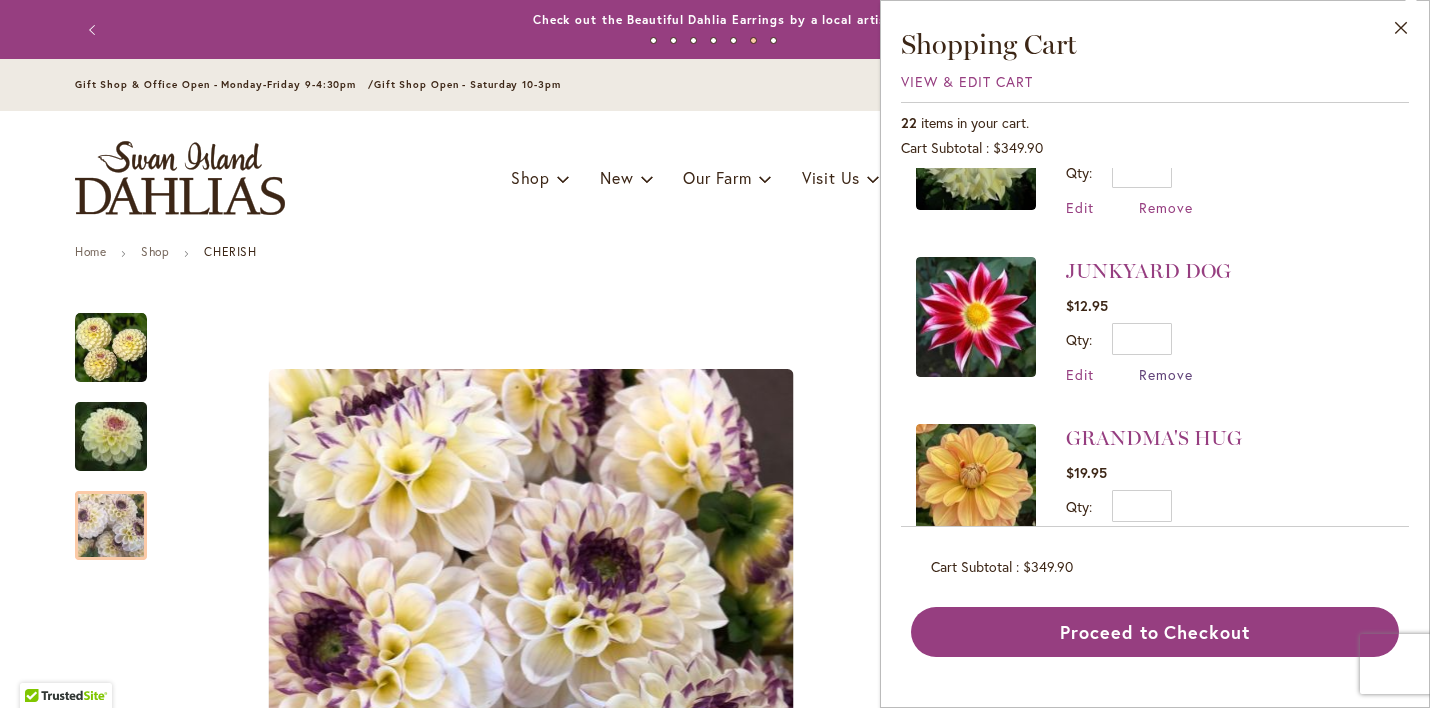 click on "Remove" at bounding box center (1166, 374) 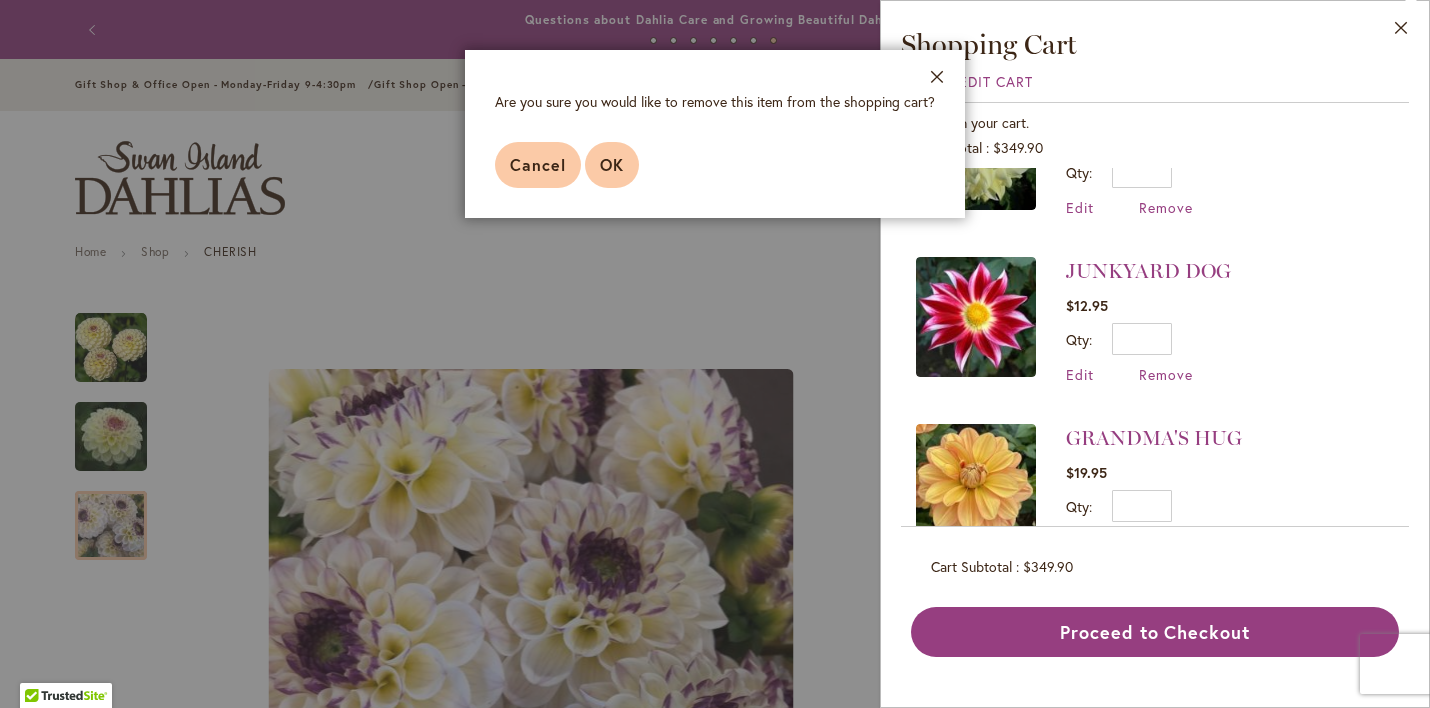 click on "OK" at bounding box center (612, 165) 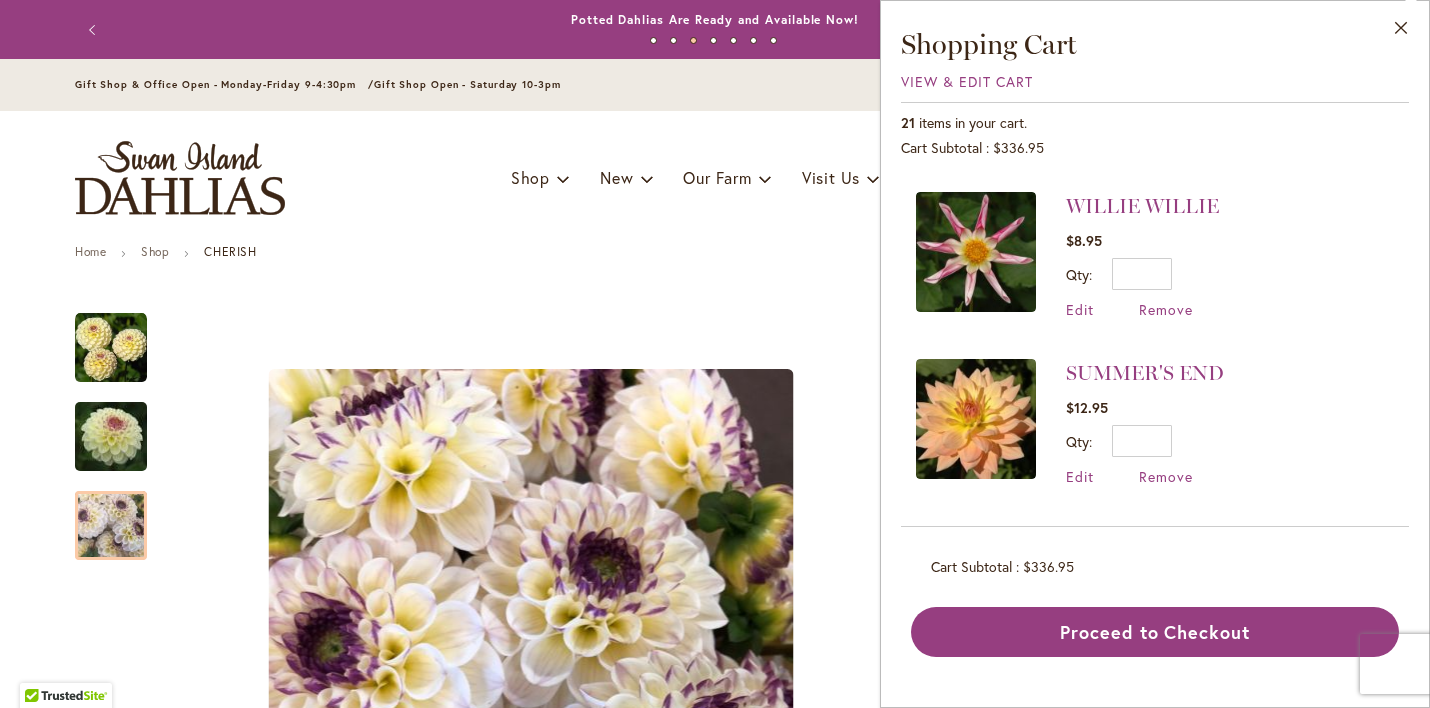 scroll, scrollTop: 150, scrollLeft: 0, axis: vertical 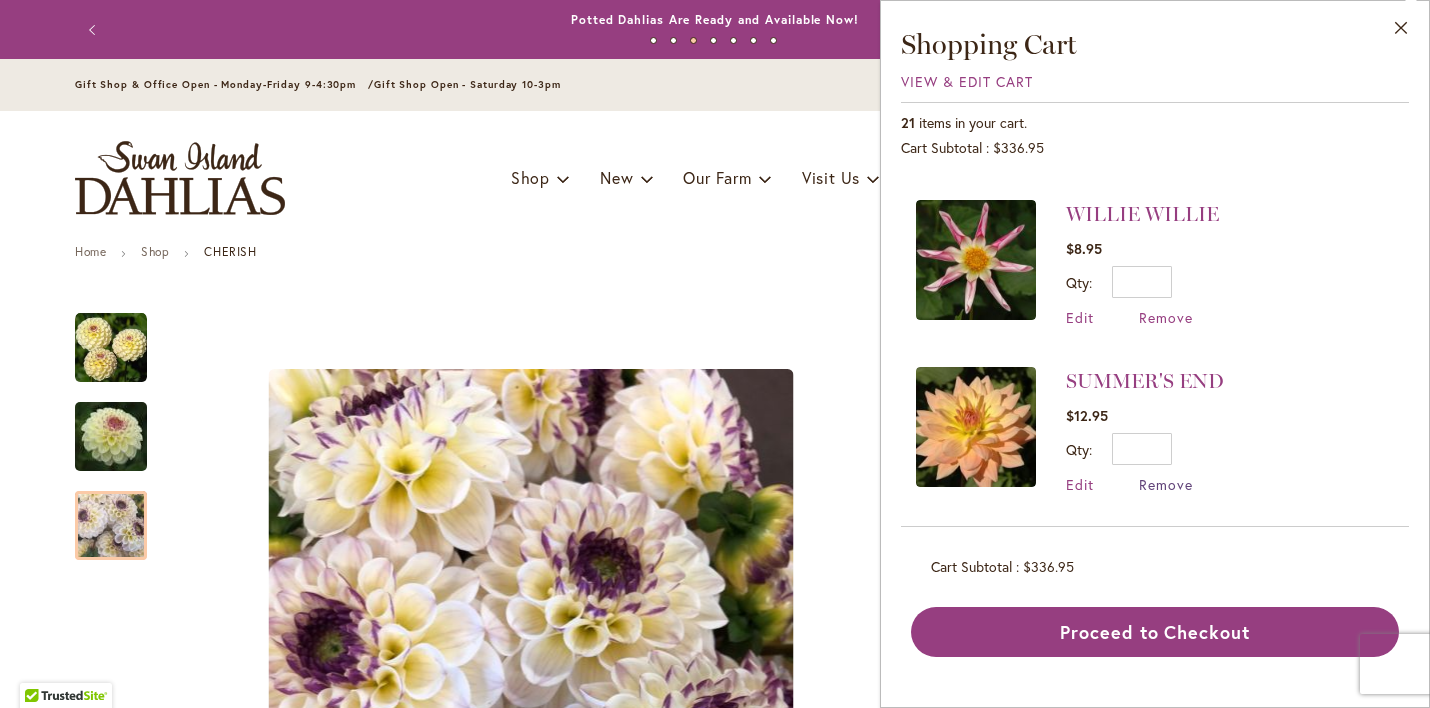 click on "Remove" at bounding box center (1166, 484) 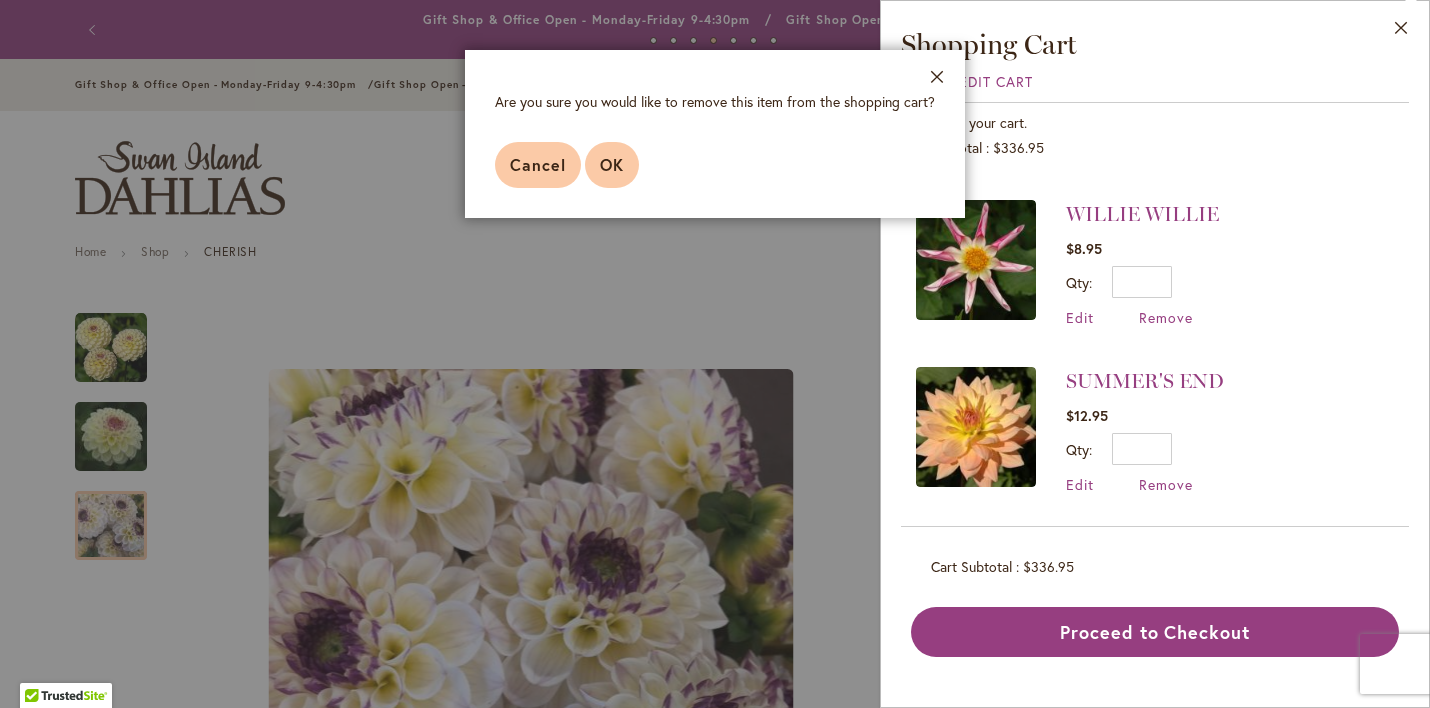 click on "OK" at bounding box center [612, 164] 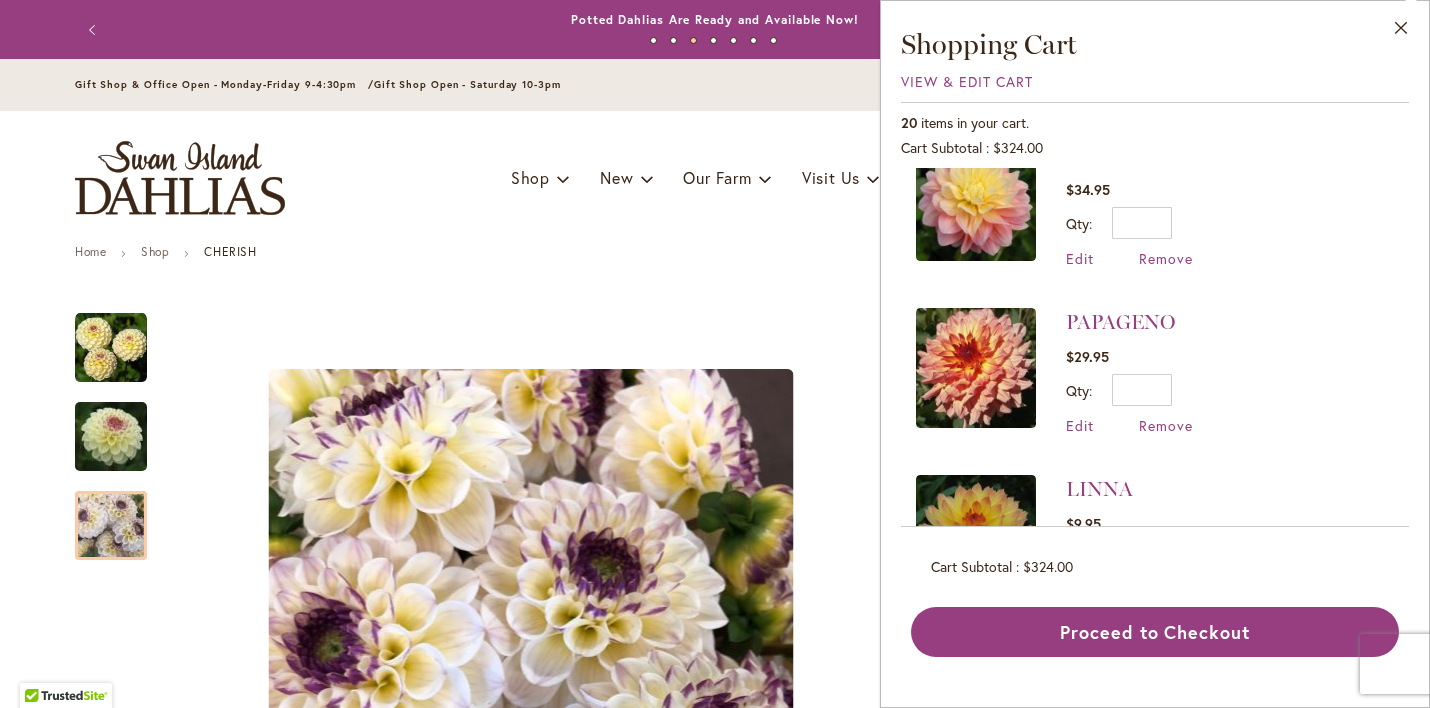 scroll, scrollTop: 713, scrollLeft: 0, axis: vertical 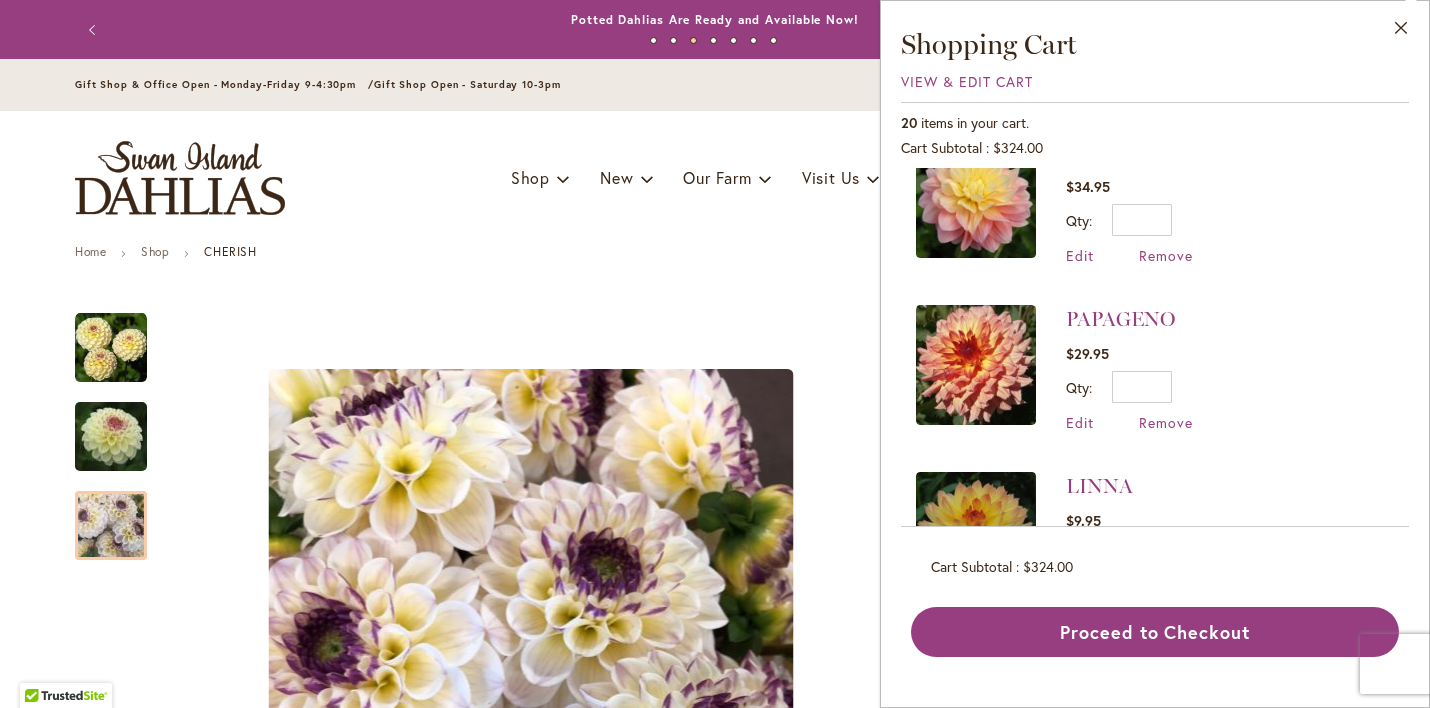 click at bounding box center [976, 365] 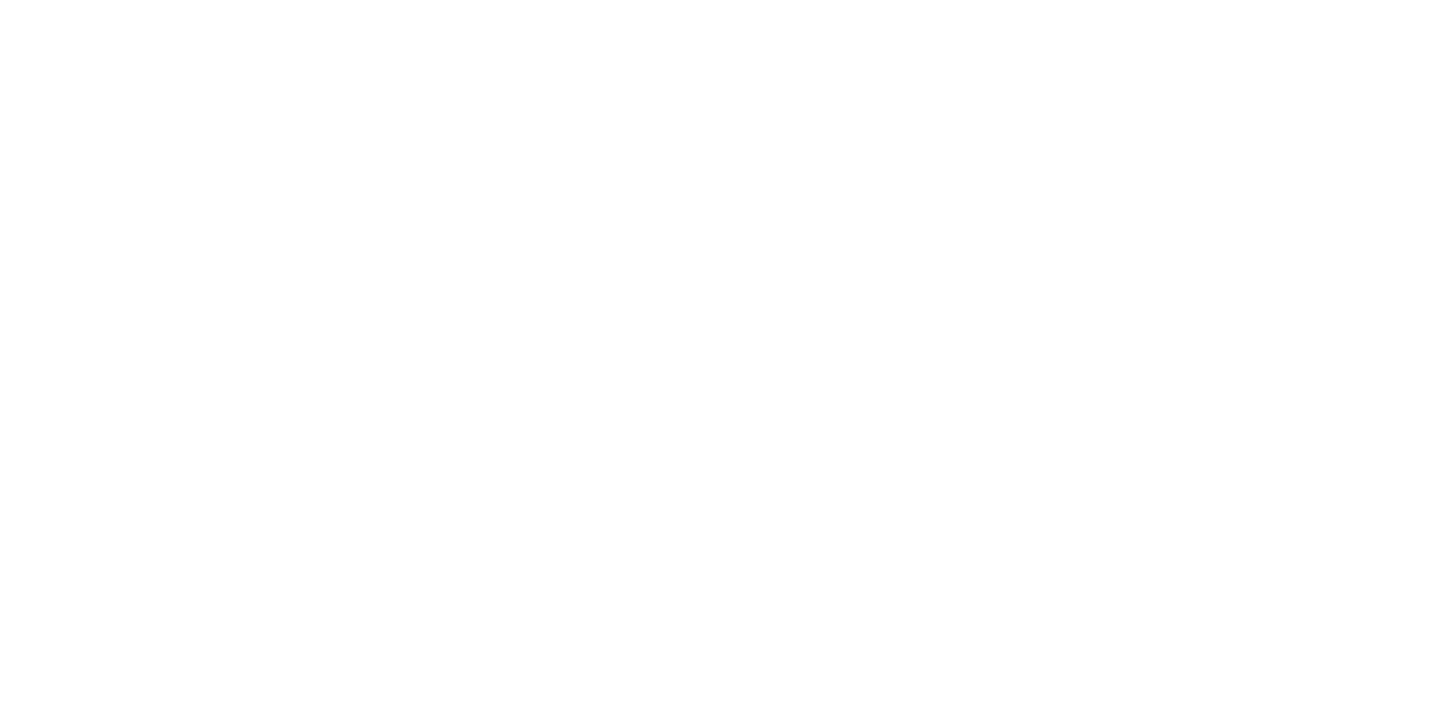 scroll, scrollTop: 0, scrollLeft: 0, axis: both 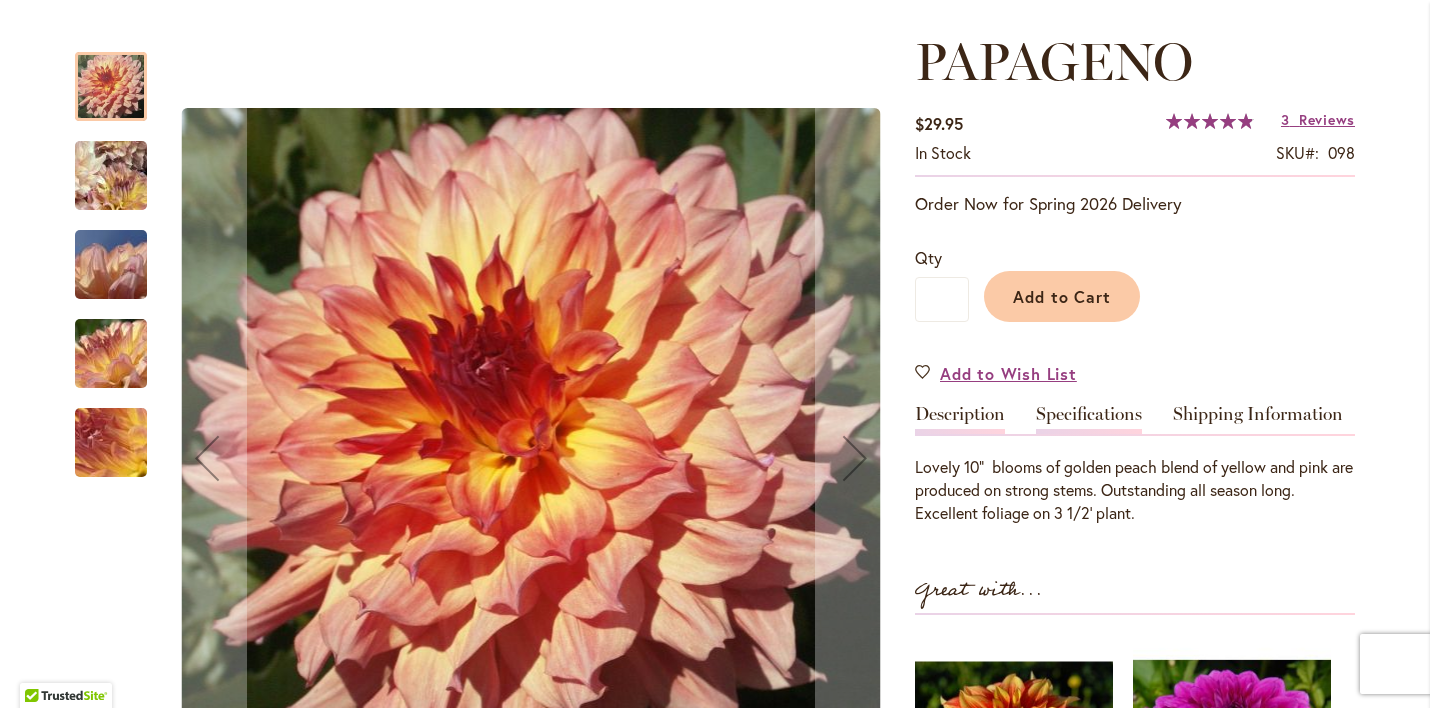 click on "Specifications" at bounding box center (1089, 419) 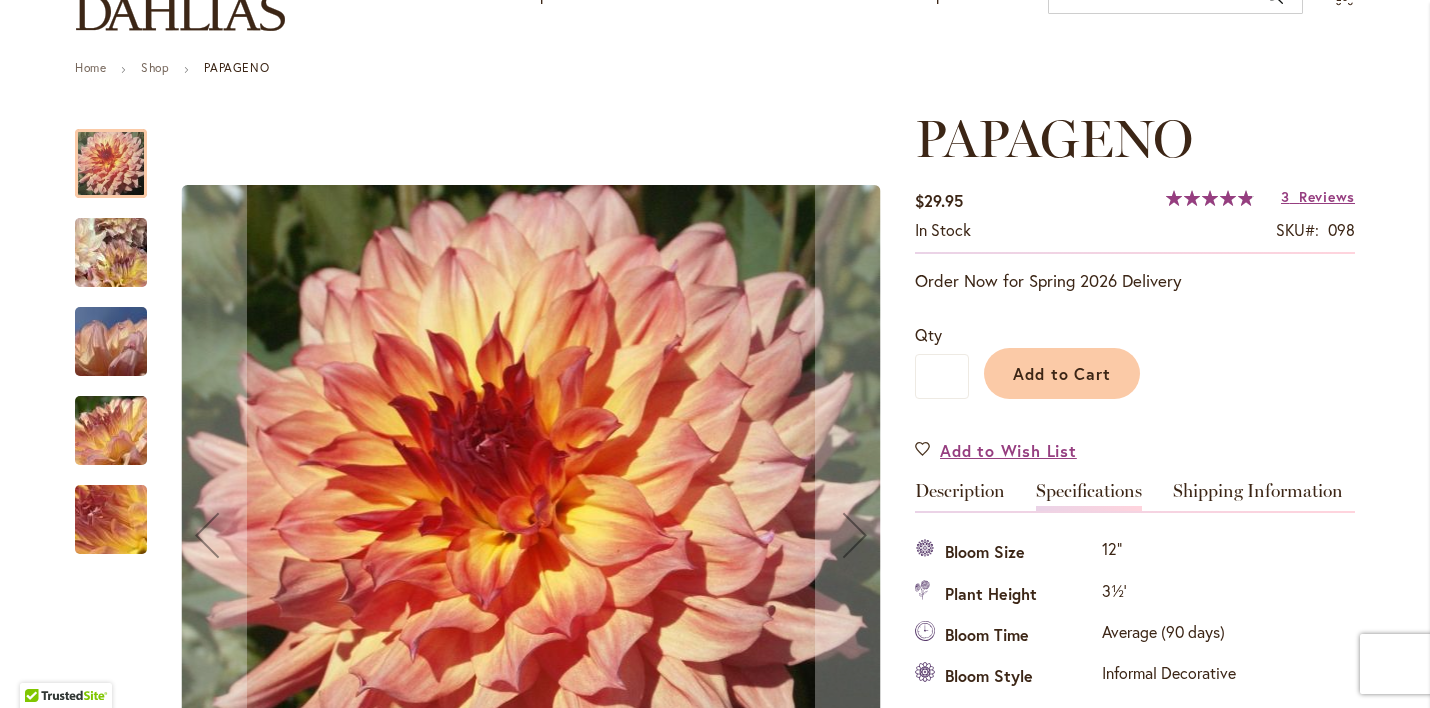 scroll, scrollTop: 175, scrollLeft: 0, axis: vertical 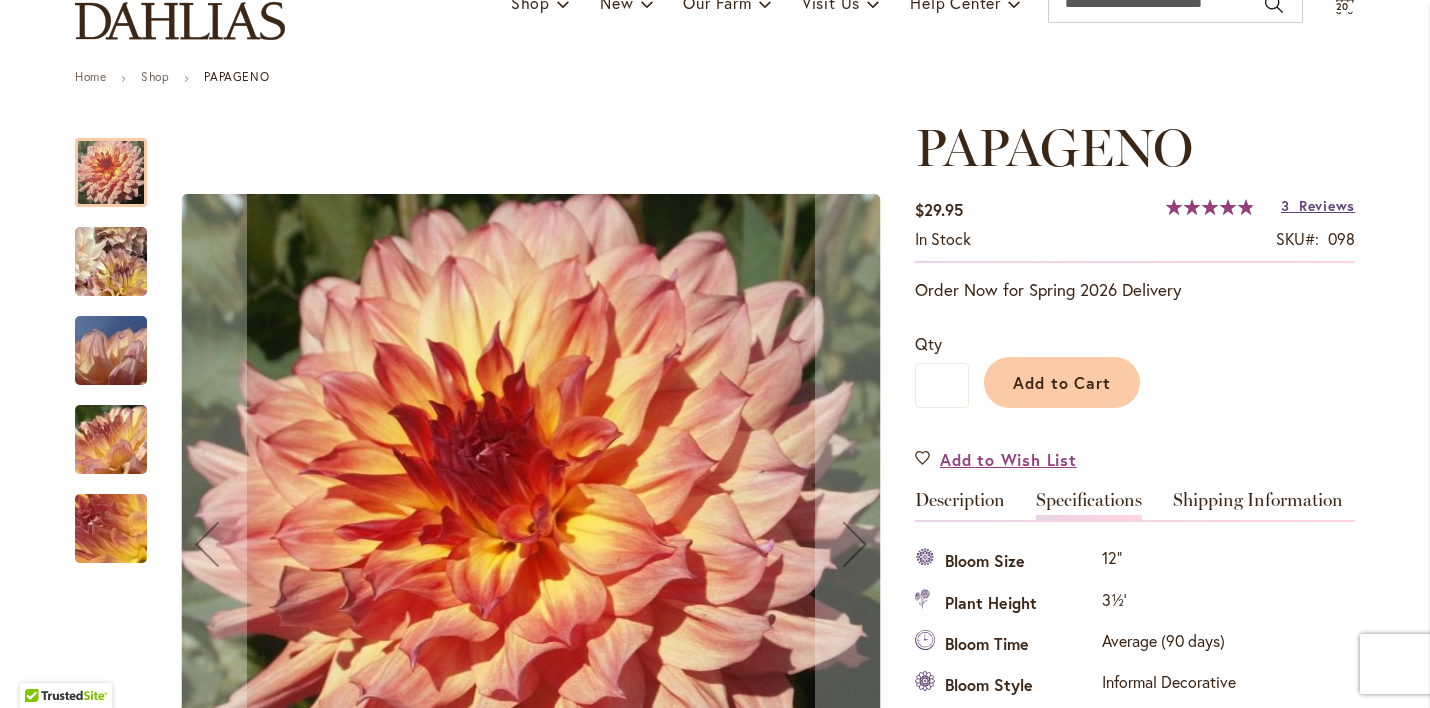 click on "Reviews" at bounding box center [1327, 205] 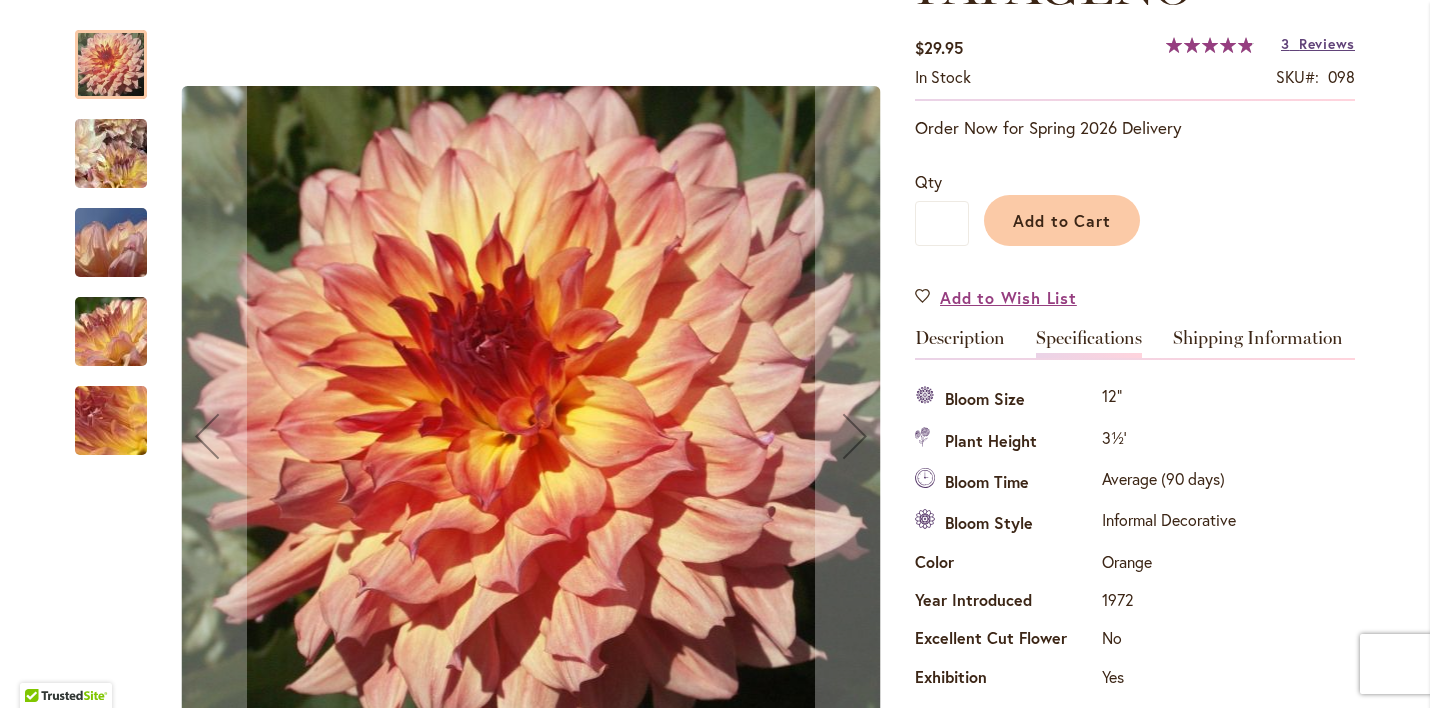 scroll, scrollTop: 0, scrollLeft: 0, axis: both 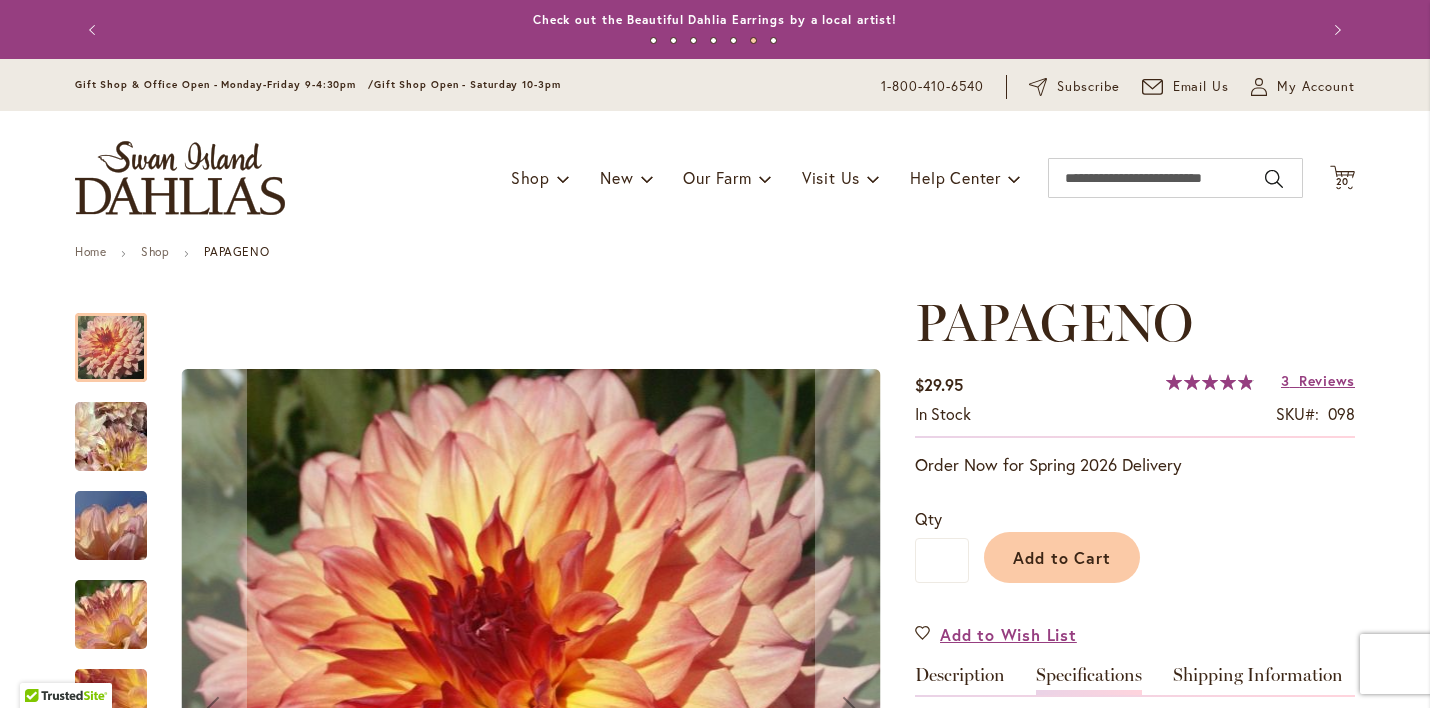 click at bounding box center [111, 526] 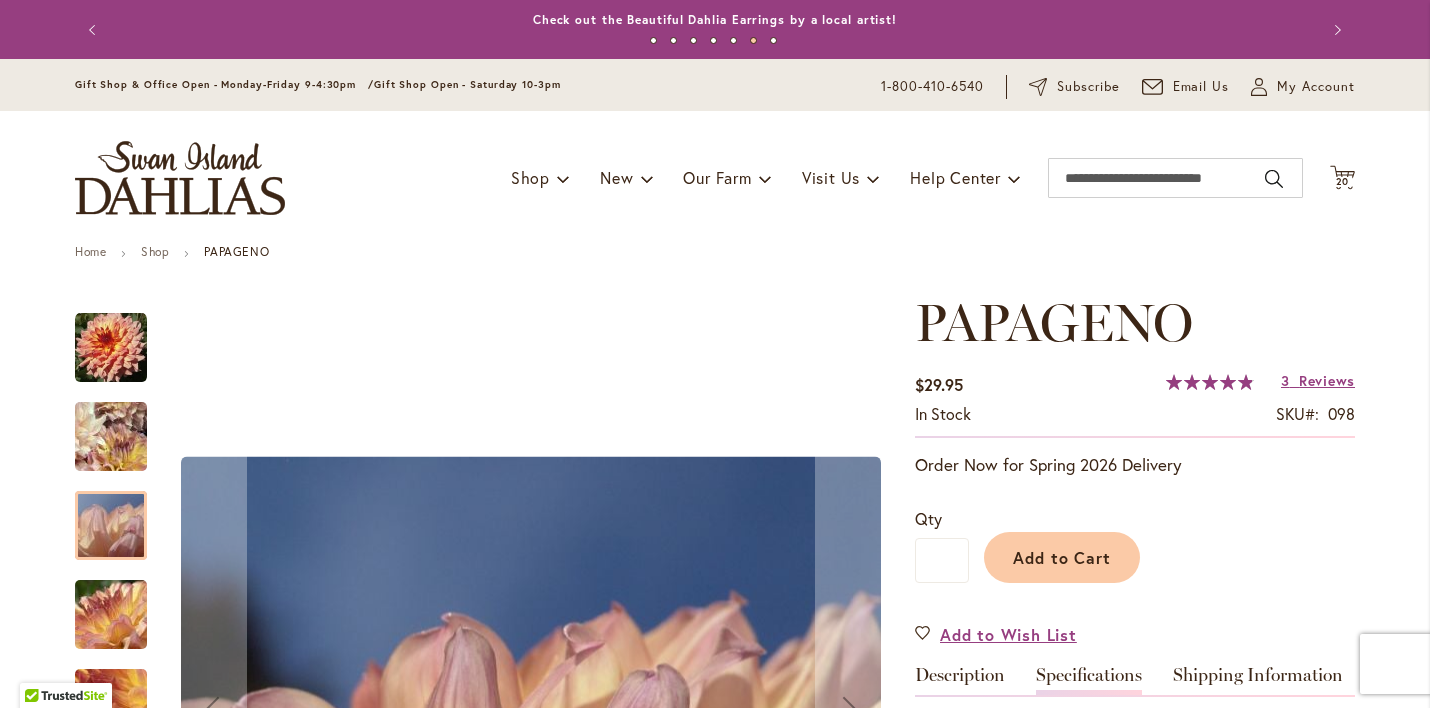 click at bounding box center (111, 615) 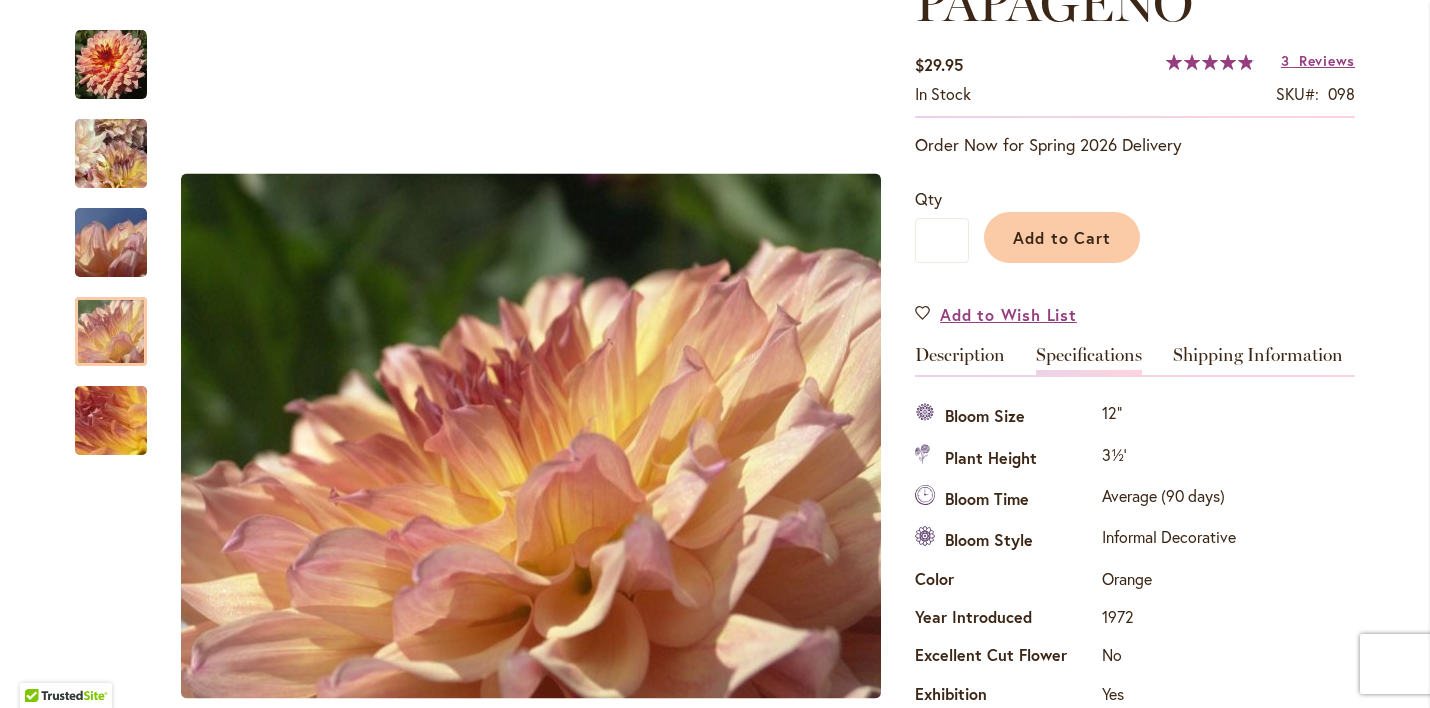 scroll, scrollTop: 0, scrollLeft: 0, axis: both 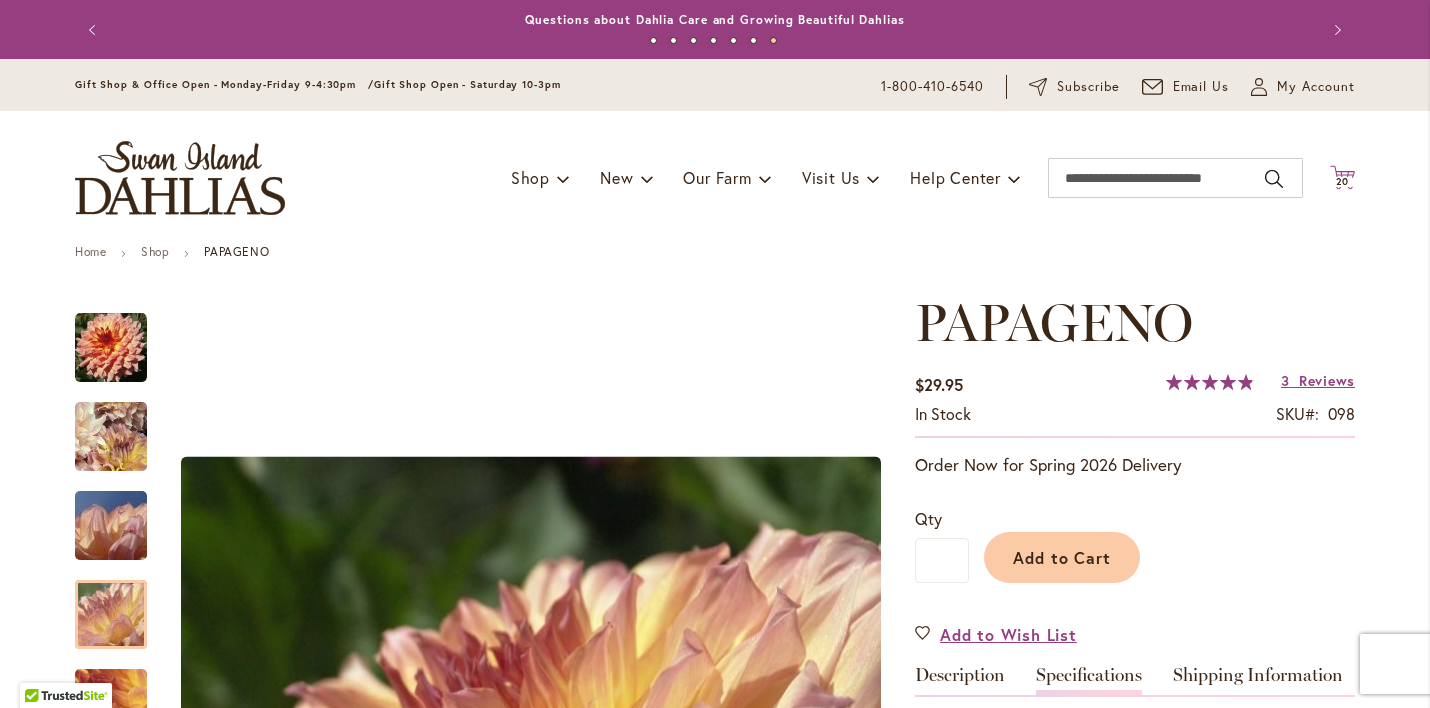 click 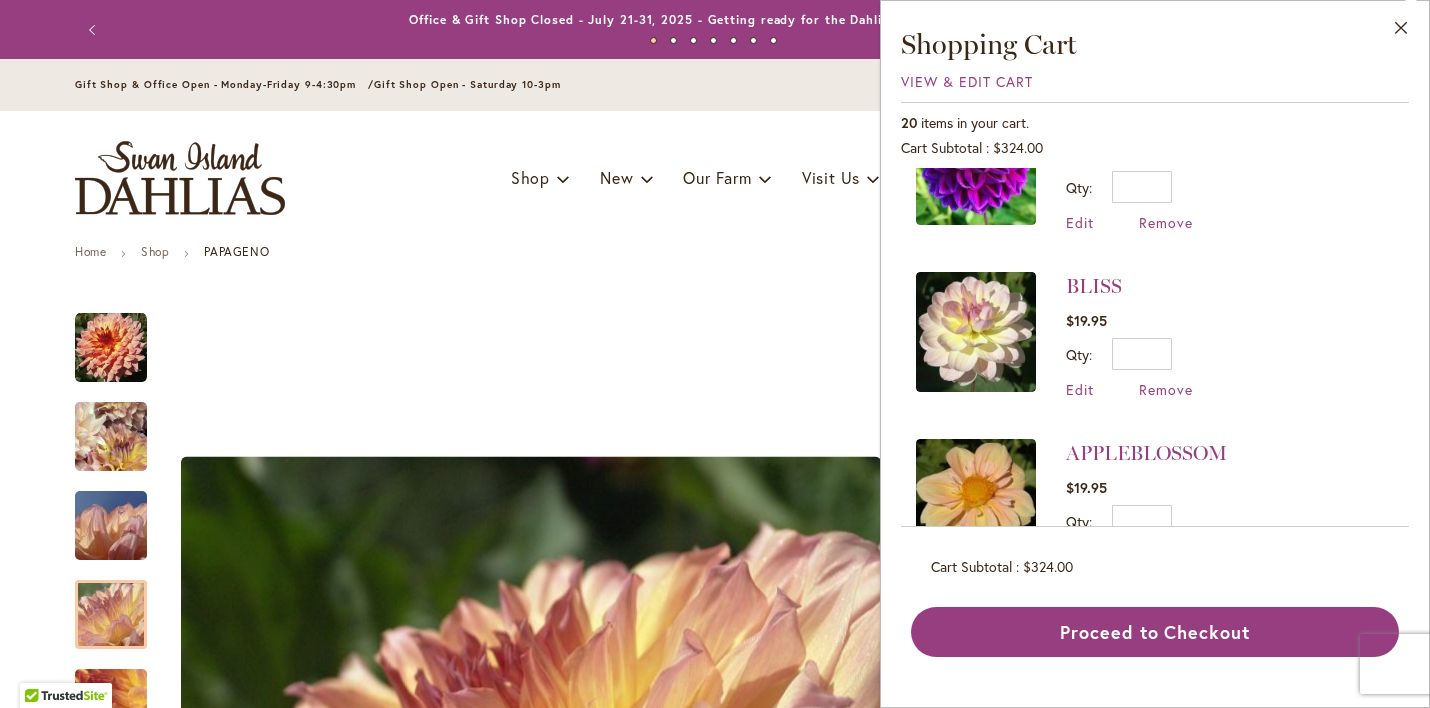 scroll, scrollTop: 2631, scrollLeft: 0, axis: vertical 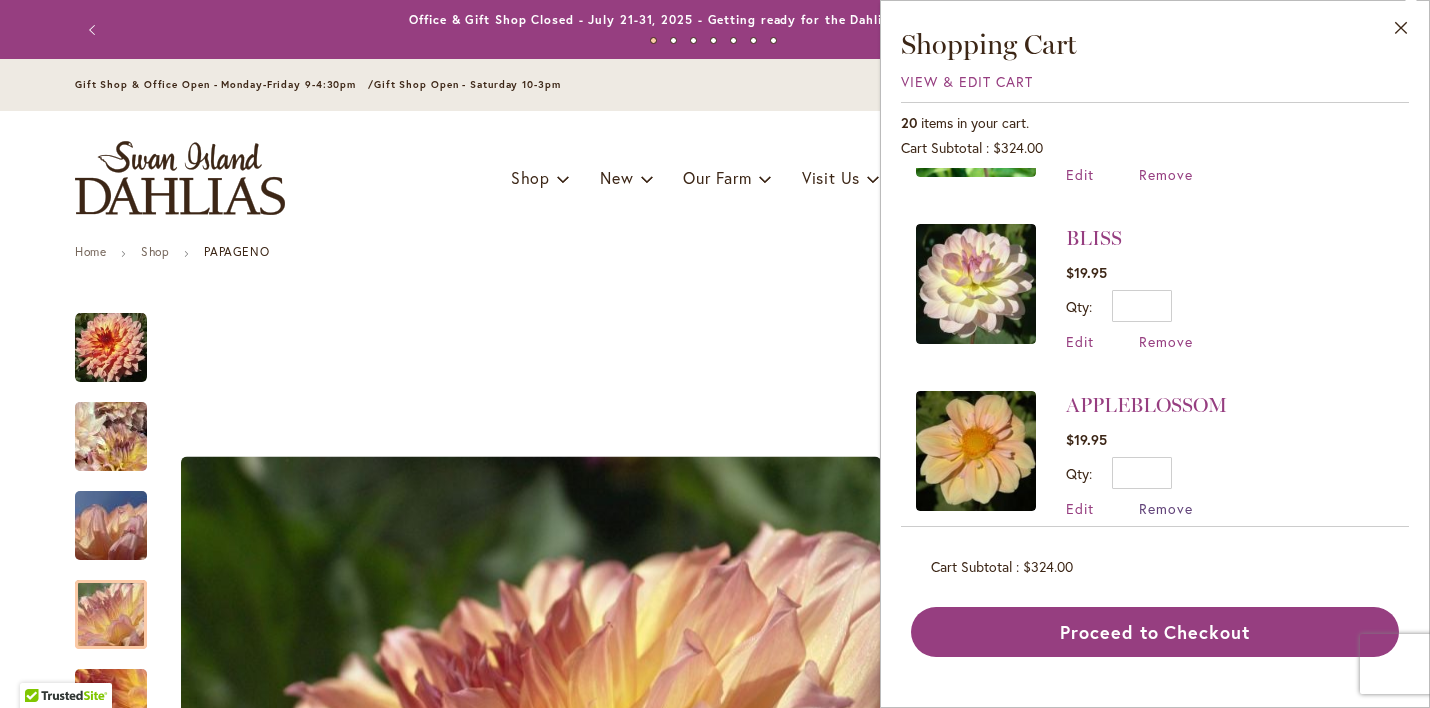 click on "Remove" at bounding box center (1166, 508) 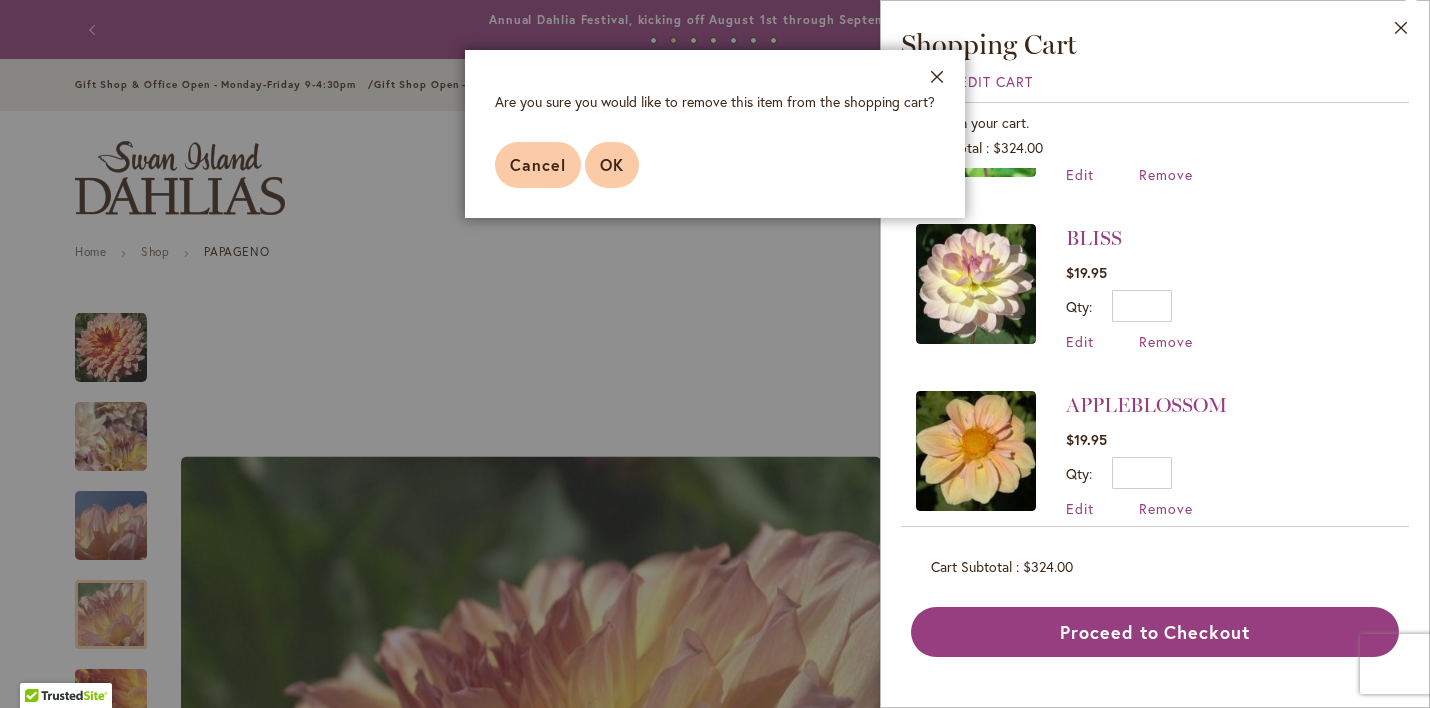 click on "OK" at bounding box center [612, 164] 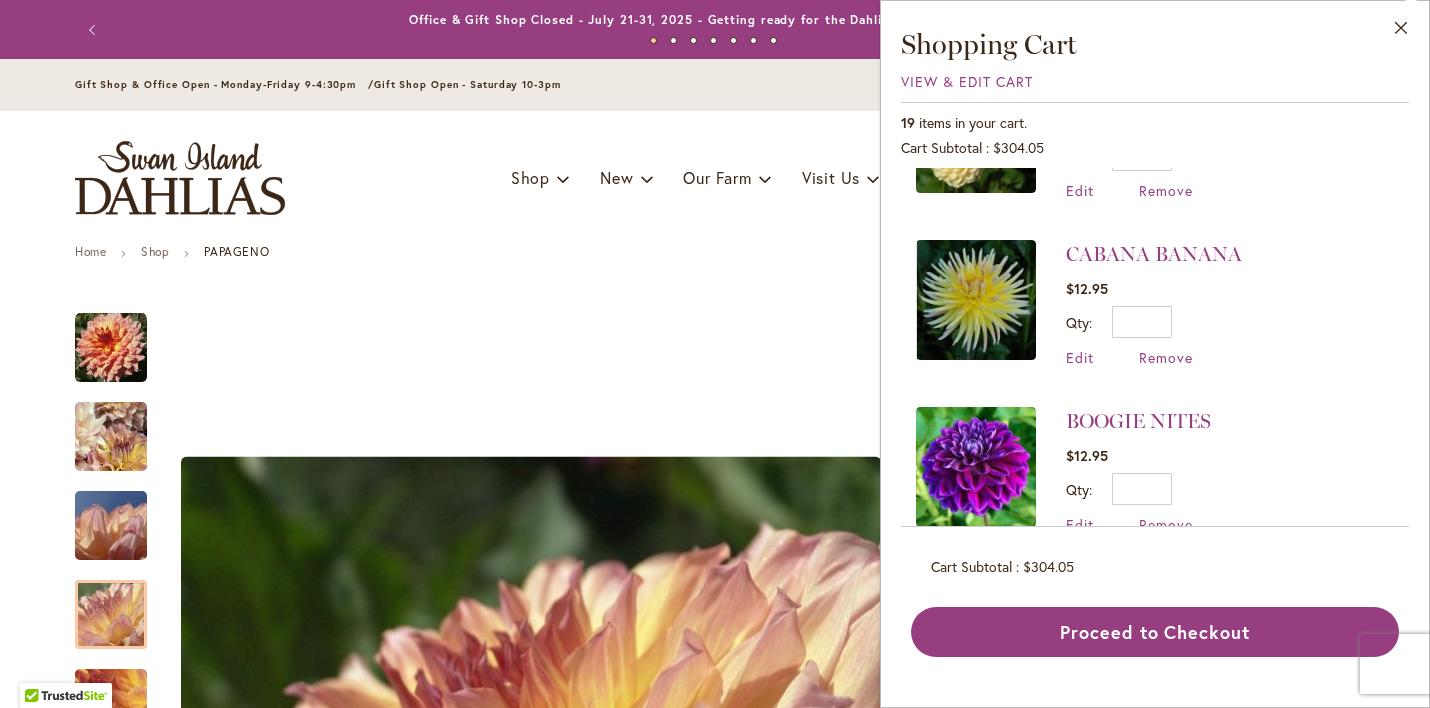 scroll, scrollTop: 2289, scrollLeft: 0, axis: vertical 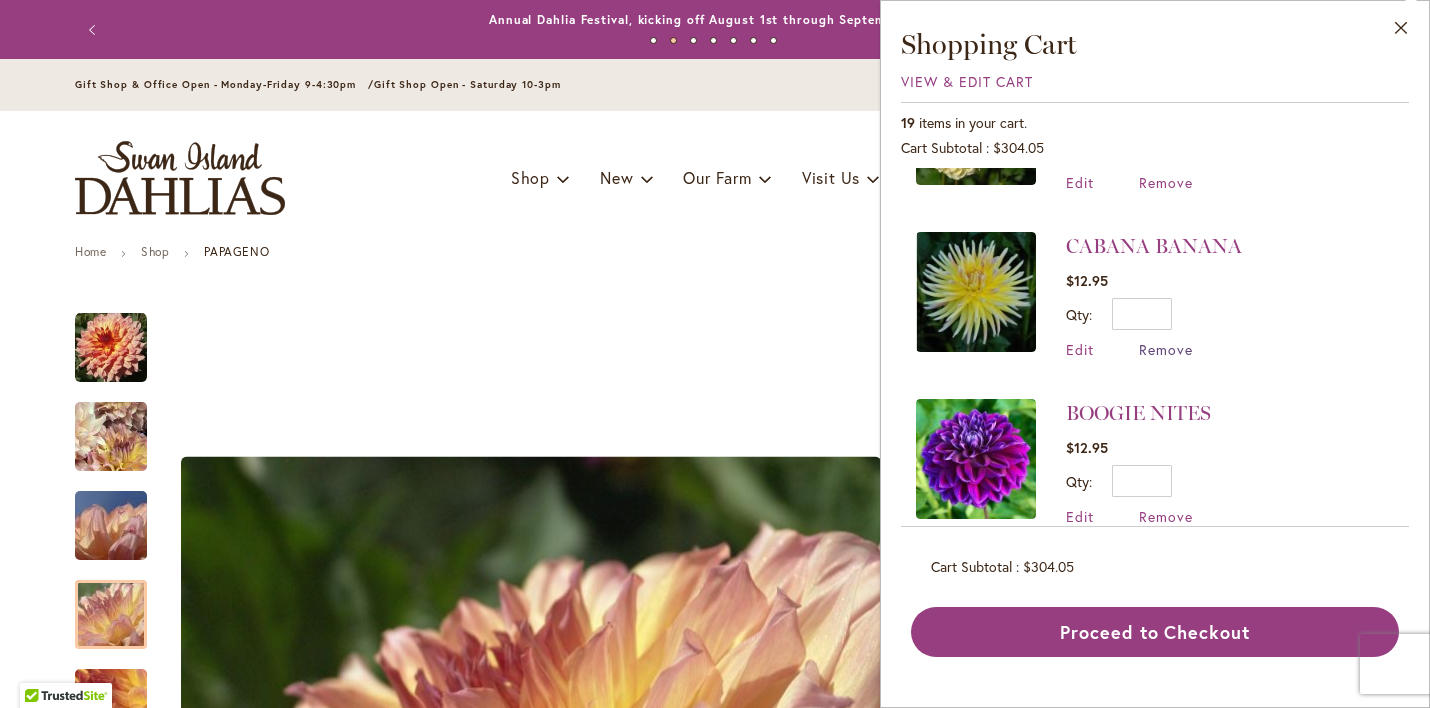 click on "Remove" at bounding box center [1166, 349] 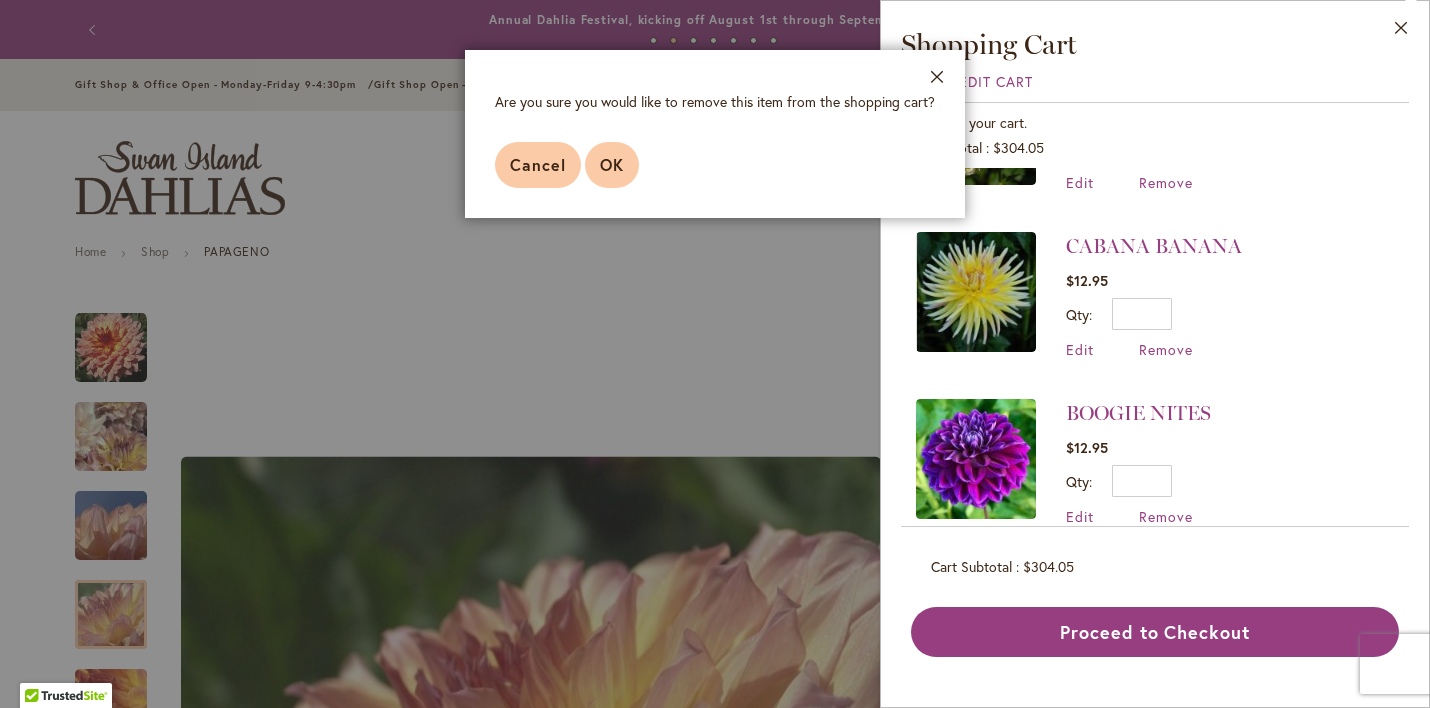 click on "OK" at bounding box center (612, 164) 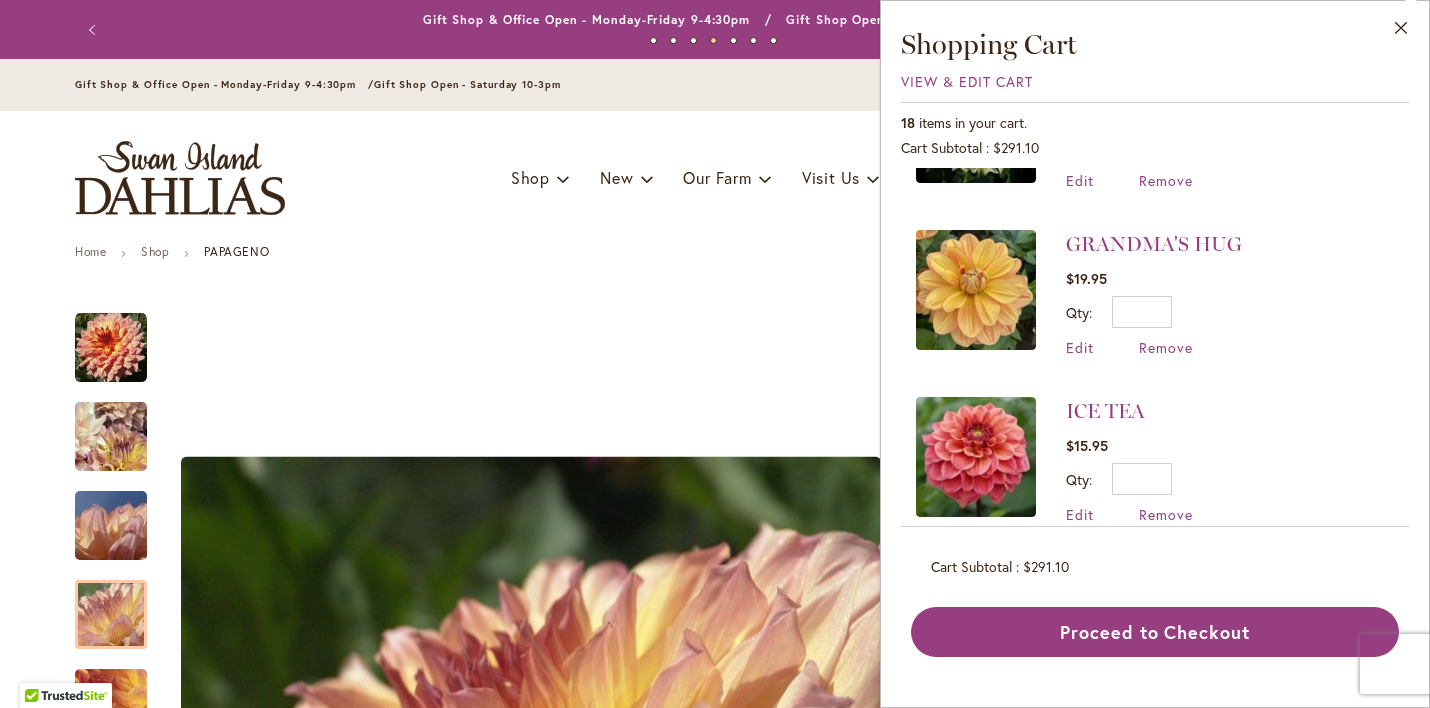 scroll, scrollTop: 1300, scrollLeft: 0, axis: vertical 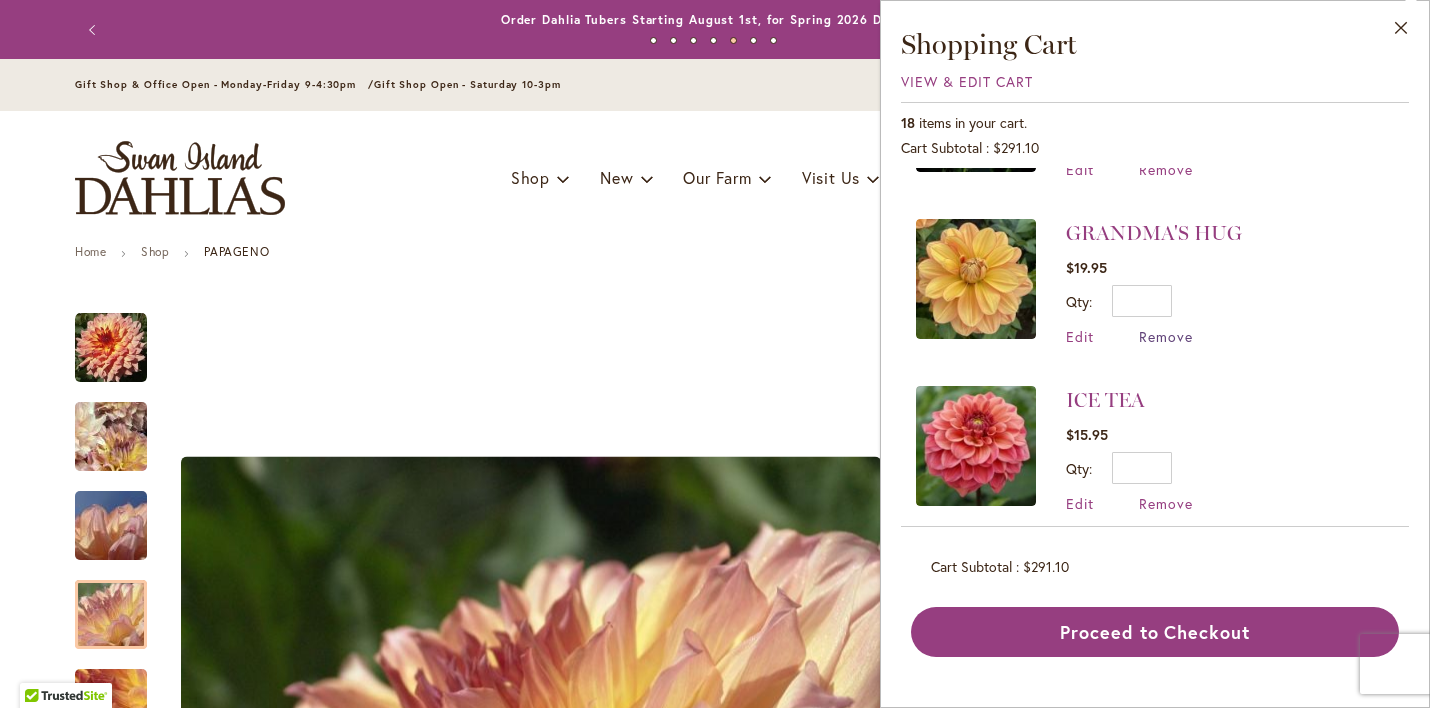 click on "Remove" at bounding box center (1166, 336) 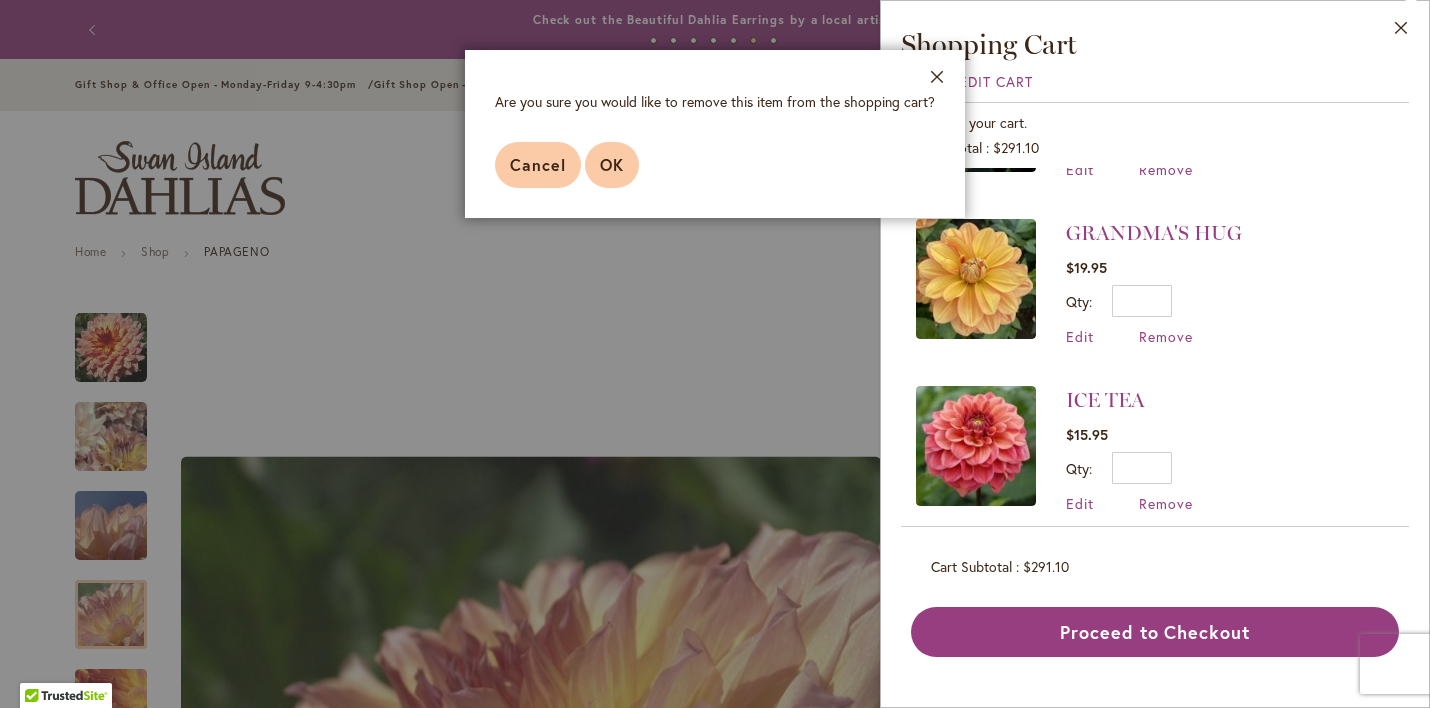 click on "OK" at bounding box center [612, 164] 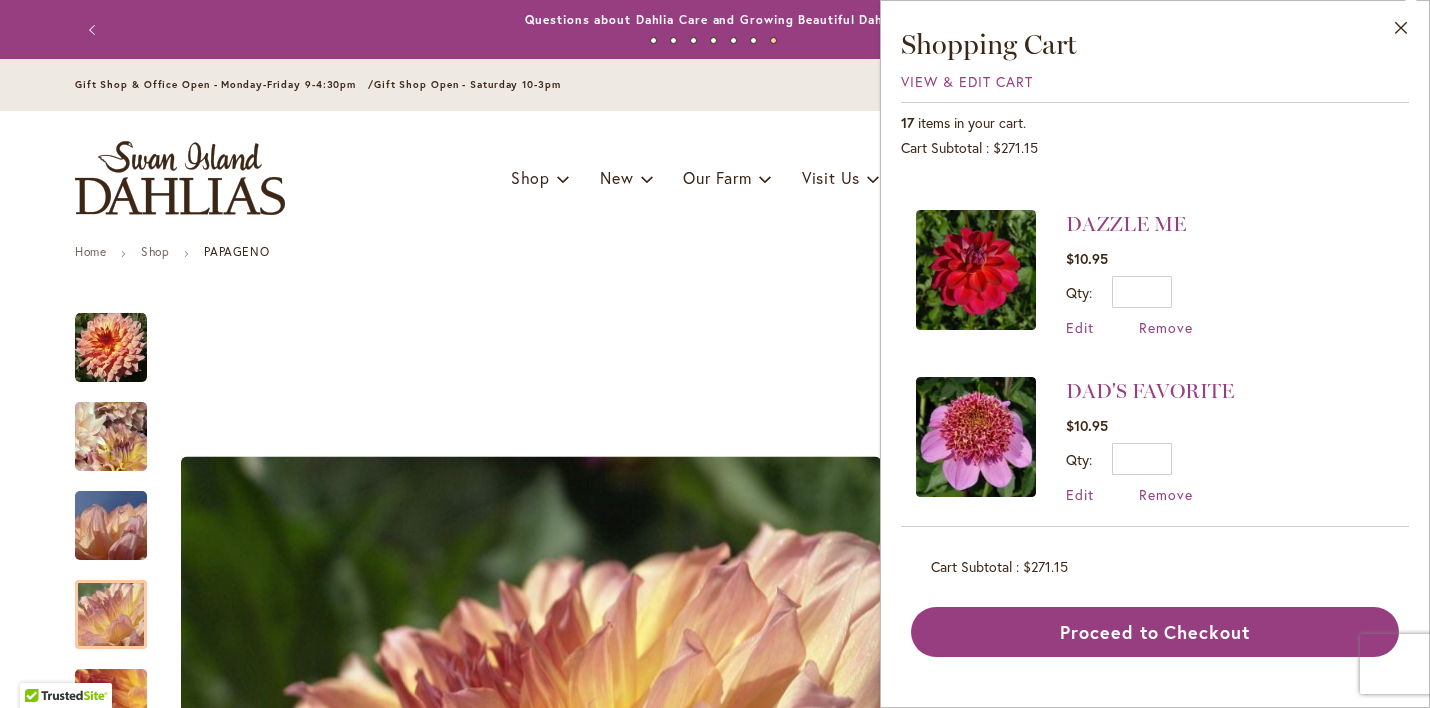 scroll, scrollTop: 1657, scrollLeft: 0, axis: vertical 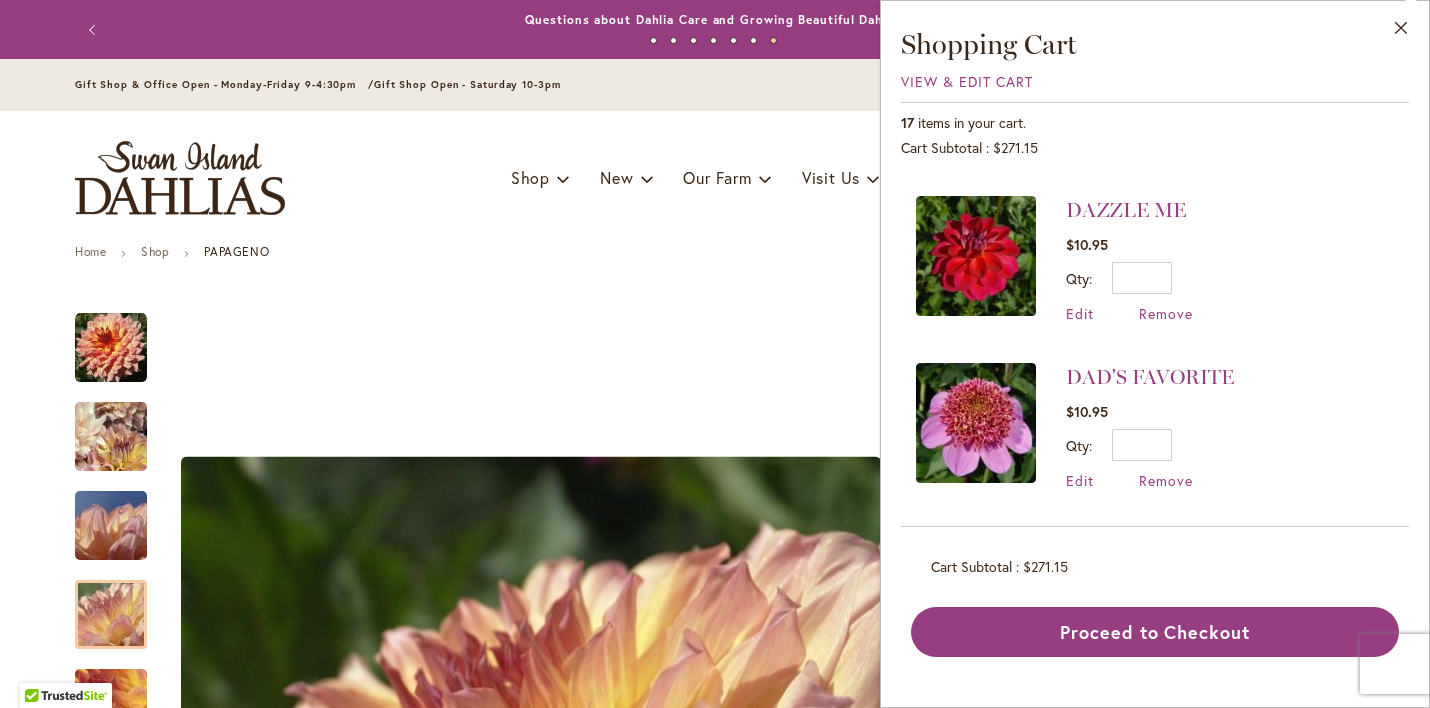 click at bounding box center [976, 256] 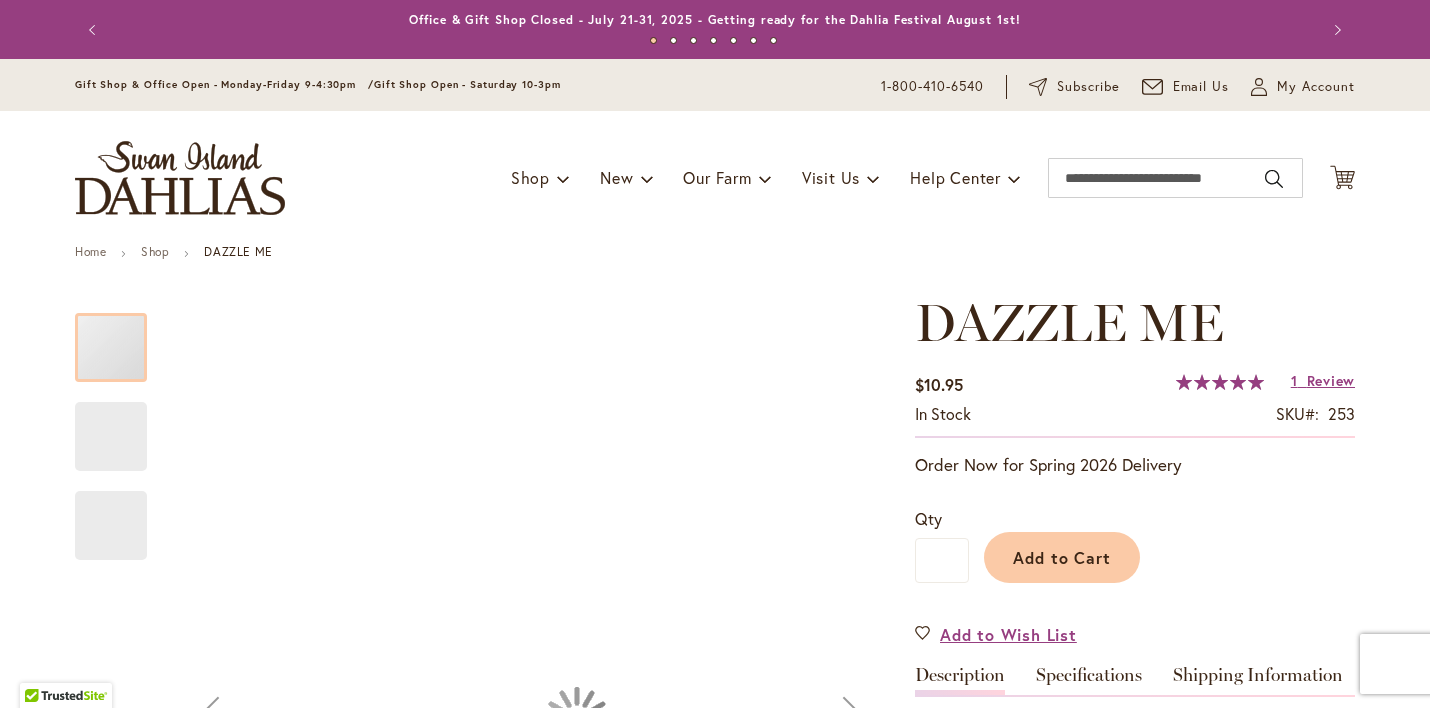 scroll, scrollTop: 0, scrollLeft: 0, axis: both 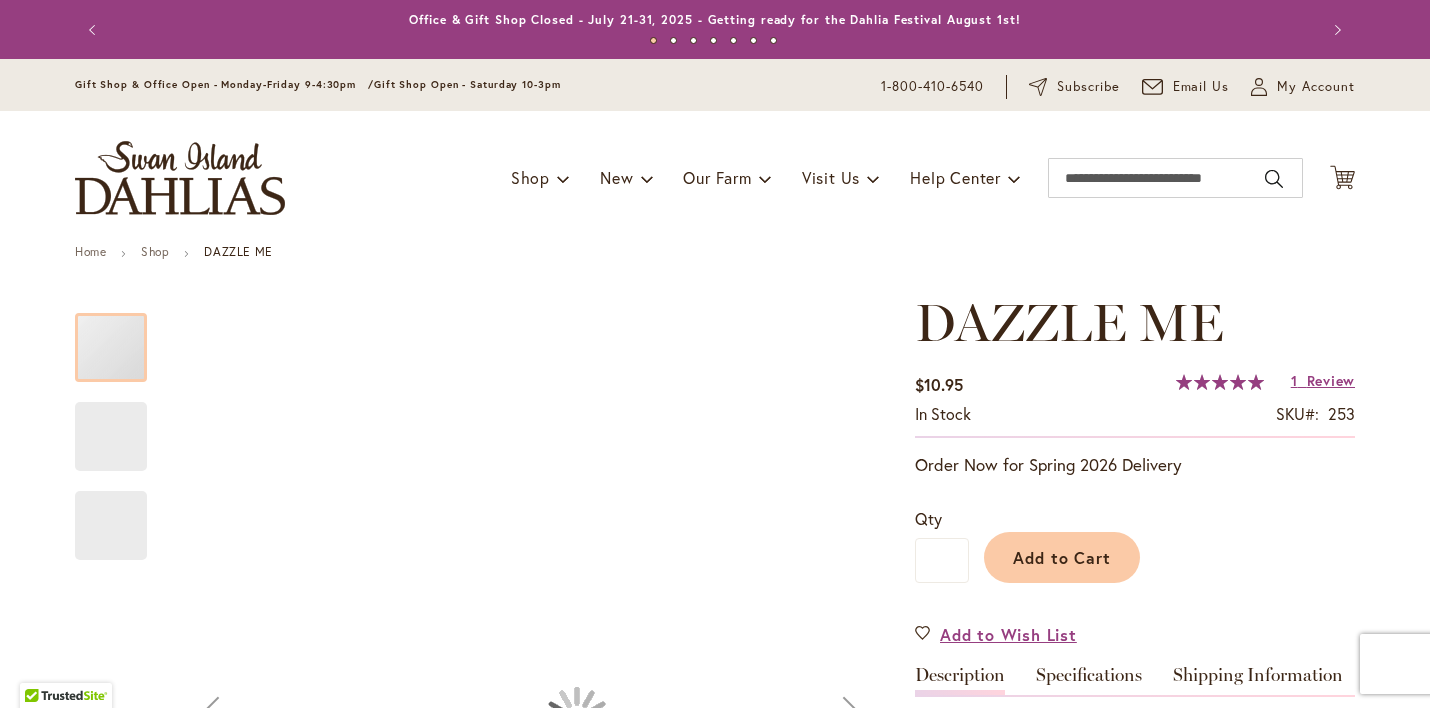 type on "******" 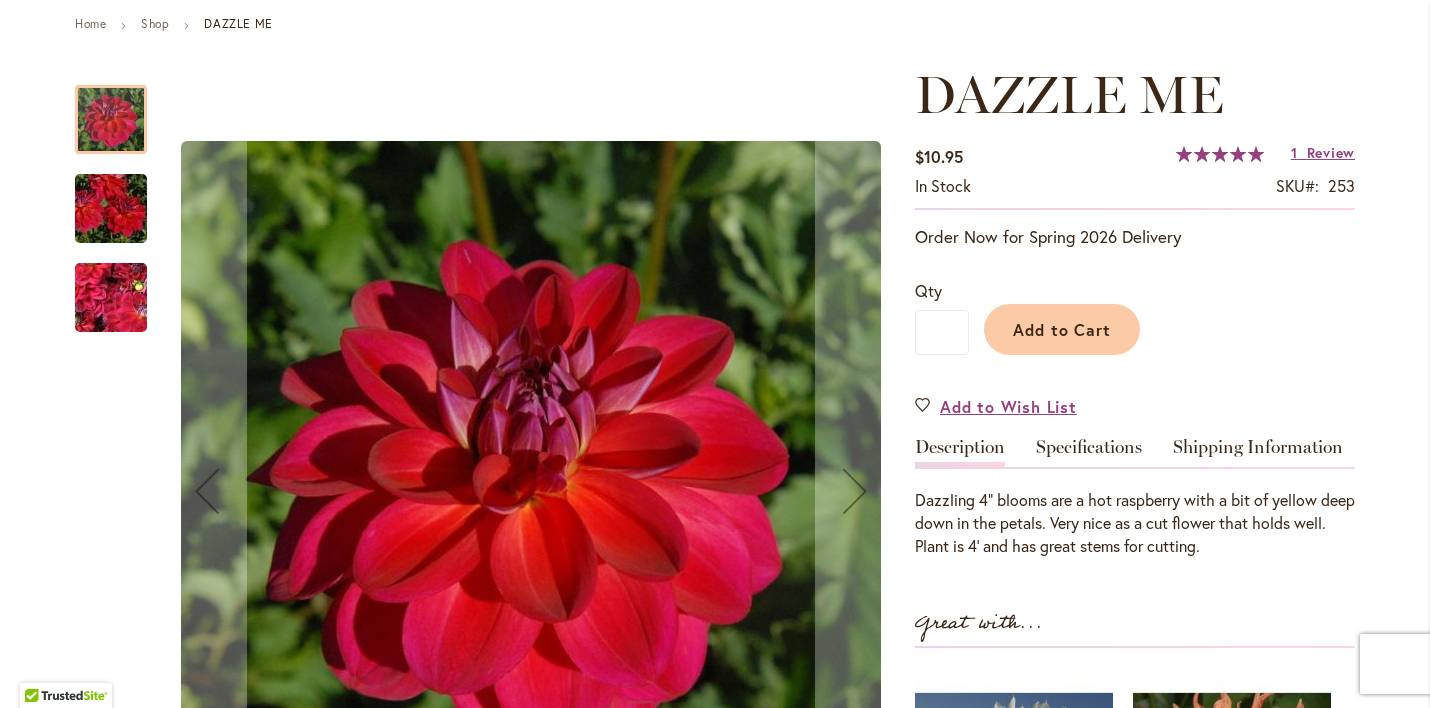 scroll, scrollTop: 0, scrollLeft: 0, axis: both 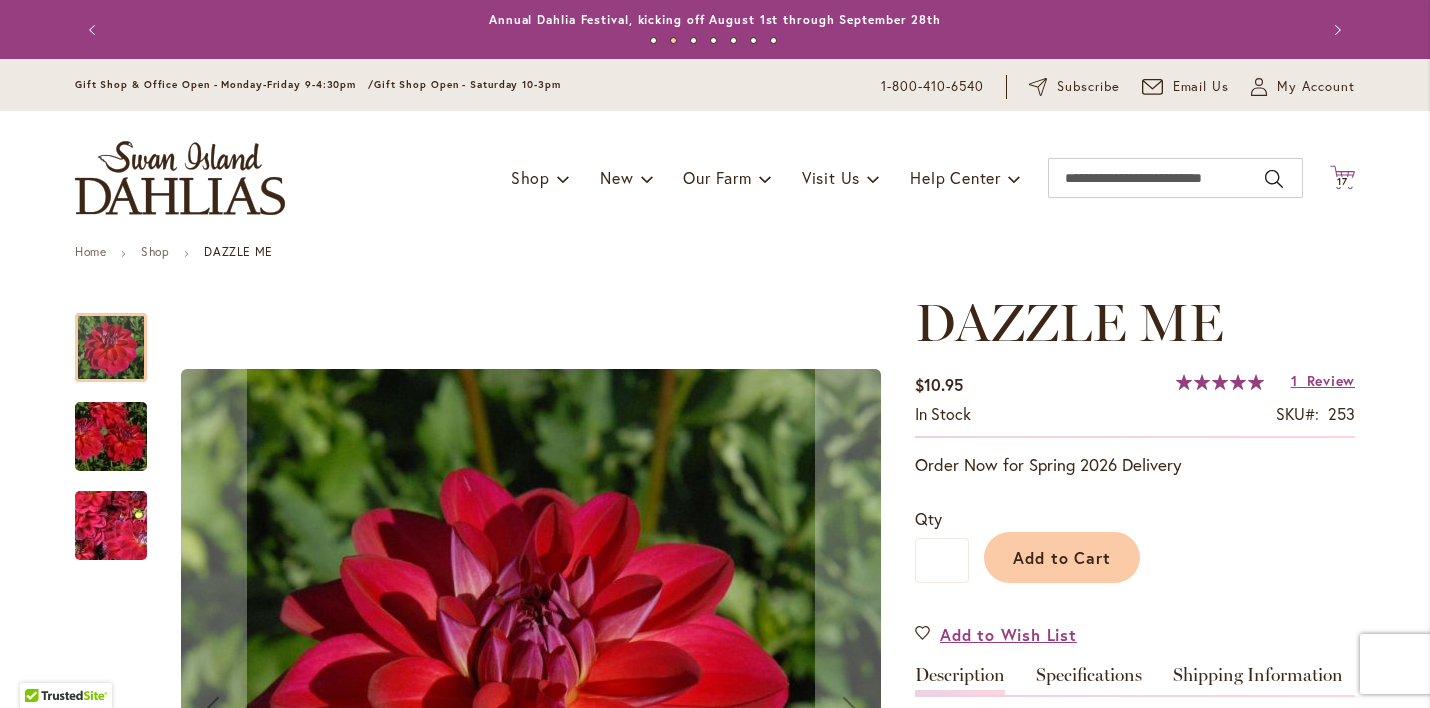 click on "Cart
.cls-1 {
fill: #231f20;
}" 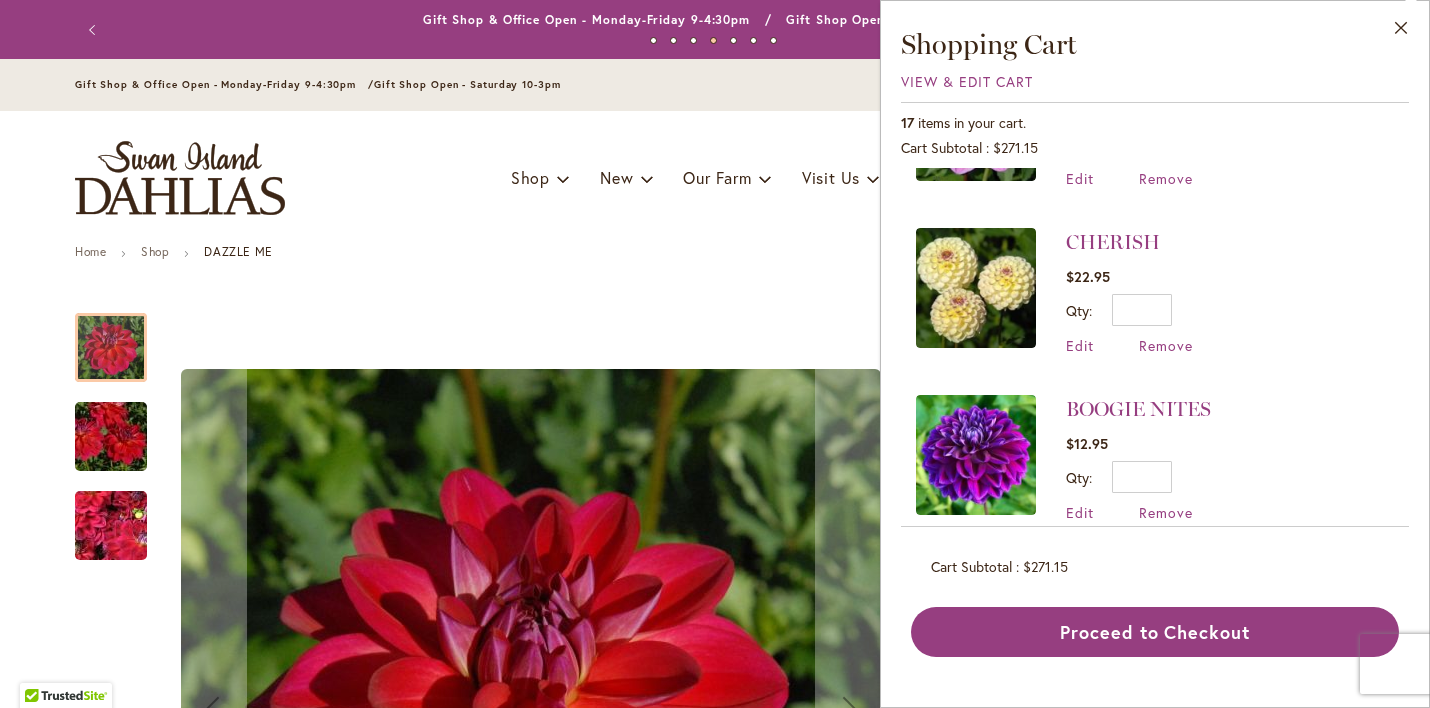 scroll, scrollTop: 1953, scrollLeft: 0, axis: vertical 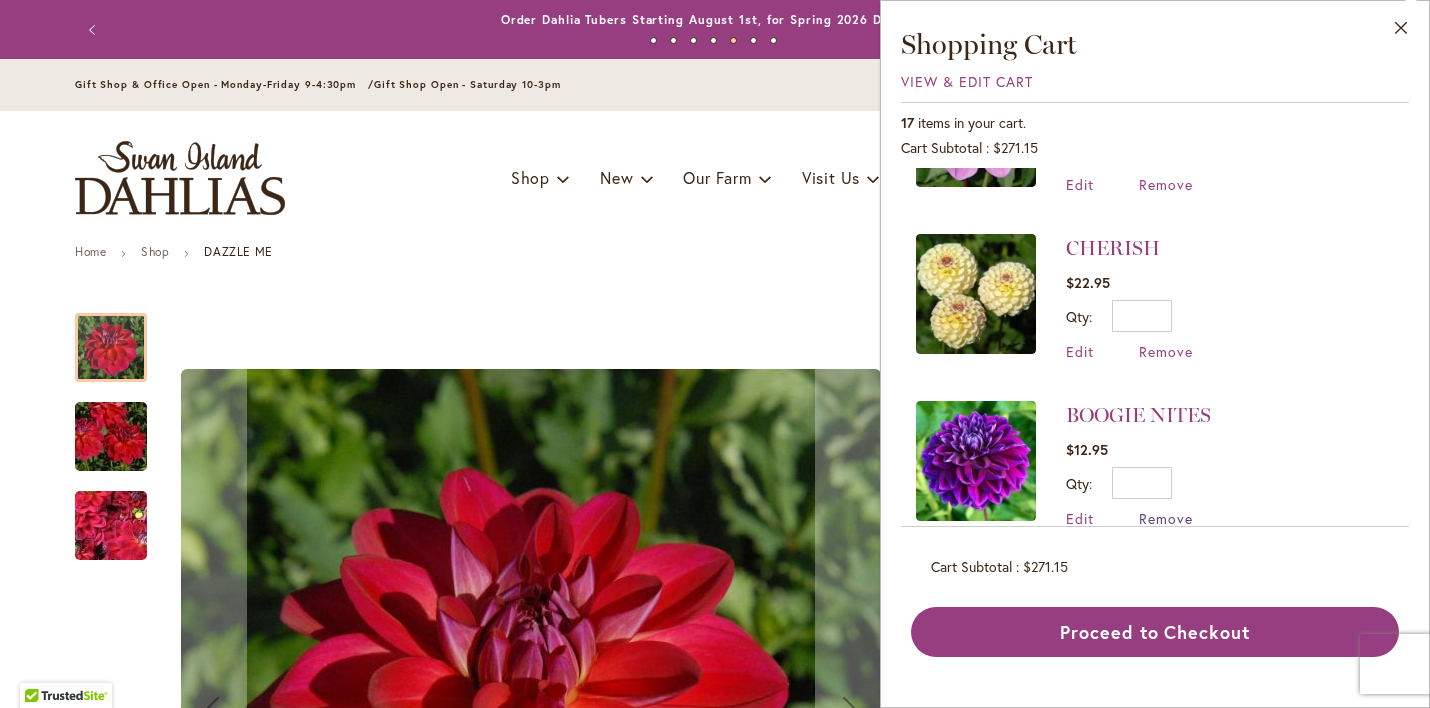 click on "Remove" at bounding box center [1166, 518] 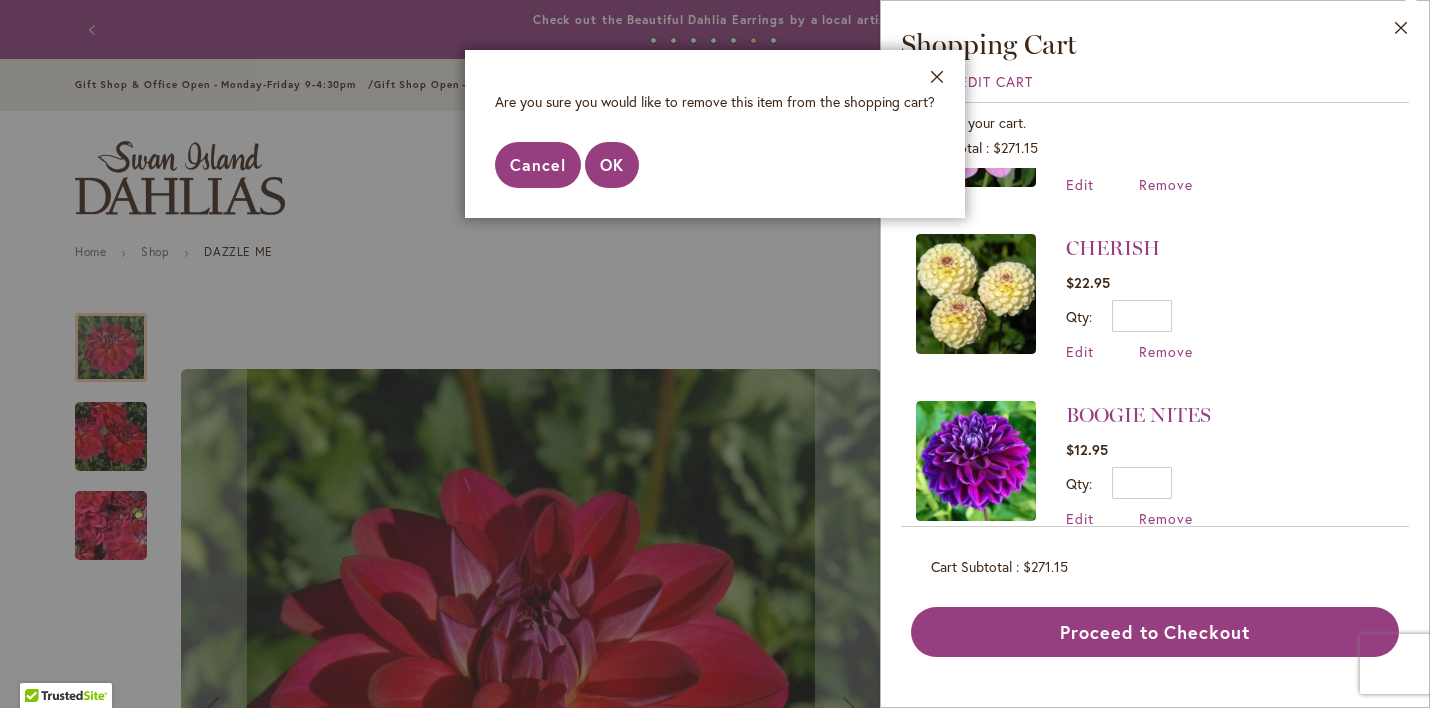 click on "Cancel" at bounding box center (538, 164) 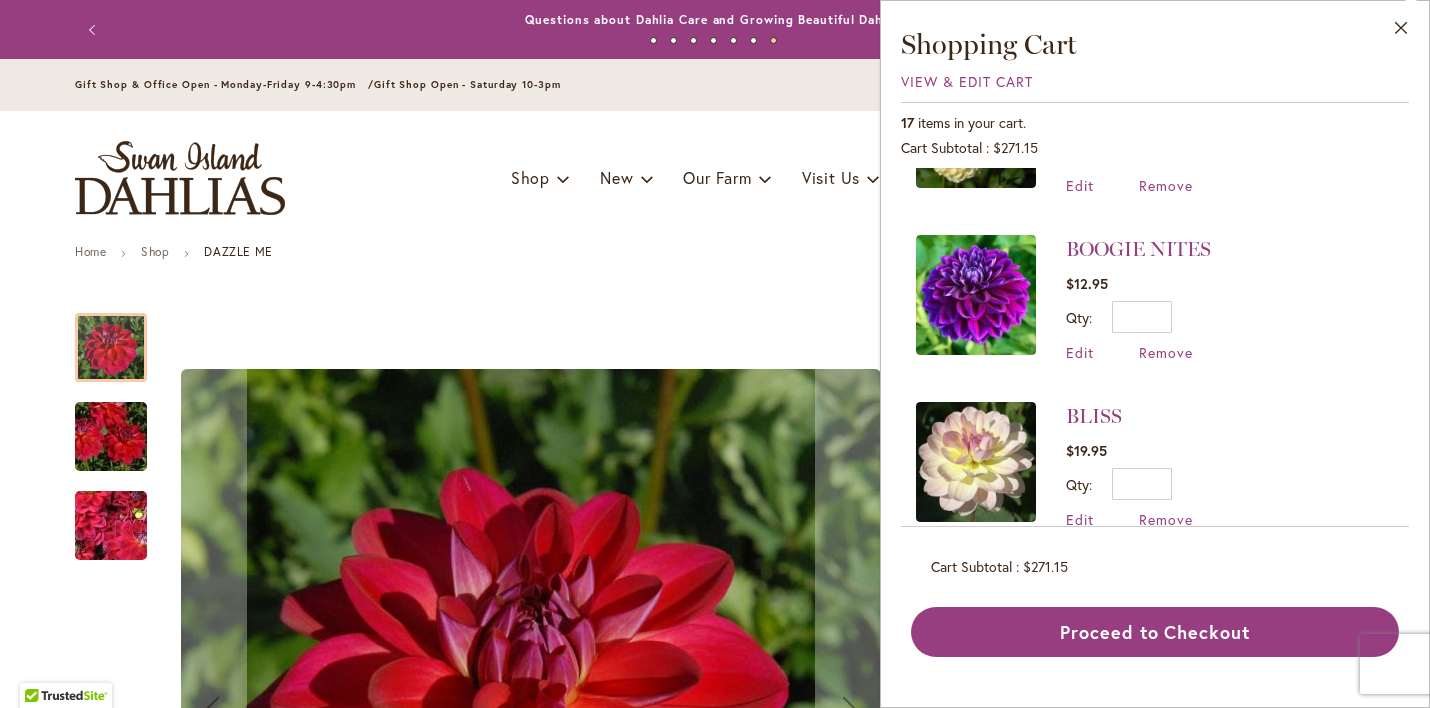 scroll, scrollTop: 2134, scrollLeft: 0, axis: vertical 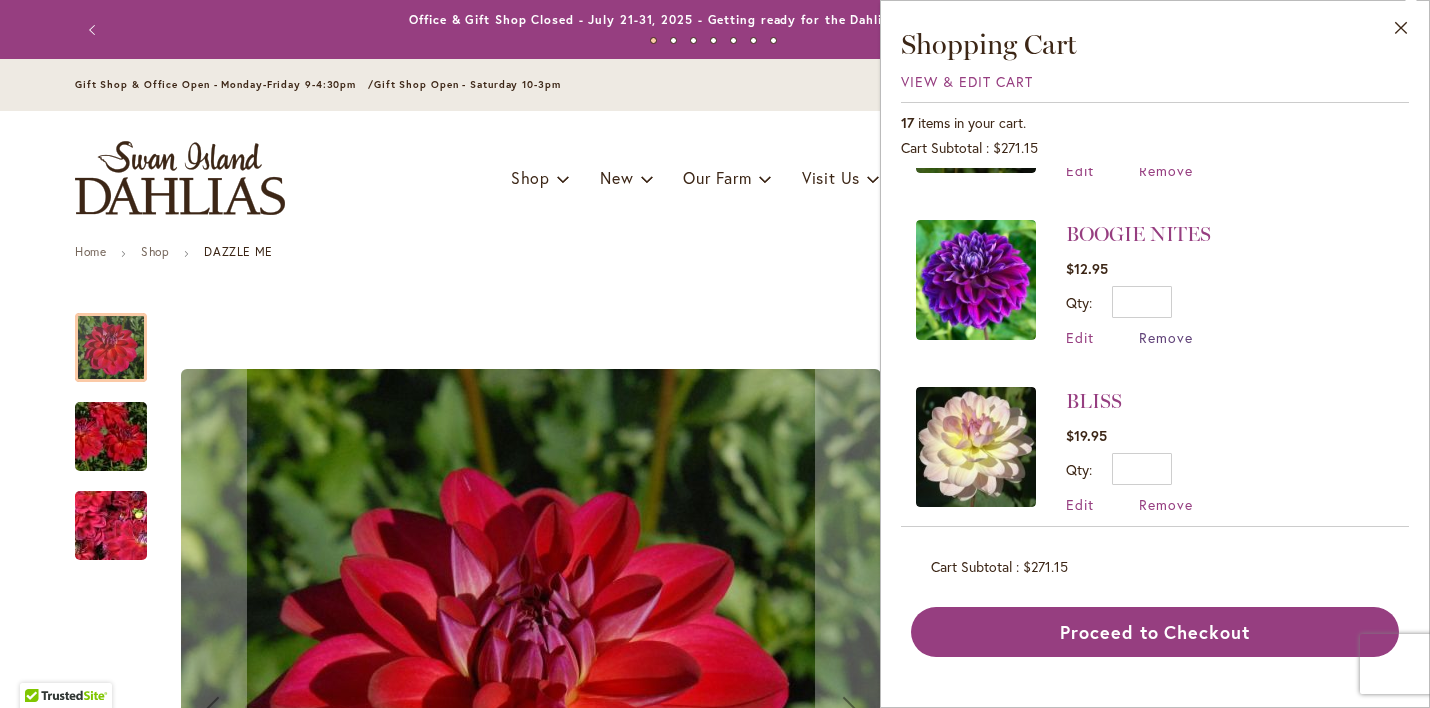 click on "Remove" at bounding box center [1166, 337] 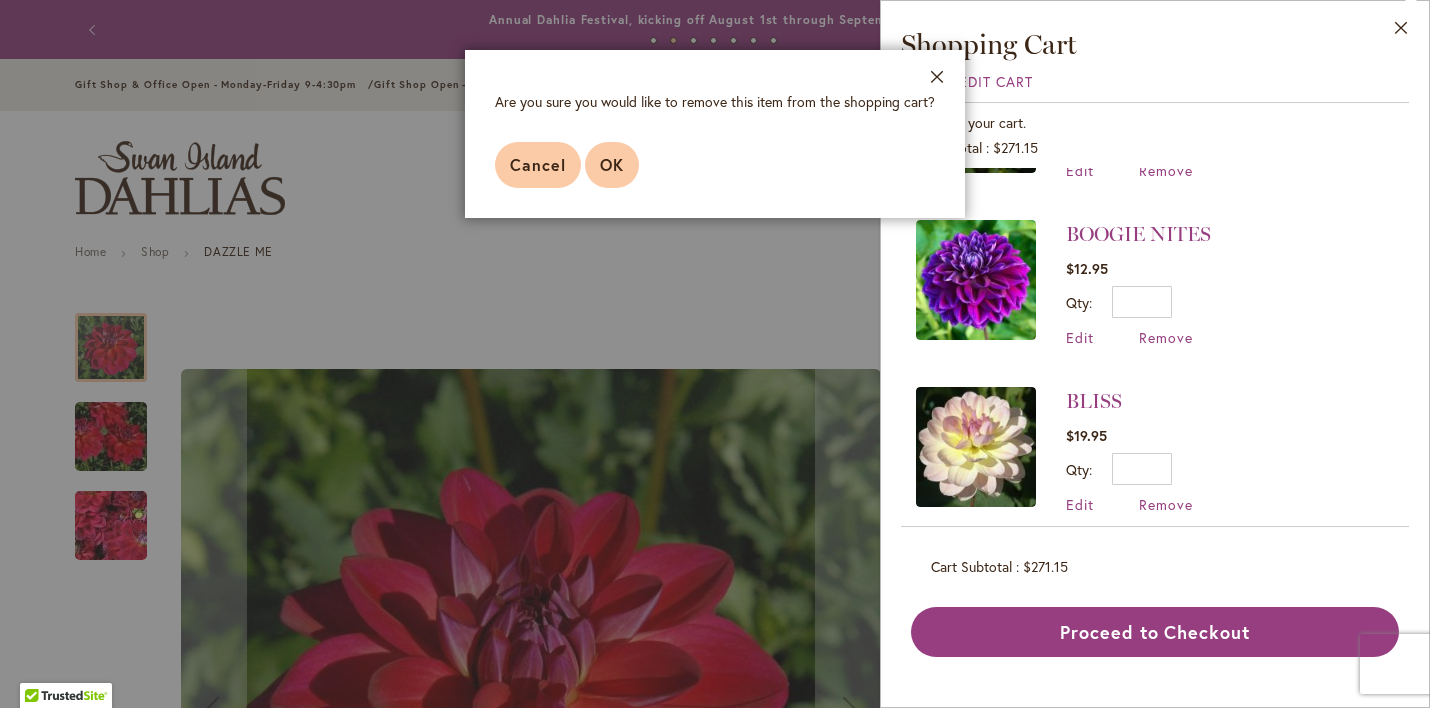 click on "OK" at bounding box center [612, 164] 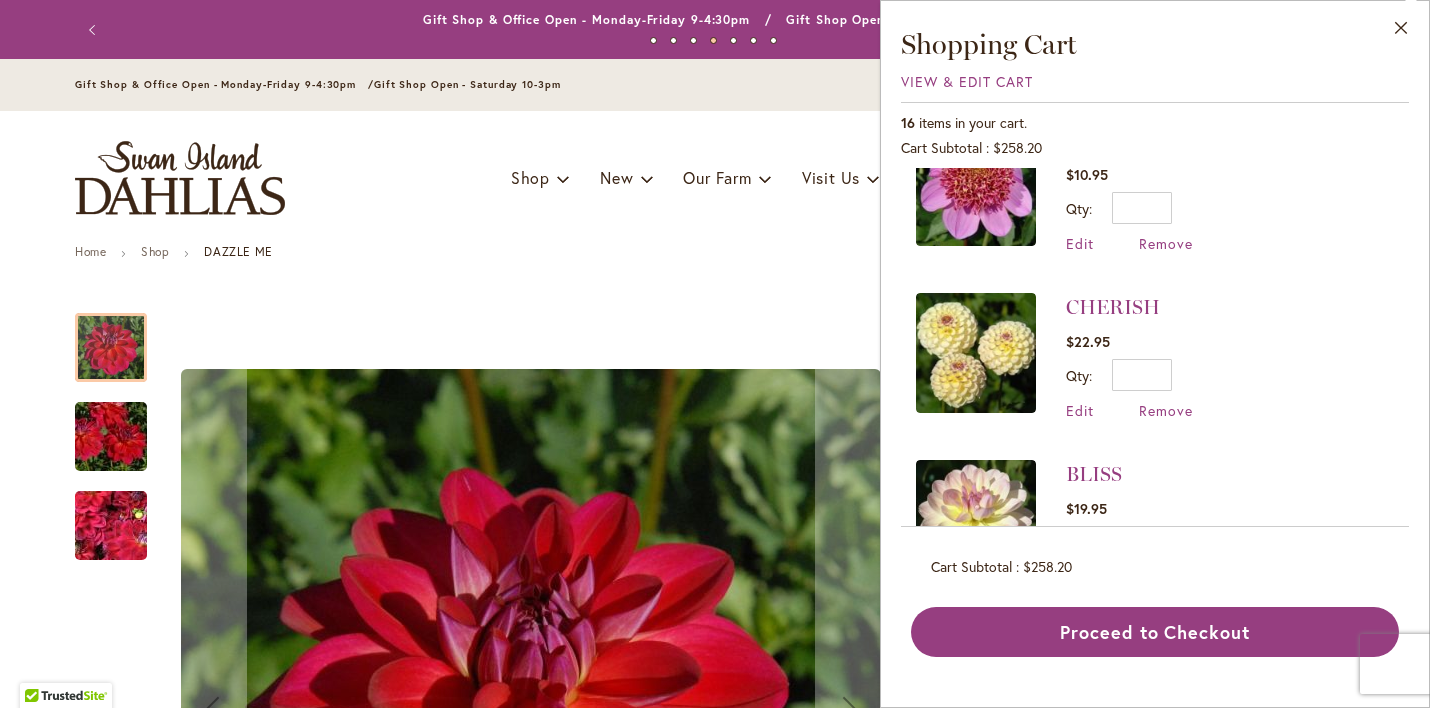 scroll, scrollTop: 1969, scrollLeft: 0, axis: vertical 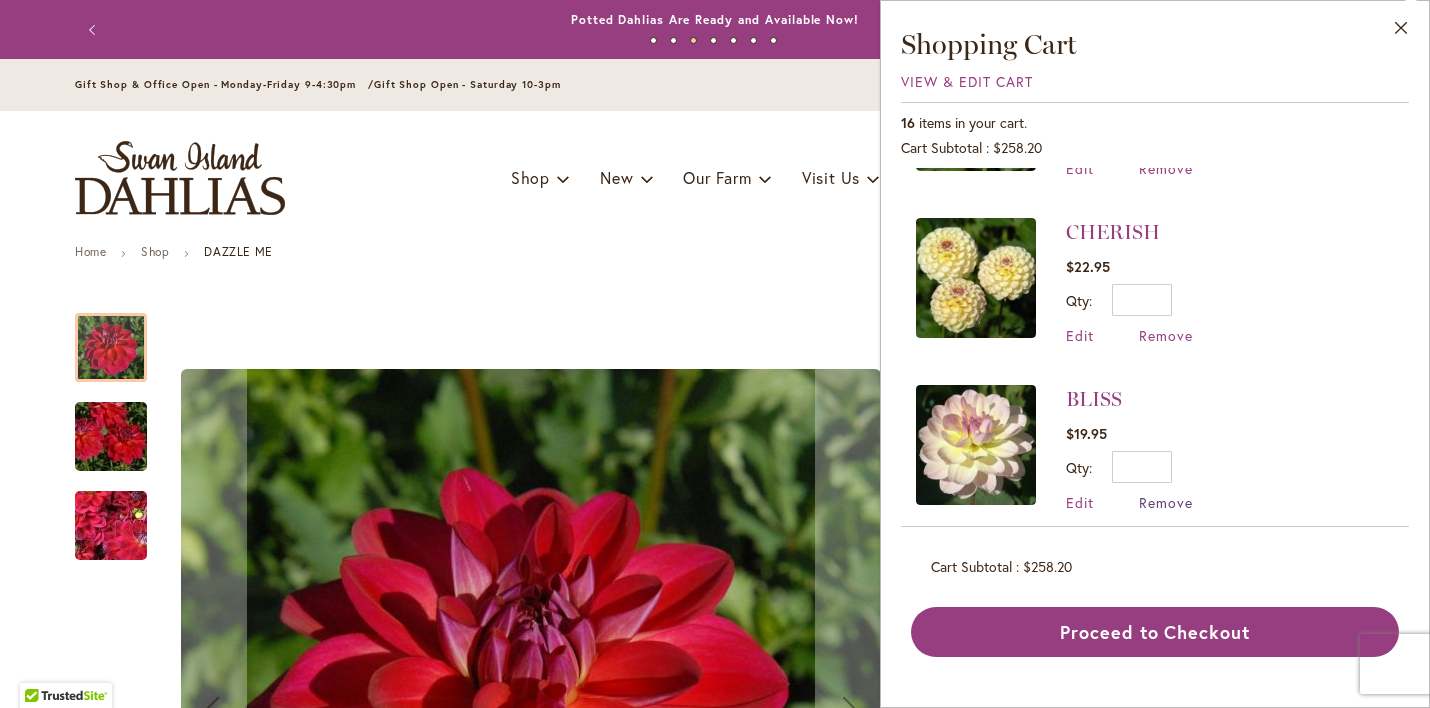 click on "Remove" at bounding box center [1166, 502] 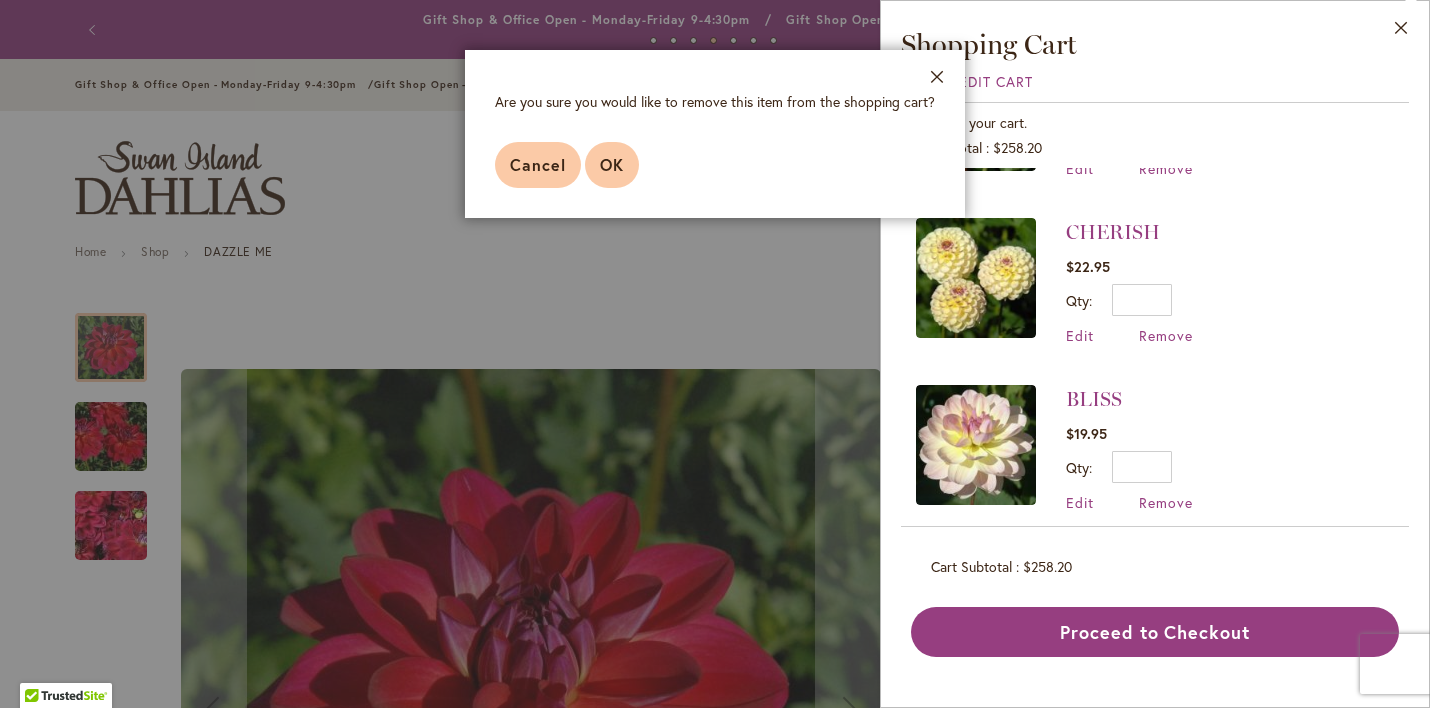 click on "OK" at bounding box center (612, 164) 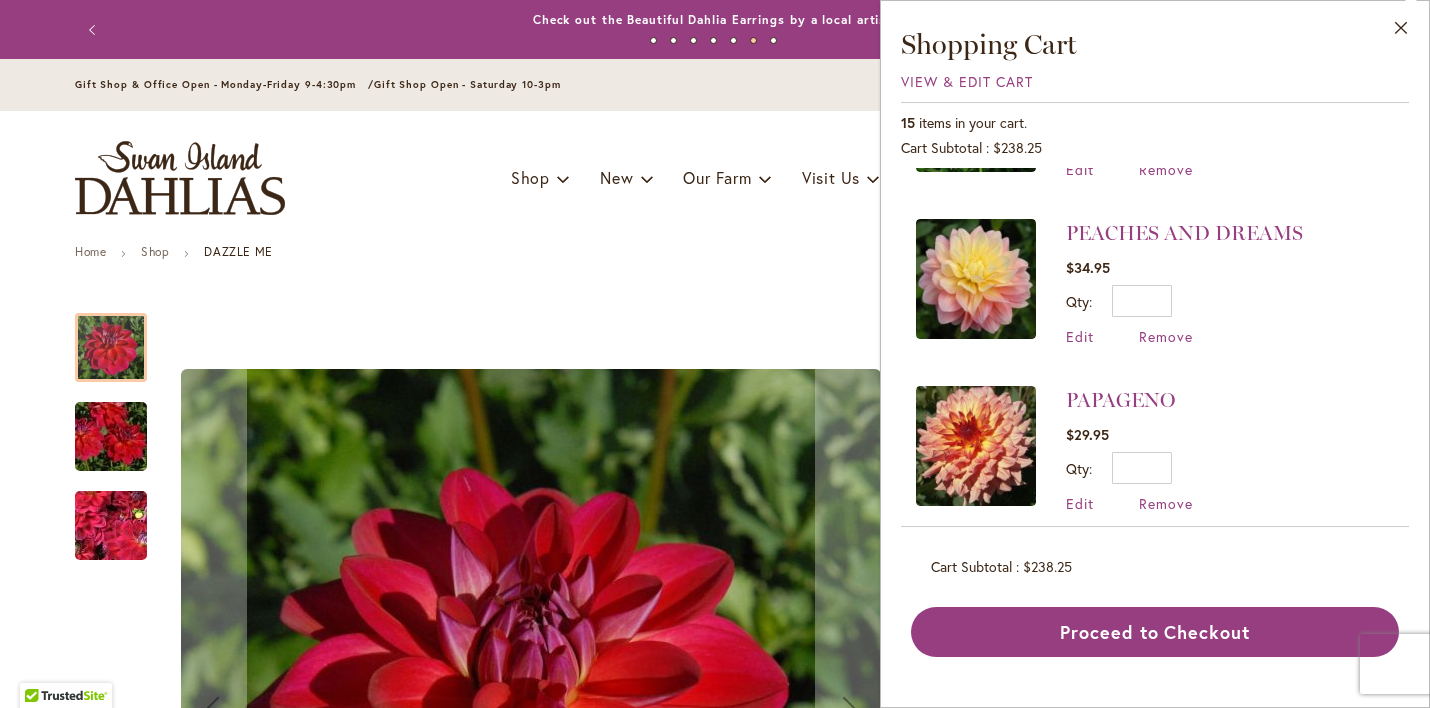scroll, scrollTop: 634, scrollLeft: 0, axis: vertical 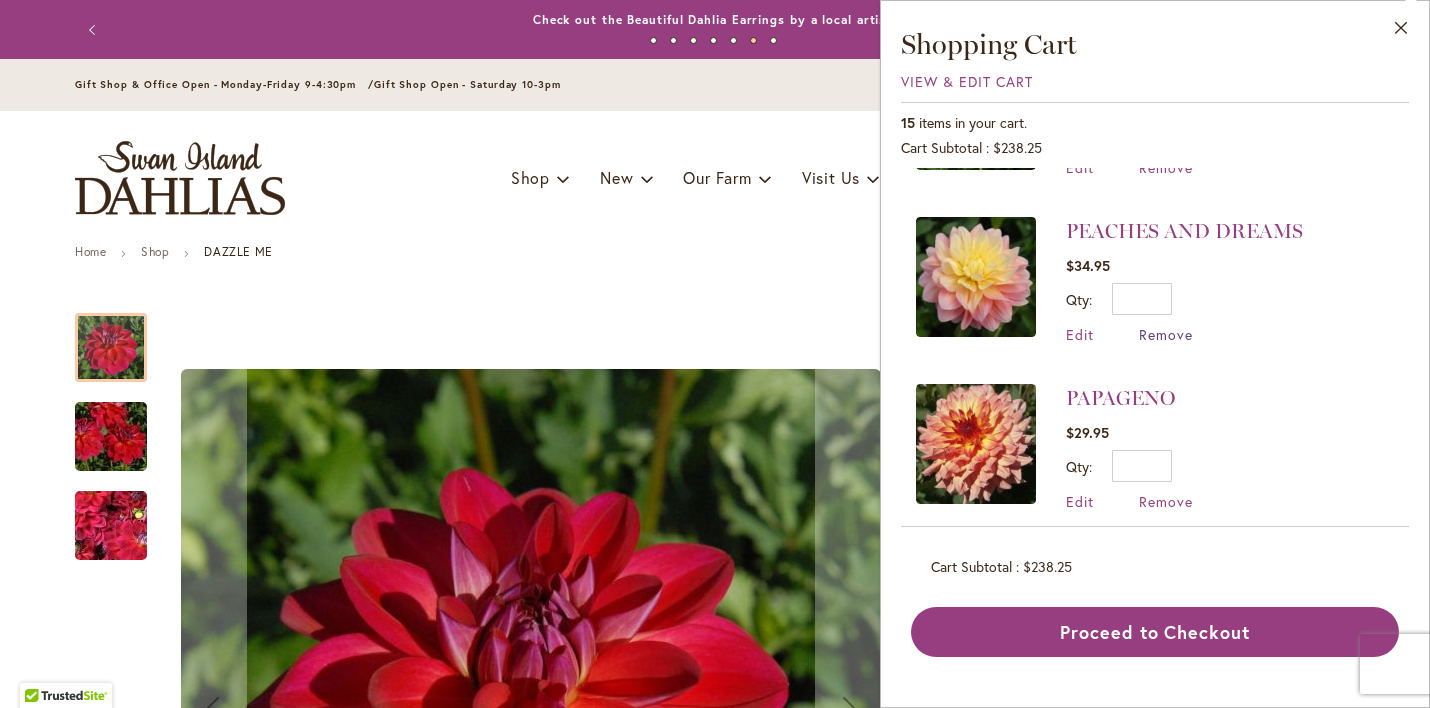 click on "Remove" at bounding box center [1166, 334] 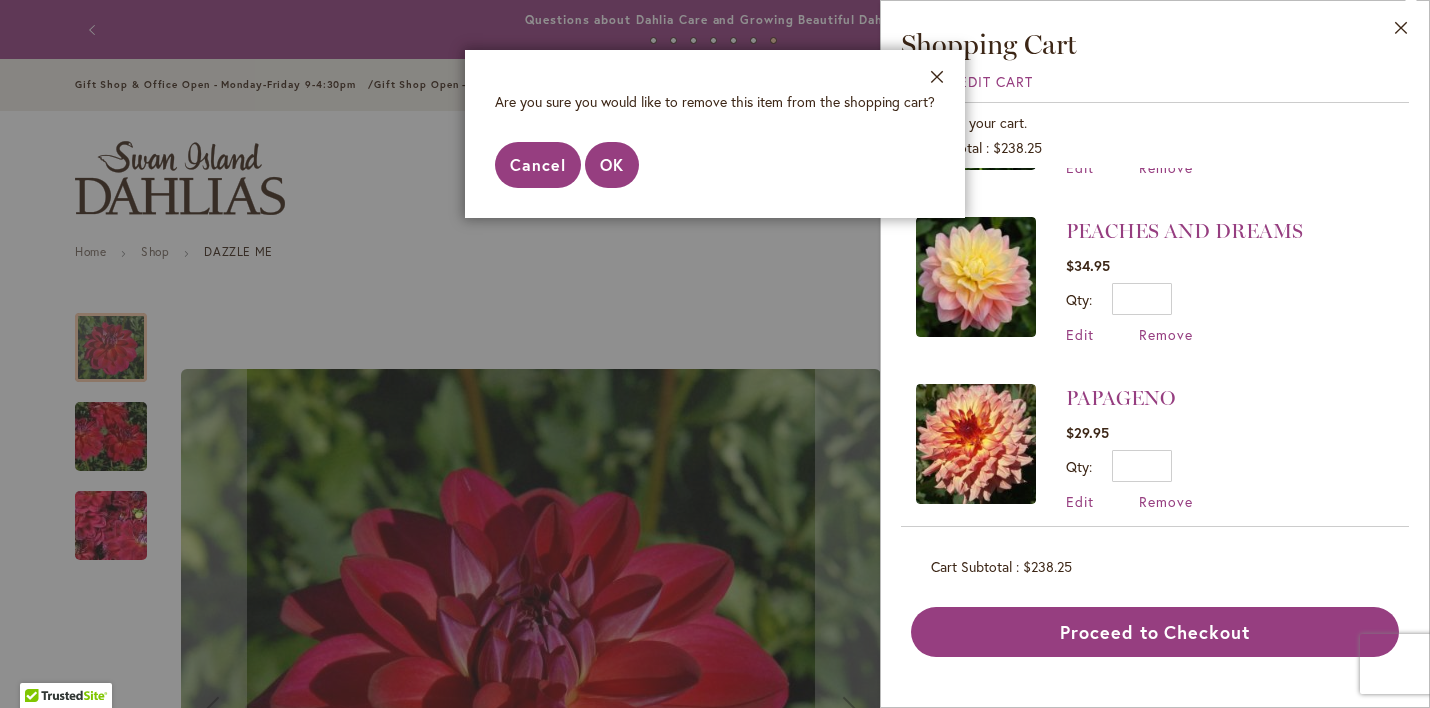 click on "Cancel" at bounding box center [538, 165] 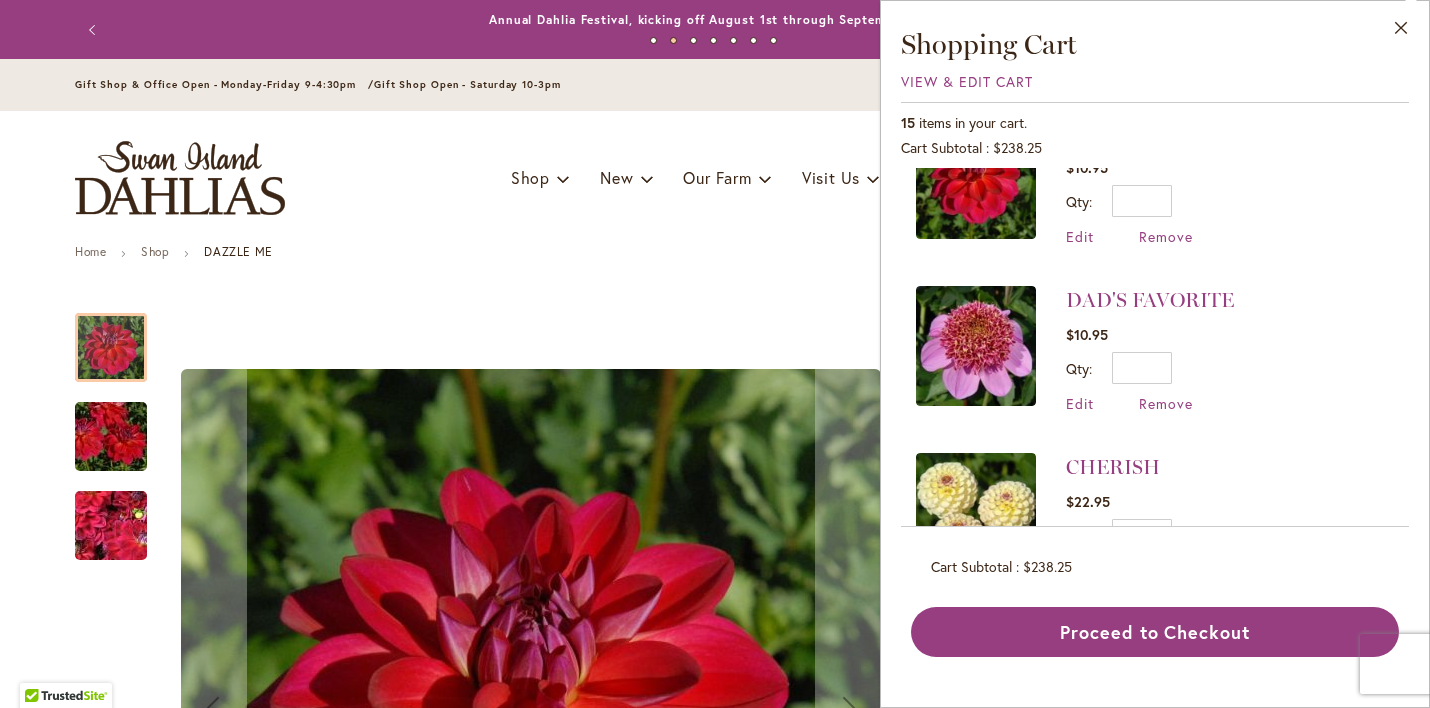 scroll, scrollTop: 1738, scrollLeft: 0, axis: vertical 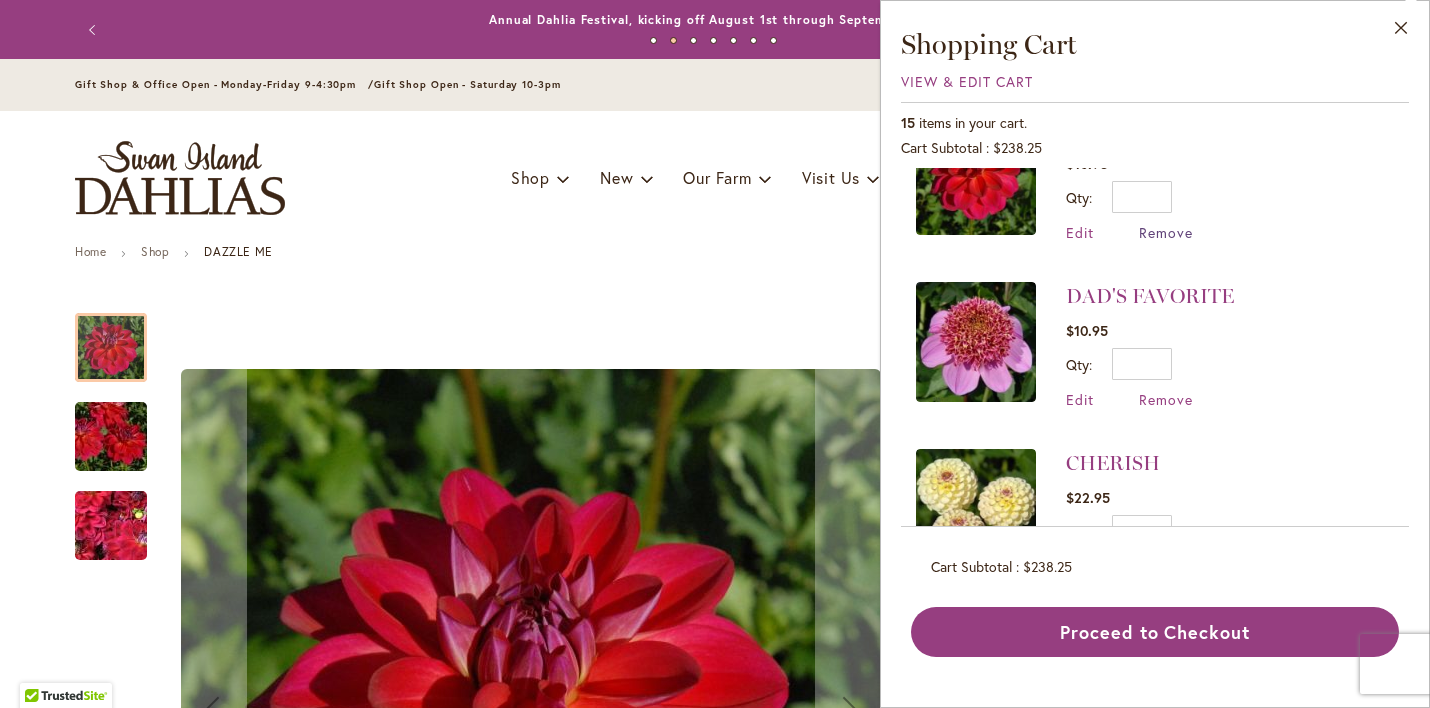 click on "Remove" at bounding box center (1166, 232) 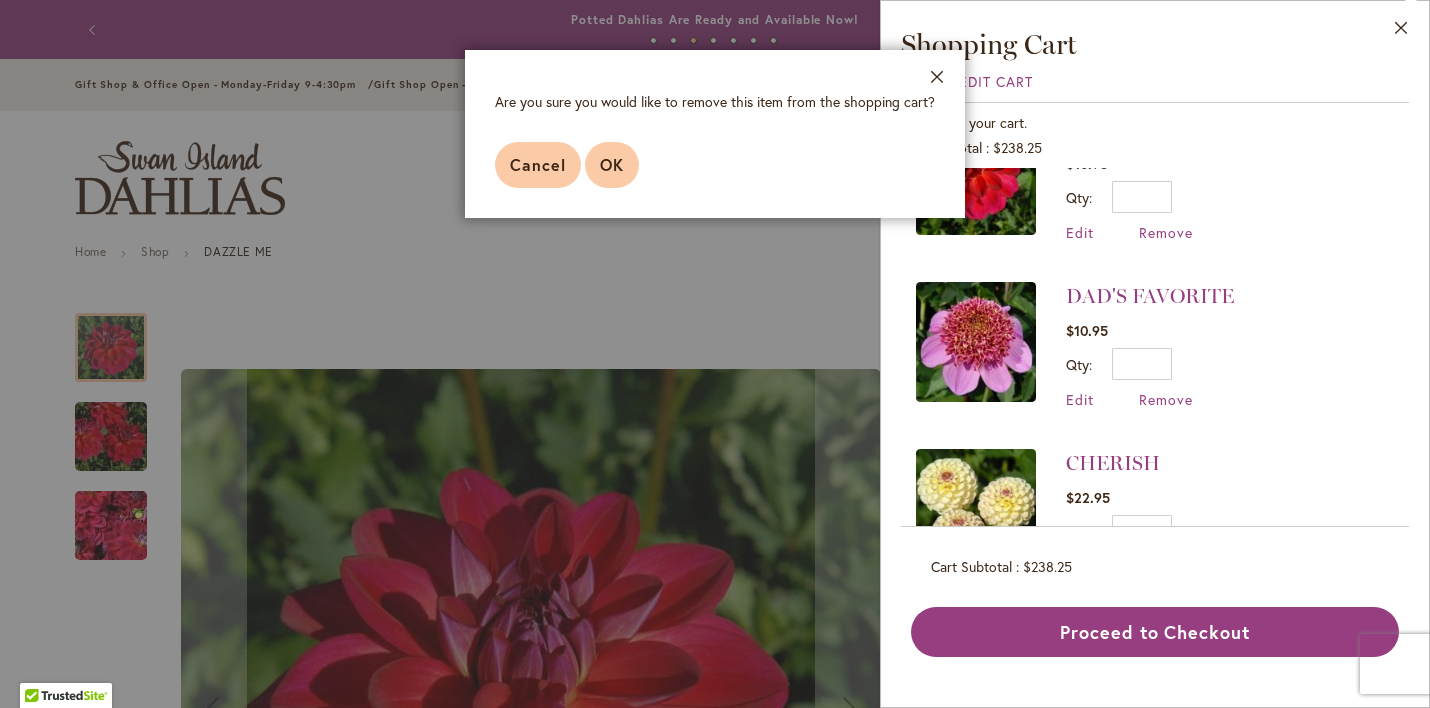 click on "OK" at bounding box center (612, 165) 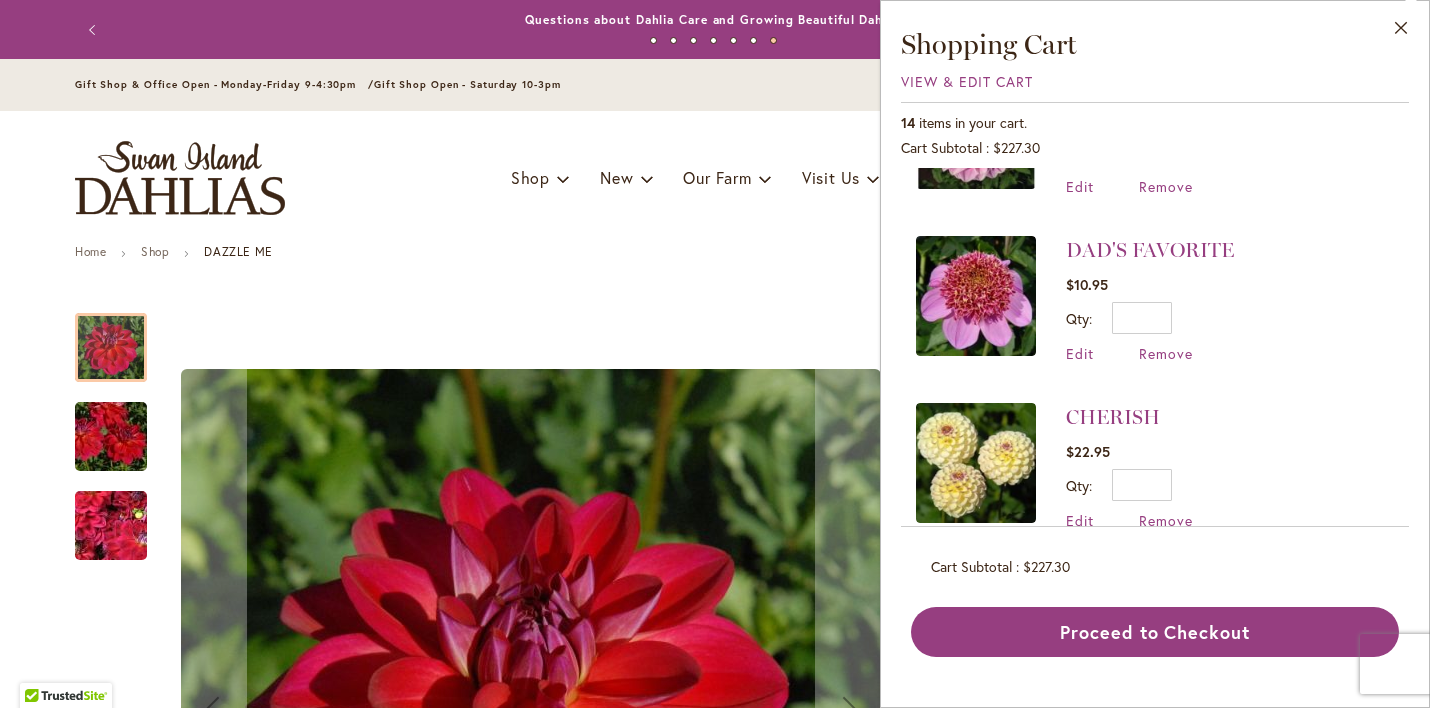 scroll, scrollTop: 1638, scrollLeft: 0, axis: vertical 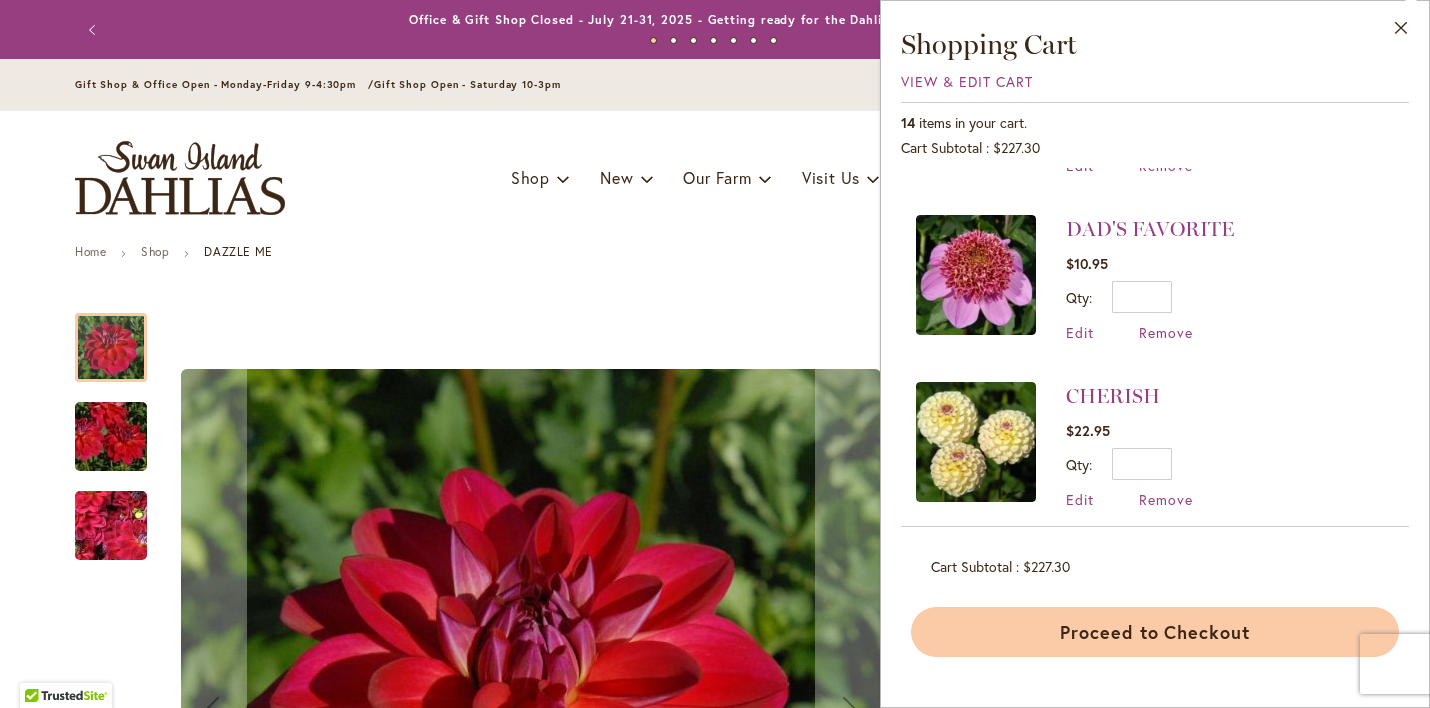 click on "Proceed to Checkout" at bounding box center (1155, 632) 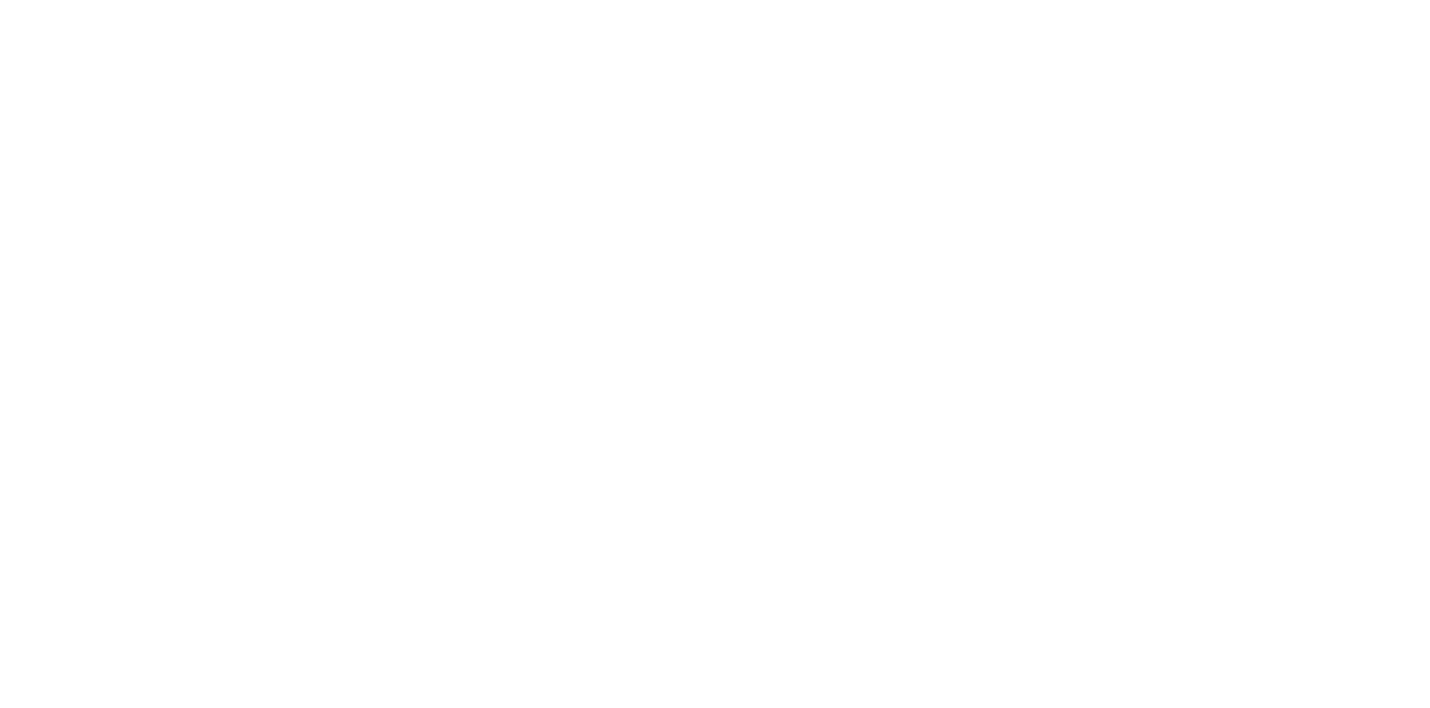 scroll, scrollTop: 0, scrollLeft: 0, axis: both 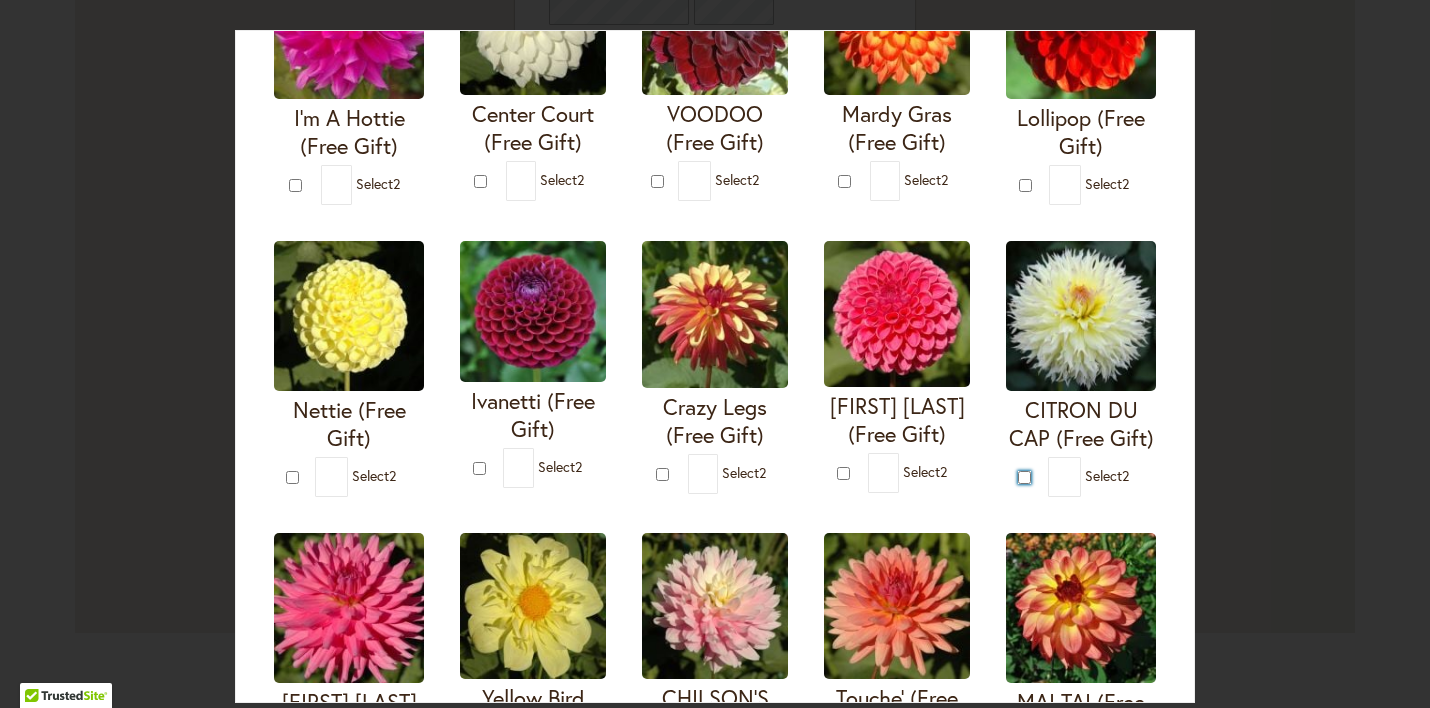 type on "*" 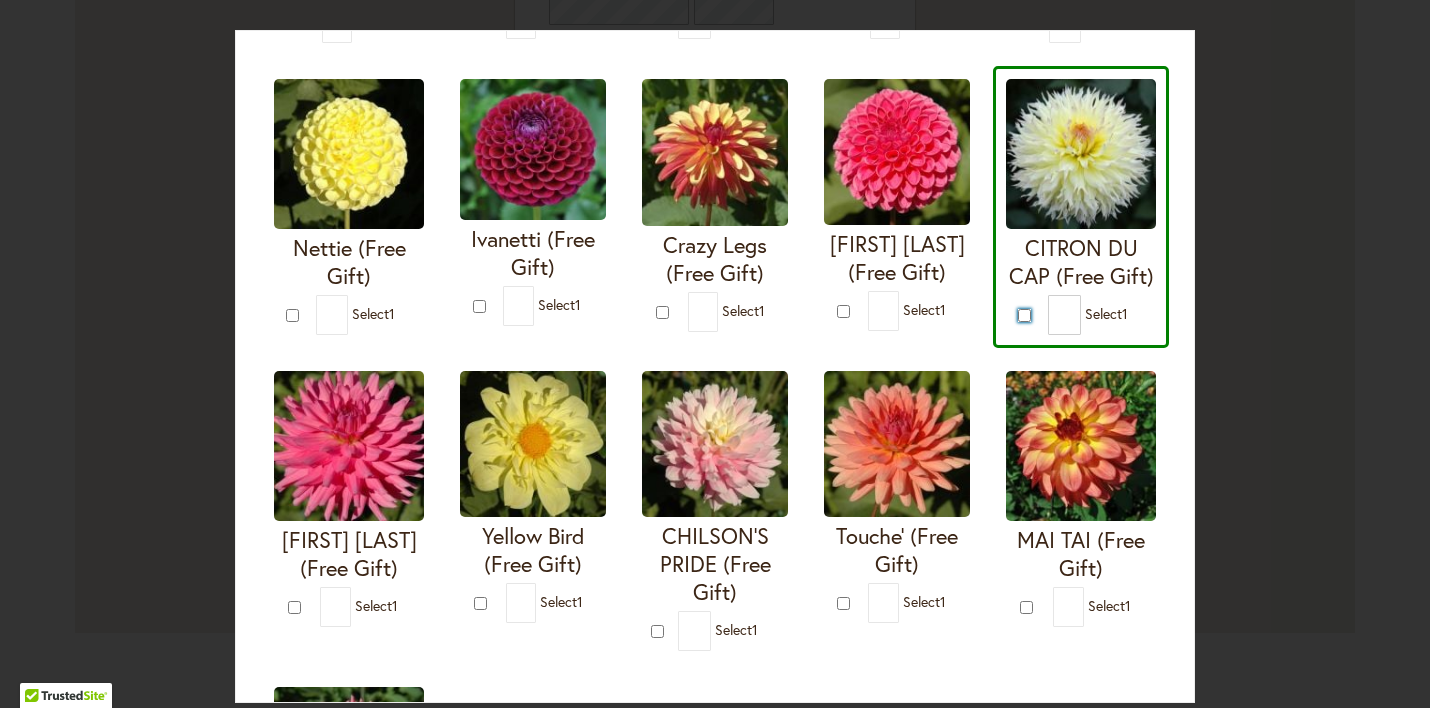 scroll, scrollTop: 422, scrollLeft: 0, axis: vertical 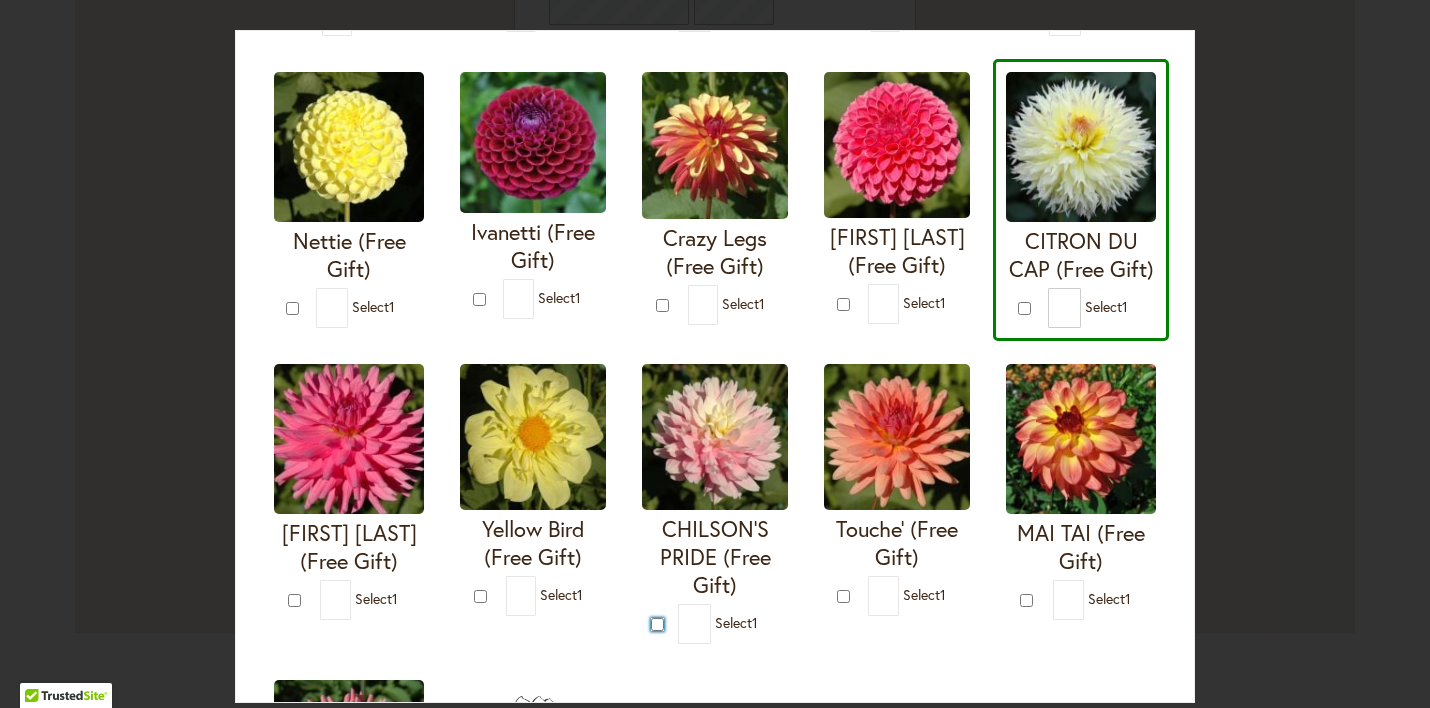 type on "*" 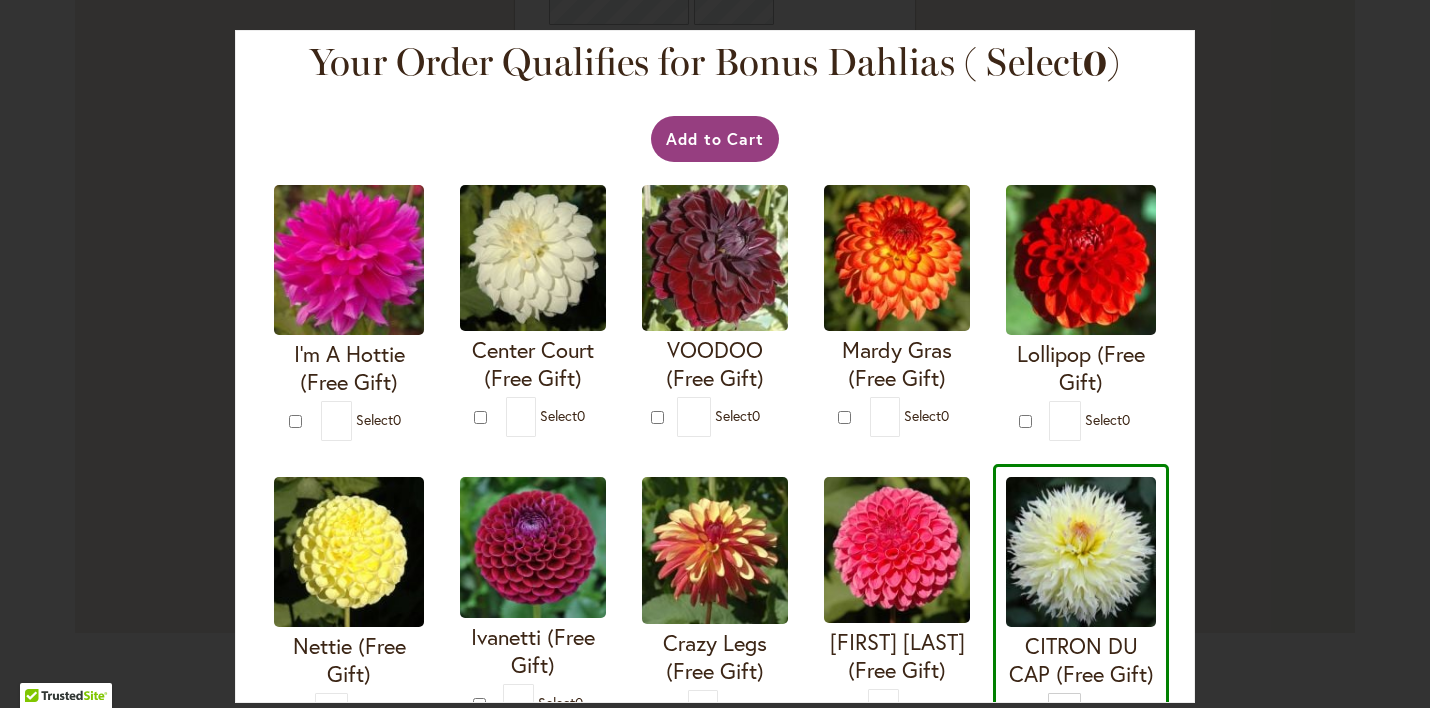 scroll, scrollTop: 0, scrollLeft: 0, axis: both 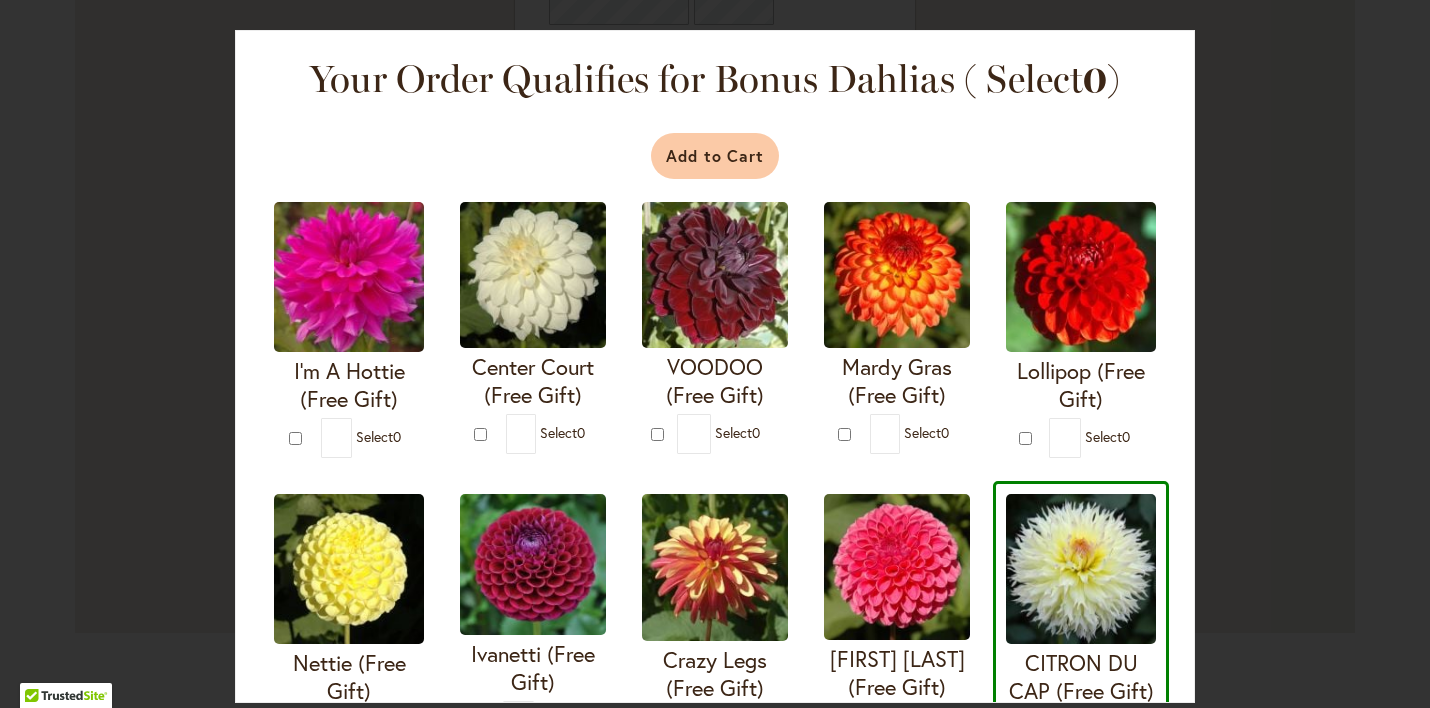 click on "Add to Cart" at bounding box center [715, 156] 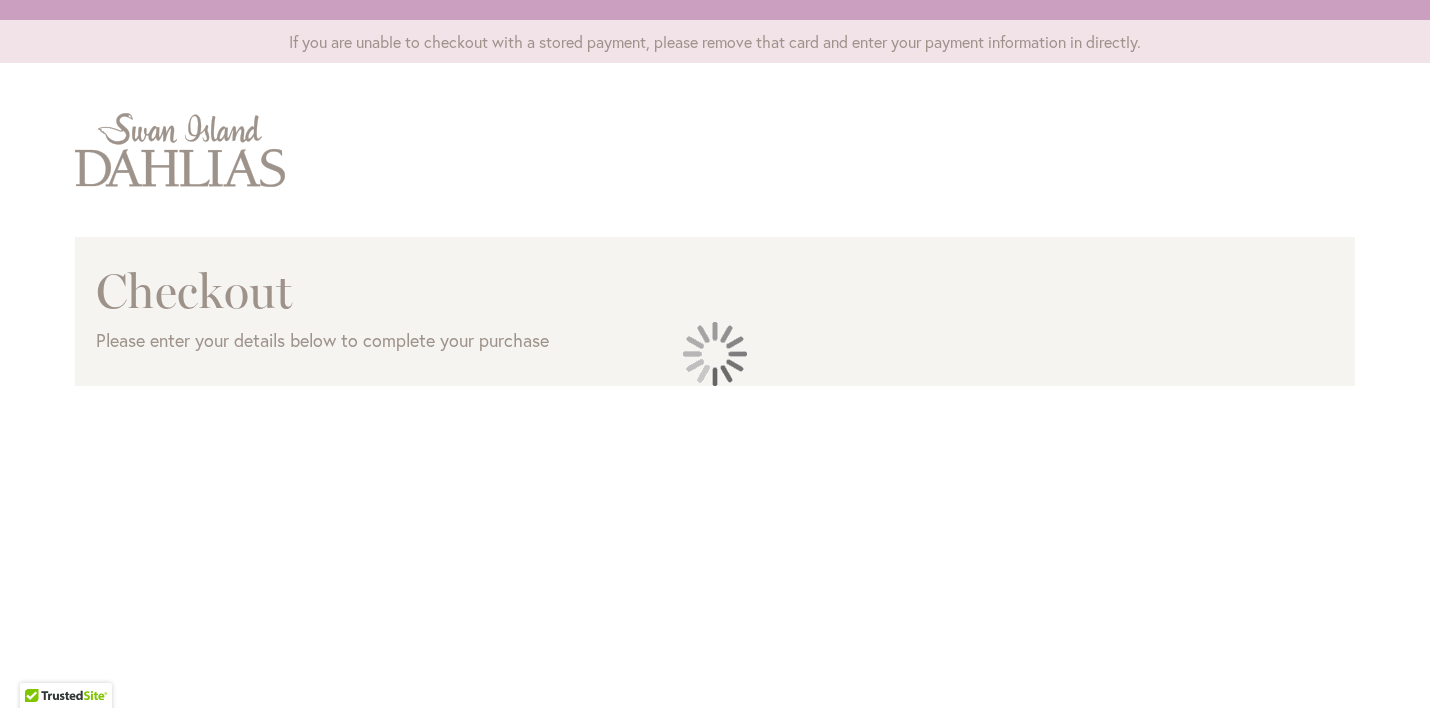 scroll, scrollTop: 0, scrollLeft: 0, axis: both 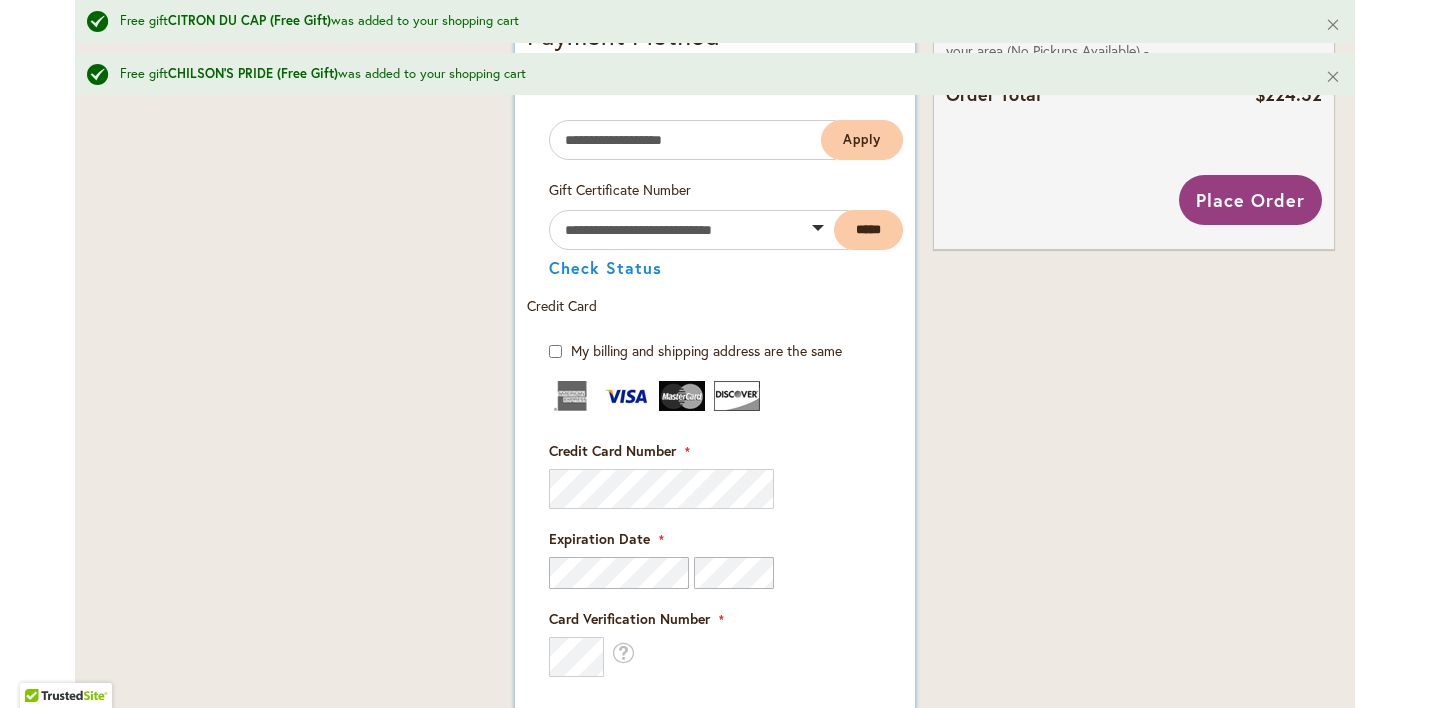 click on "Payment Information
Payment Method
Discount Code
Enter discount code
Apply" at bounding box center (715, 573) 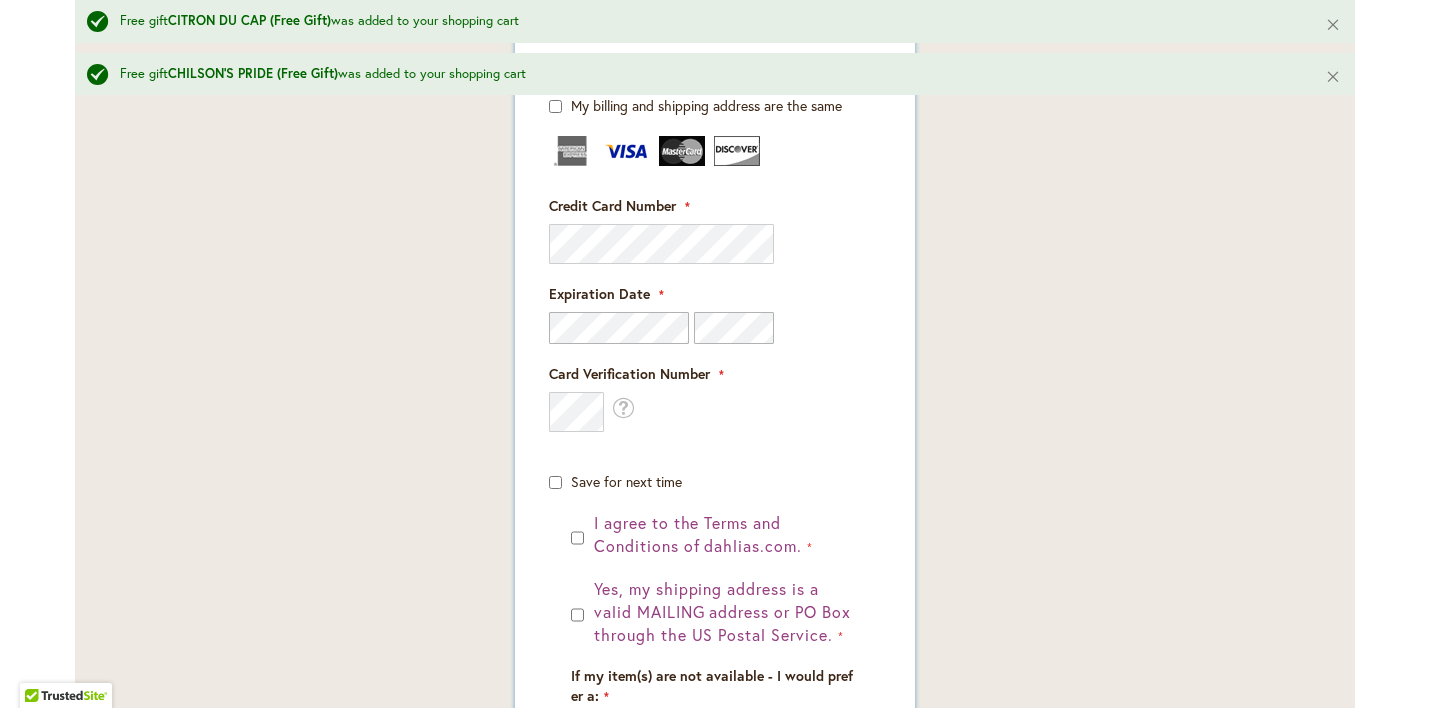 scroll, scrollTop: 1424, scrollLeft: 0, axis: vertical 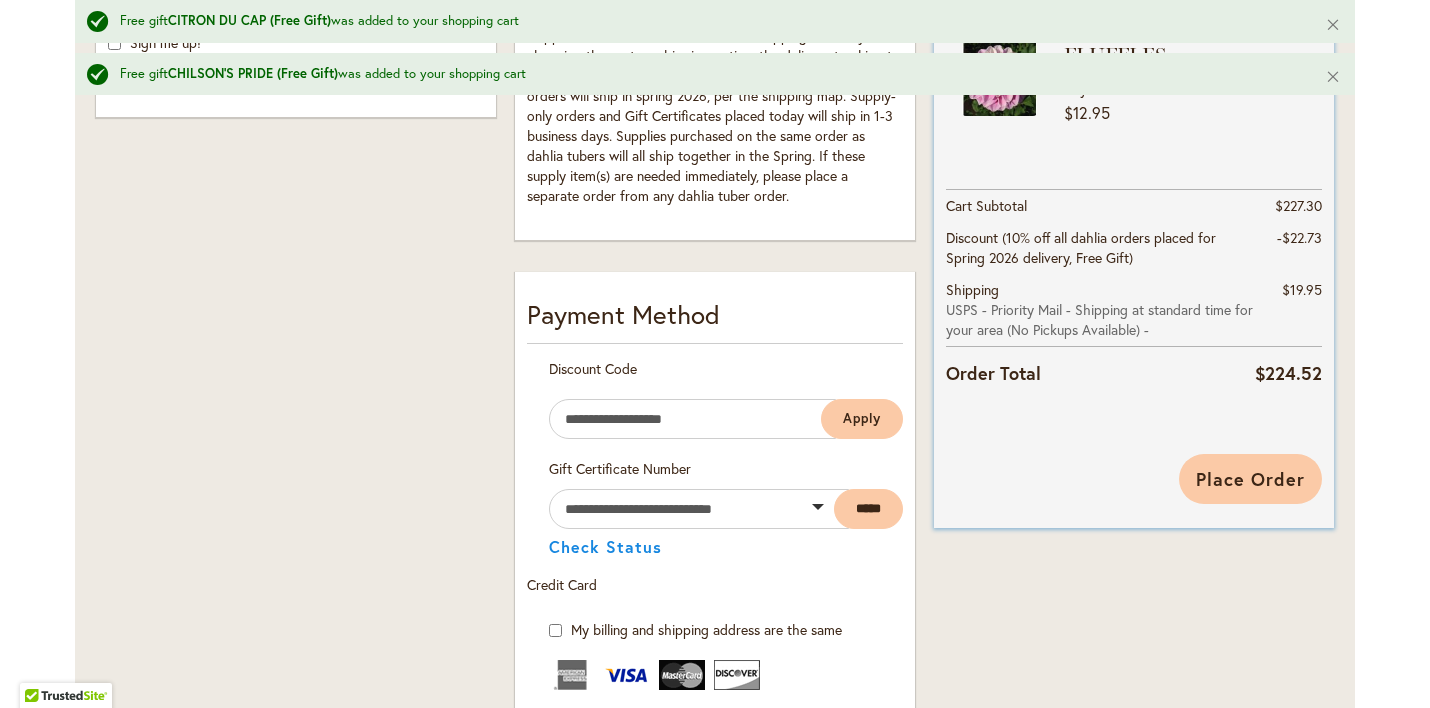 click on "Place Order" at bounding box center [1250, 479] 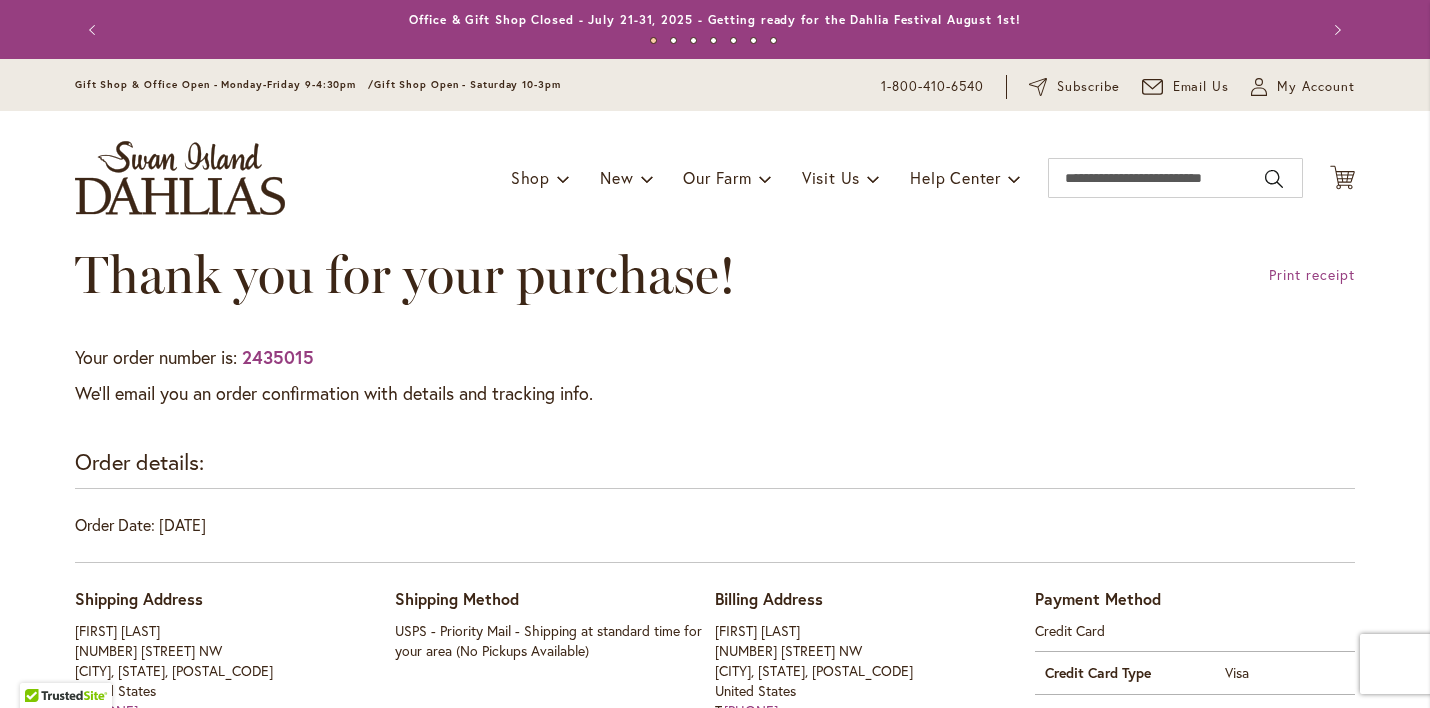 scroll, scrollTop: 0, scrollLeft: 0, axis: both 